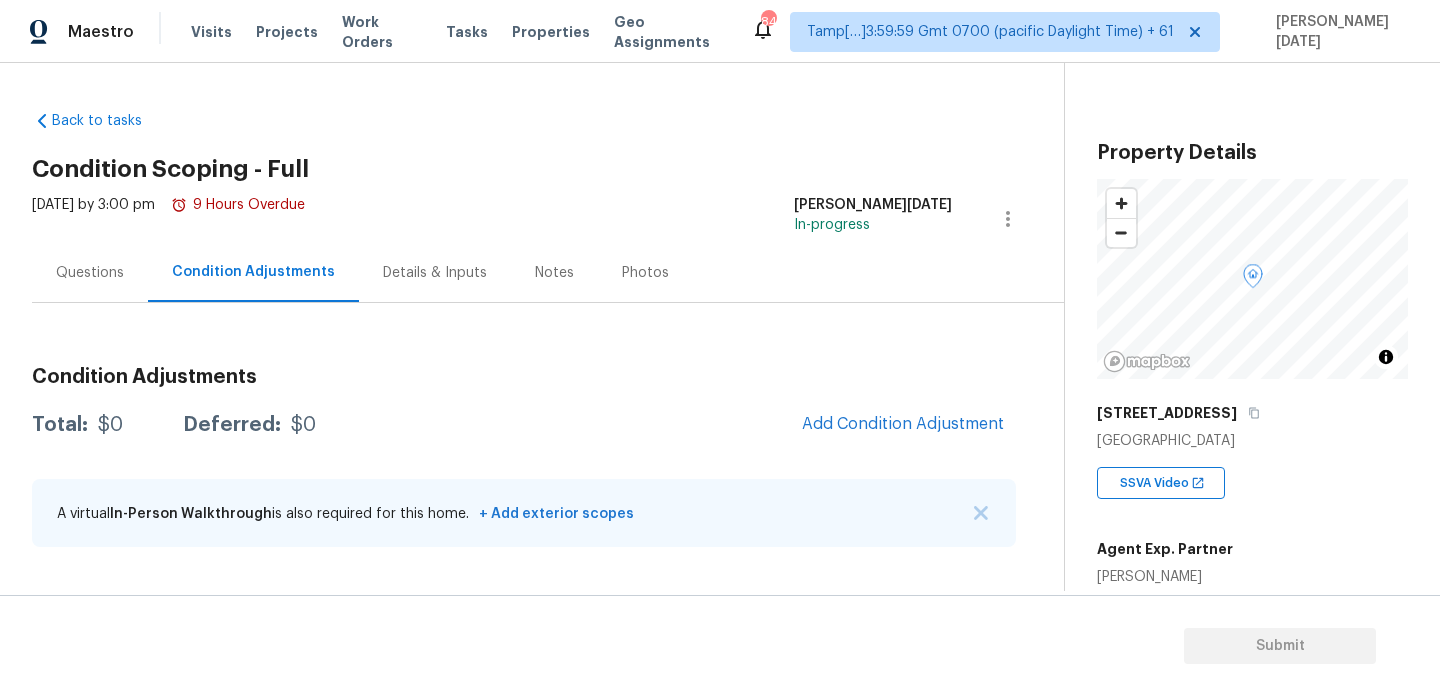 scroll, scrollTop: 0, scrollLeft: 0, axis: both 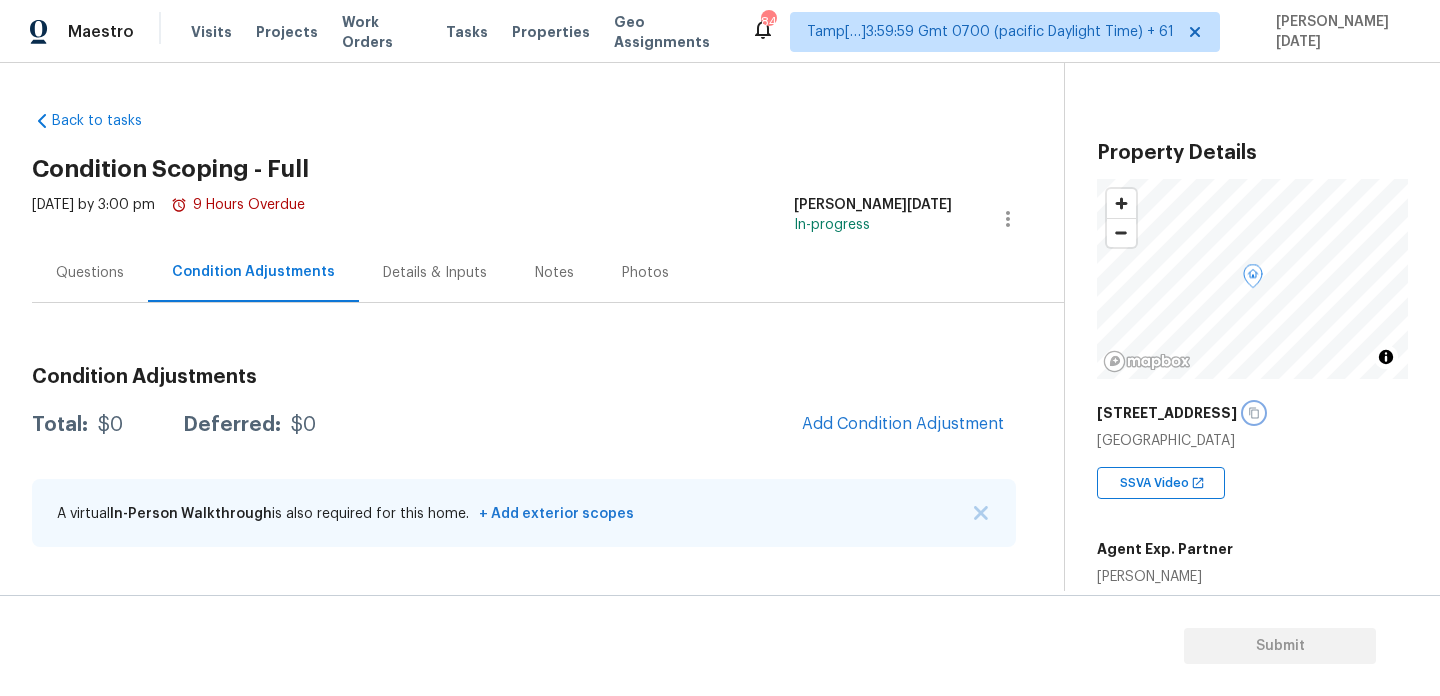 click 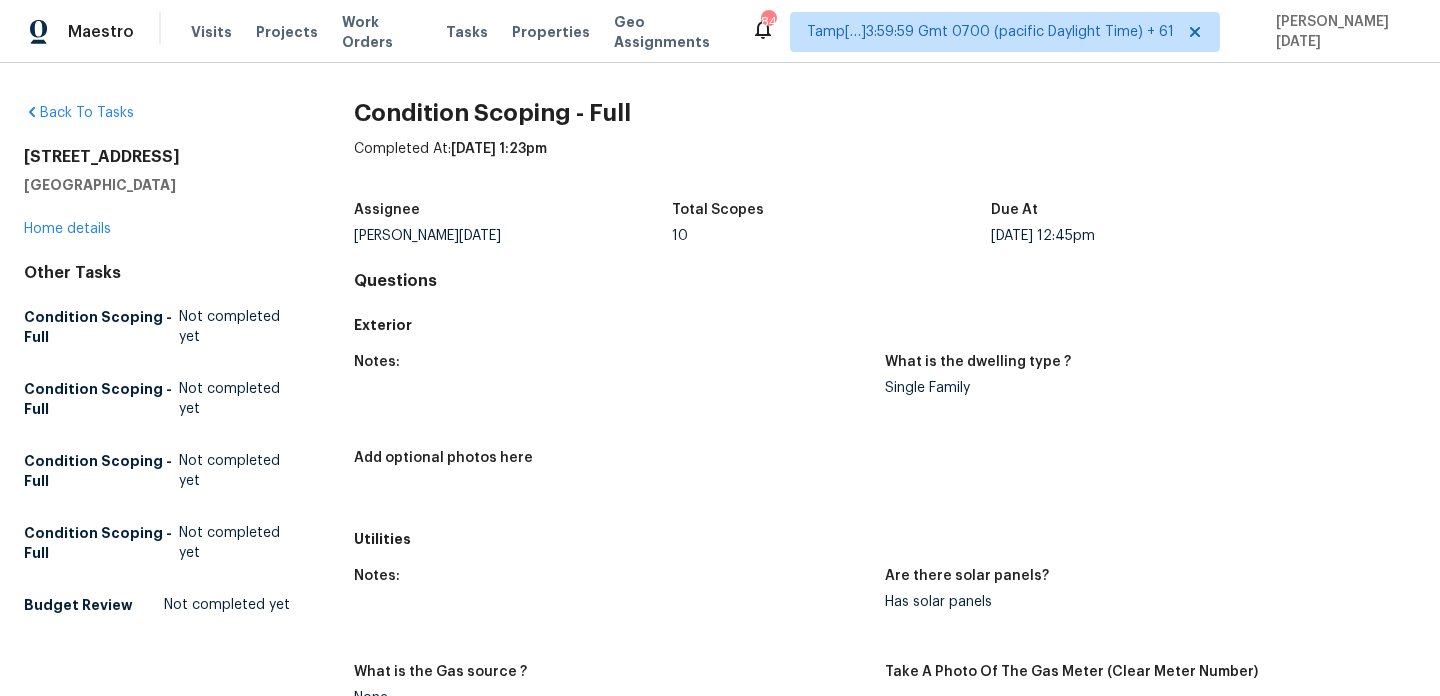 scroll, scrollTop: 0, scrollLeft: 0, axis: both 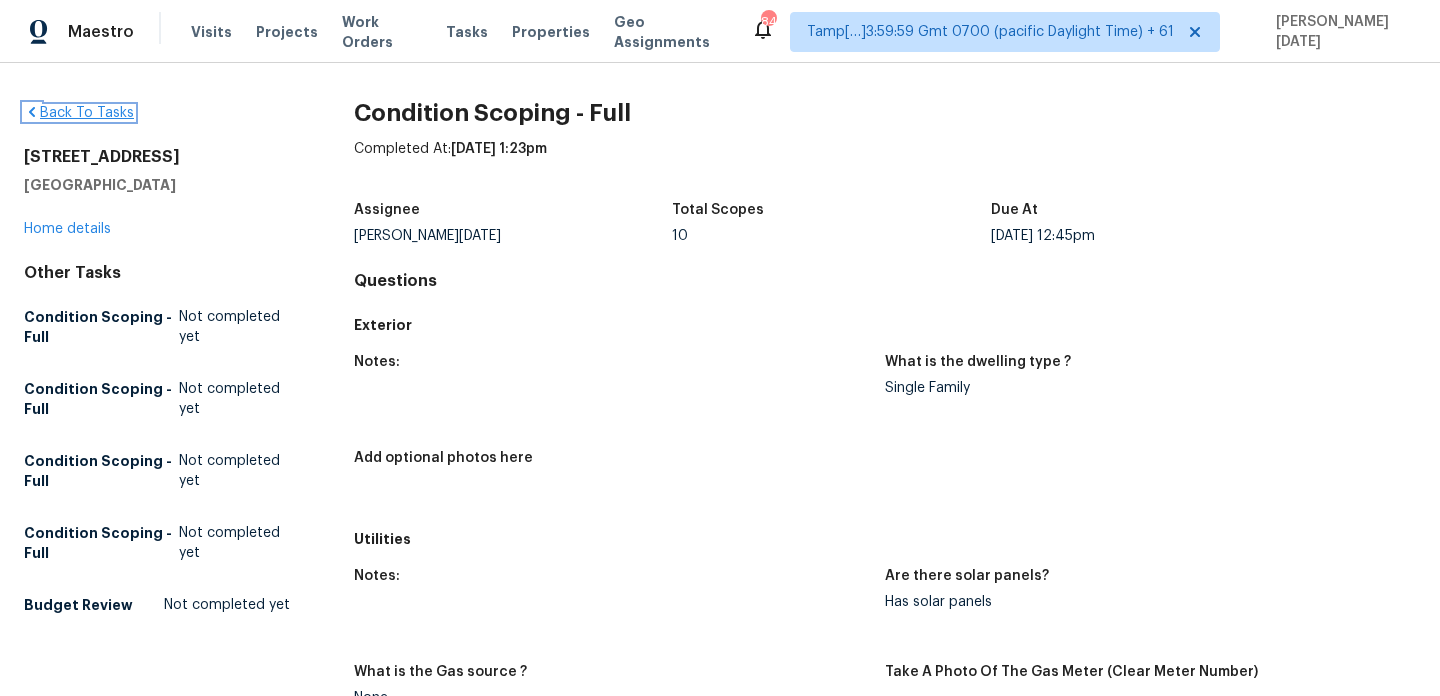 click on "Back To Tasks" at bounding box center [79, 113] 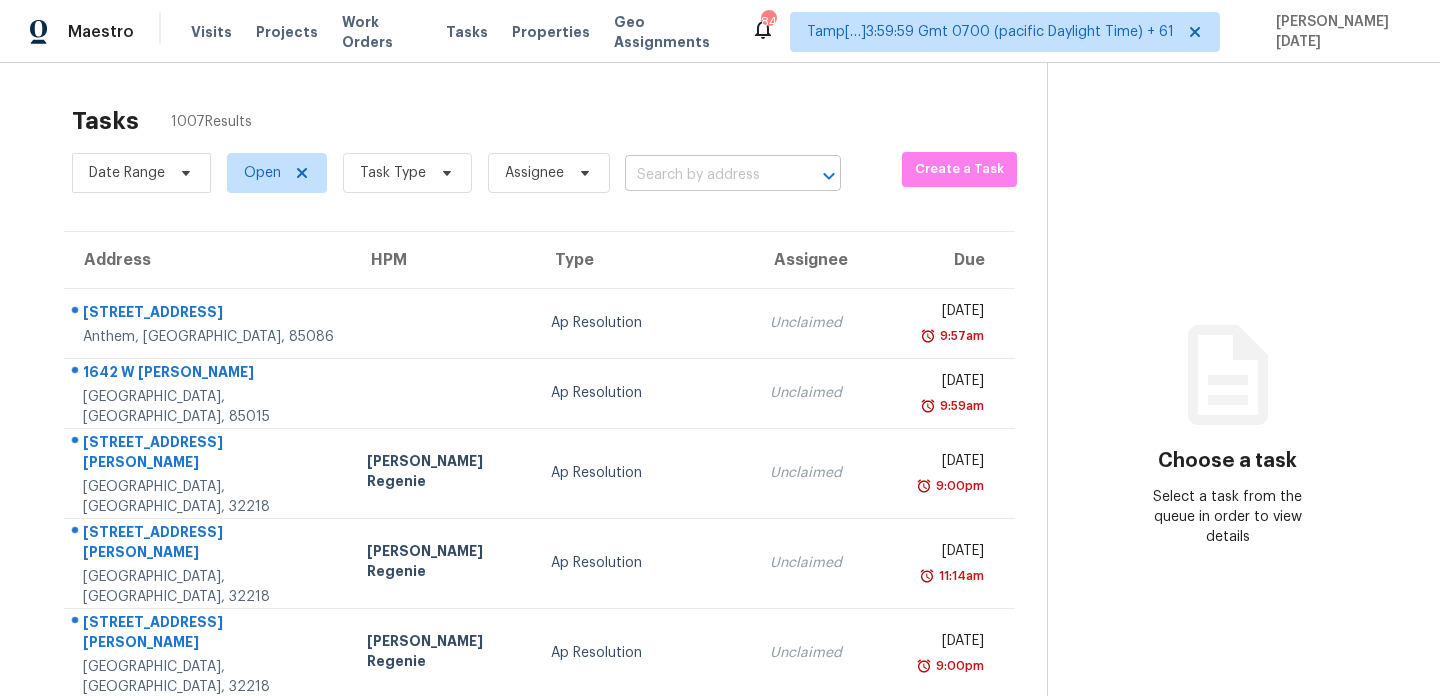 click at bounding box center [705, 175] 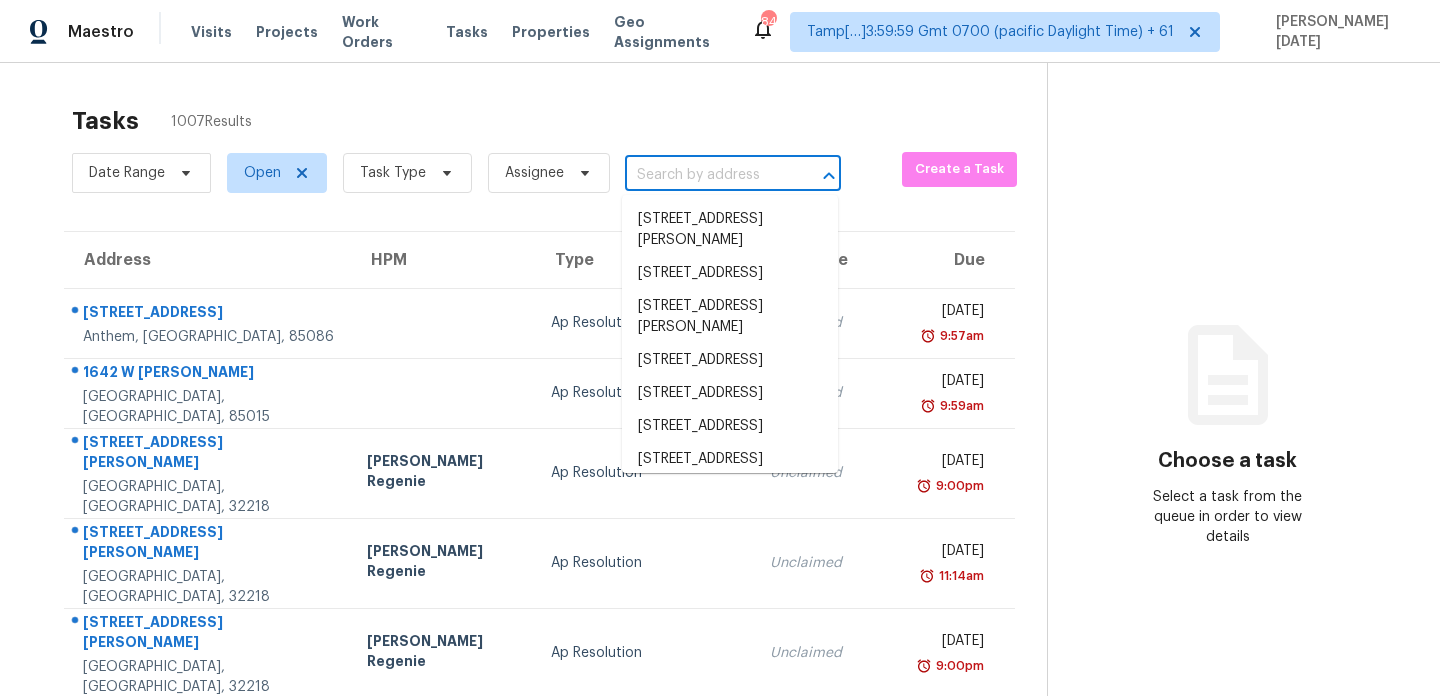 paste on "907 W Redfield Rd, Tempe, AZ, 85283" 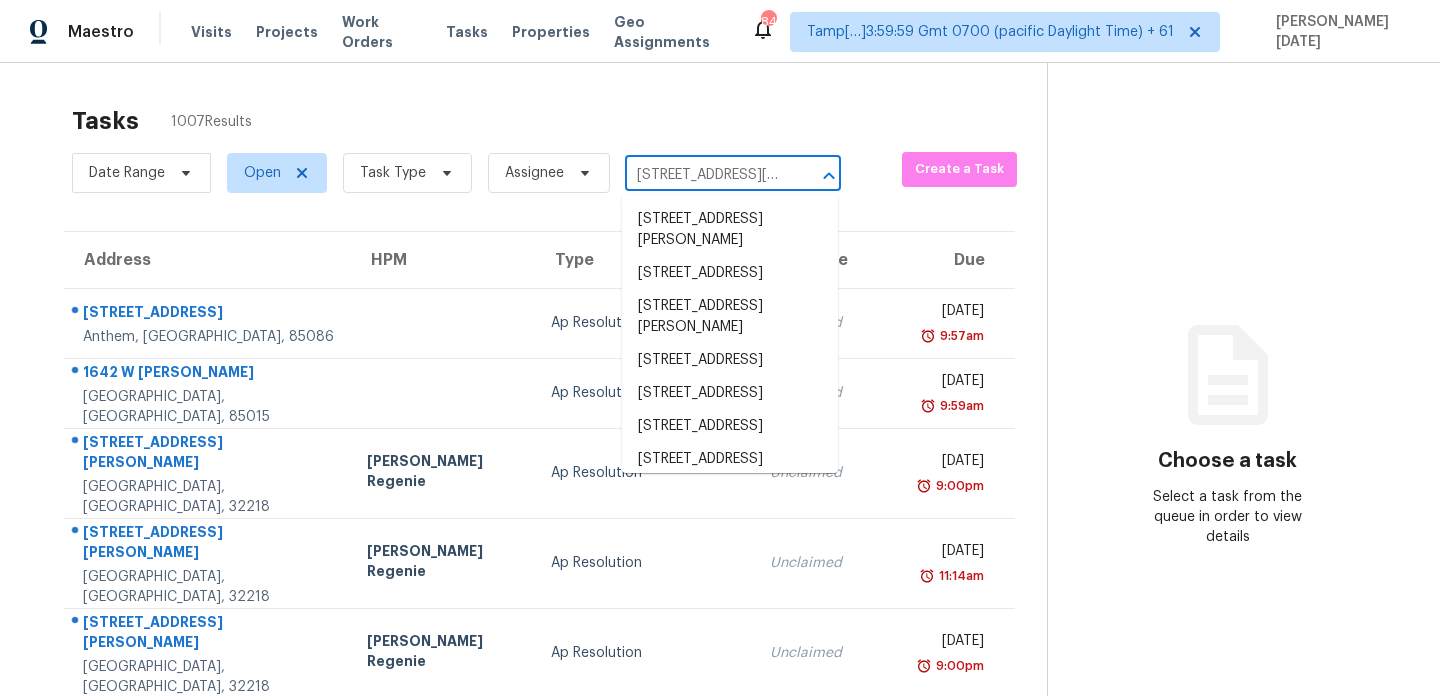 scroll, scrollTop: 0, scrollLeft: 102, axis: horizontal 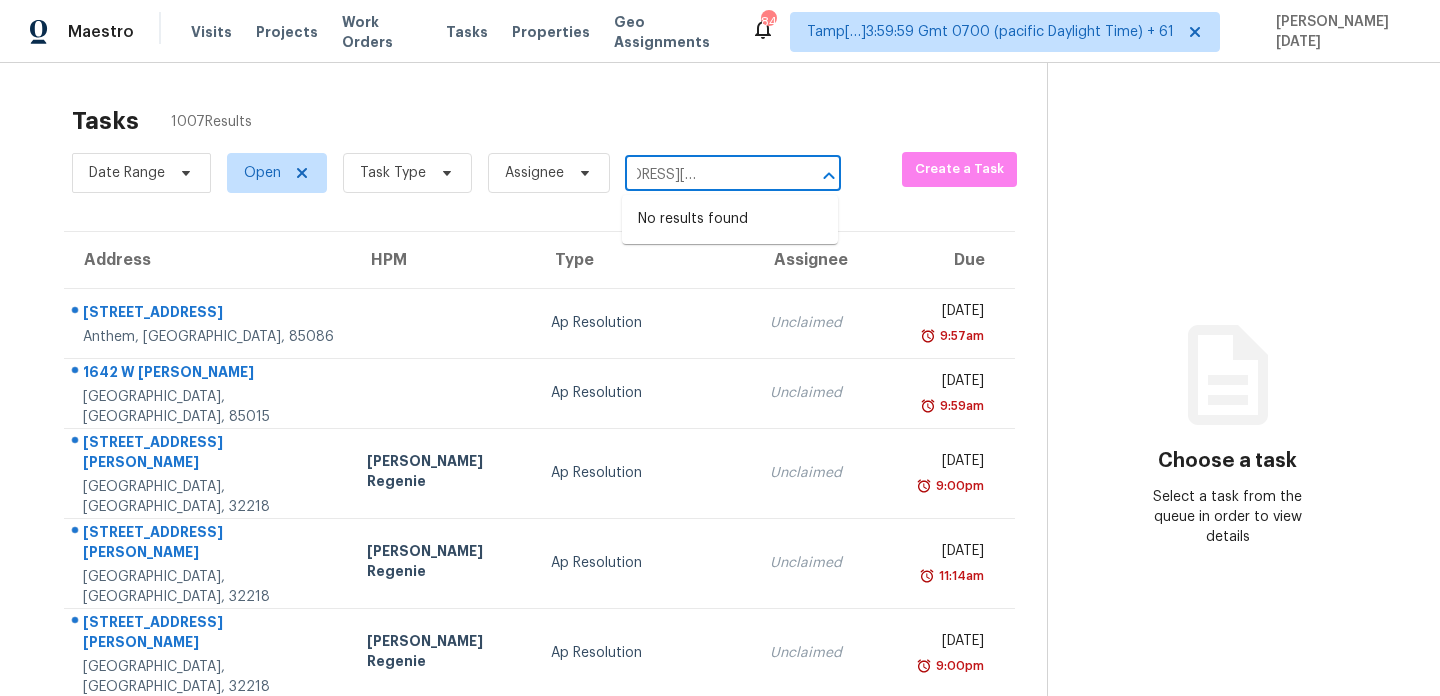 type on "907 W Redfield Rd, Tempe, AZ, 85283" 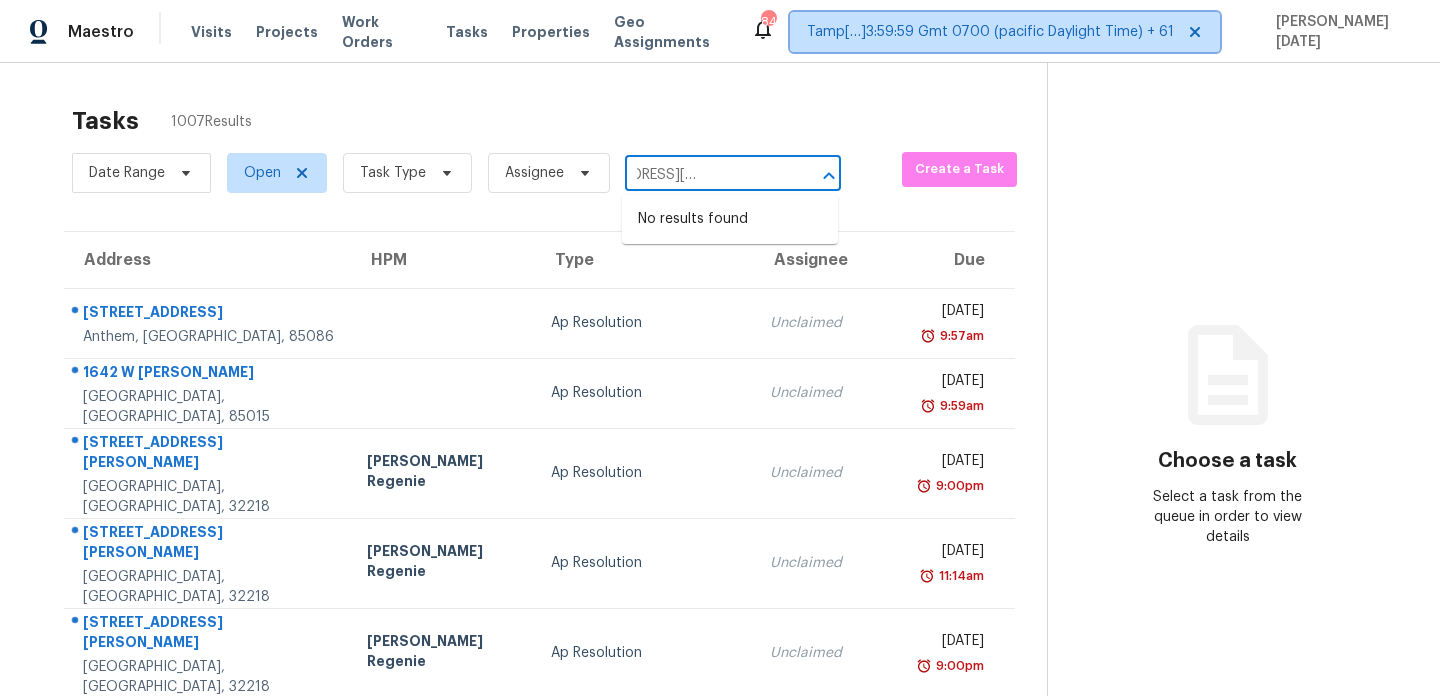 click 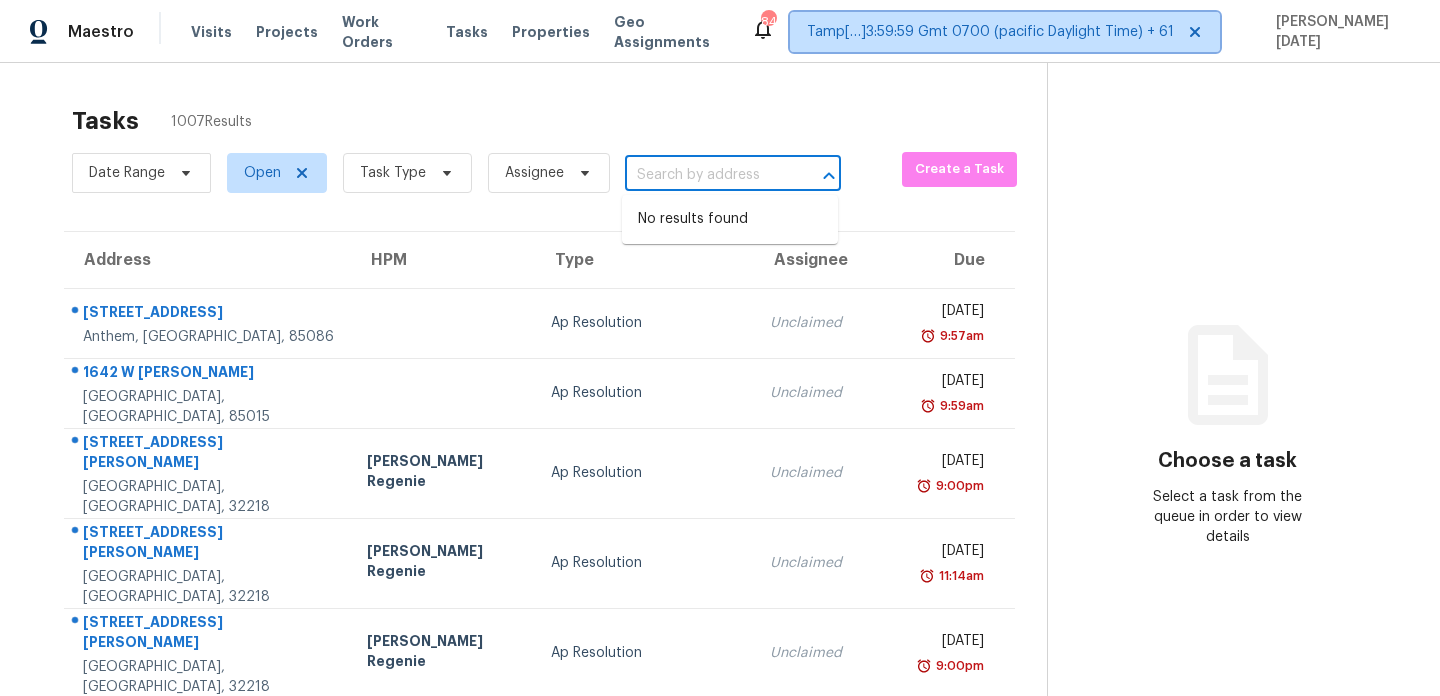 scroll, scrollTop: 0, scrollLeft: 0, axis: both 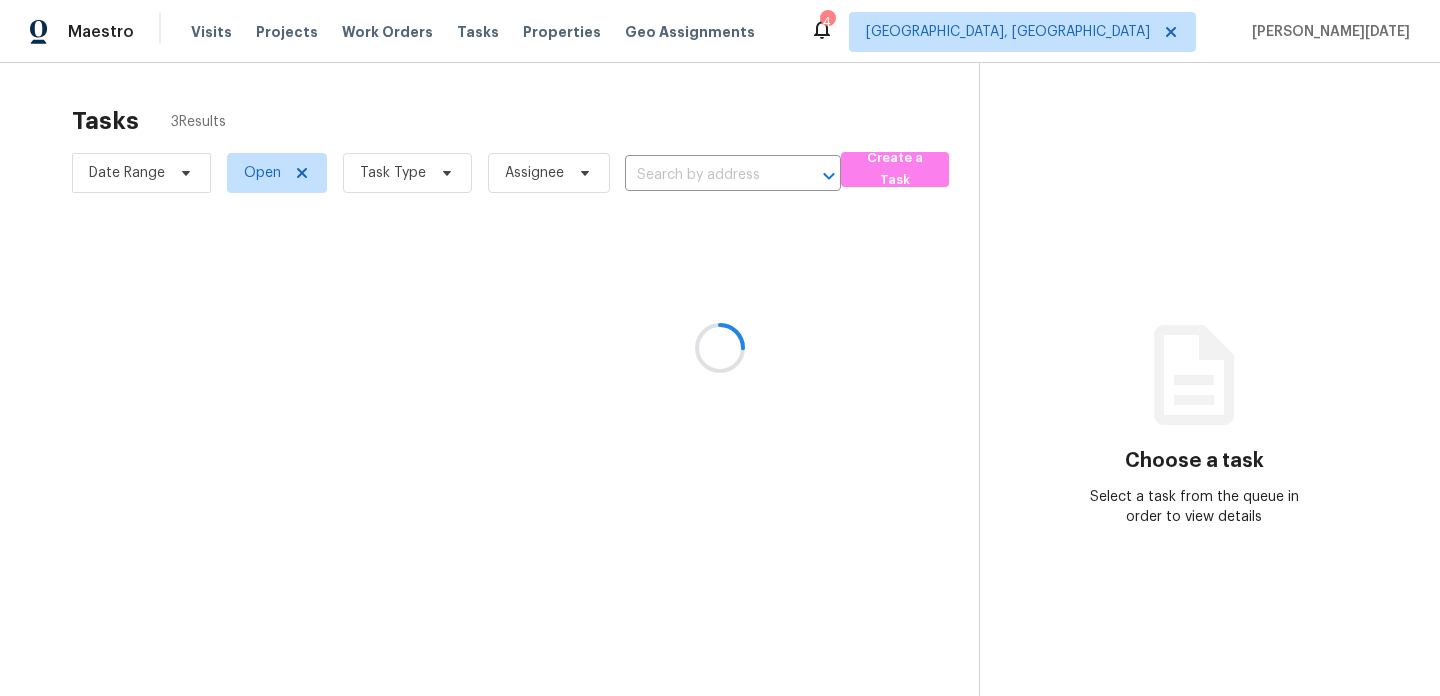 click at bounding box center [720, 348] 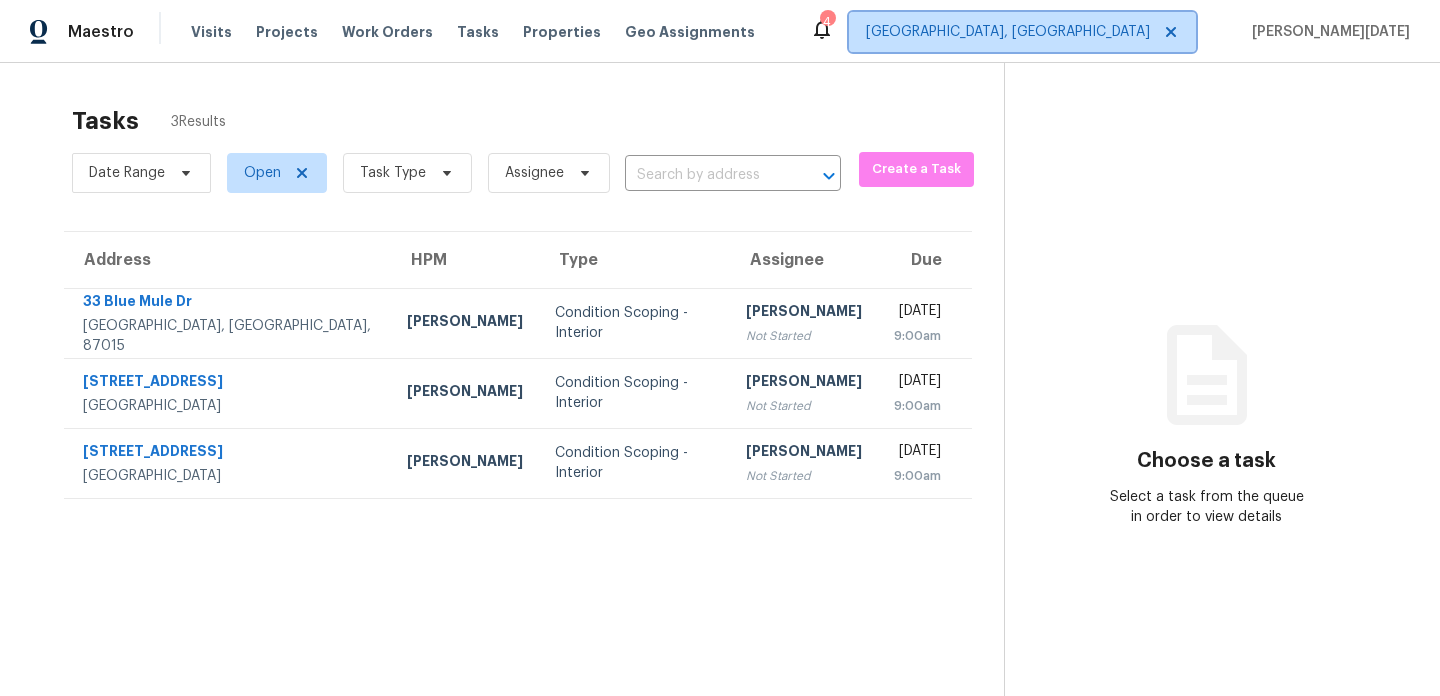 click on "Albuquerque, NM" at bounding box center (1008, 32) 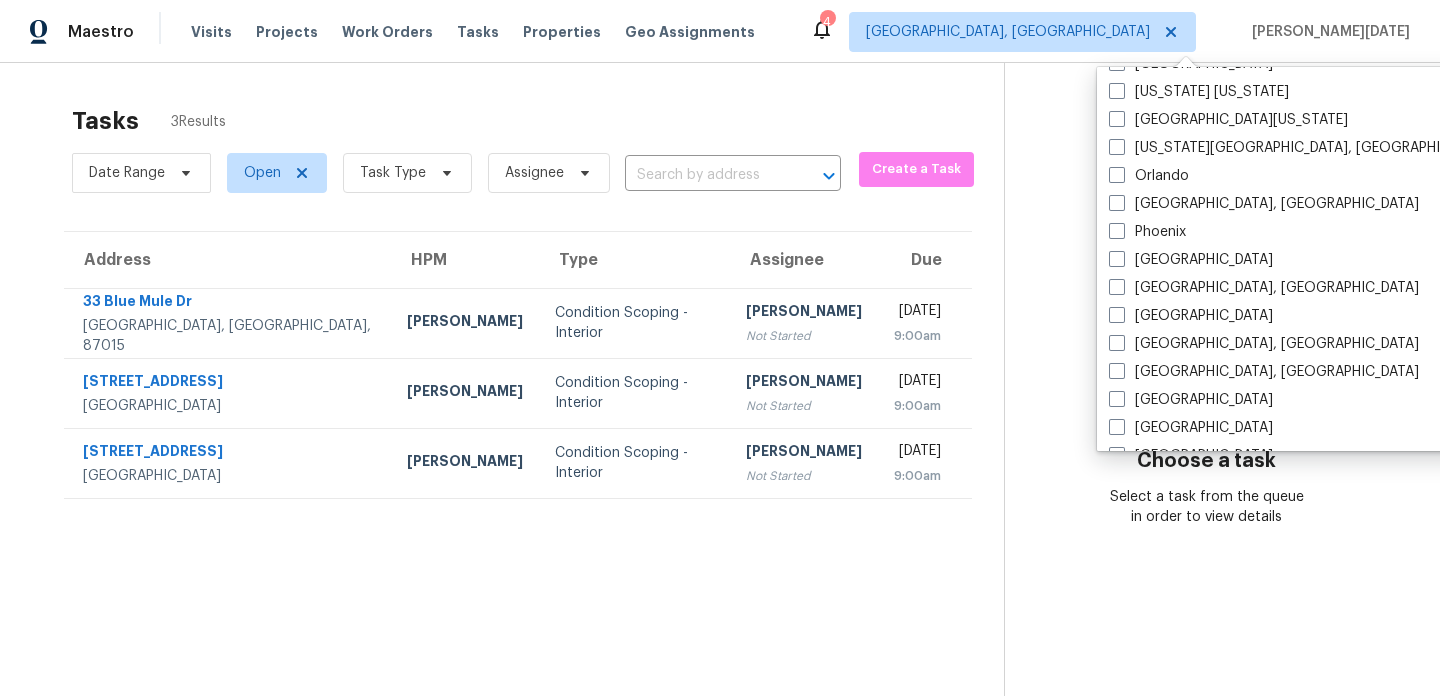 scroll, scrollTop: 1029, scrollLeft: 0, axis: vertical 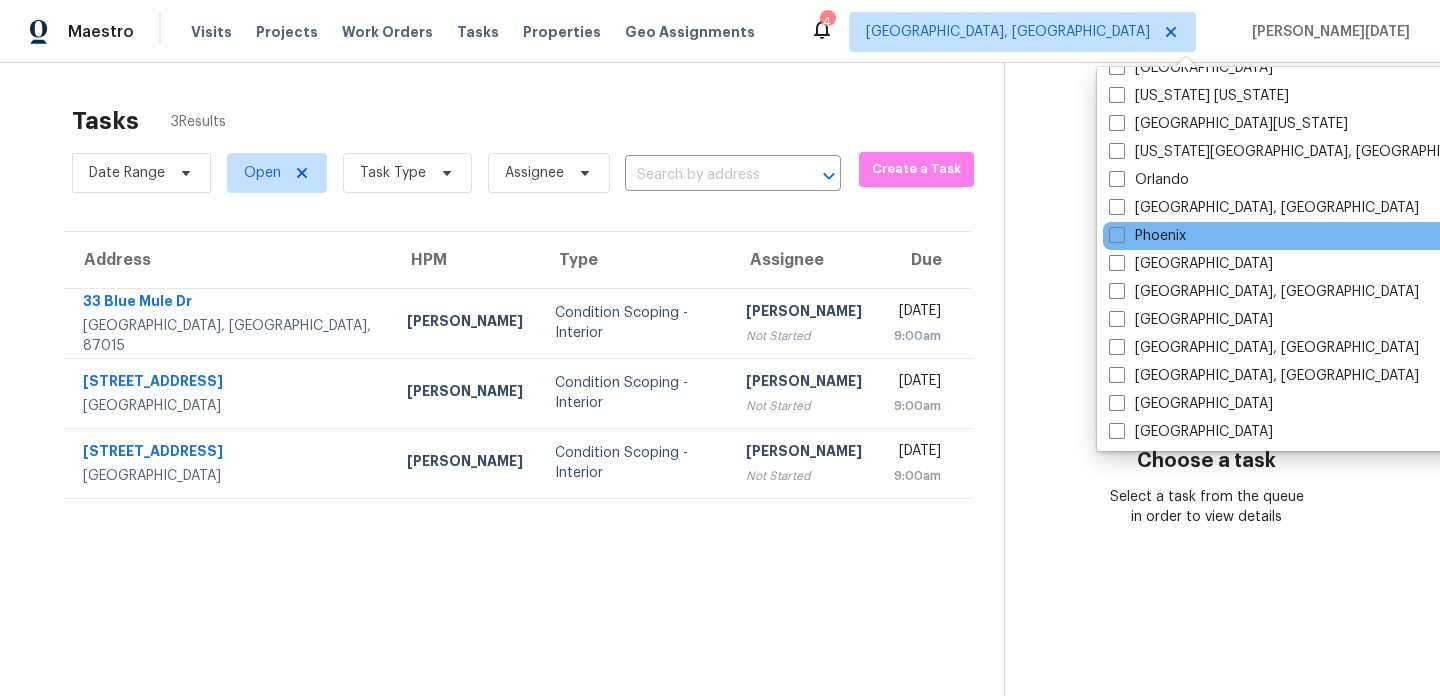 click on "Phoenix" at bounding box center (1304, 236) 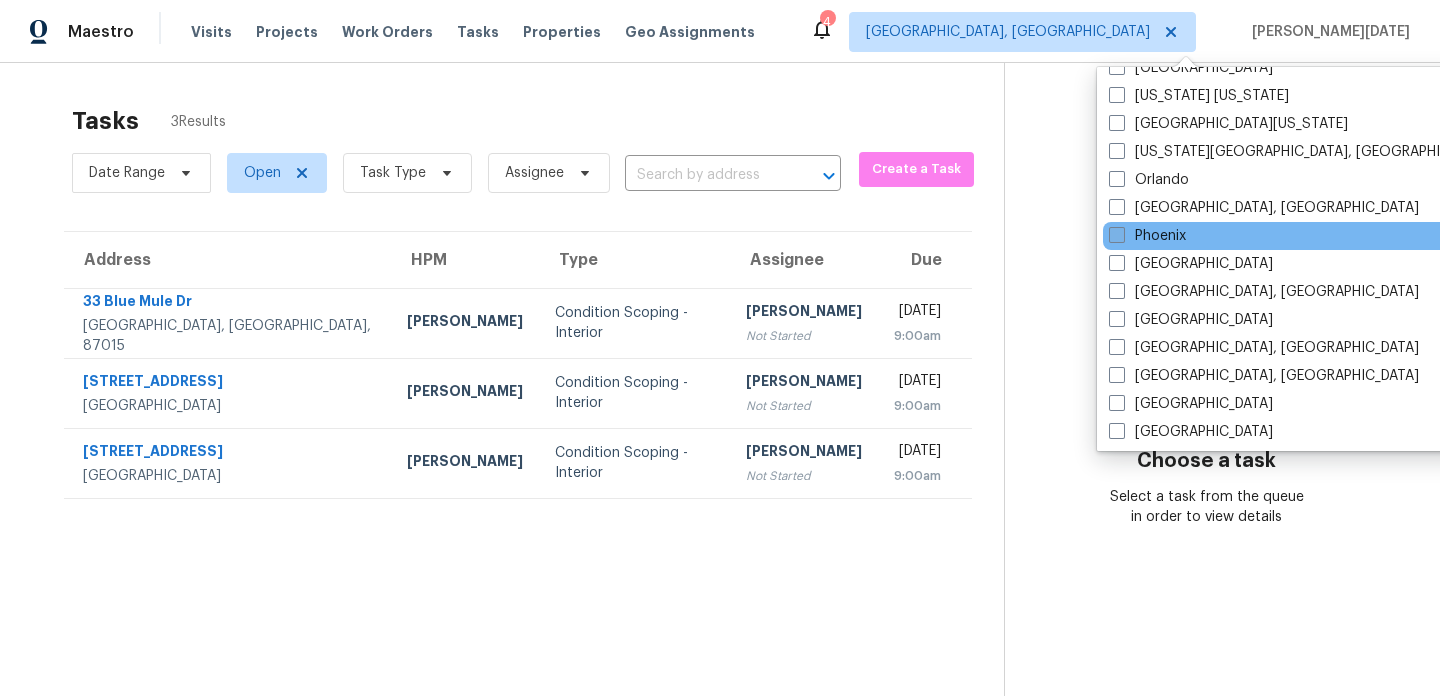 click on "Phoenix" at bounding box center (1147, 236) 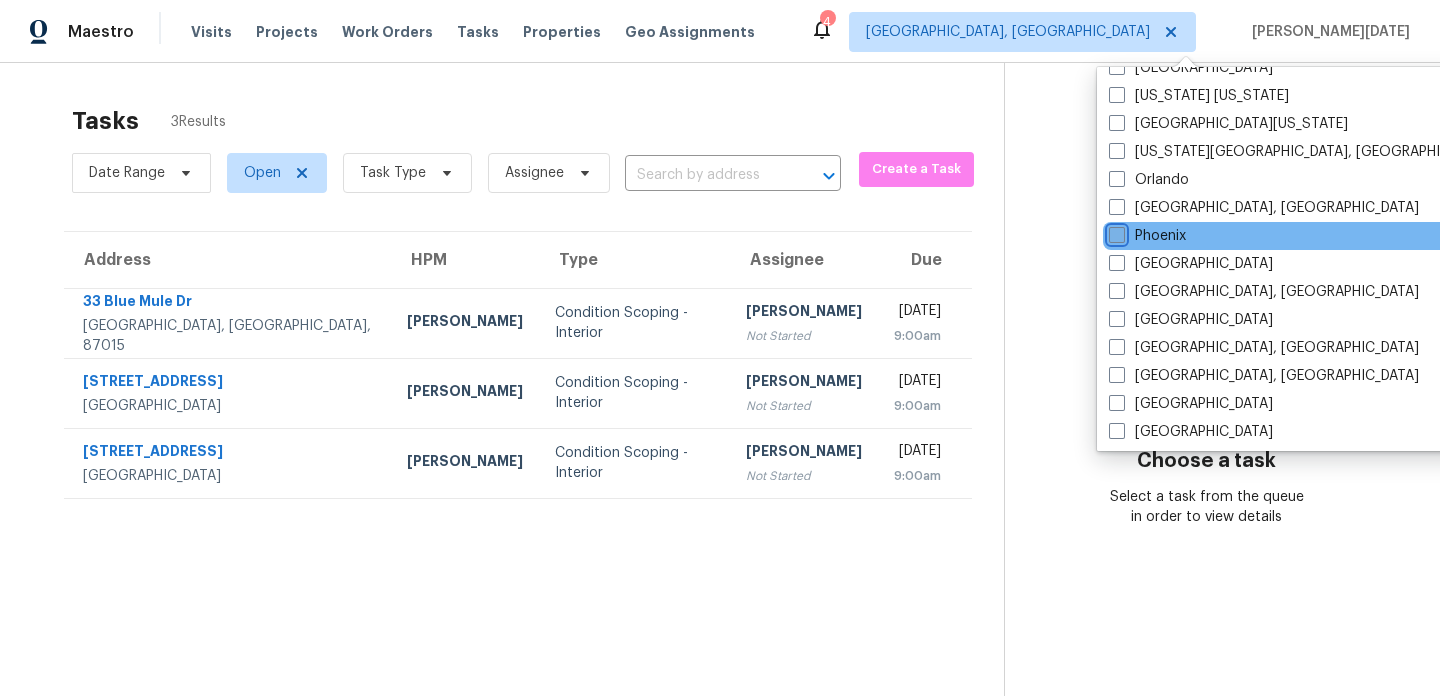 click on "Phoenix" at bounding box center (1115, 232) 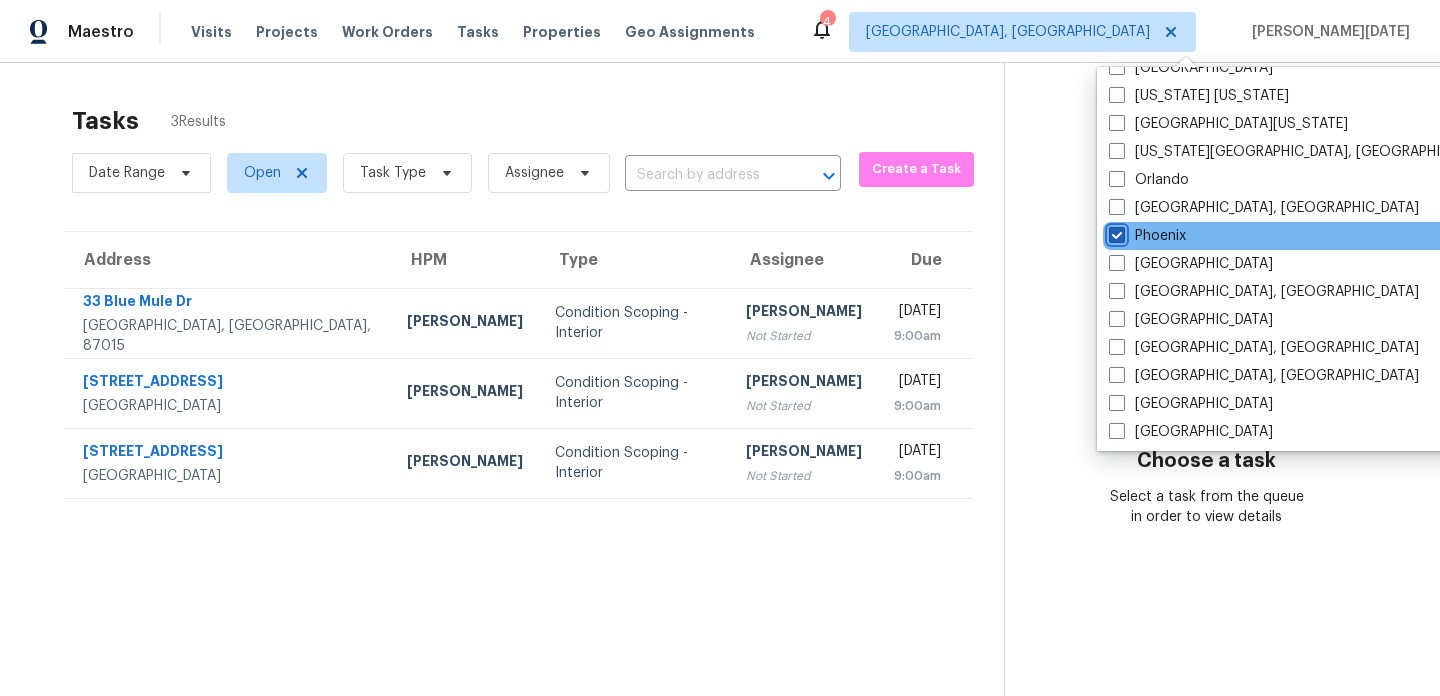checkbox on "true" 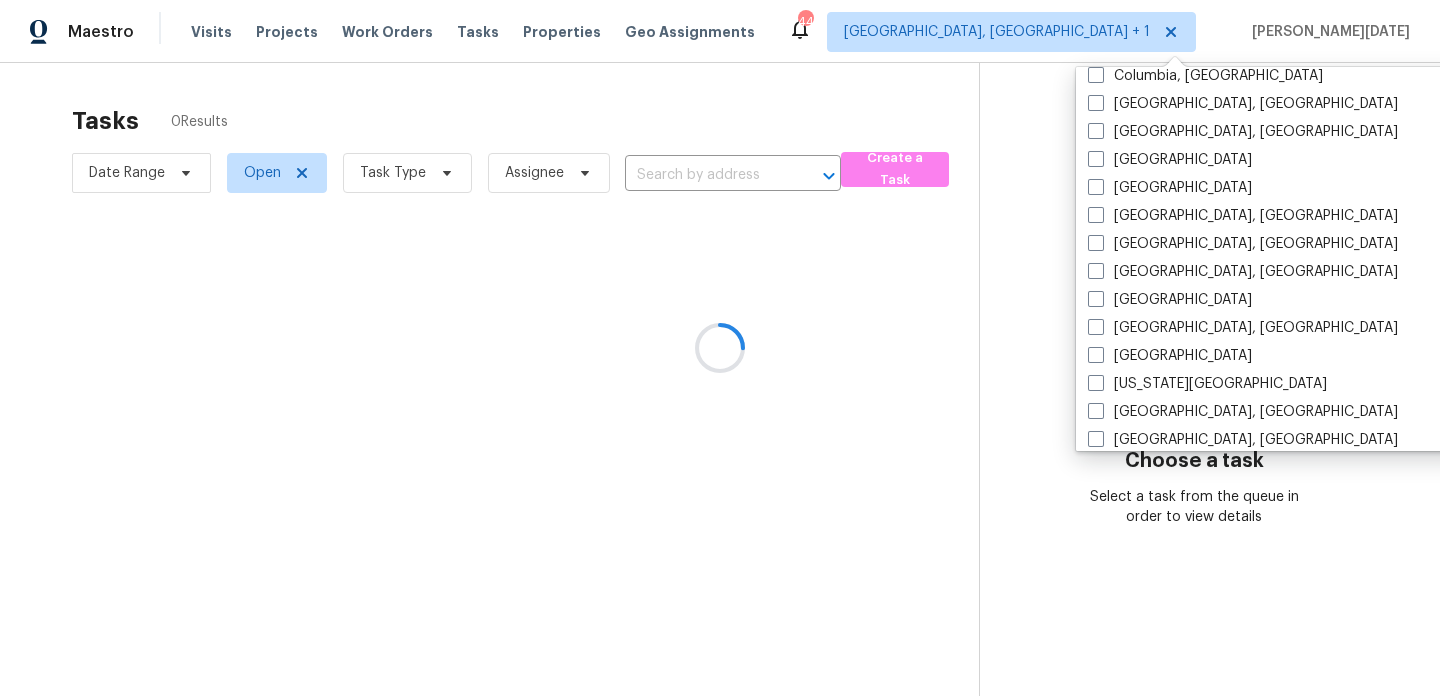 scroll, scrollTop: 0, scrollLeft: 0, axis: both 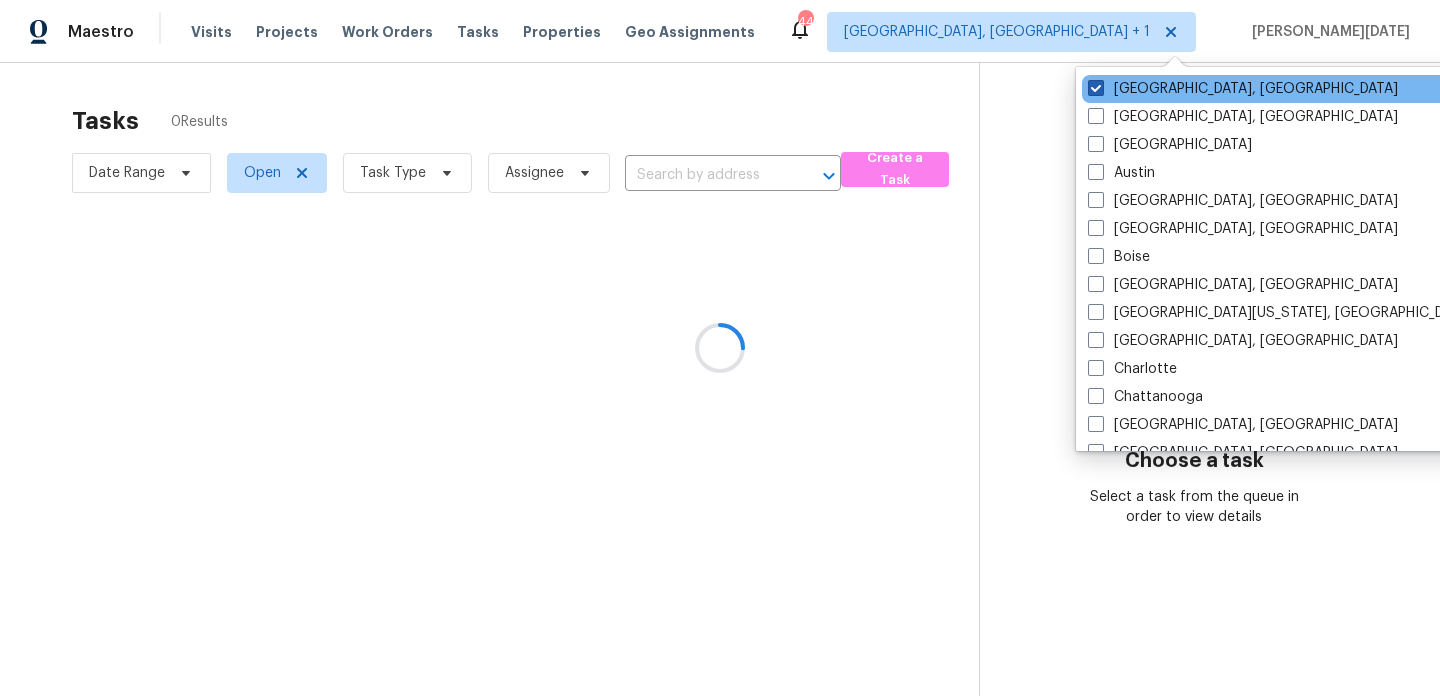 click on "Albuquerque, NM" at bounding box center [1243, 89] 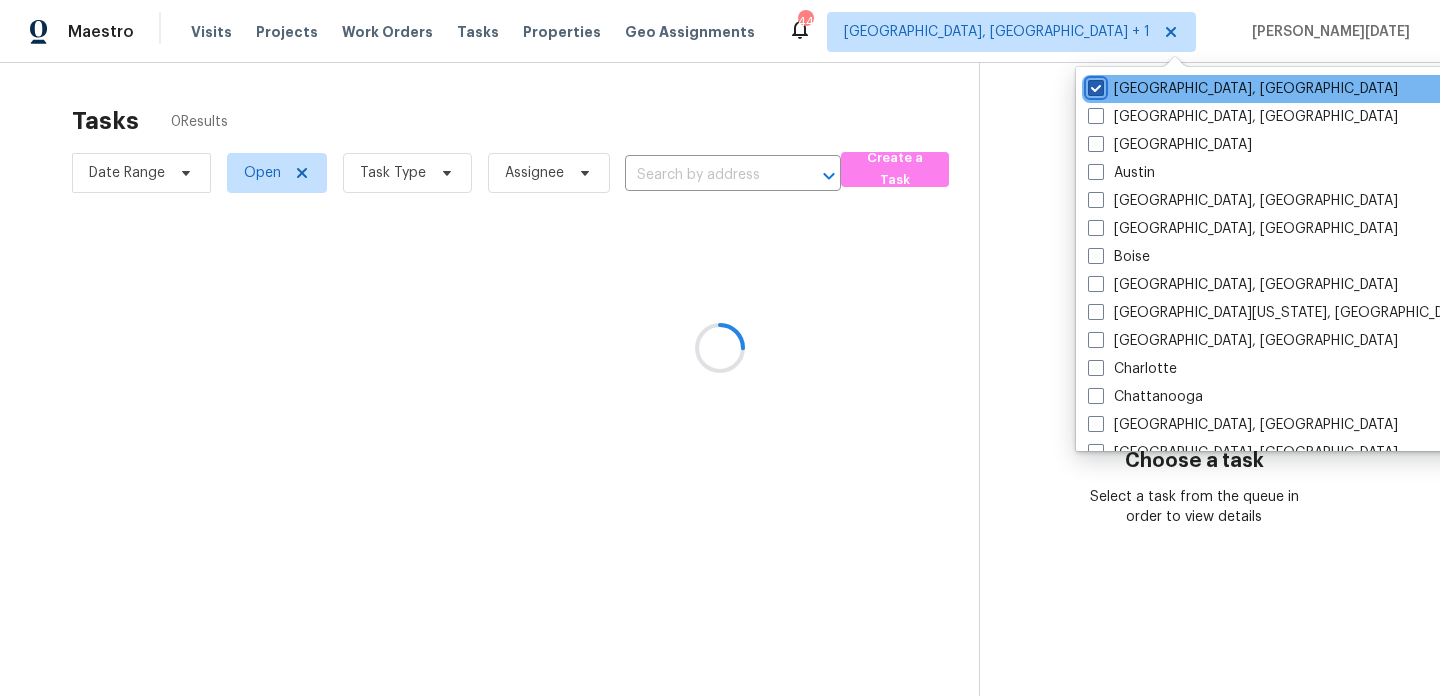 click on "Albuquerque, NM" at bounding box center [1094, 85] 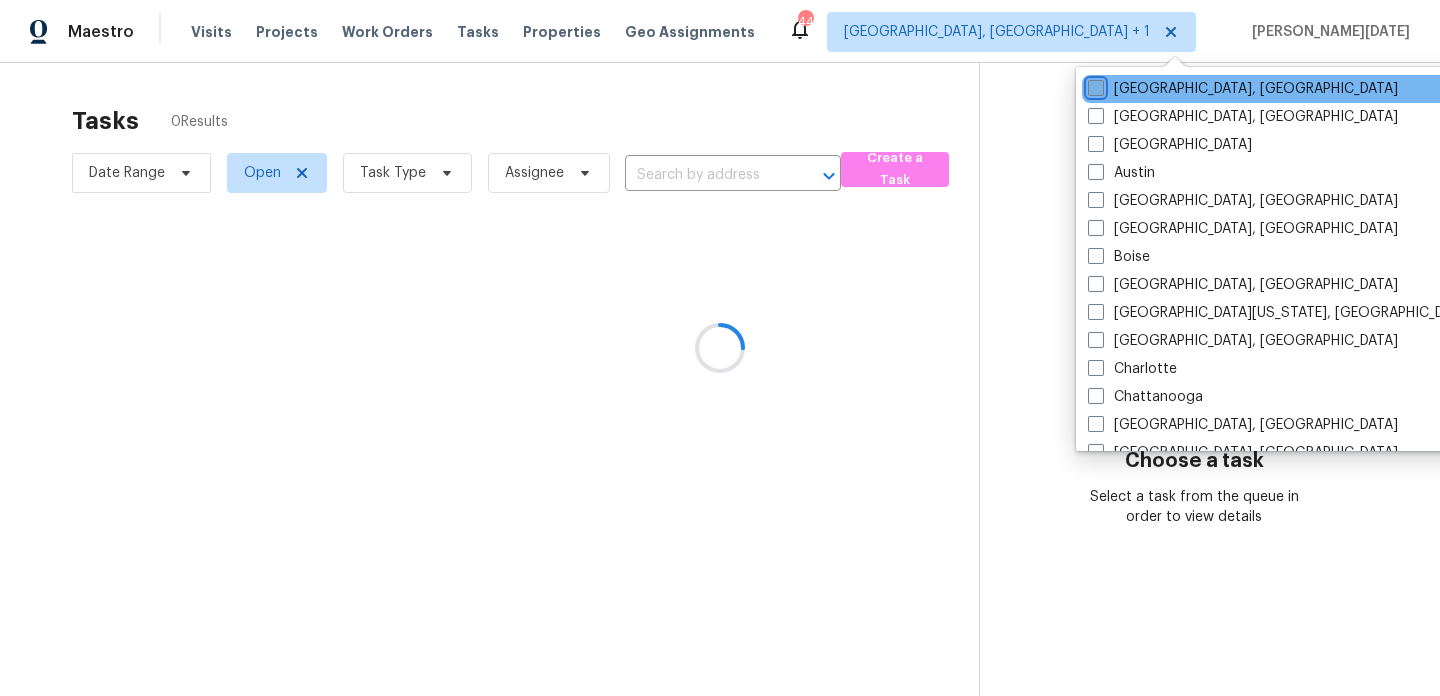 checkbox on "false" 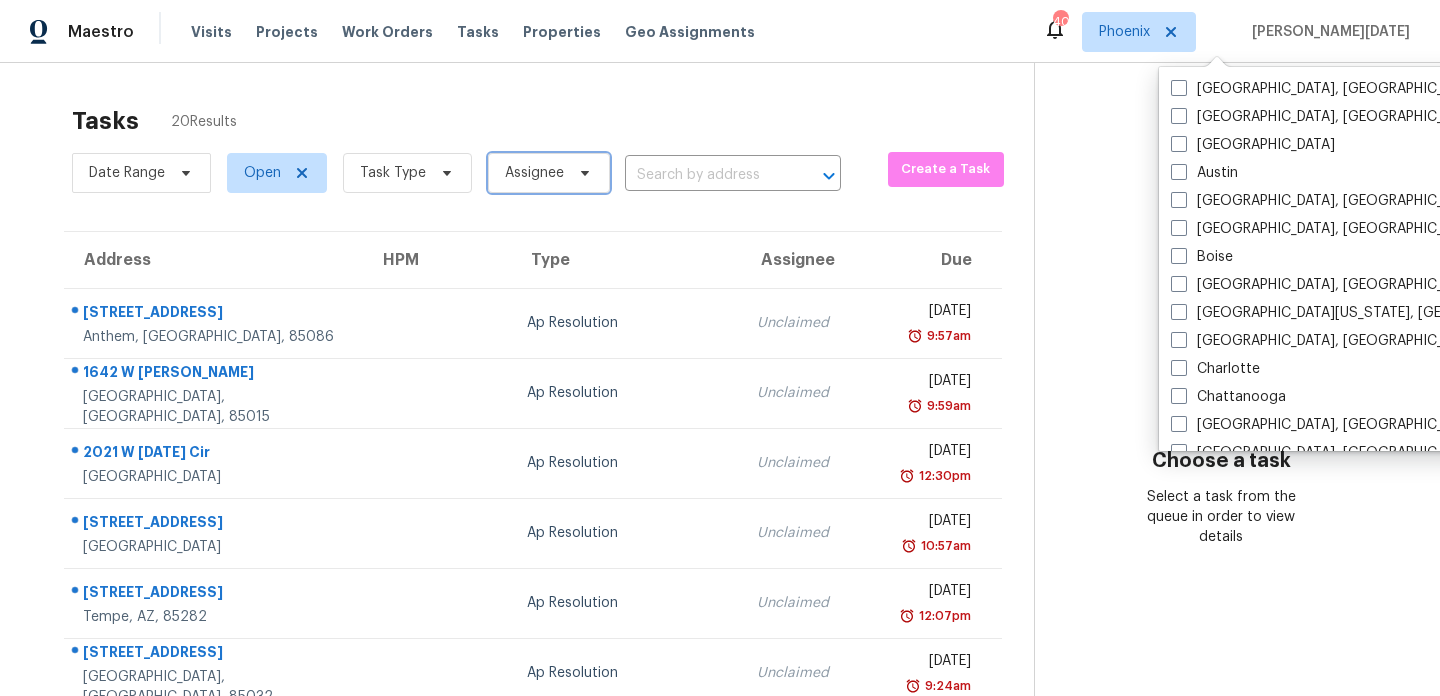 click on "Assignee" at bounding box center (549, 173) 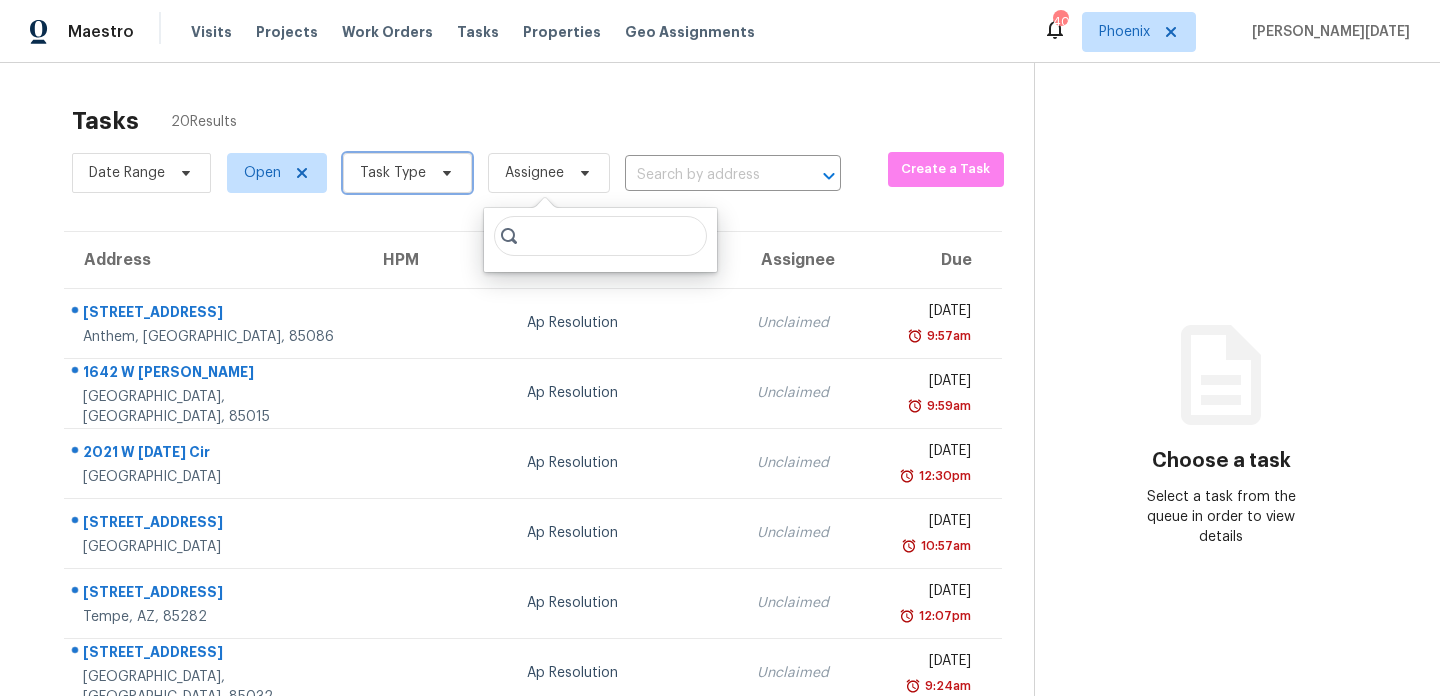click on "Task Type" at bounding box center [407, 173] 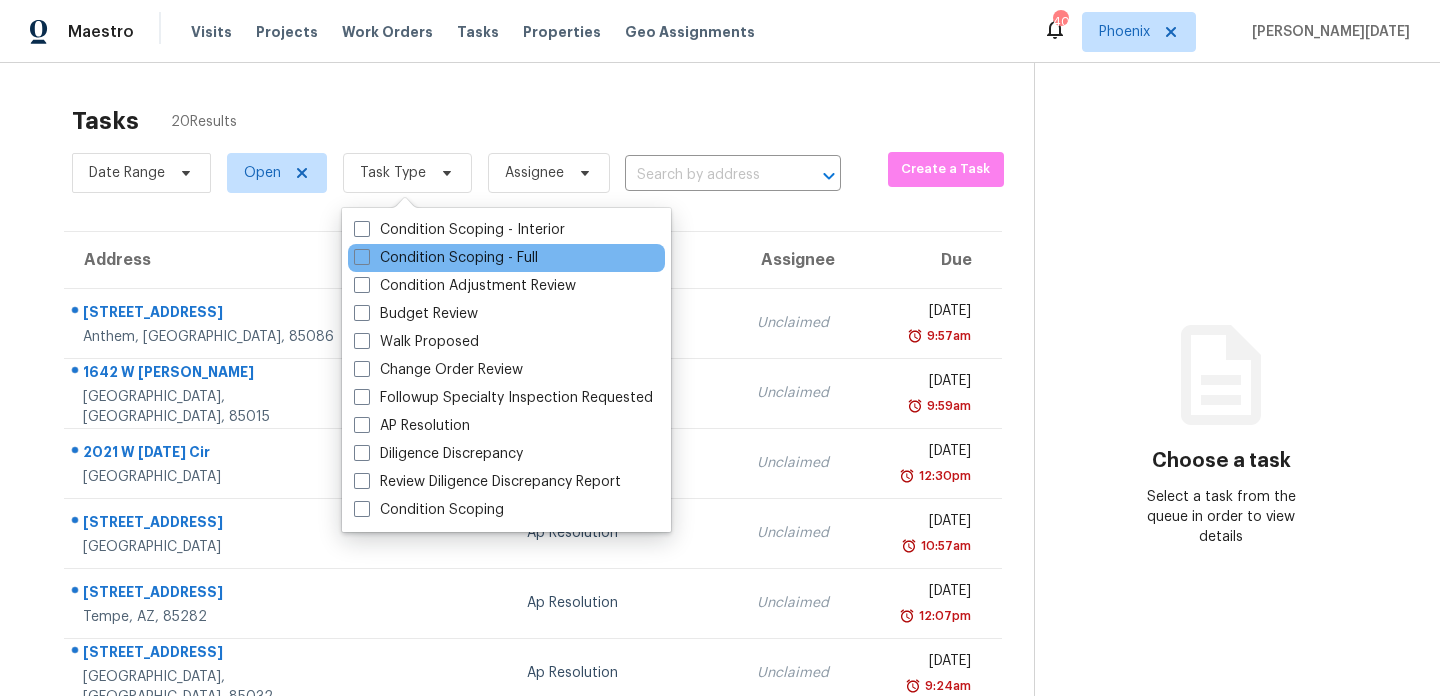 click on "Condition Scoping - Full" at bounding box center (506, 258) 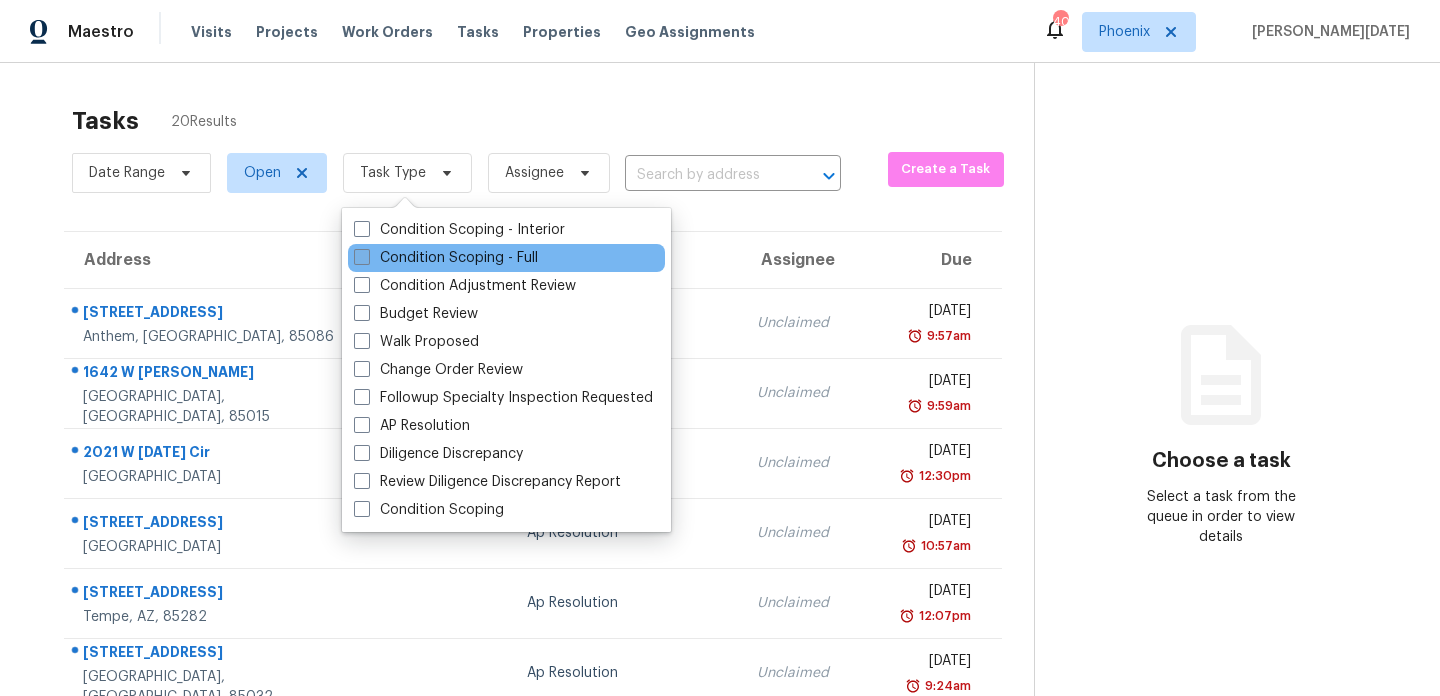click on "Condition Scoping - Full" at bounding box center [446, 258] 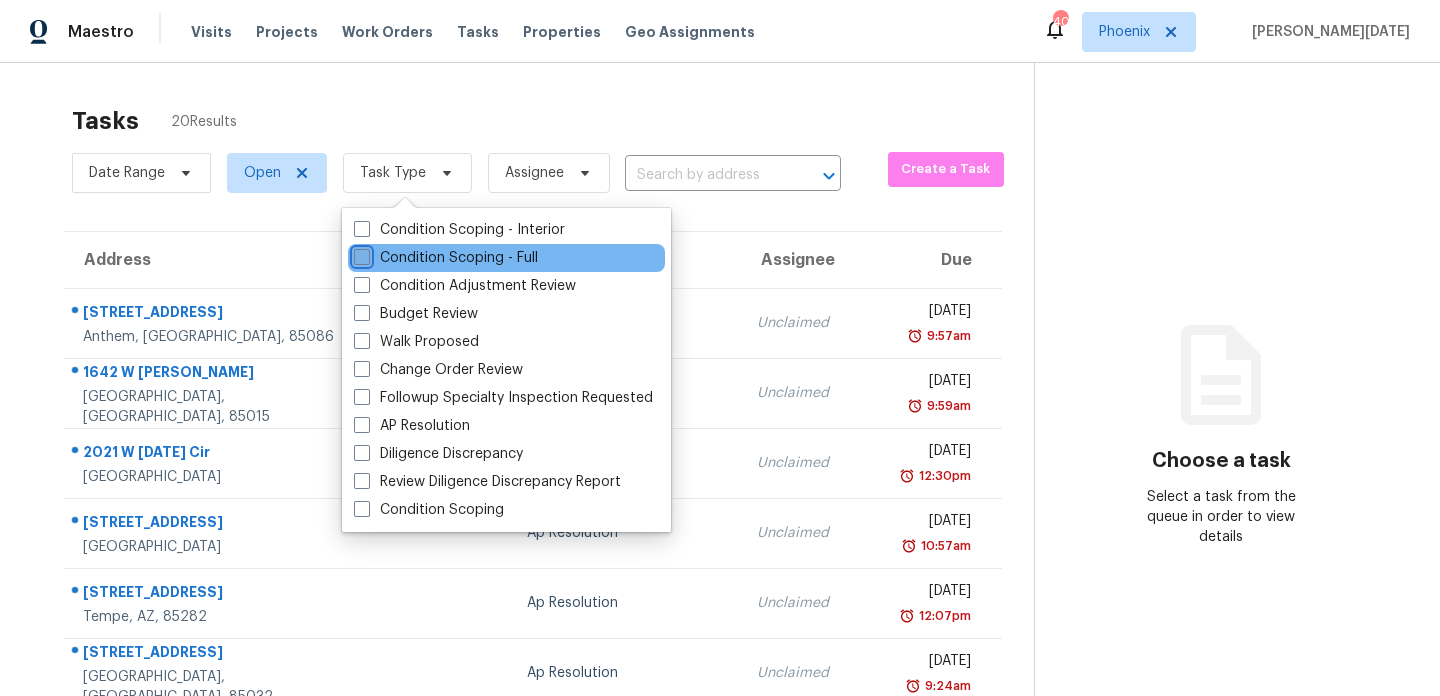 click on "Condition Scoping - Full" at bounding box center (360, 254) 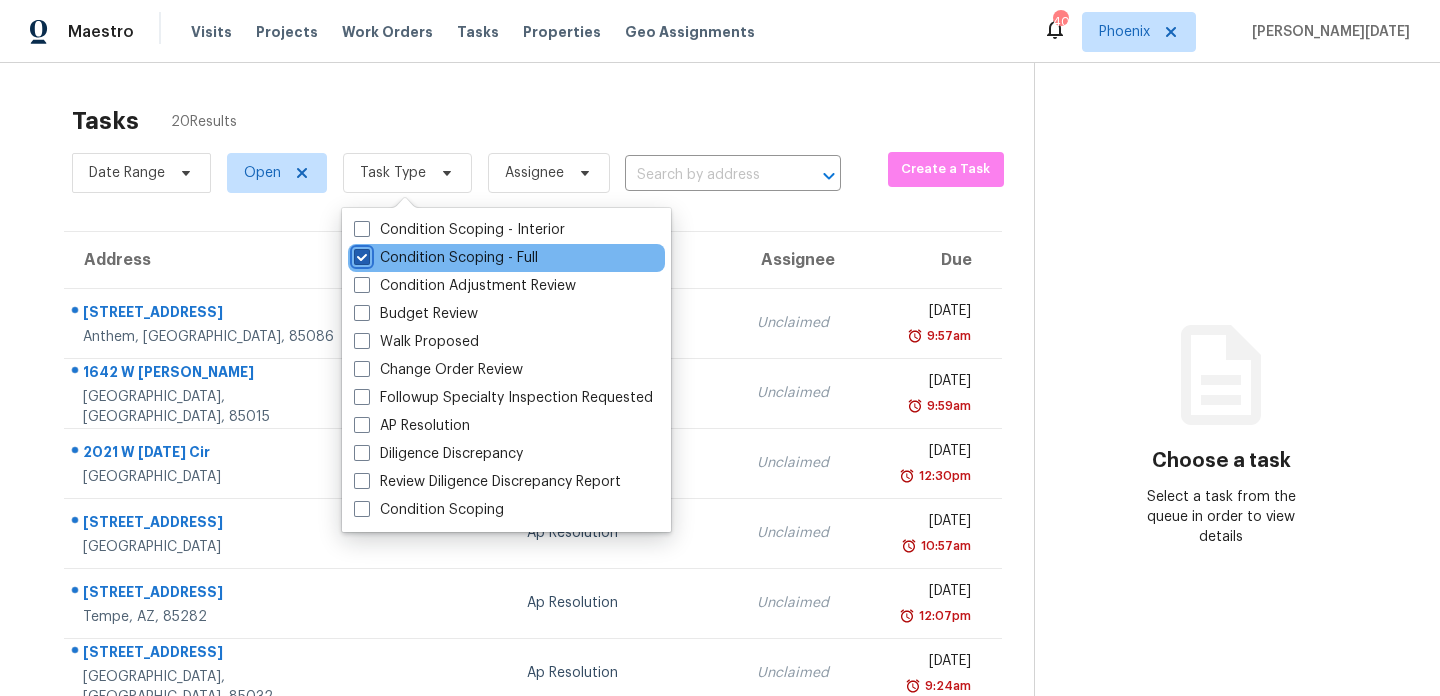 checkbox on "true" 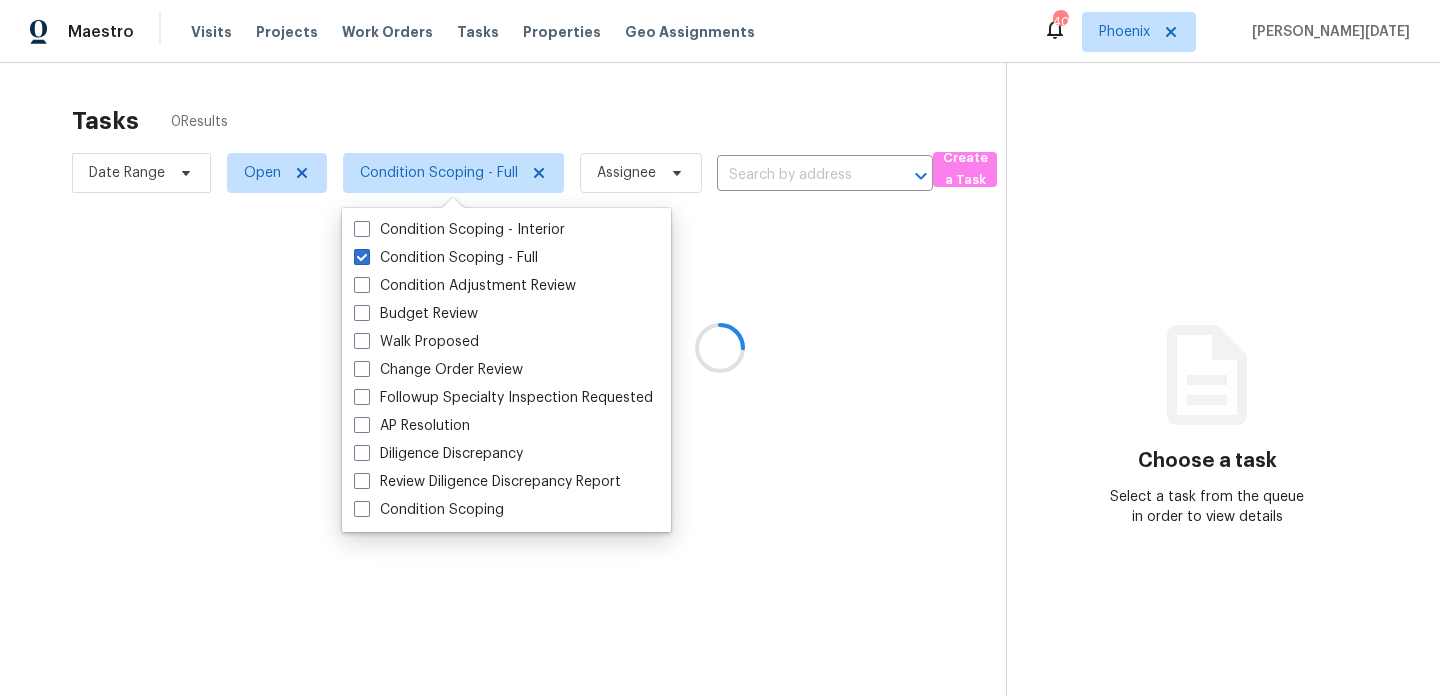click at bounding box center [720, 348] 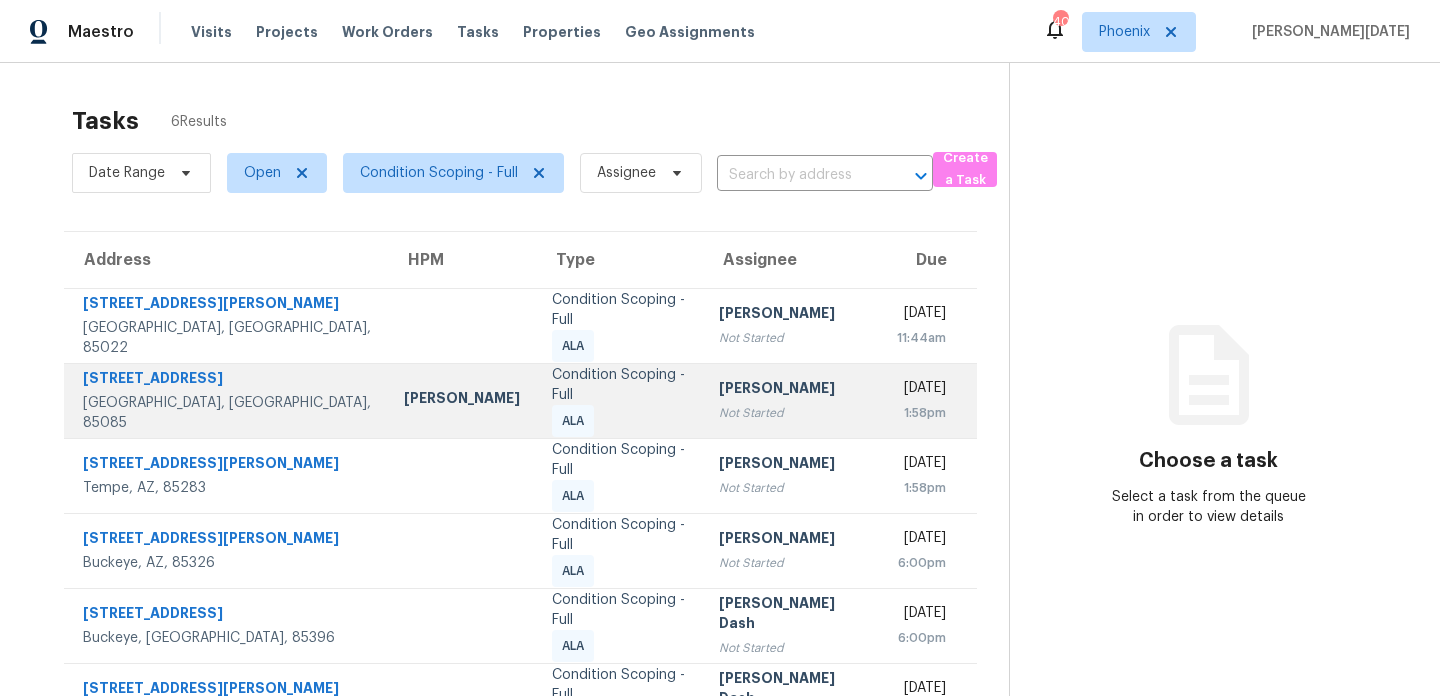 scroll, scrollTop: 63, scrollLeft: 0, axis: vertical 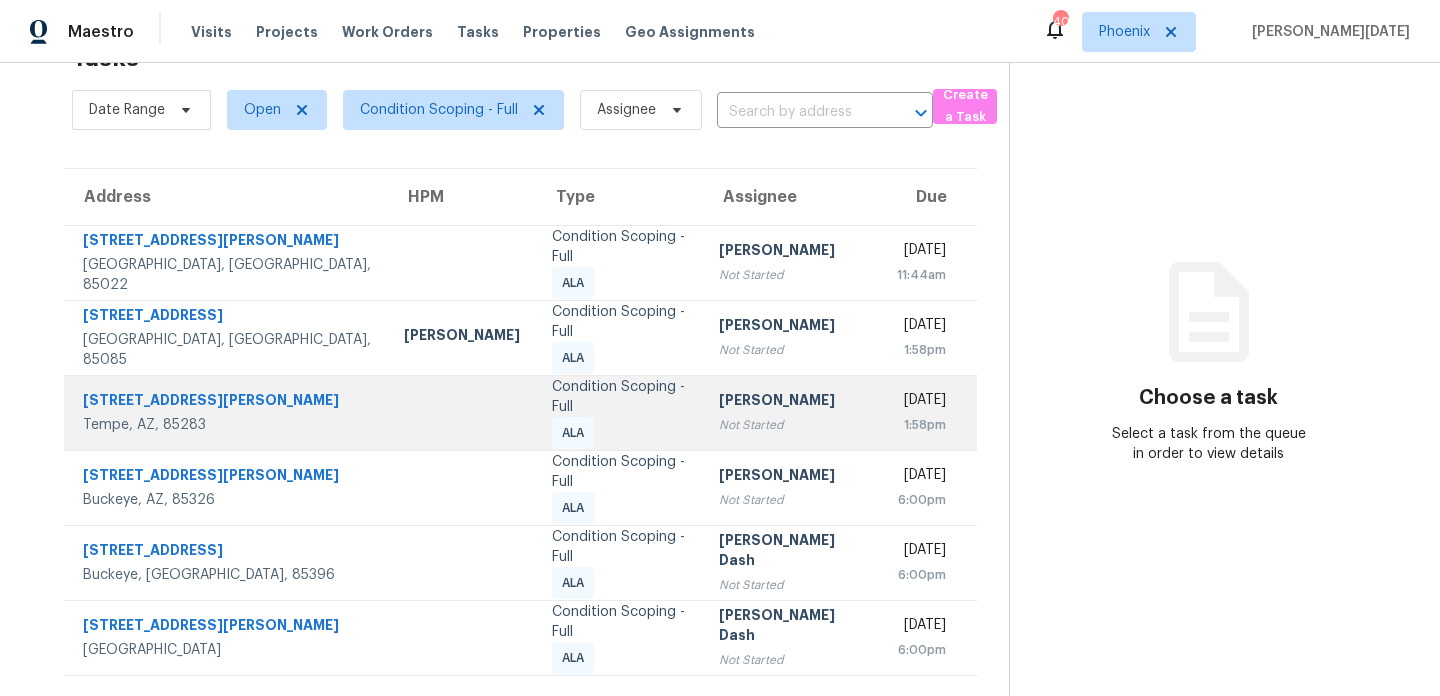 click on "Not Started" at bounding box center [791, 425] 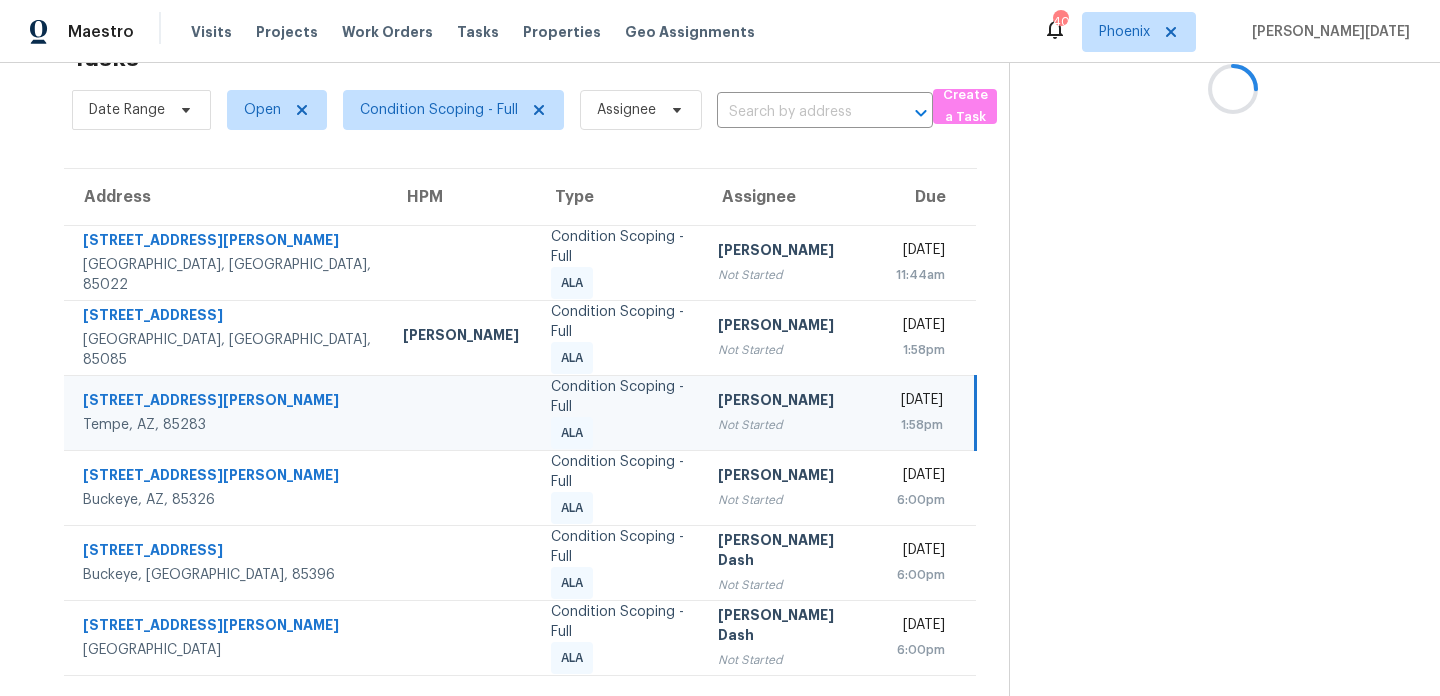 click on "Fri, Jul 11th 2025 1:58pm" at bounding box center (928, 412) 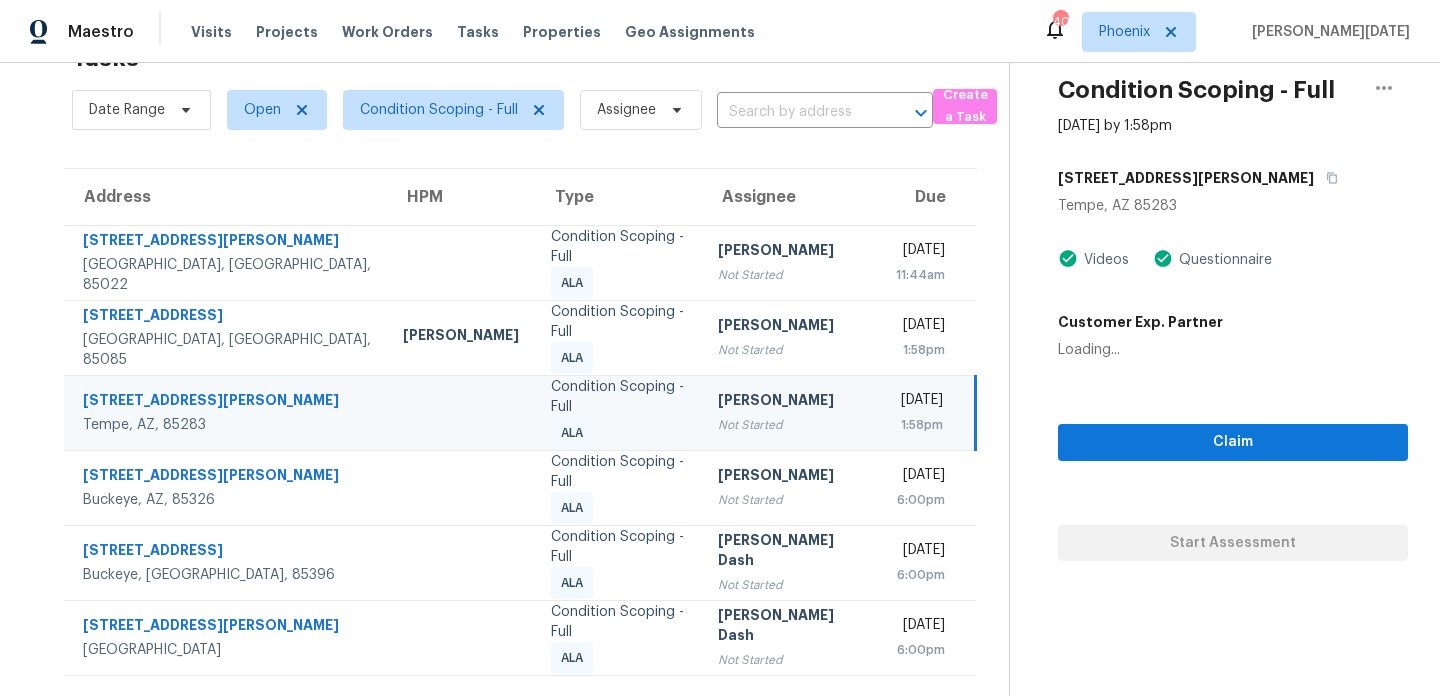 click on "1:58pm" at bounding box center (920, 425) 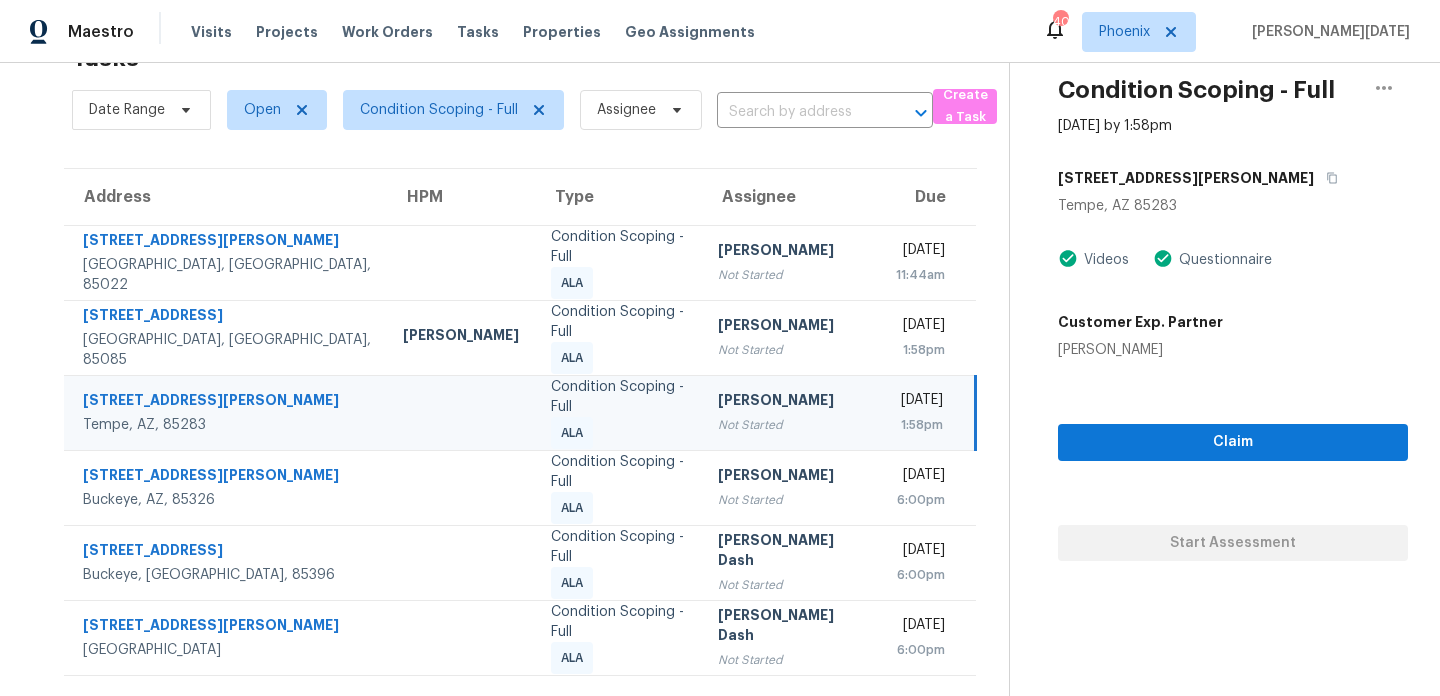 click on "1:58pm" at bounding box center (920, 425) 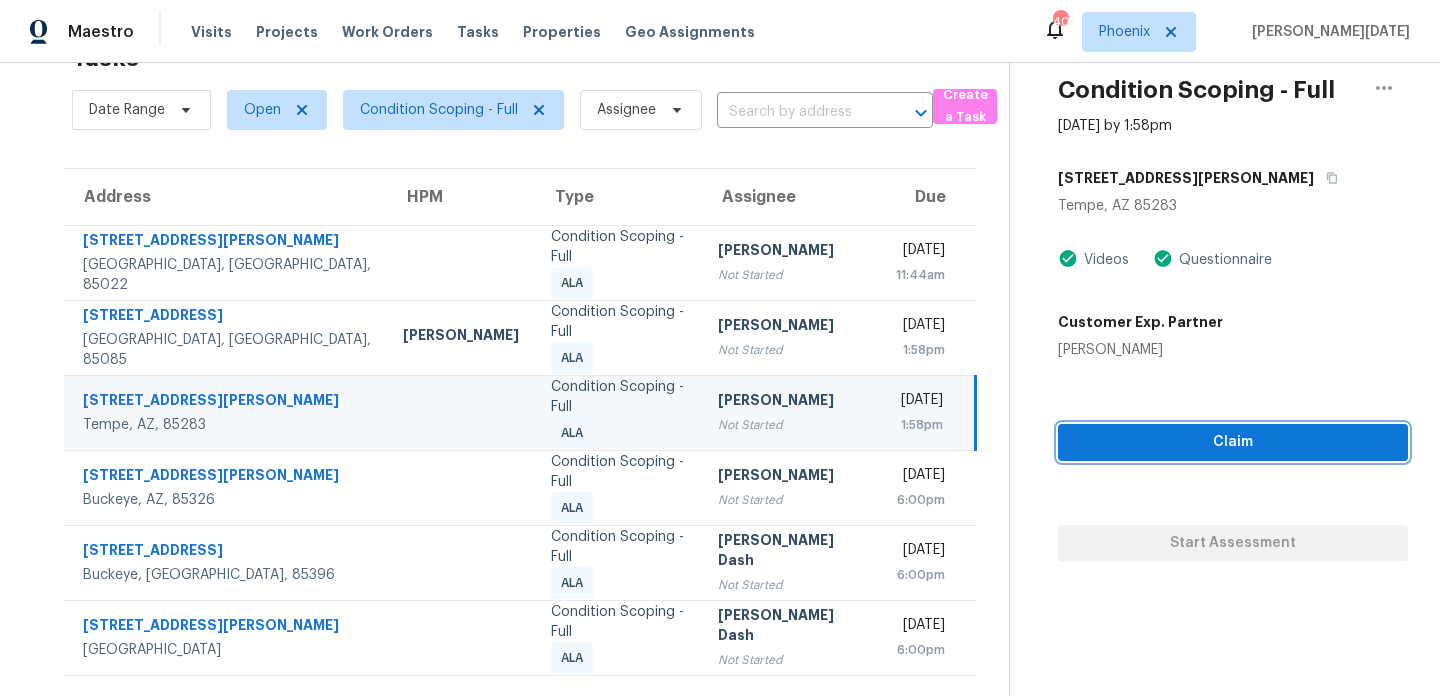 click on "Claim" at bounding box center (1233, 442) 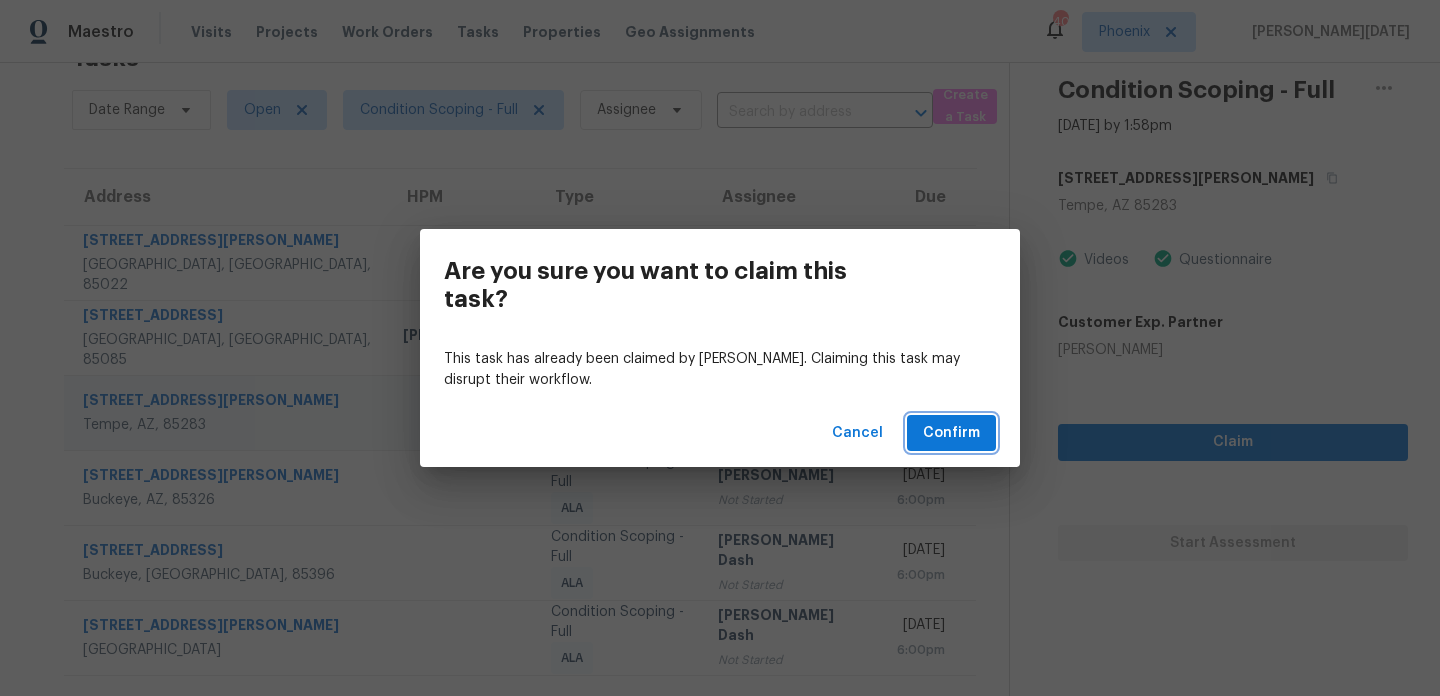 click on "Confirm" at bounding box center [951, 433] 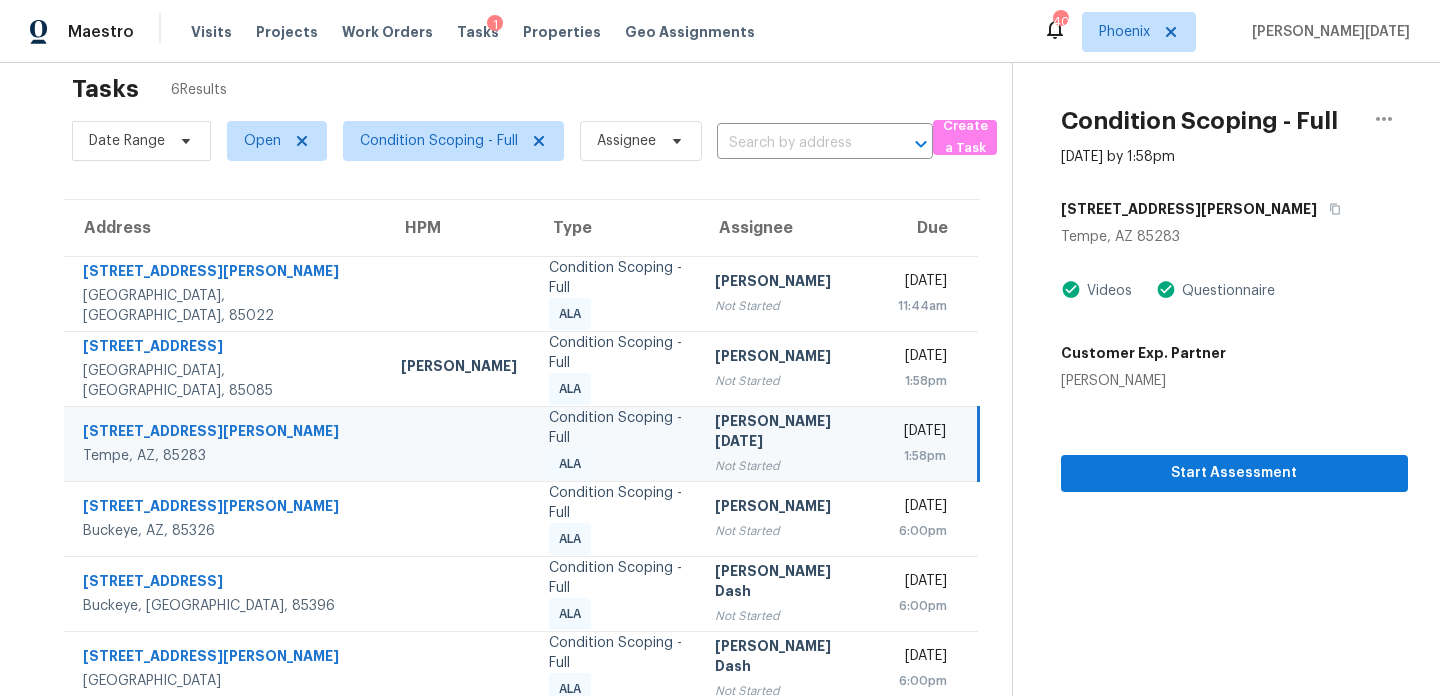 scroll, scrollTop: 28, scrollLeft: 0, axis: vertical 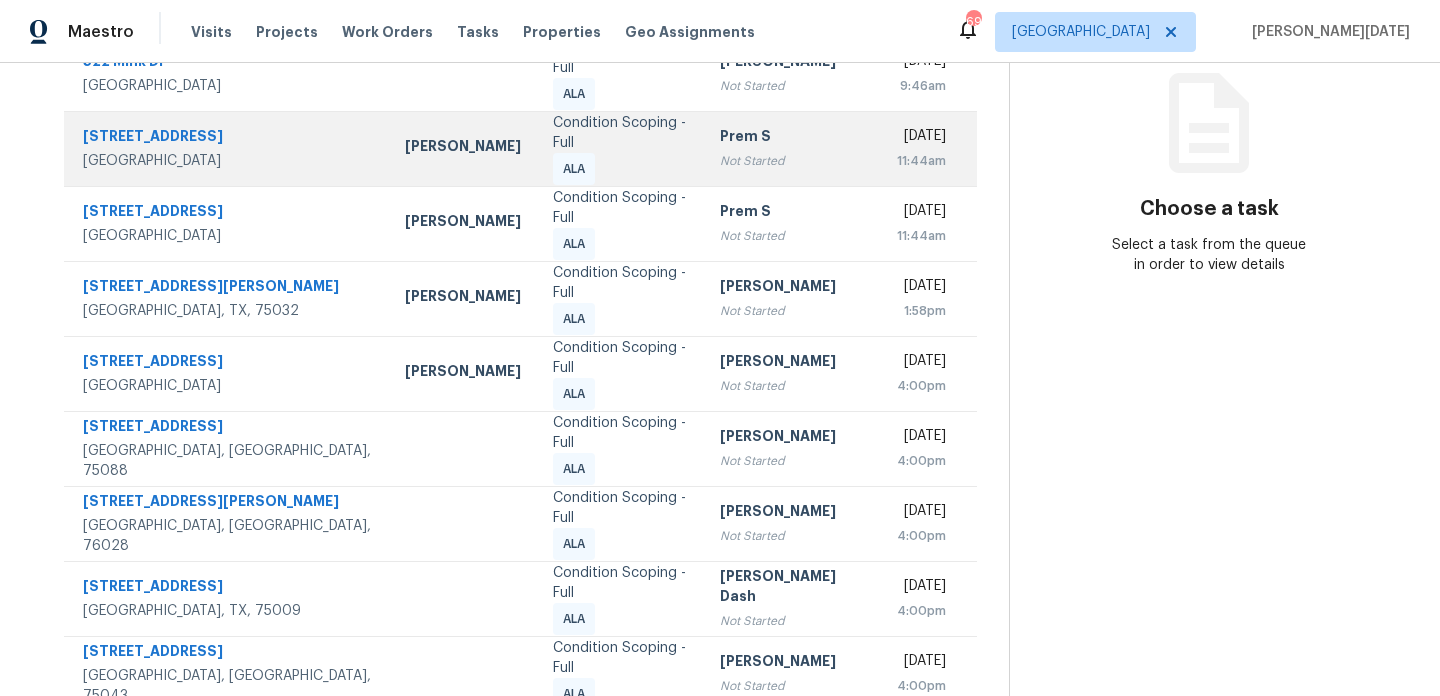 click on "Rajesh M Not Started" at bounding box center [792, 373] 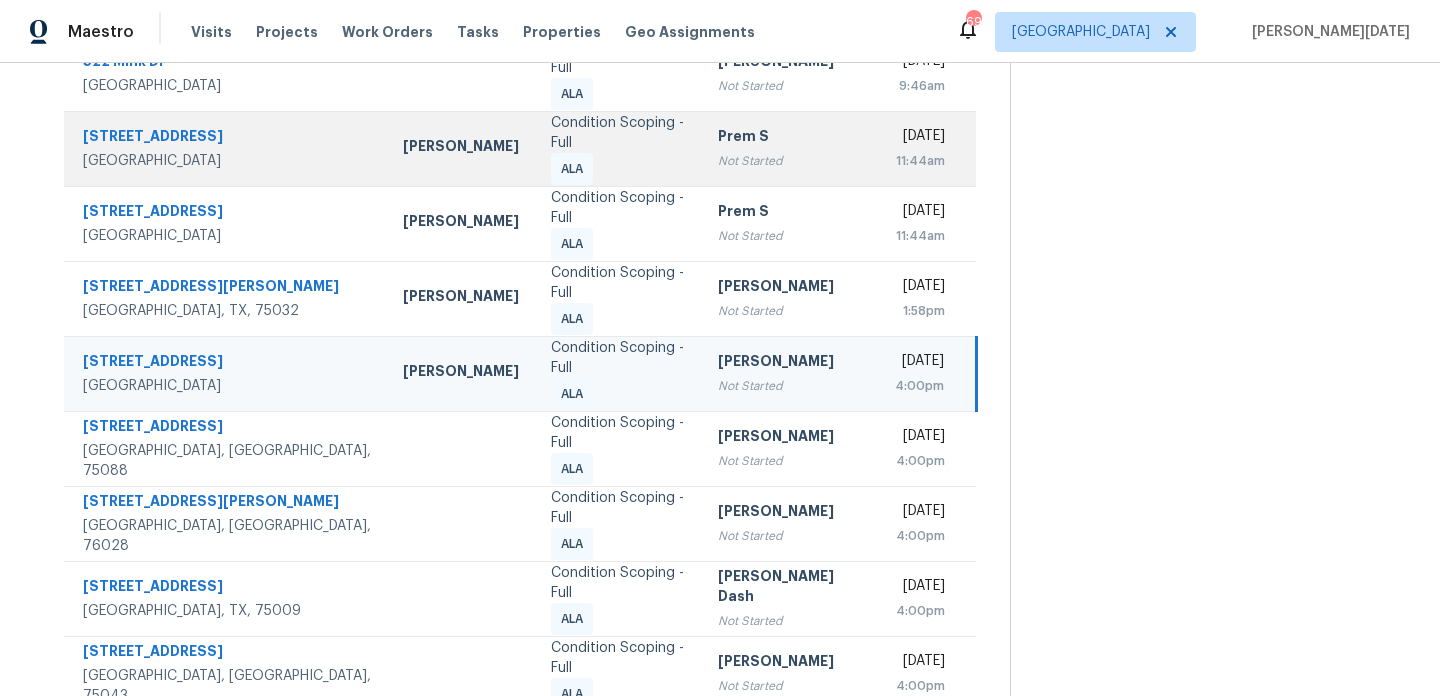 click on "Rajesh M Not Started" at bounding box center [790, 373] 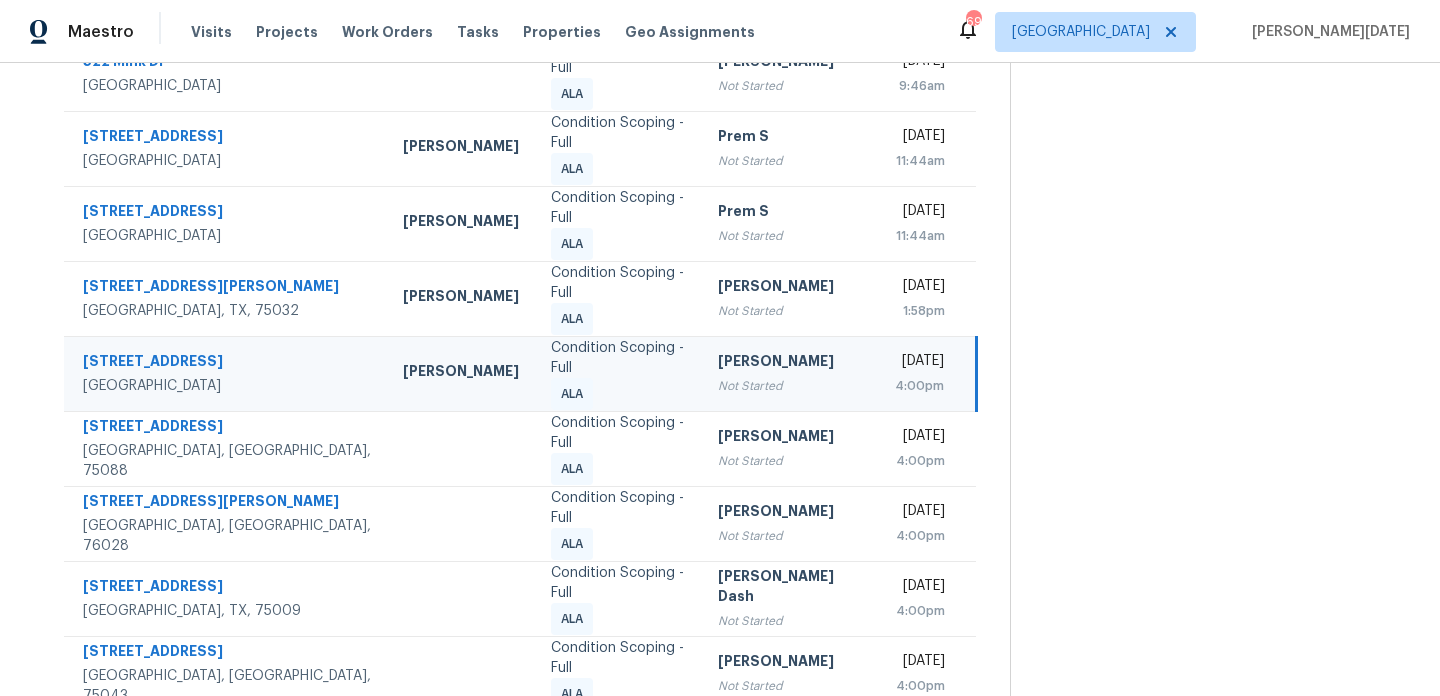 click on "Not Started" at bounding box center [790, 386] 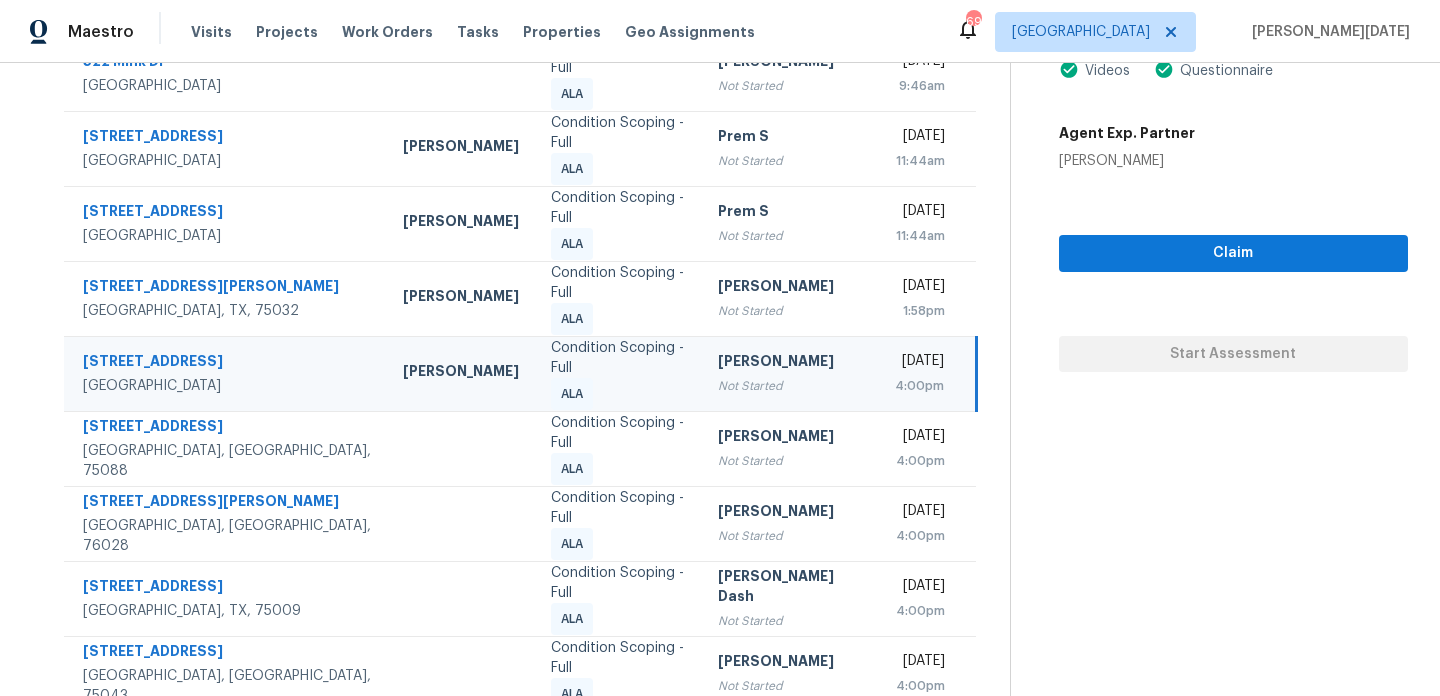 click on "Not Started" at bounding box center (790, 386) 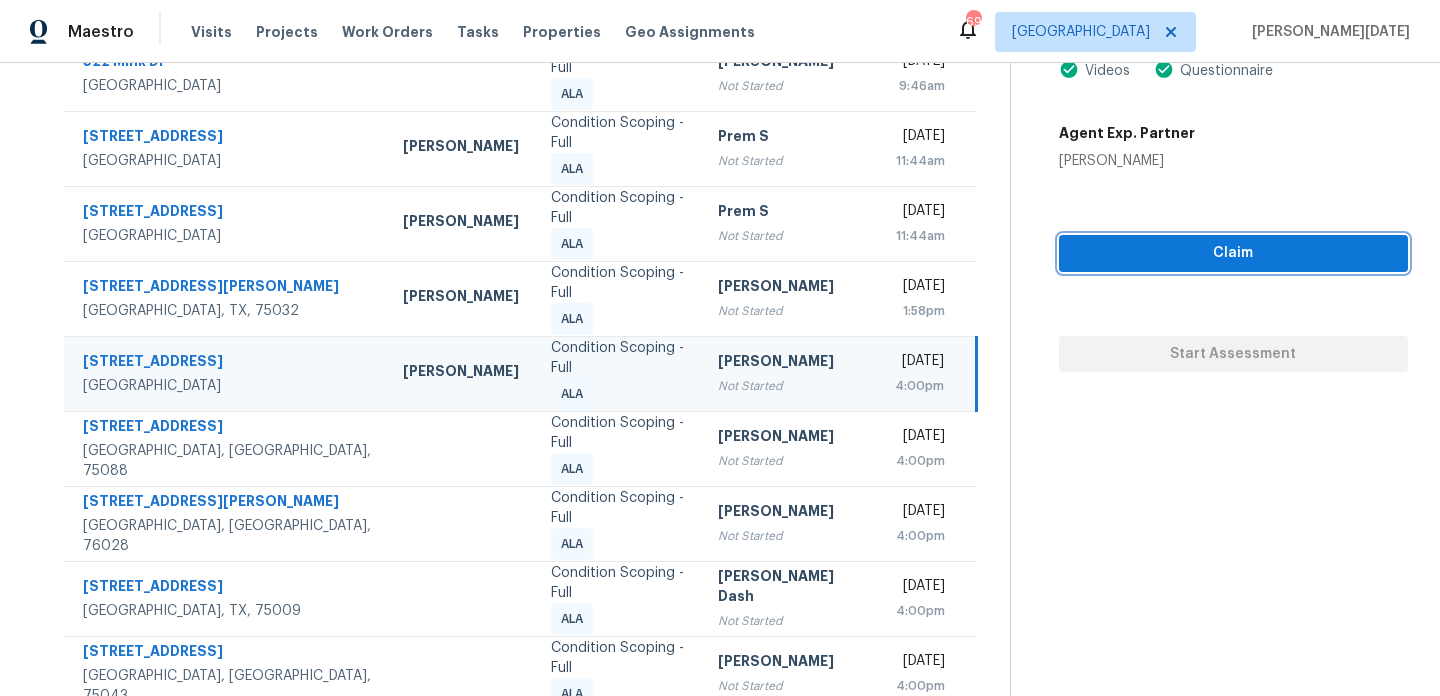 click on "Claim" at bounding box center (1233, 253) 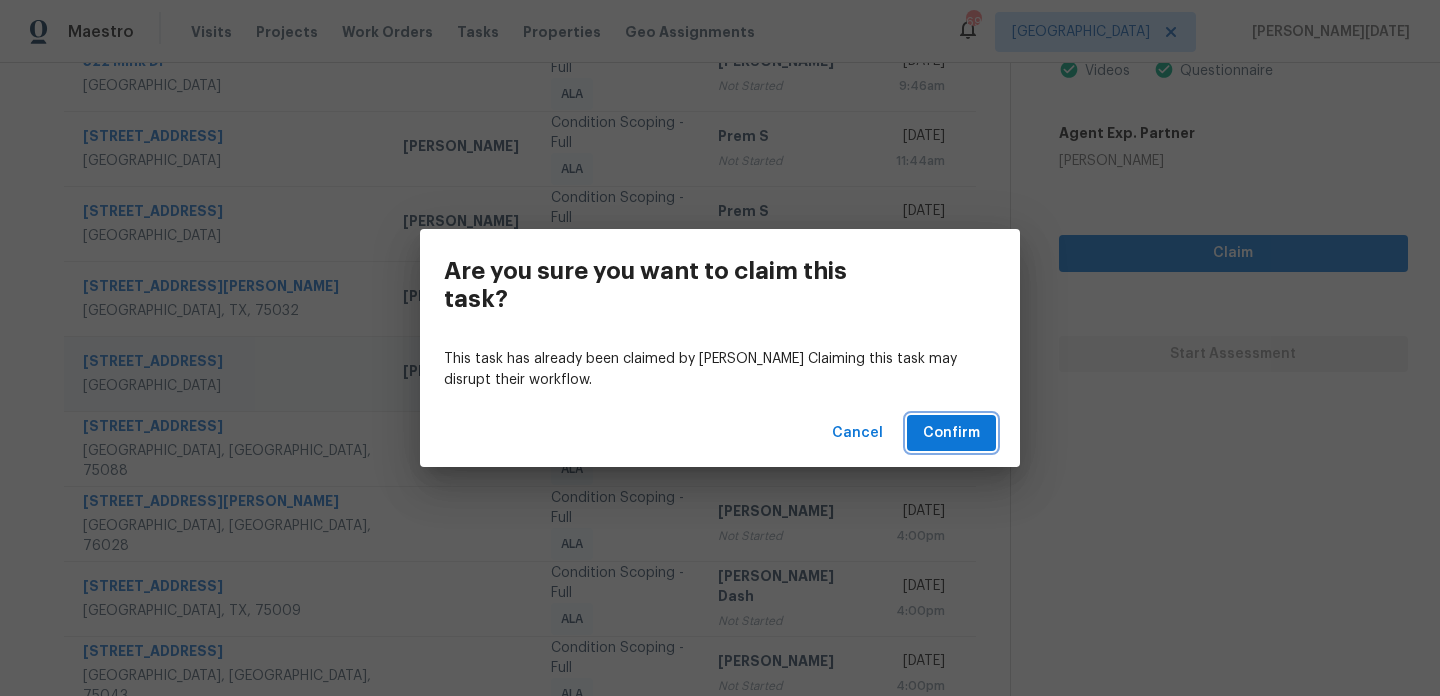click on "Confirm" at bounding box center [951, 433] 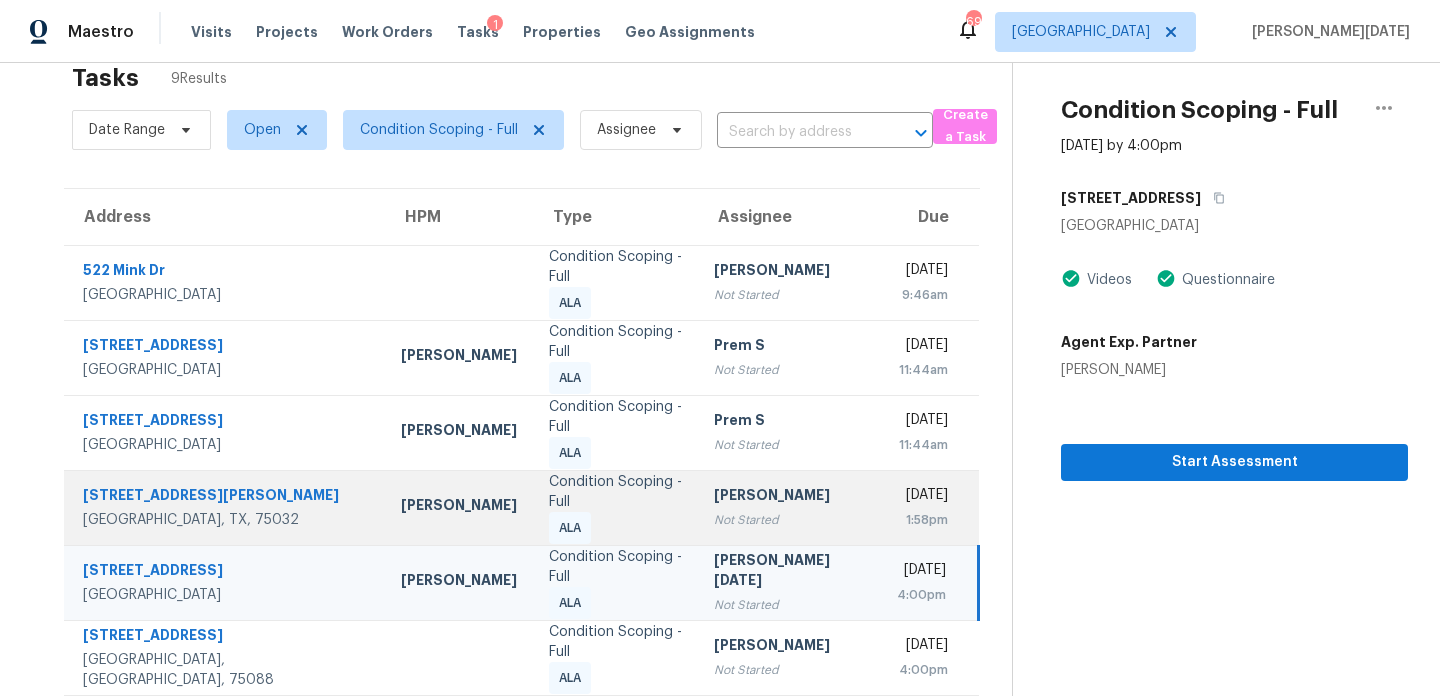 scroll, scrollTop: 13, scrollLeft: 0, axis: vertical 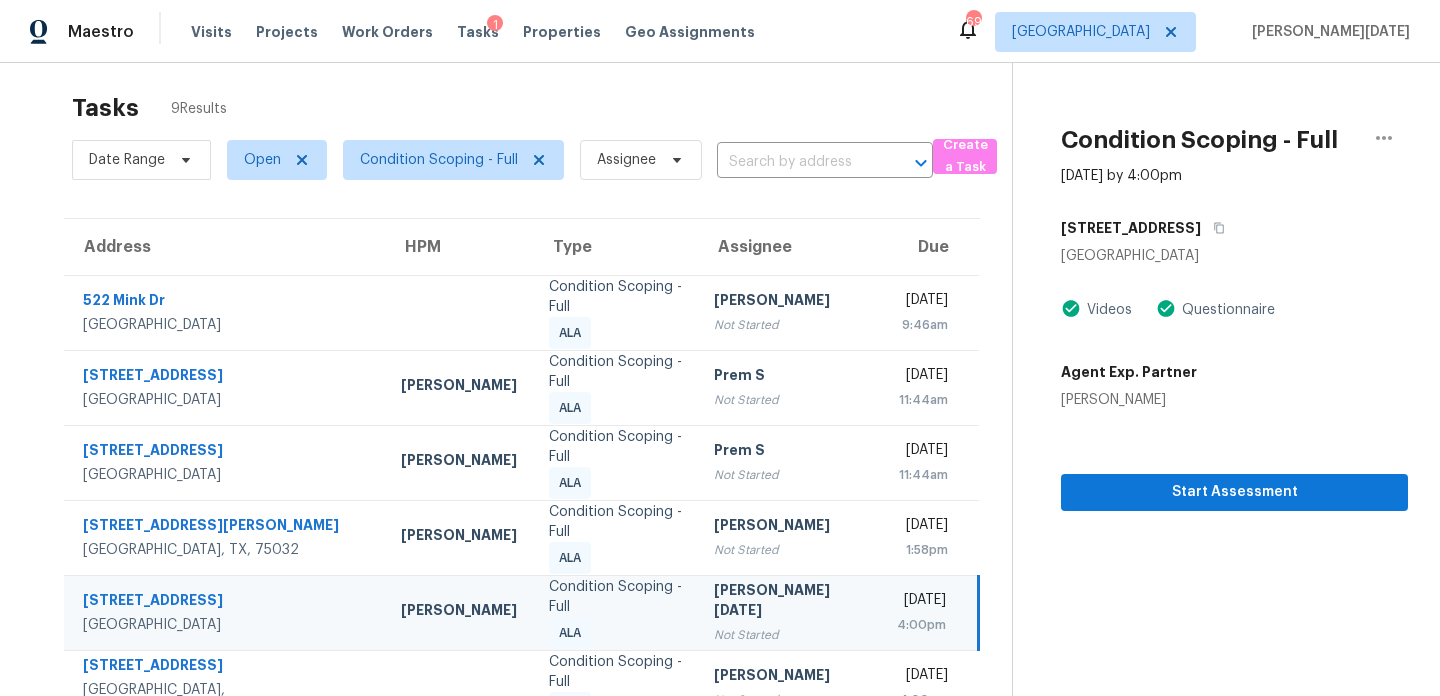click on "Date Range Open Condition Scoping - Full Assignee ​" at bounding box center [502, 160] 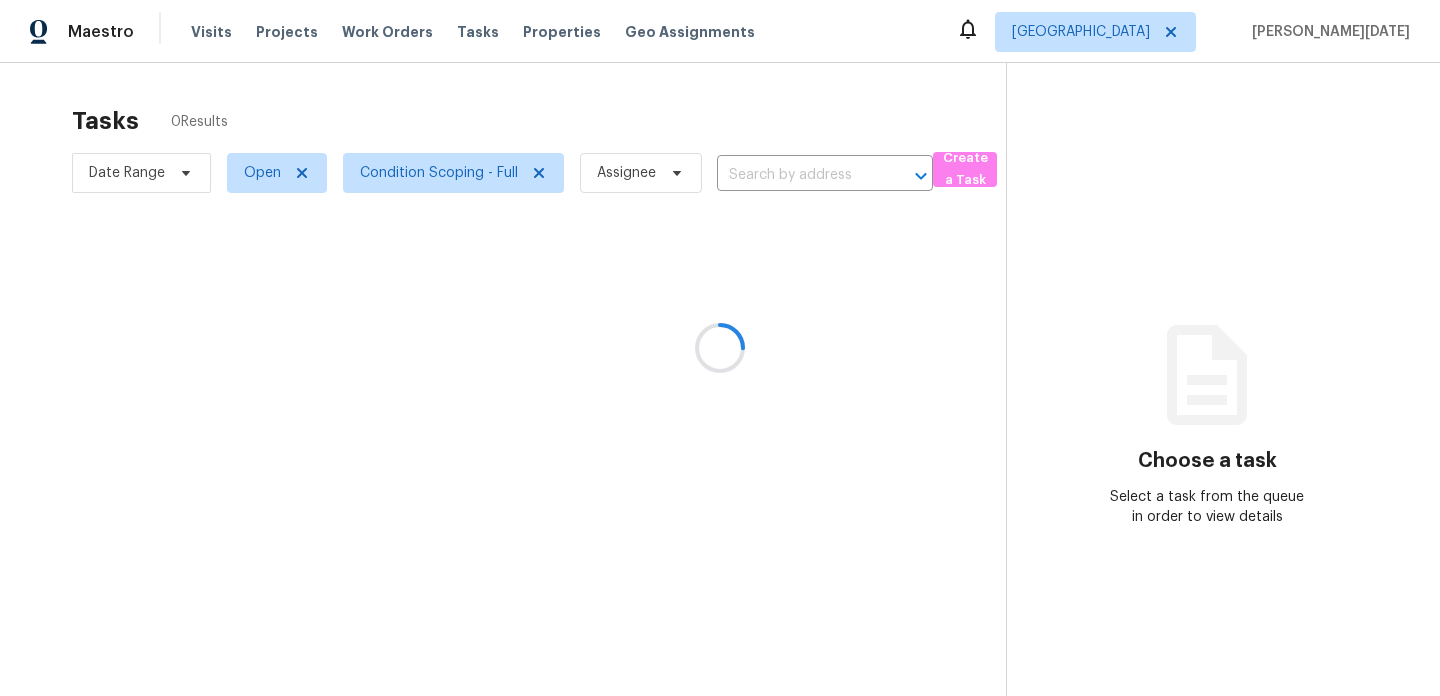 scroll, scrollTop: 0, scrollLeft: 0, axis: both 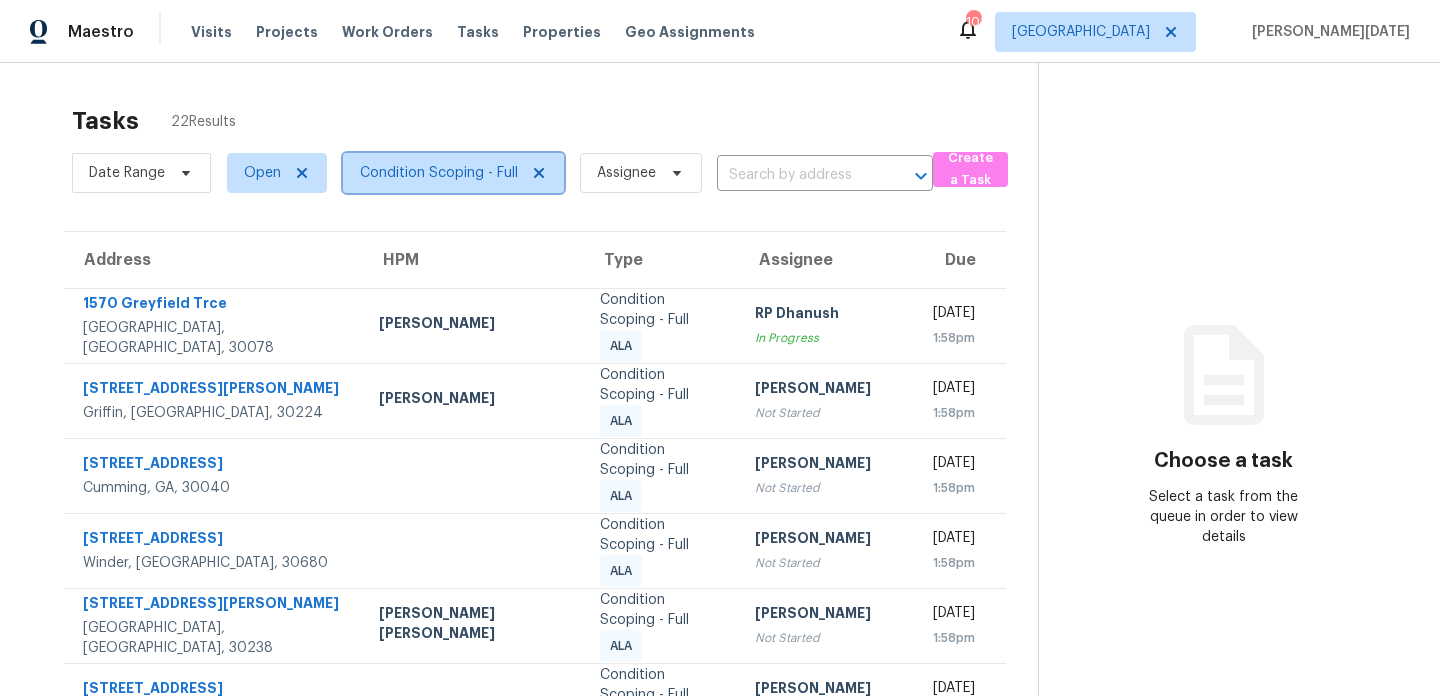 click on "Condition Scoping - Full" at bounding box center [439, 173] 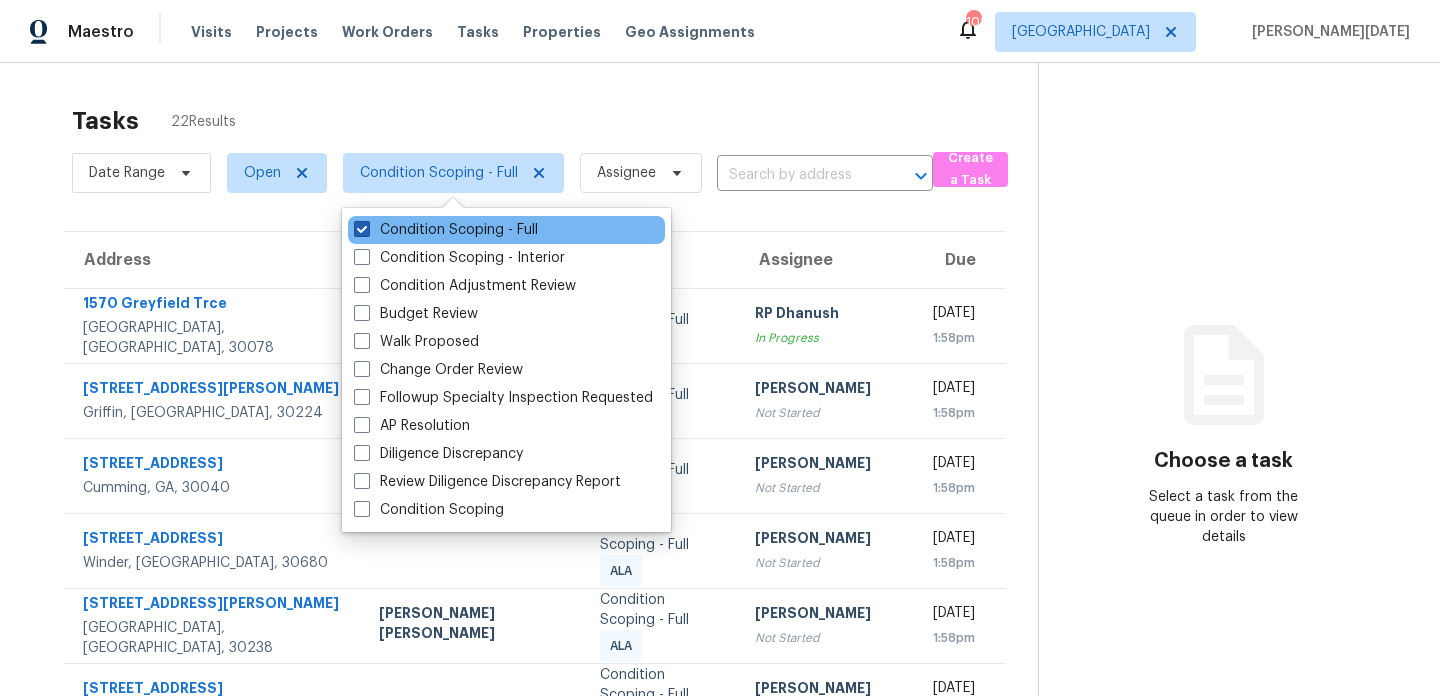click on "Condition Scoping - Full" at bounding box center (446, 230) 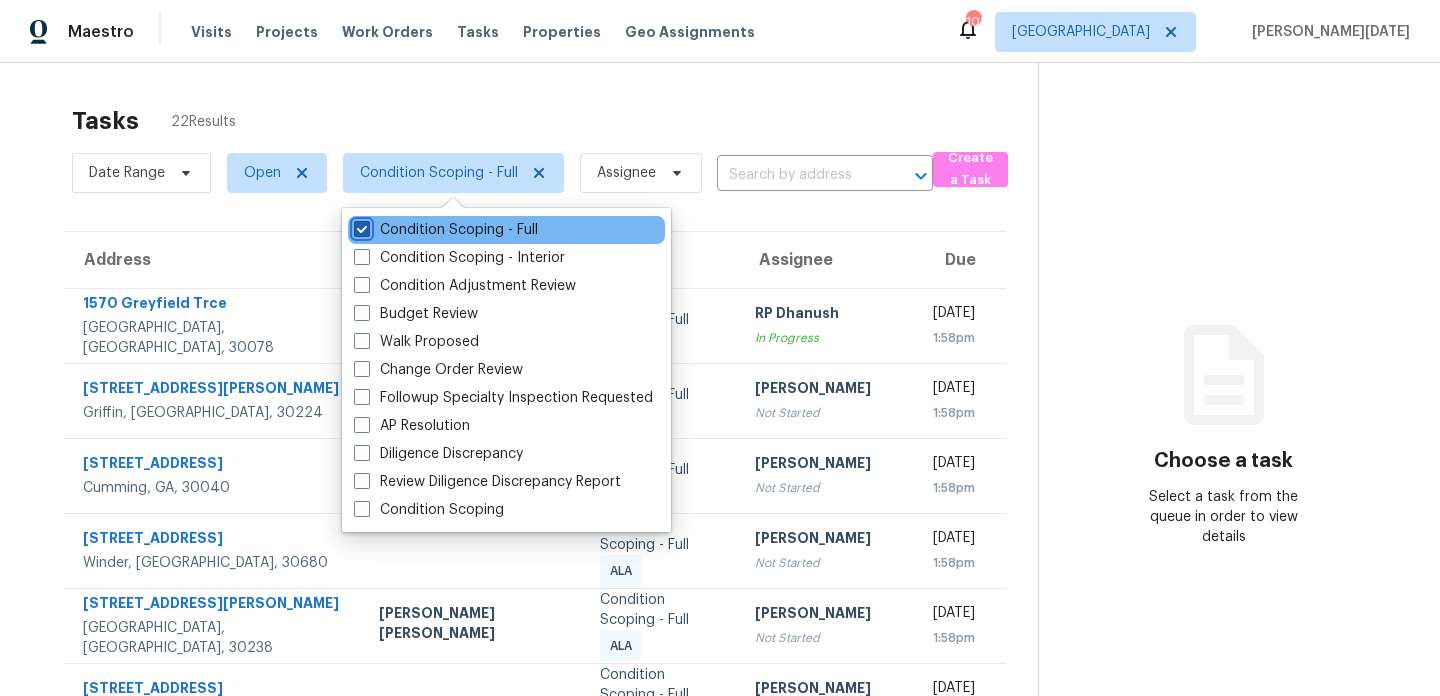 click on "Condition Scoping - Full" at bounding box center [360, 226] 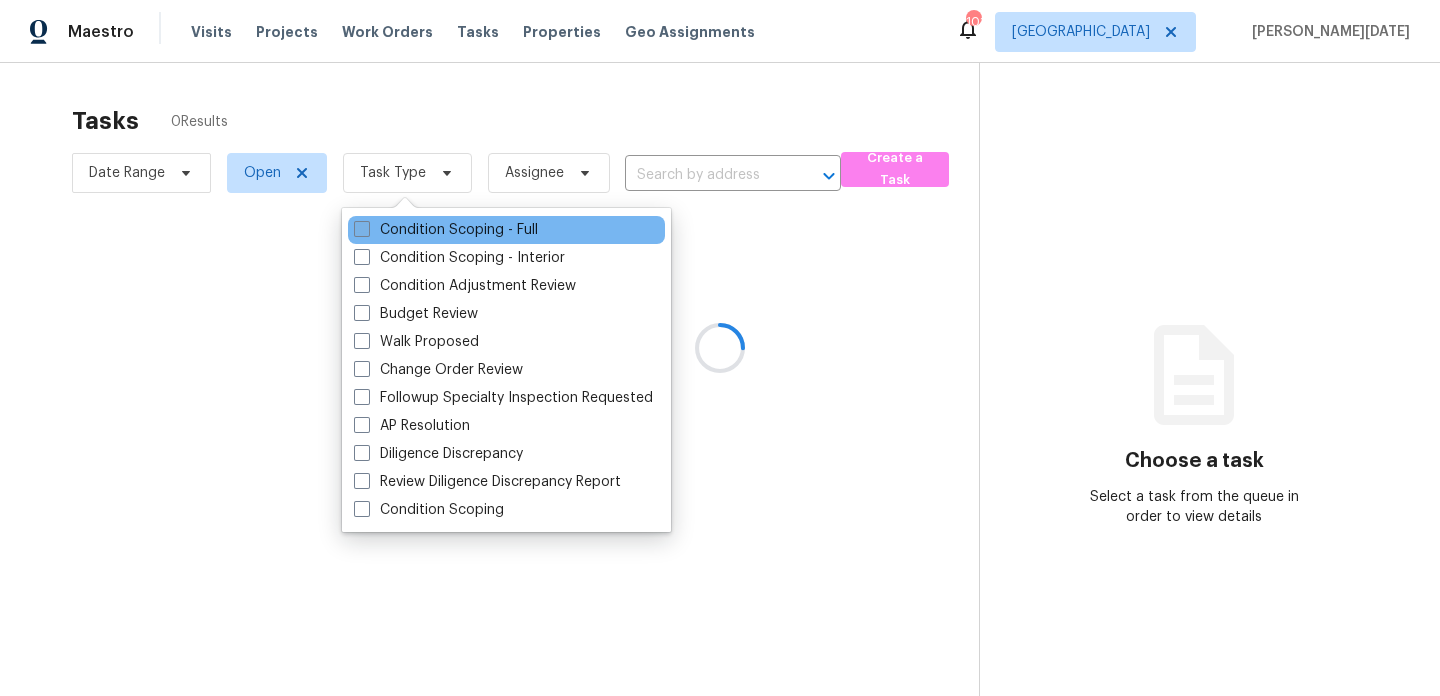click on "Condition Scoping - Full" at bounding box center [446, 230] 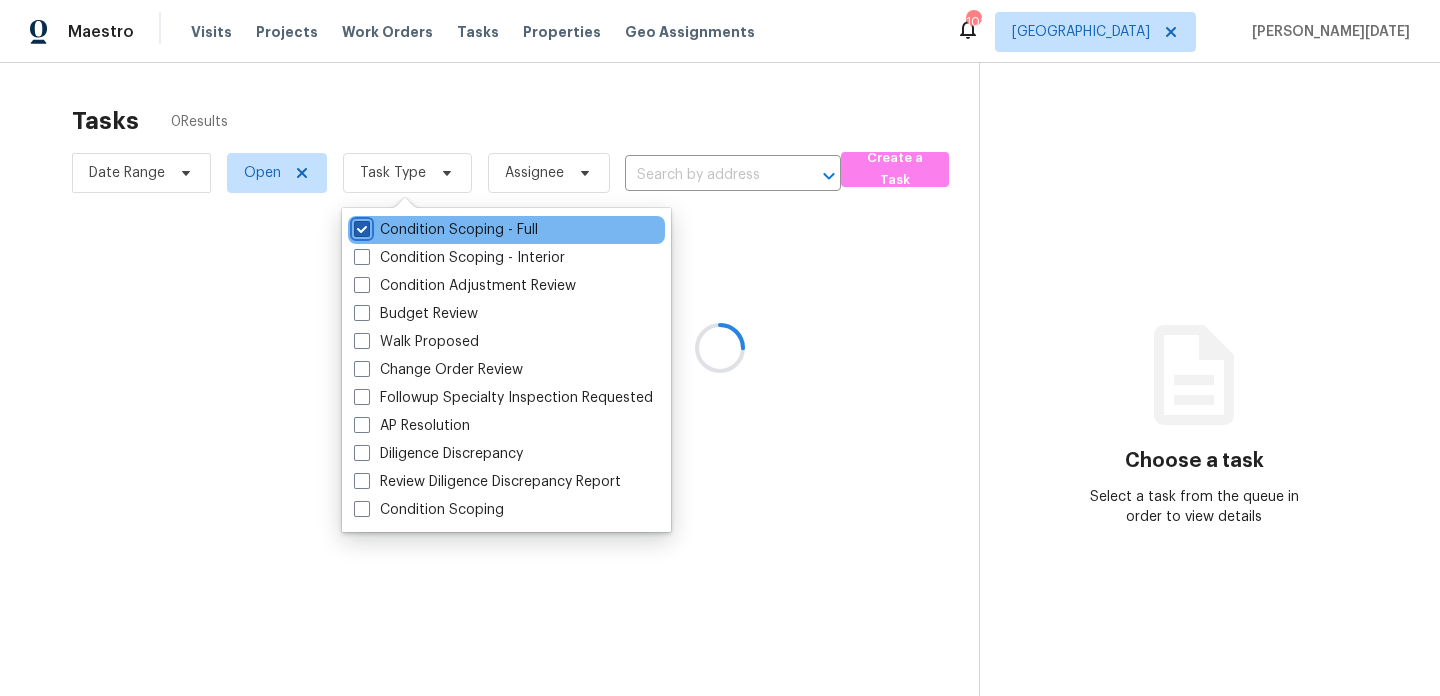 checkbox on "true" 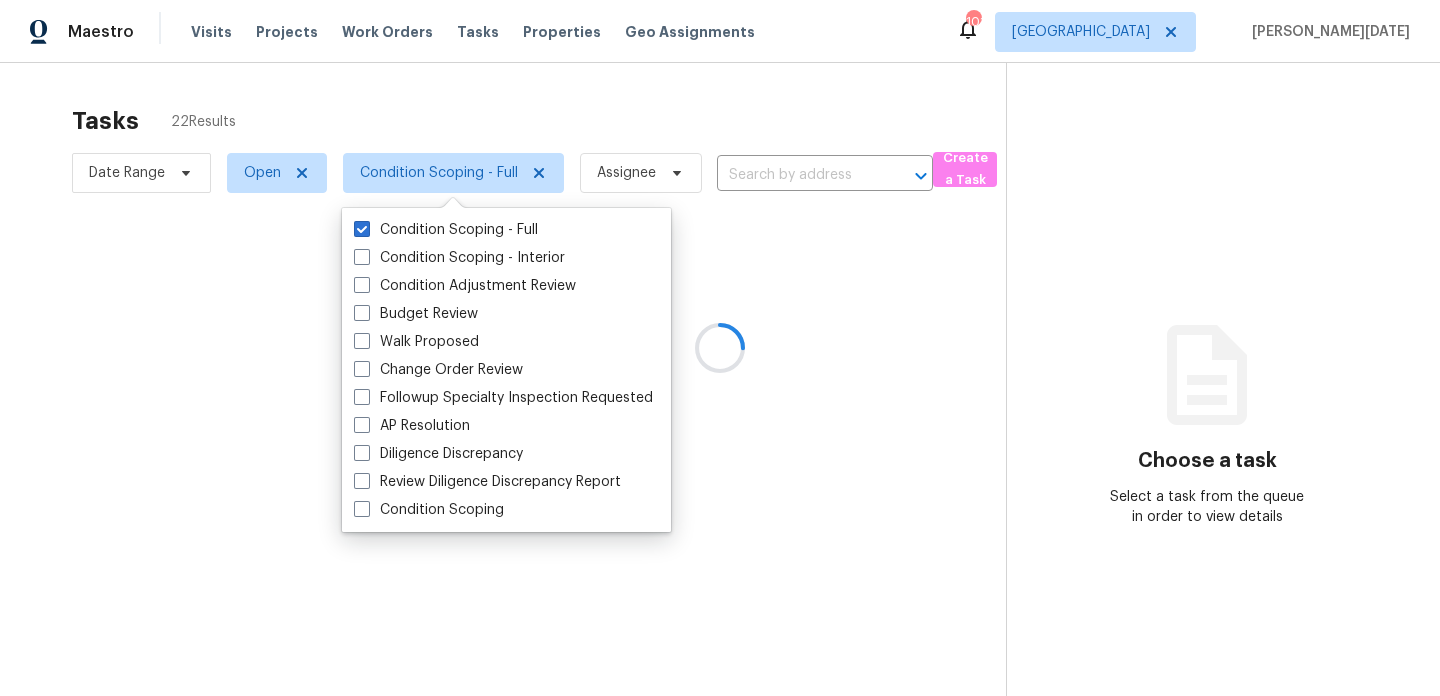 click at bounding box center (720, 348) 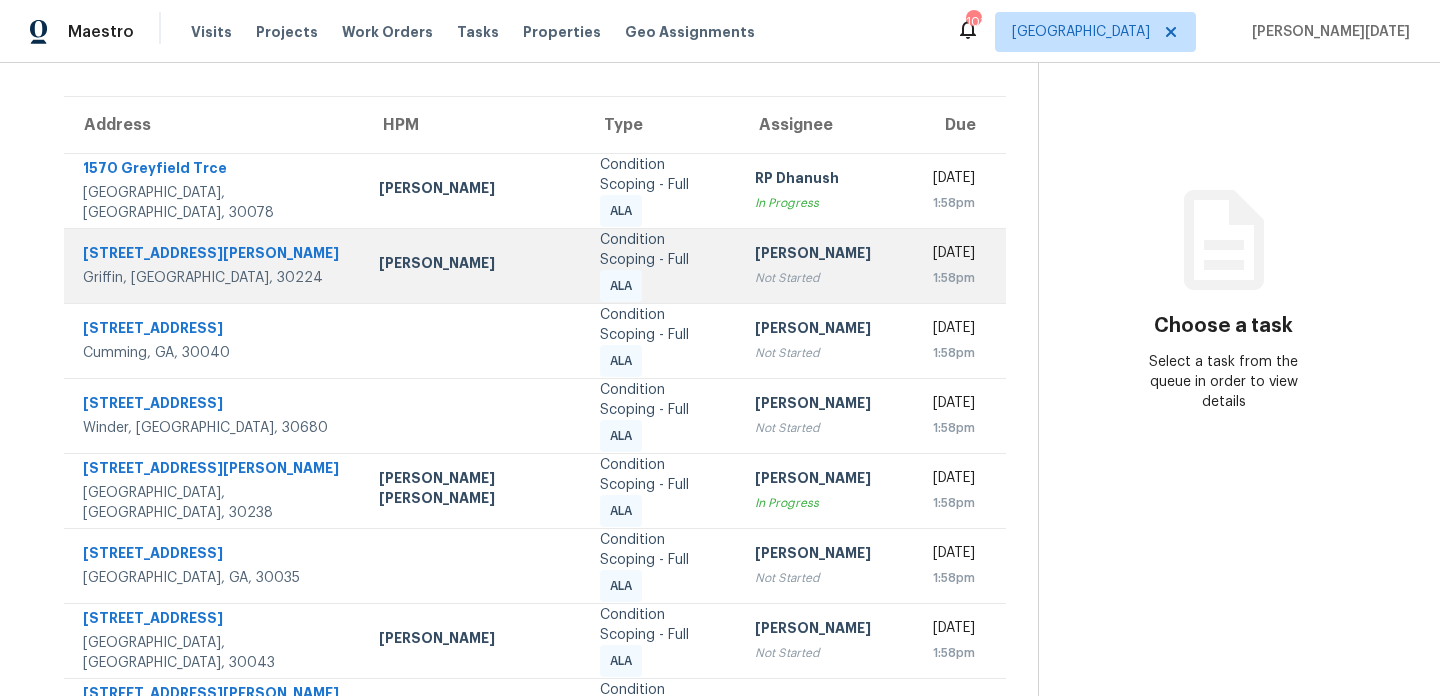 scroll, scrollTop: 159, scrollLeft: 0, axis: vertical 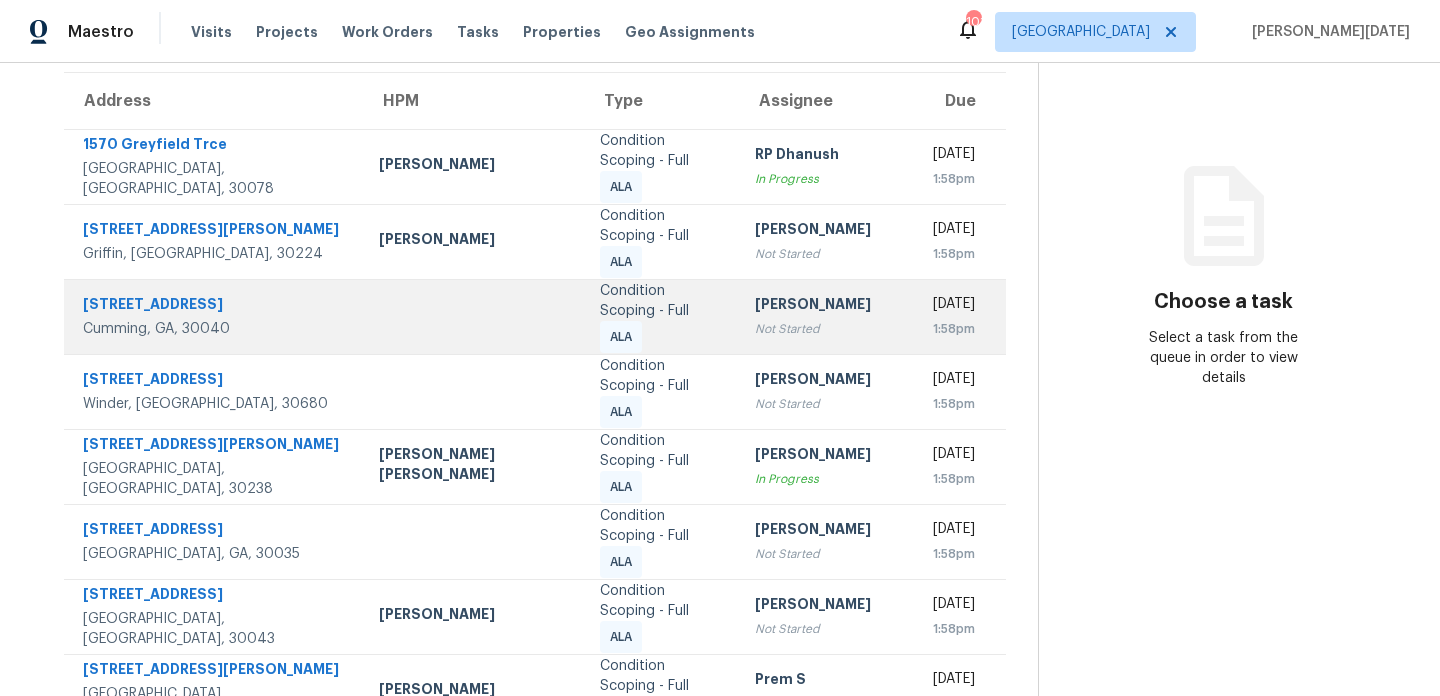click on "Not Started" at bounding box center [825, 329] 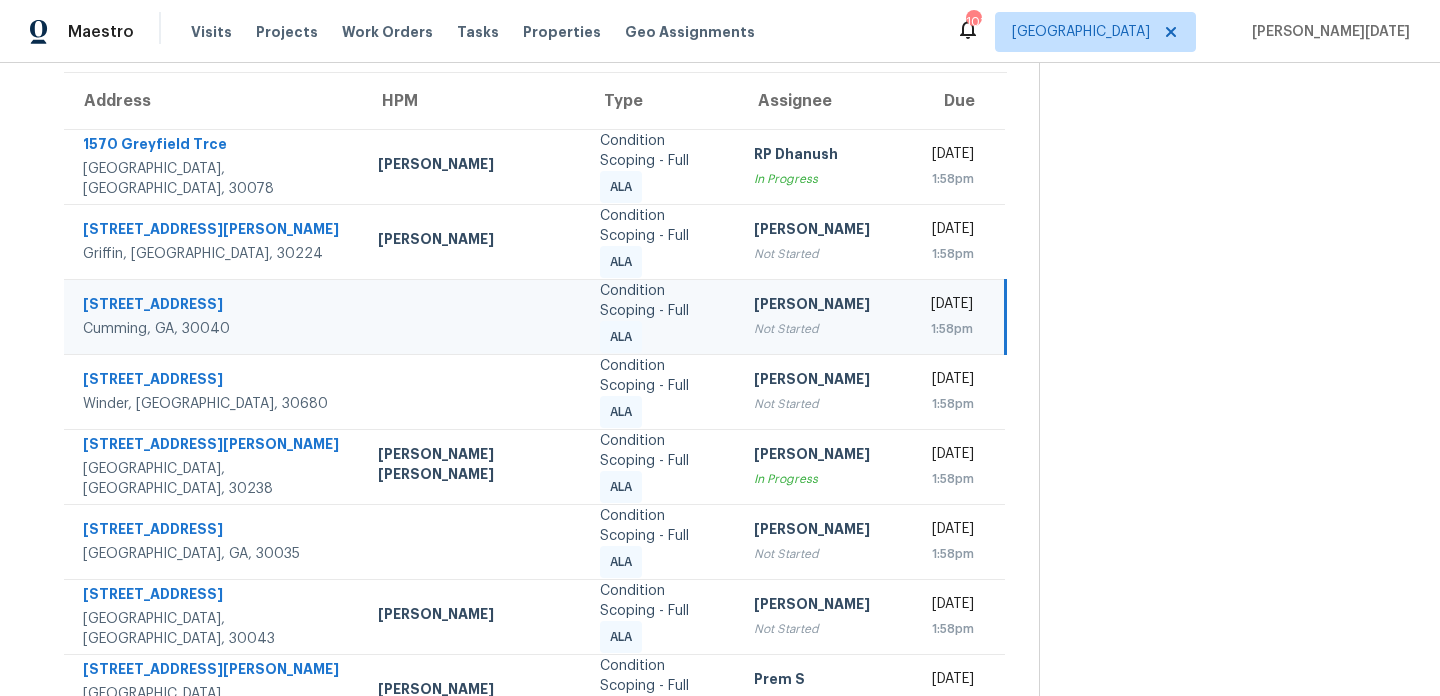click on "[DATE]" at bounding box center [949, 306] 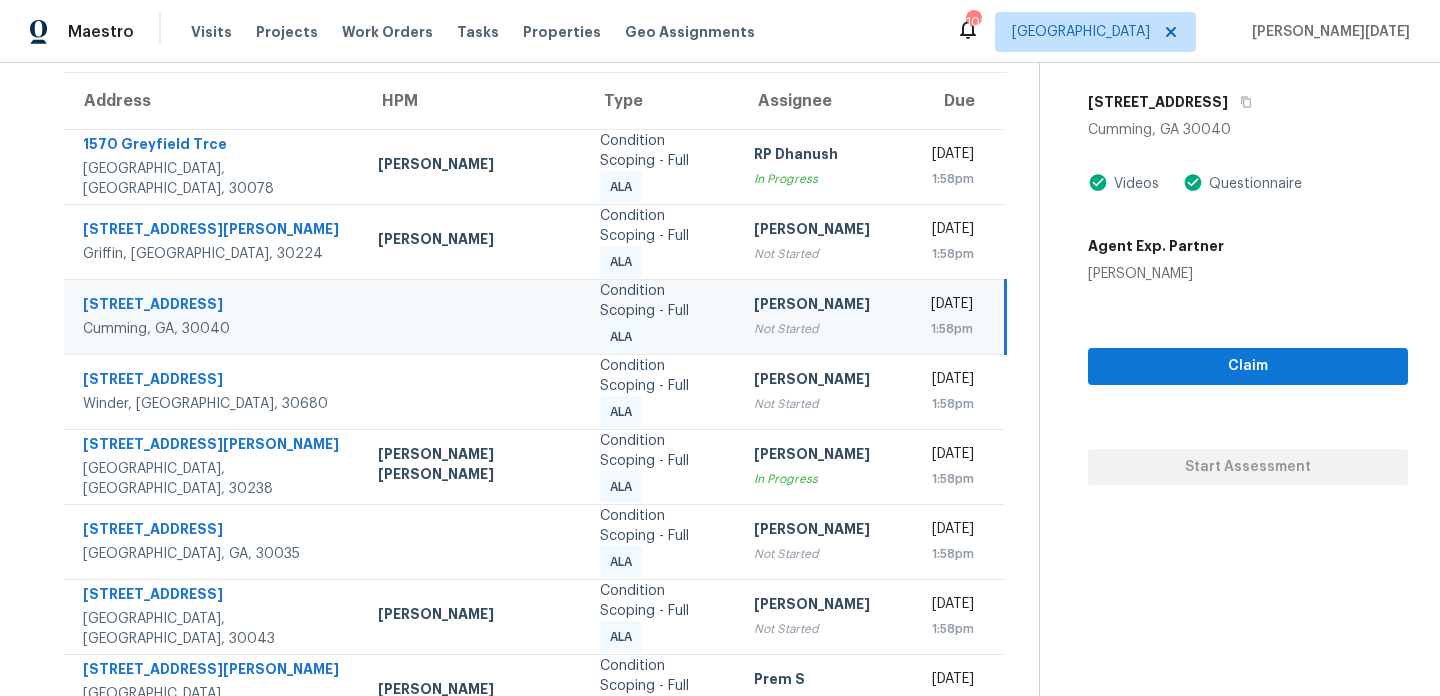 click on "[DATE]" at bounding box center [949, 306] 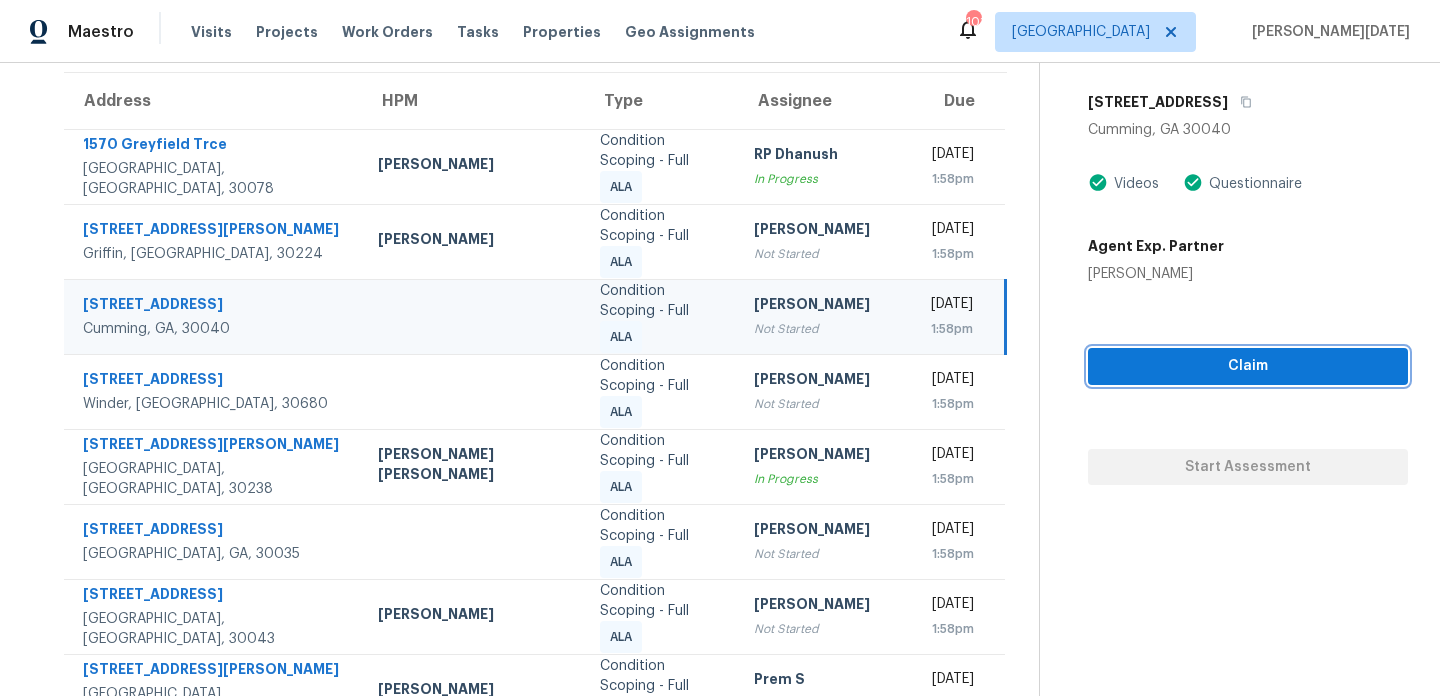 click on "Claim" at bounding box center (1248, 366) 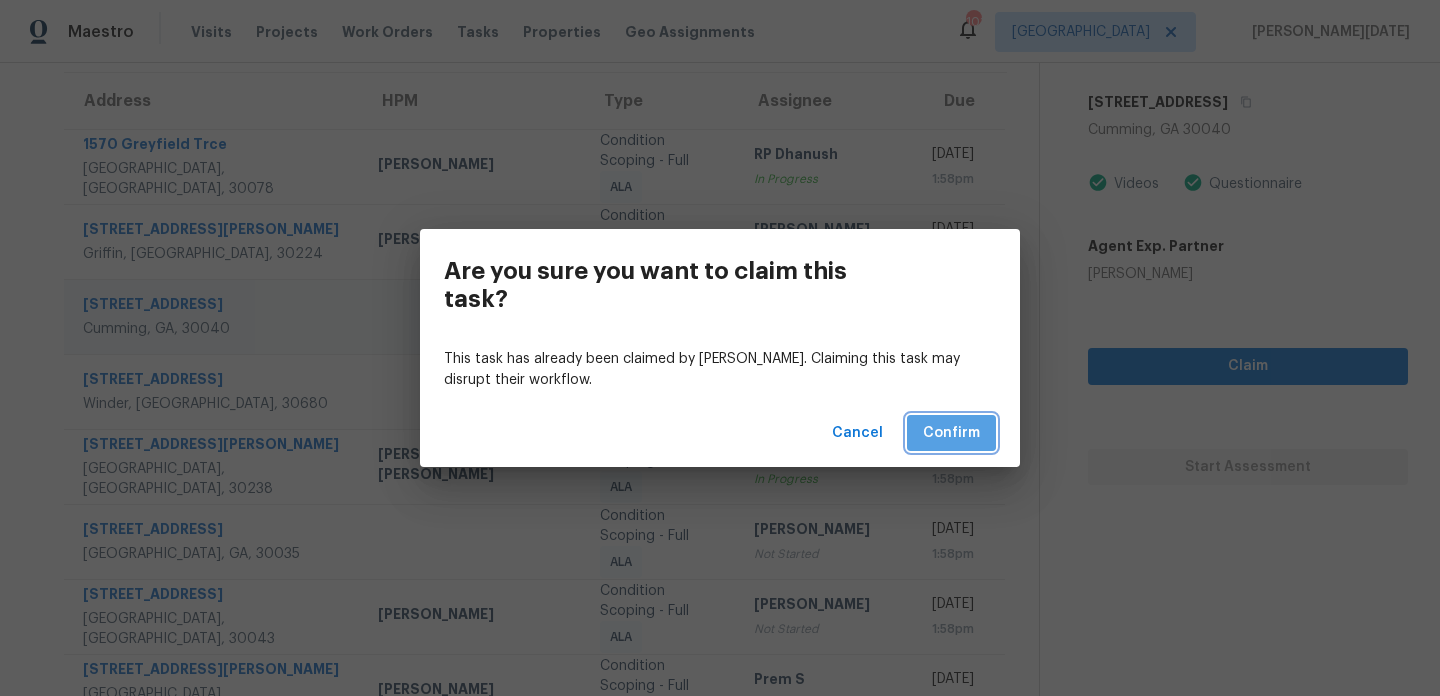 click on "Confirm" at bounding box center [951, 433] 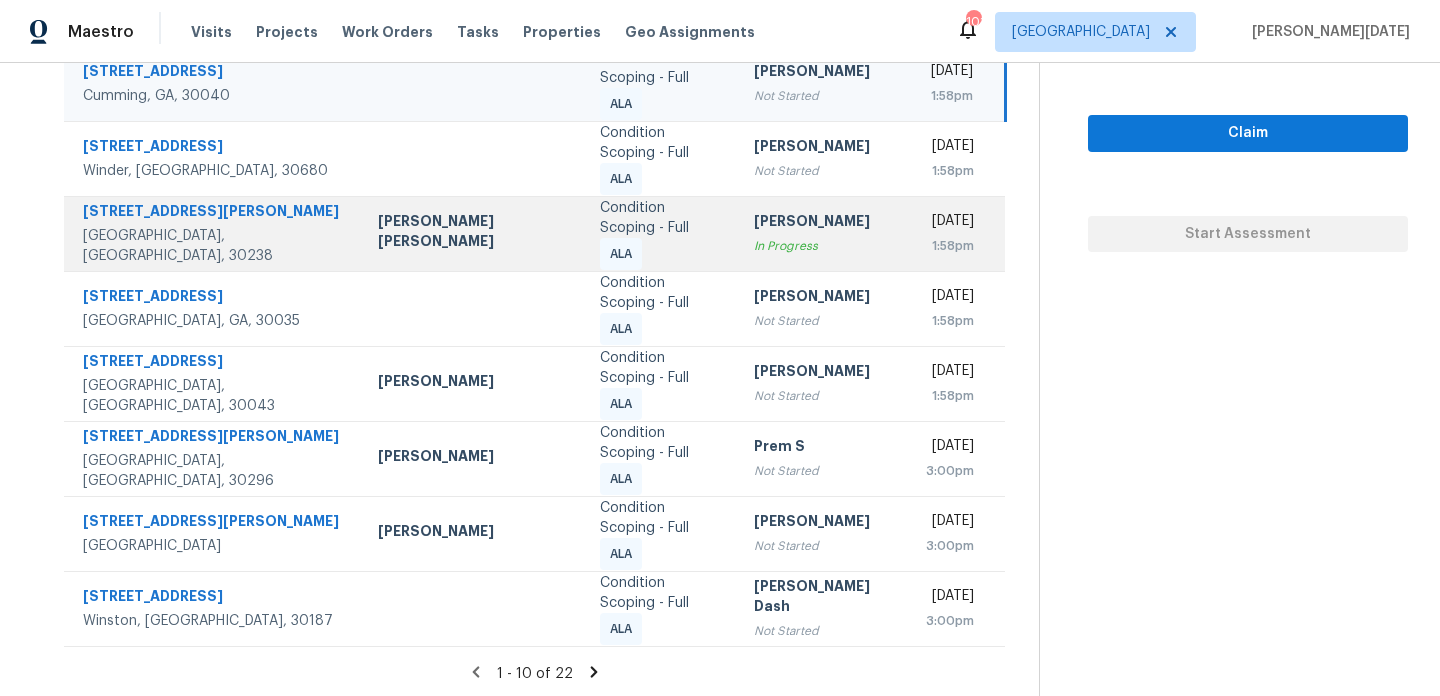 scroll, scrollTop: 393, scrollLeft: 0, axis: vertical 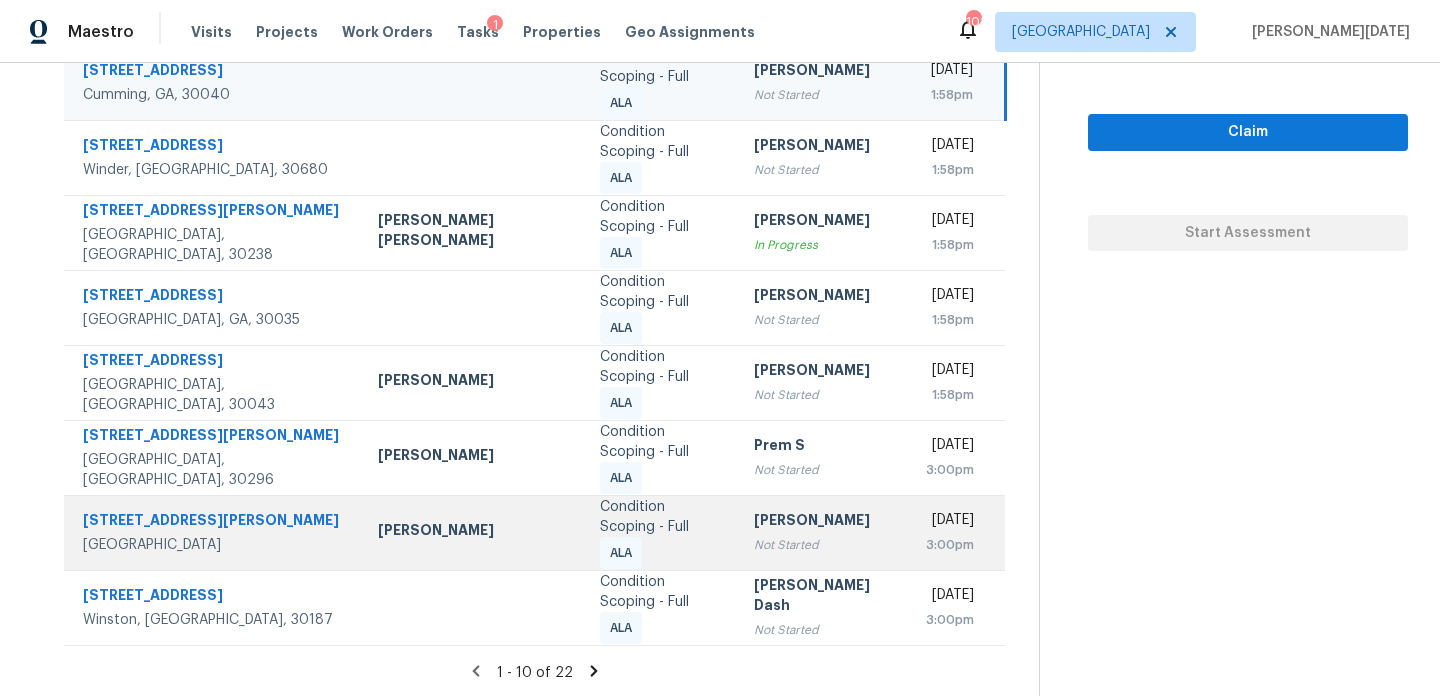 click on "[PERSON_NAME] Not Started" at bounding box center (824, 532) 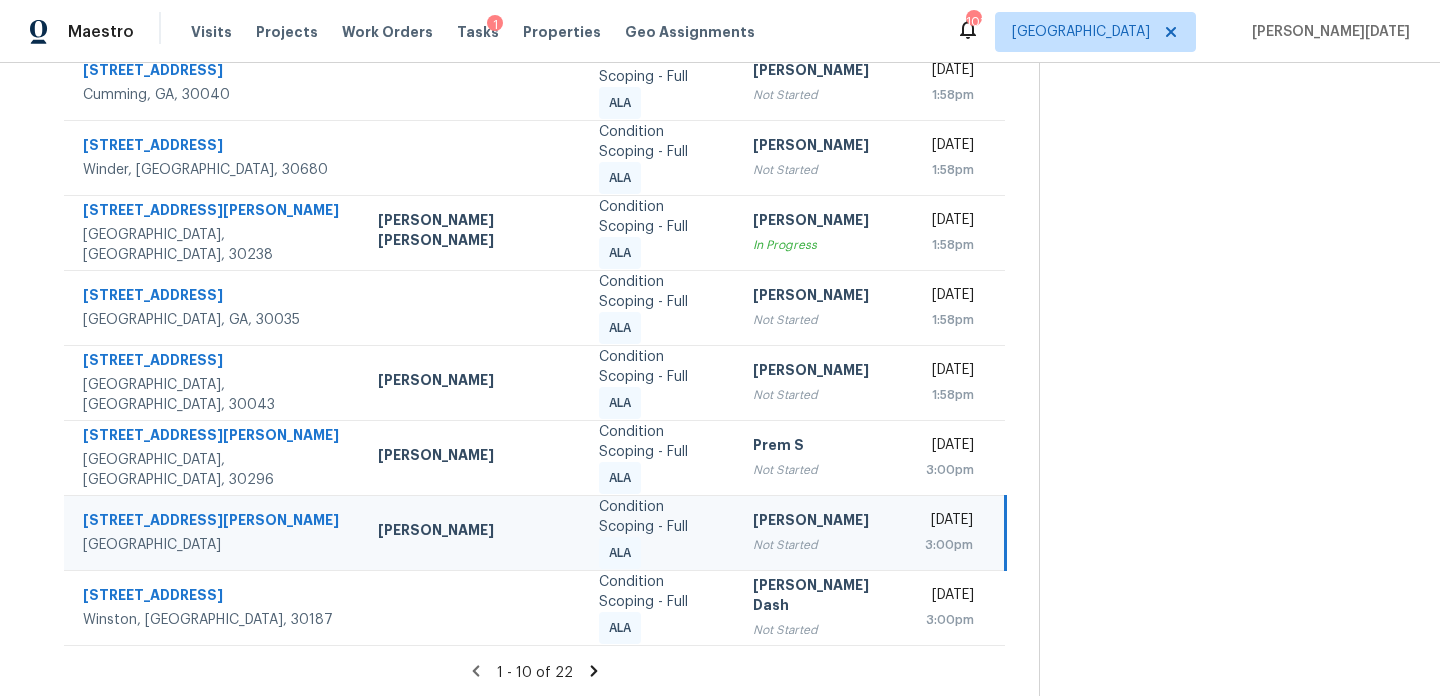 click on "Not Started" at bounding box center [823, 545] 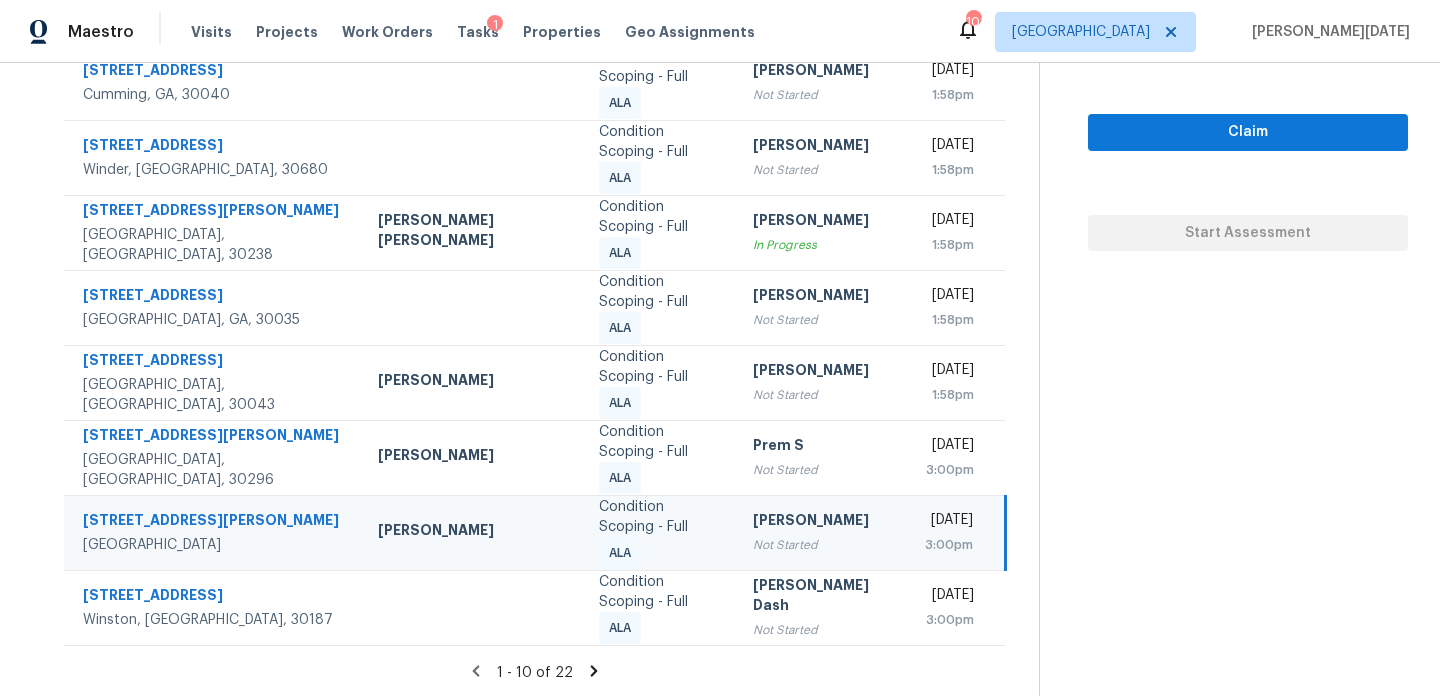 click on "[DATE]" at bounding box center [949, 522] 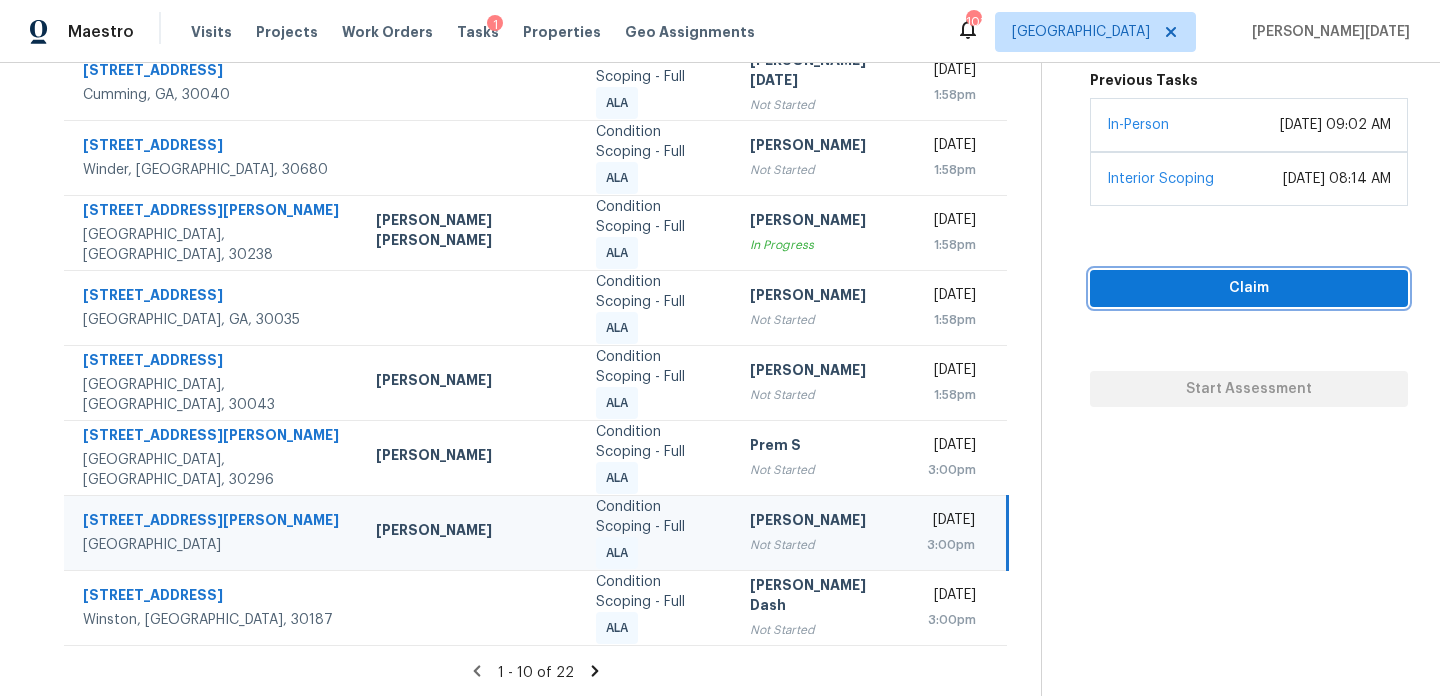 click on "Claim" at bounding box center [1249, 288] 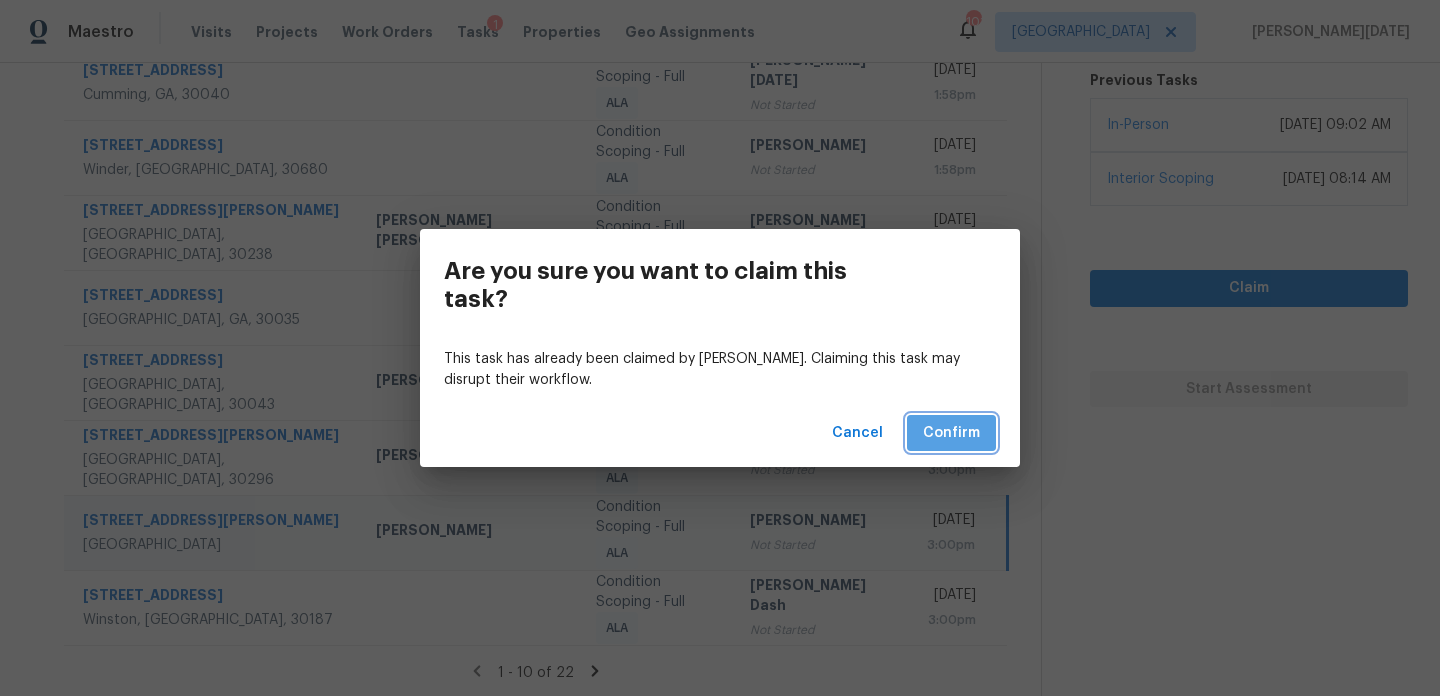 click on "Confirm" at bounding box center (951, 433) 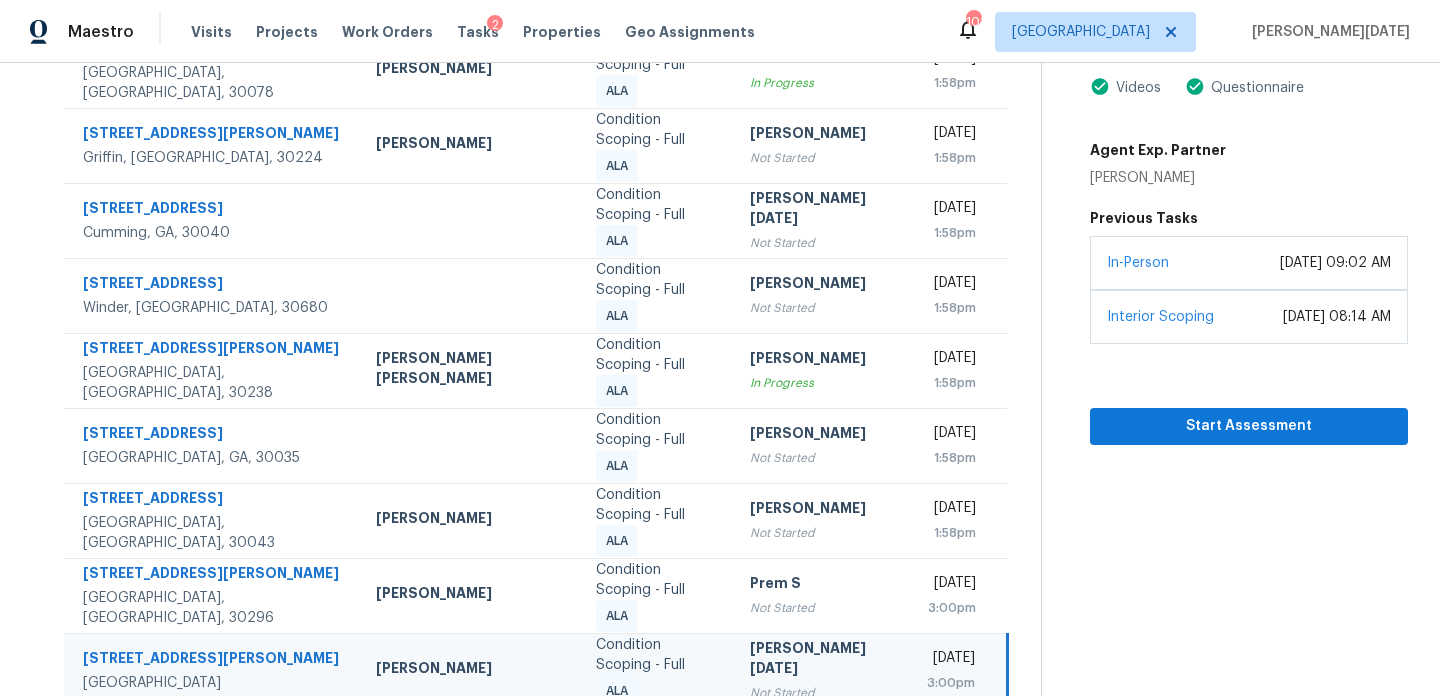 scroll, scrollTop: 395, scrollLeft: 0, axis: vertical 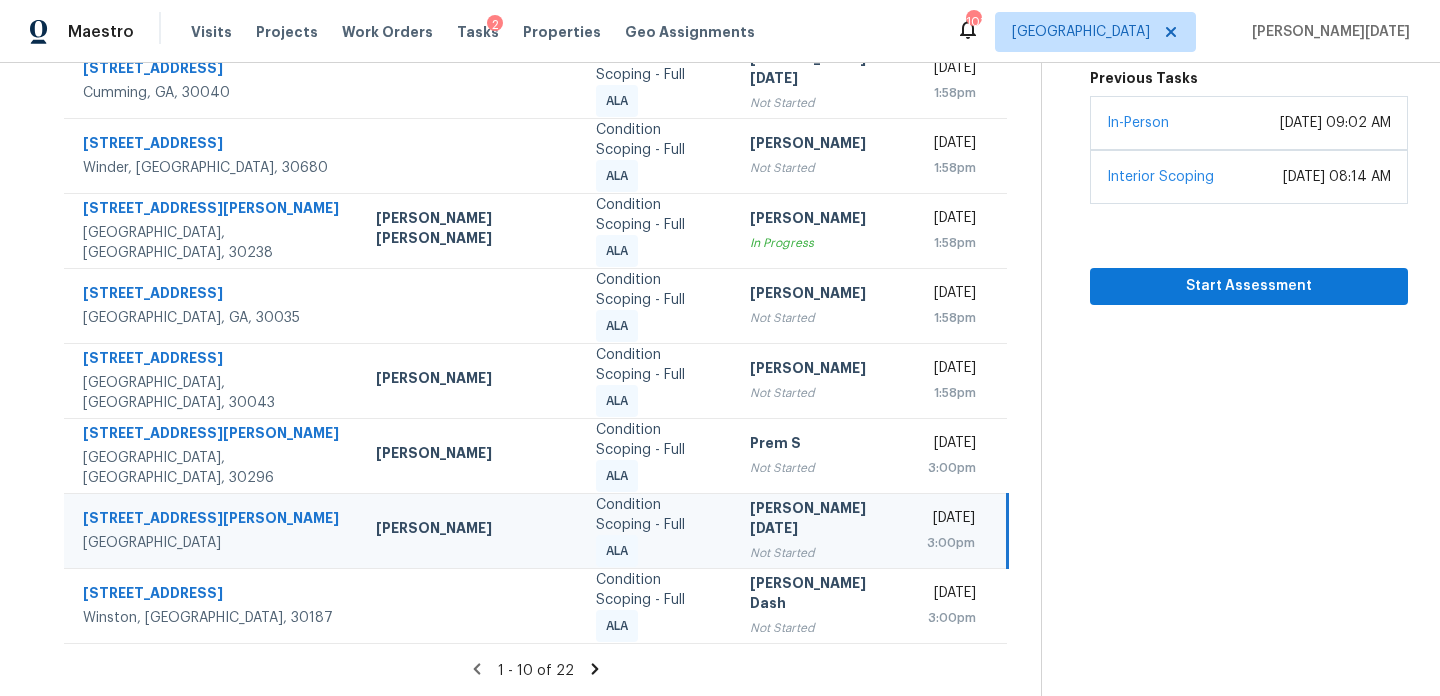 click 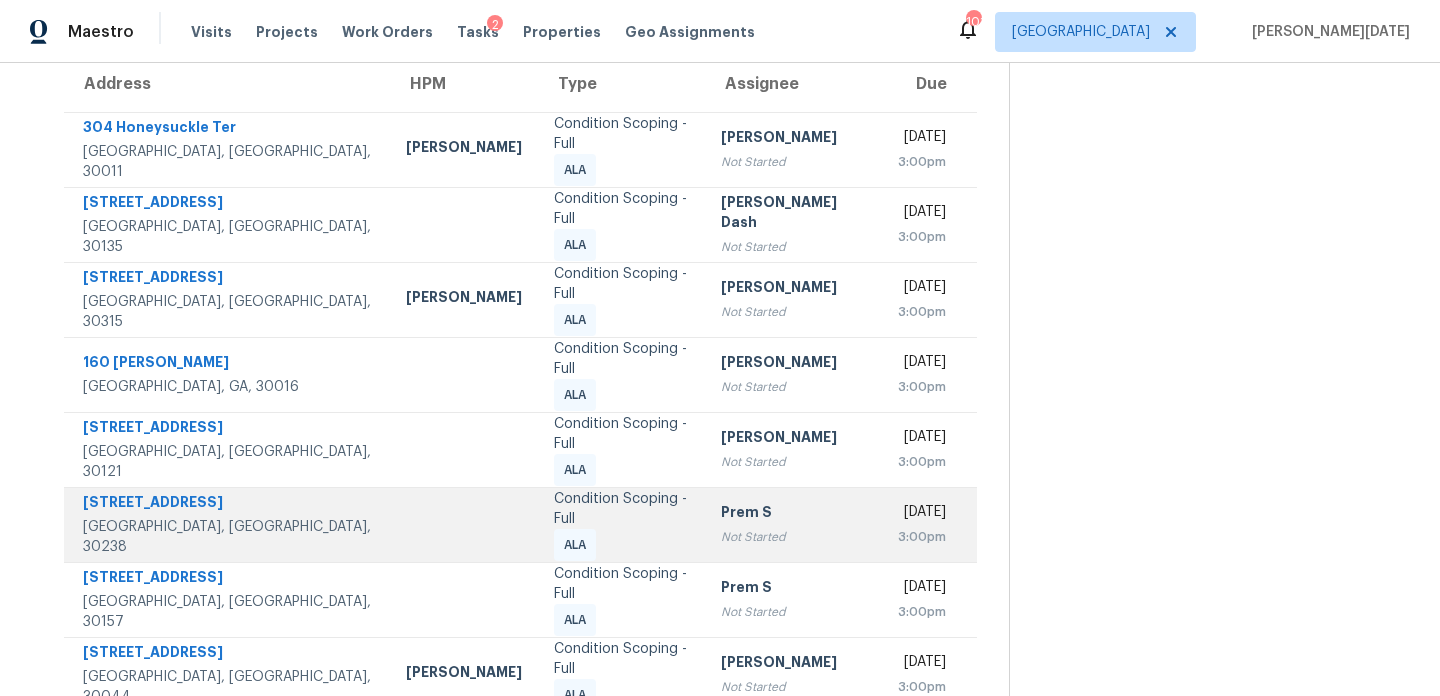 scroll, scrollTop: 345, scrollLeft: 0, axis: vertical 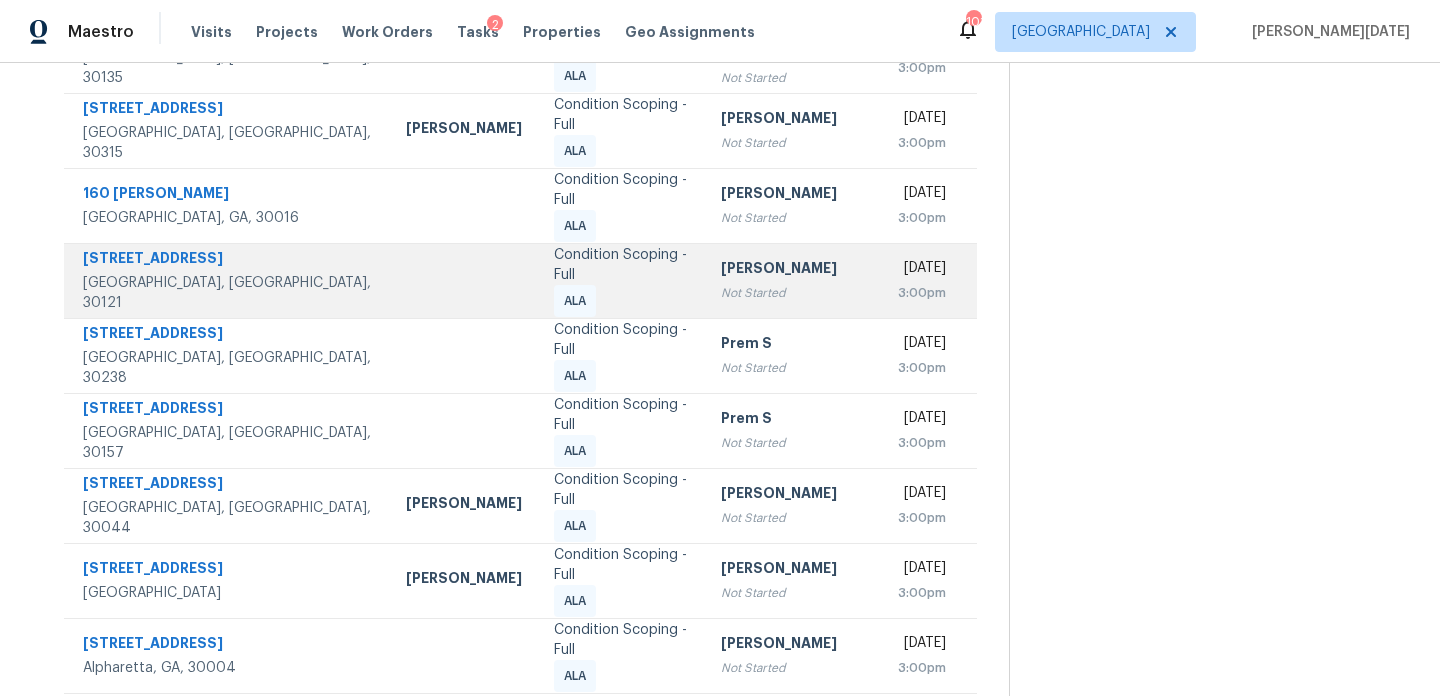 click on "Condition Scoping - Full" at bounding box center [621, 265] 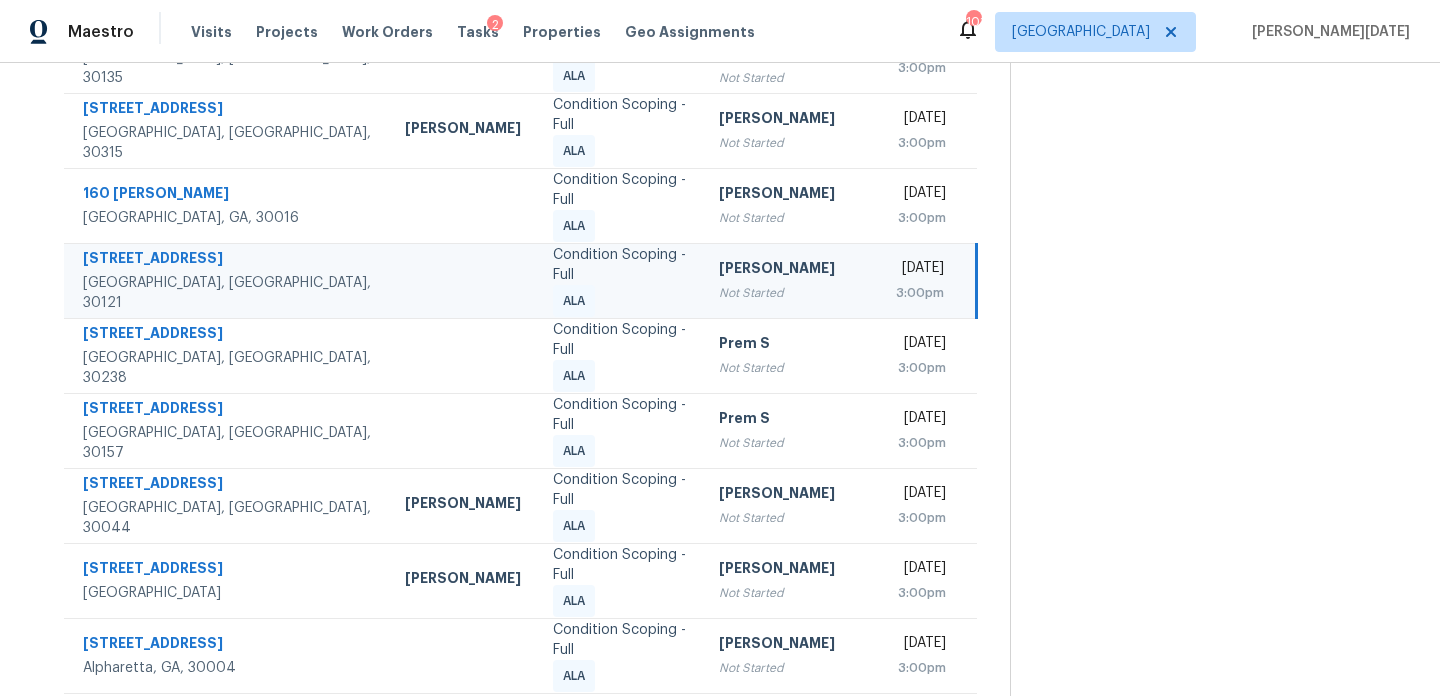 click on "Salma Ansari" at bounding box center [791, 270] 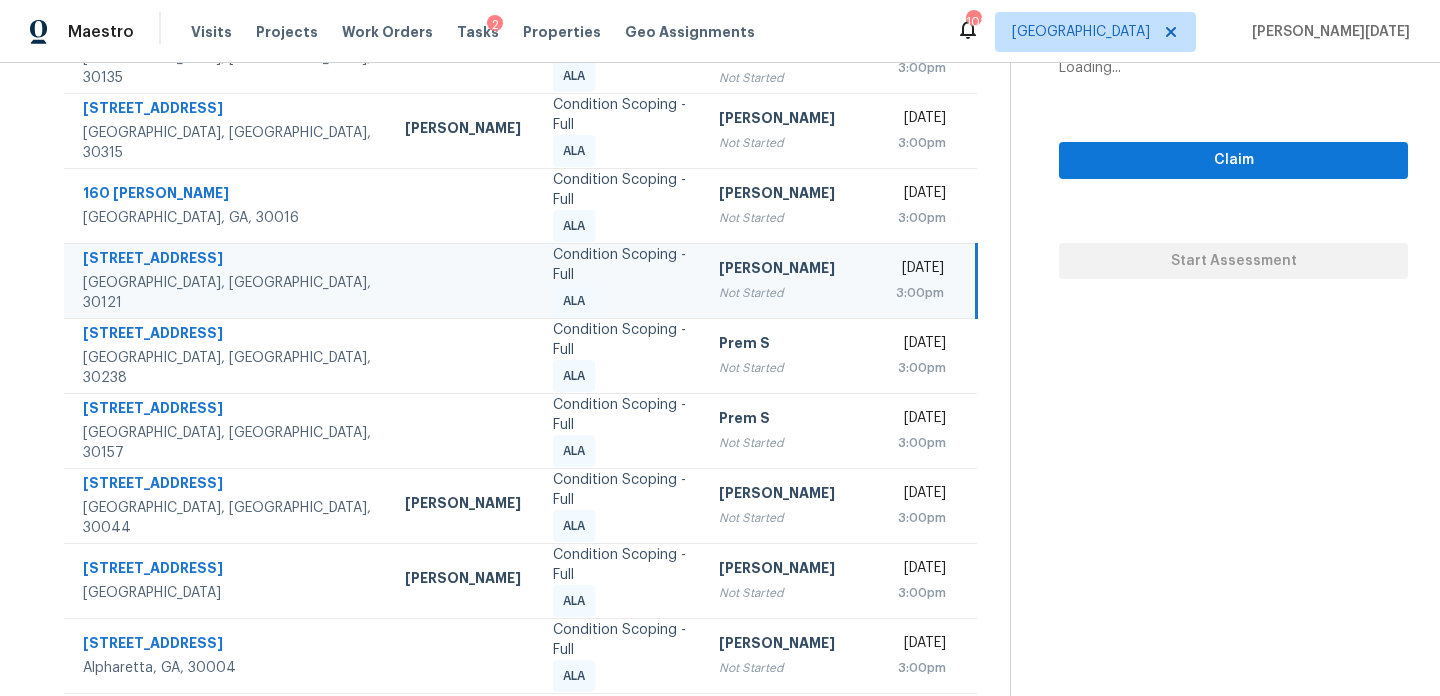 click on "[DATE]" at bounding box center (920, 270) 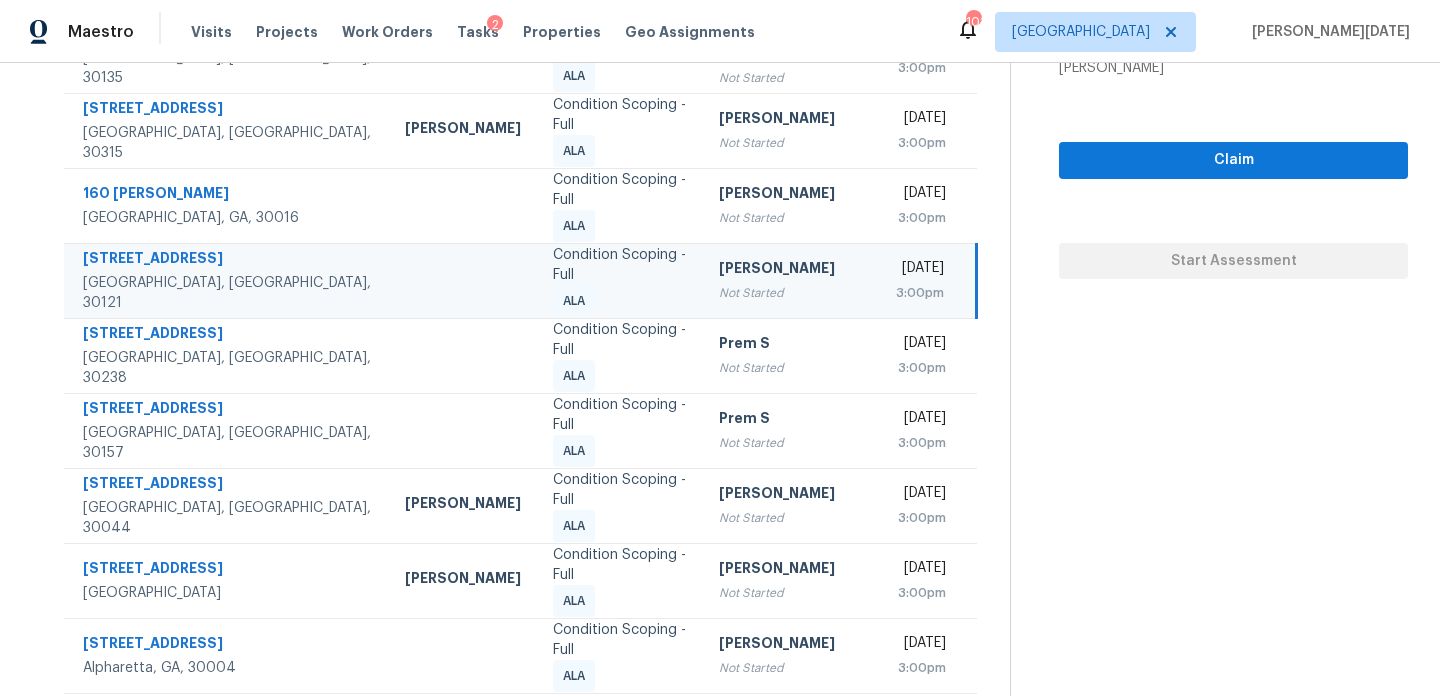 click on "[DATE]" at bounding box center (920, 270) 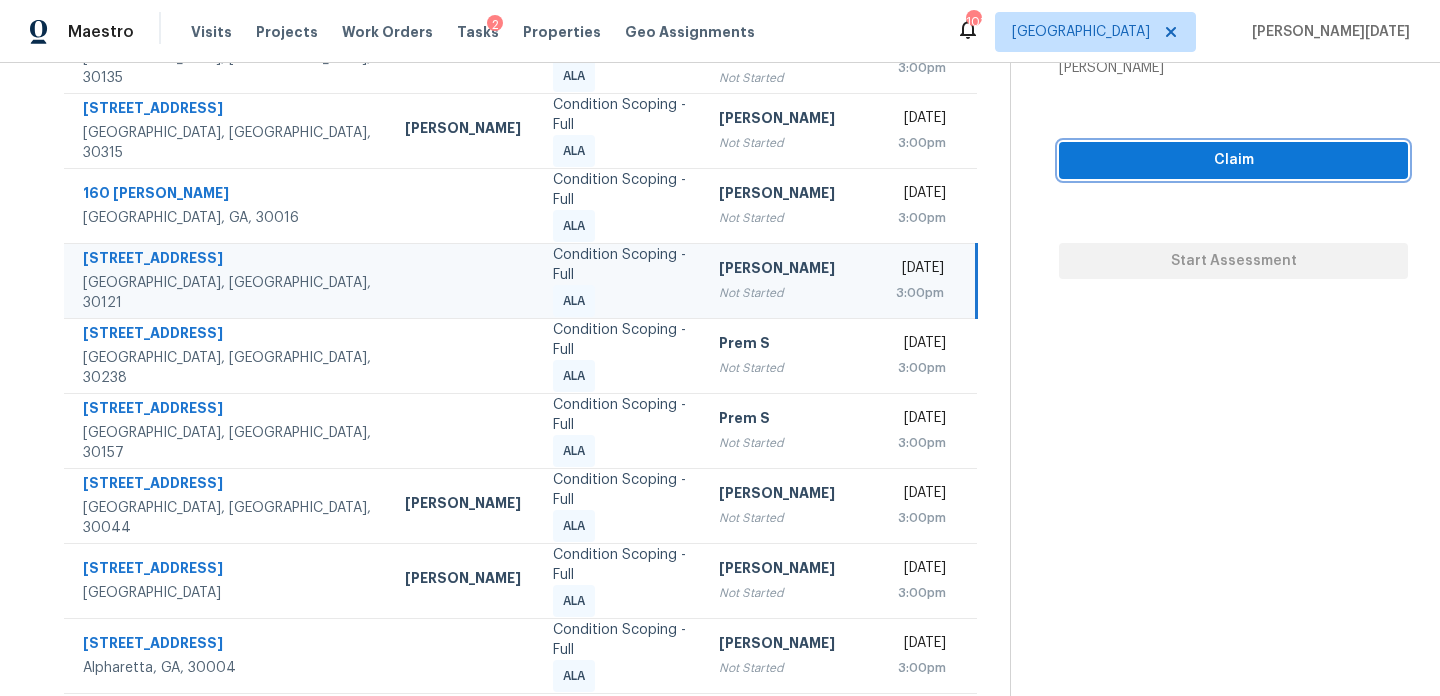 click on "Claim" at bounding box center (1233, 160) 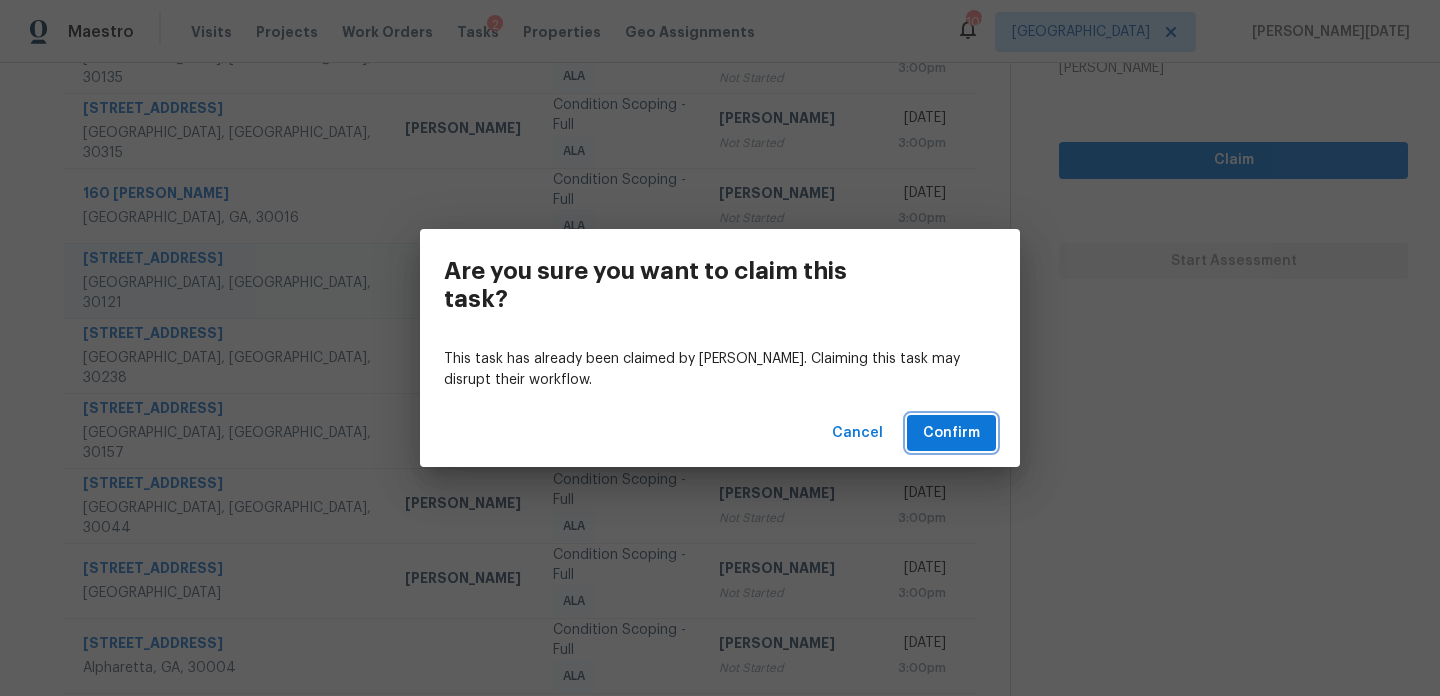 click on "Confirm" at bounding box center (951, 433) 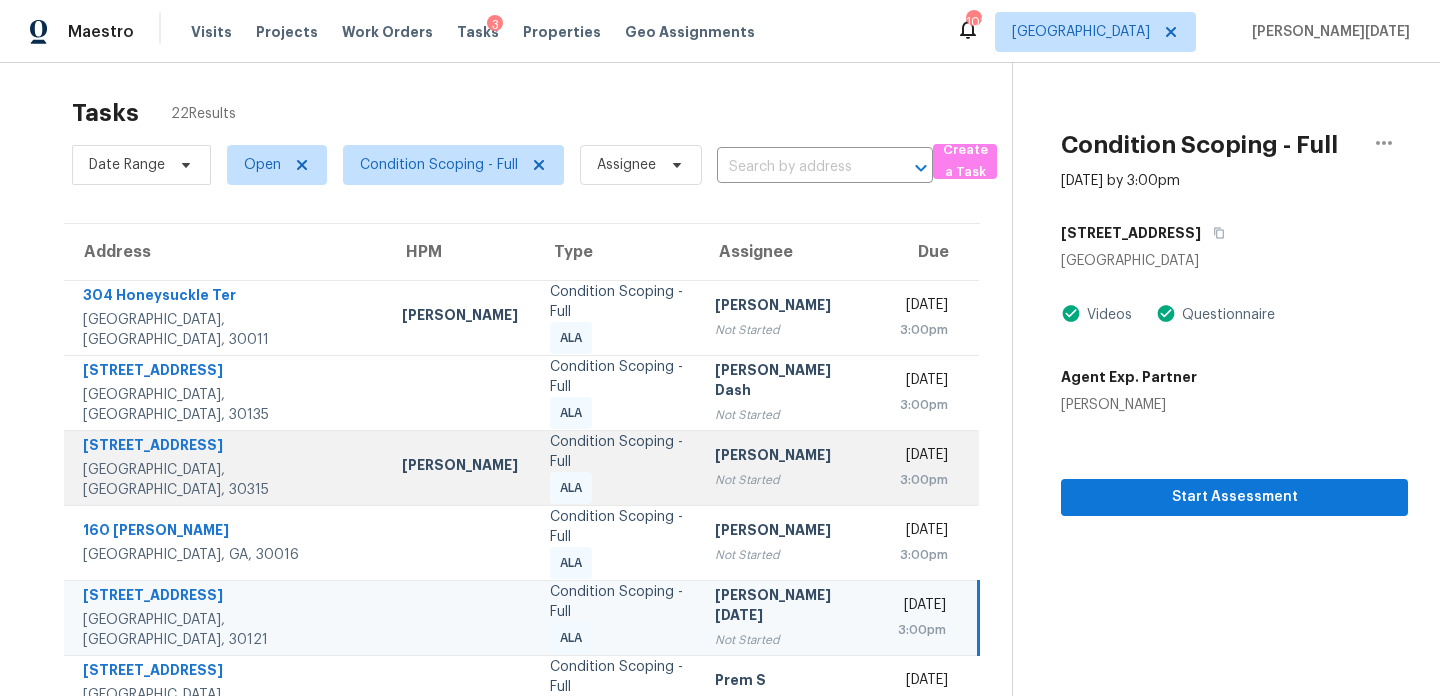 scroll, scrollTop: 0, scrollLeft: 0, axis: both 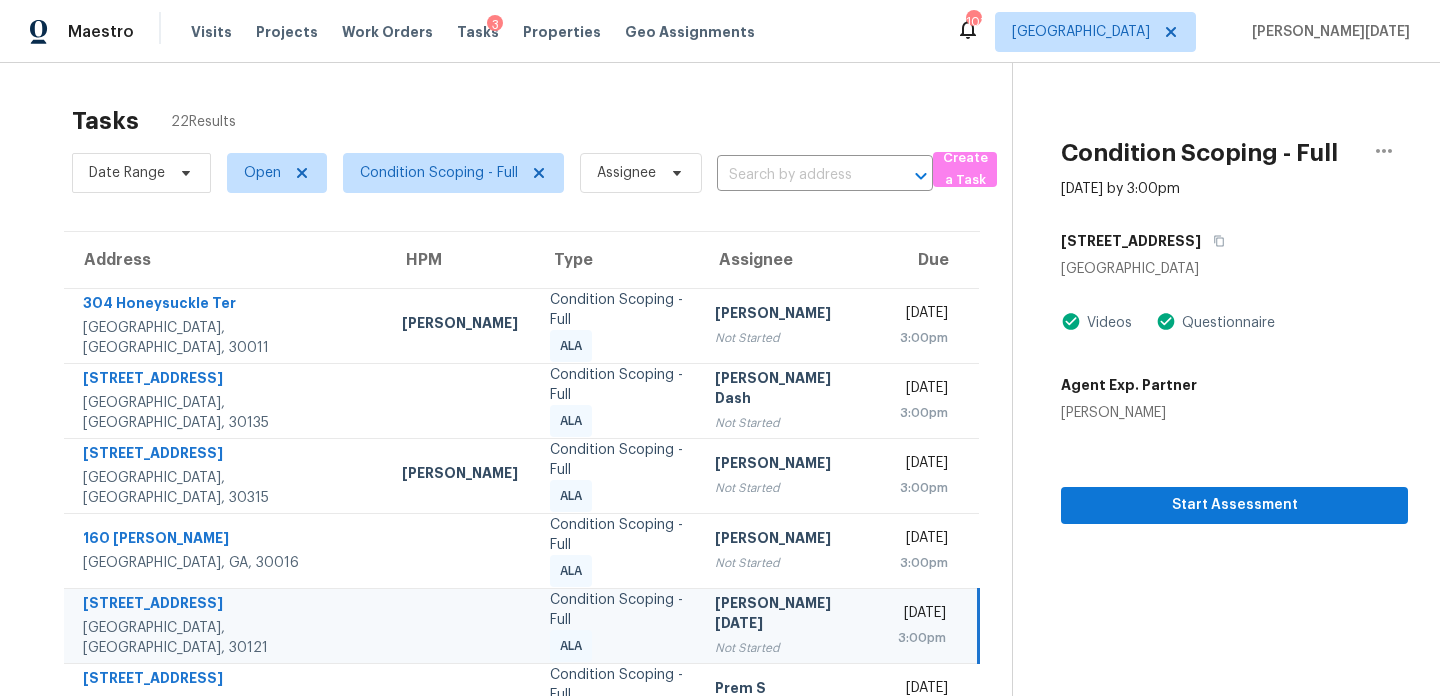 click on "Tasks 22  Results" at bounding box center (542, 121) 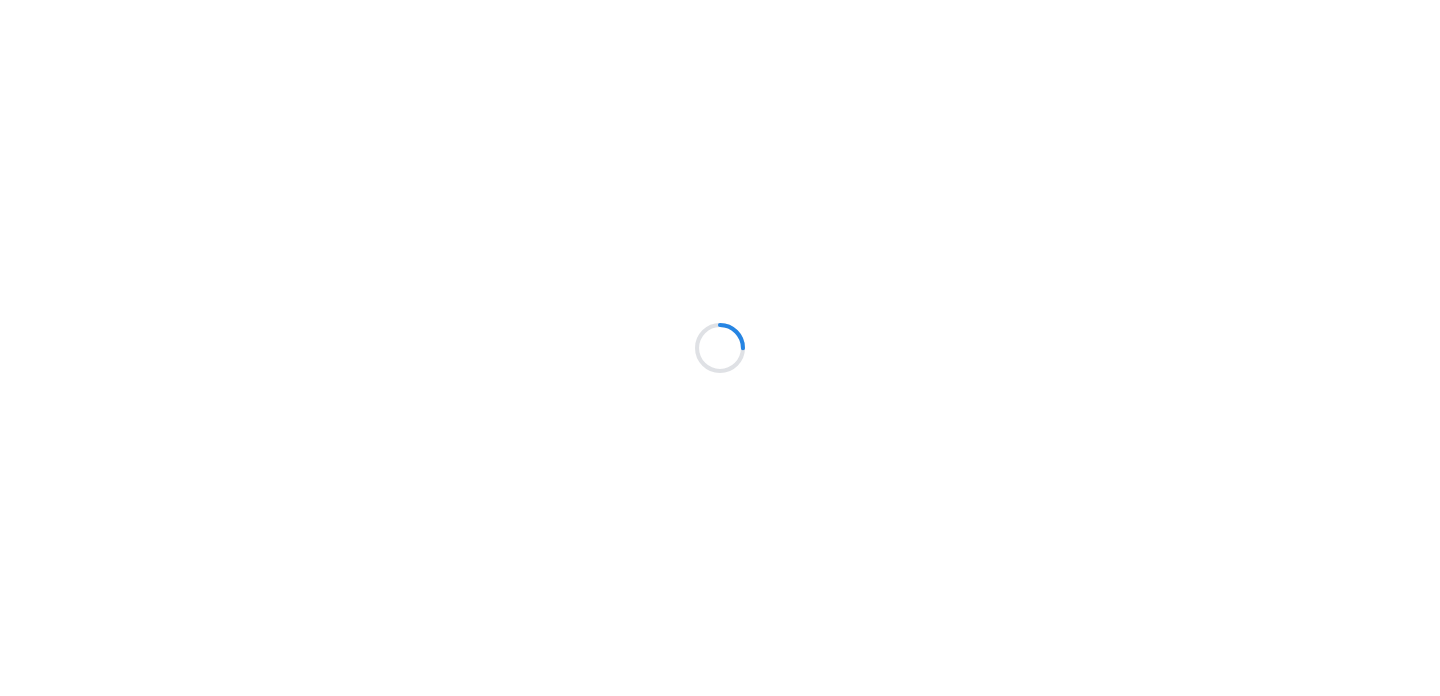 scroll, scrollTop: 0, scrollLeft: 0, axis: both 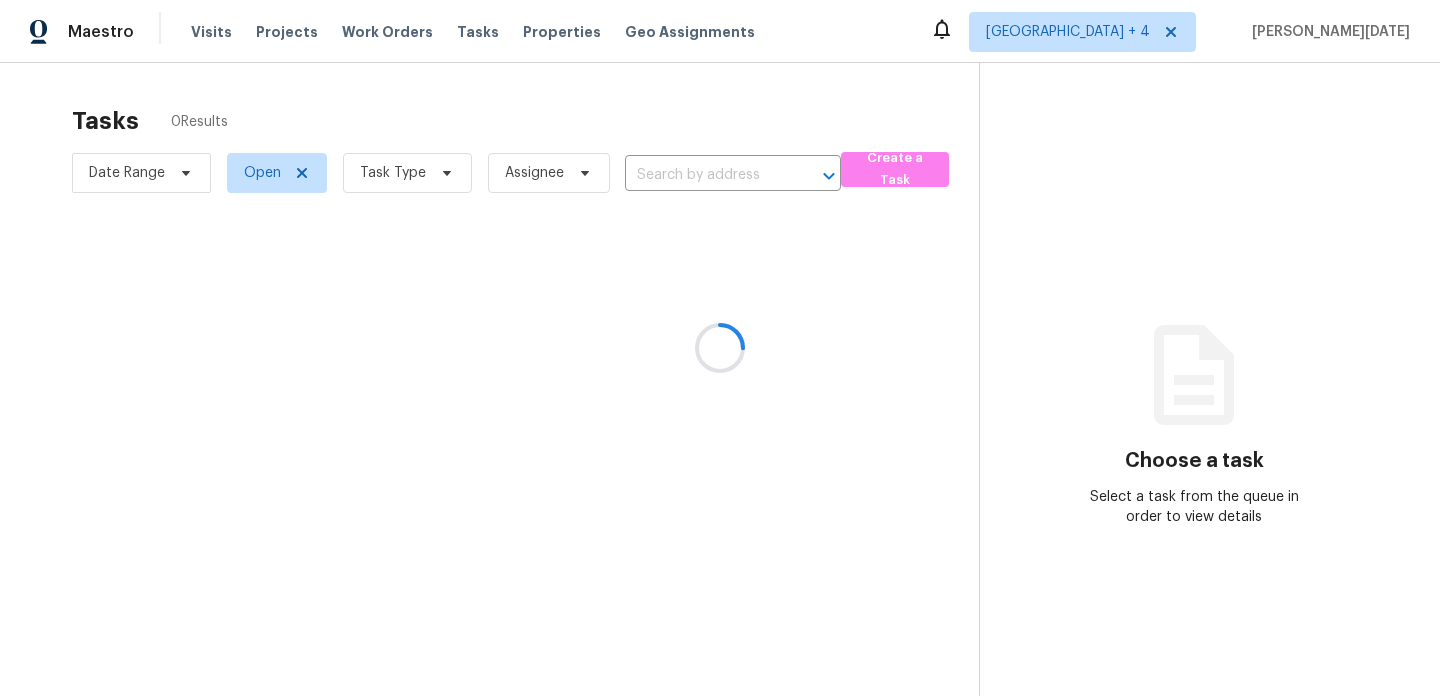 click at bounding box center (720, 348) 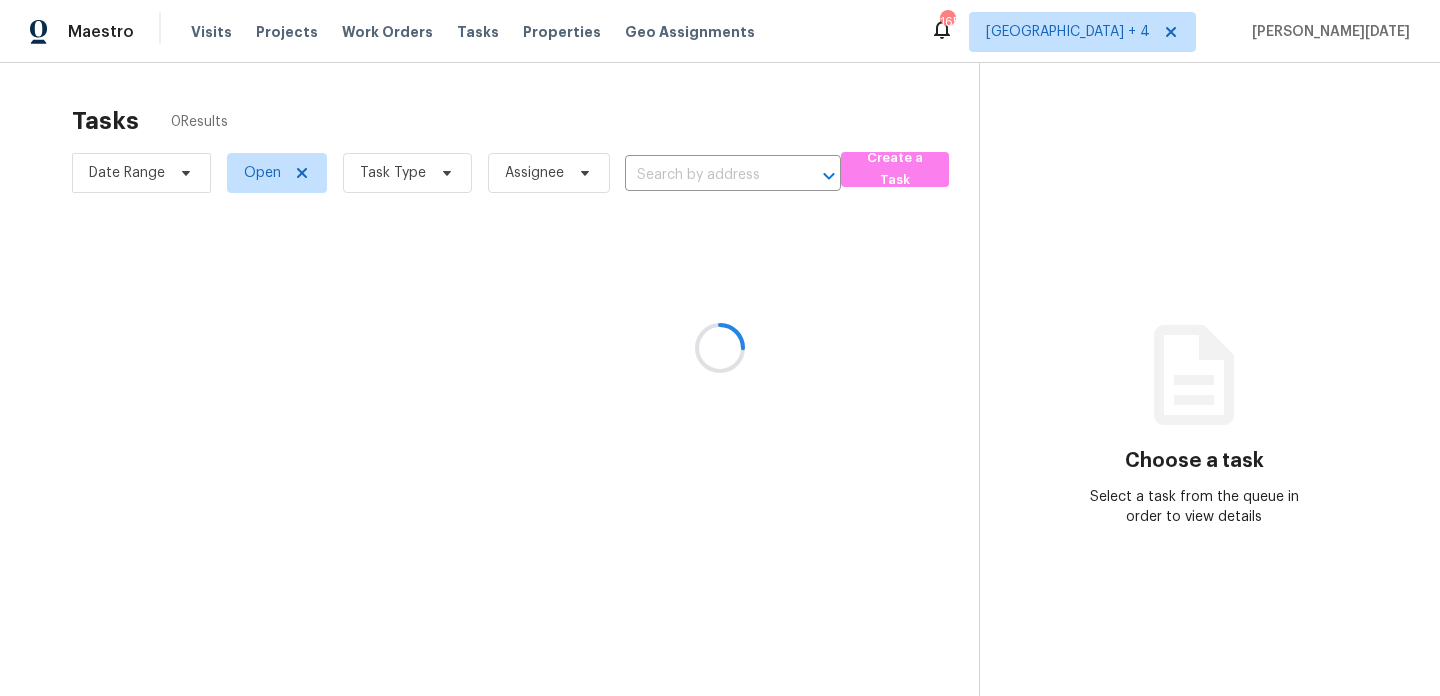 click at bounding box center [720, 348] 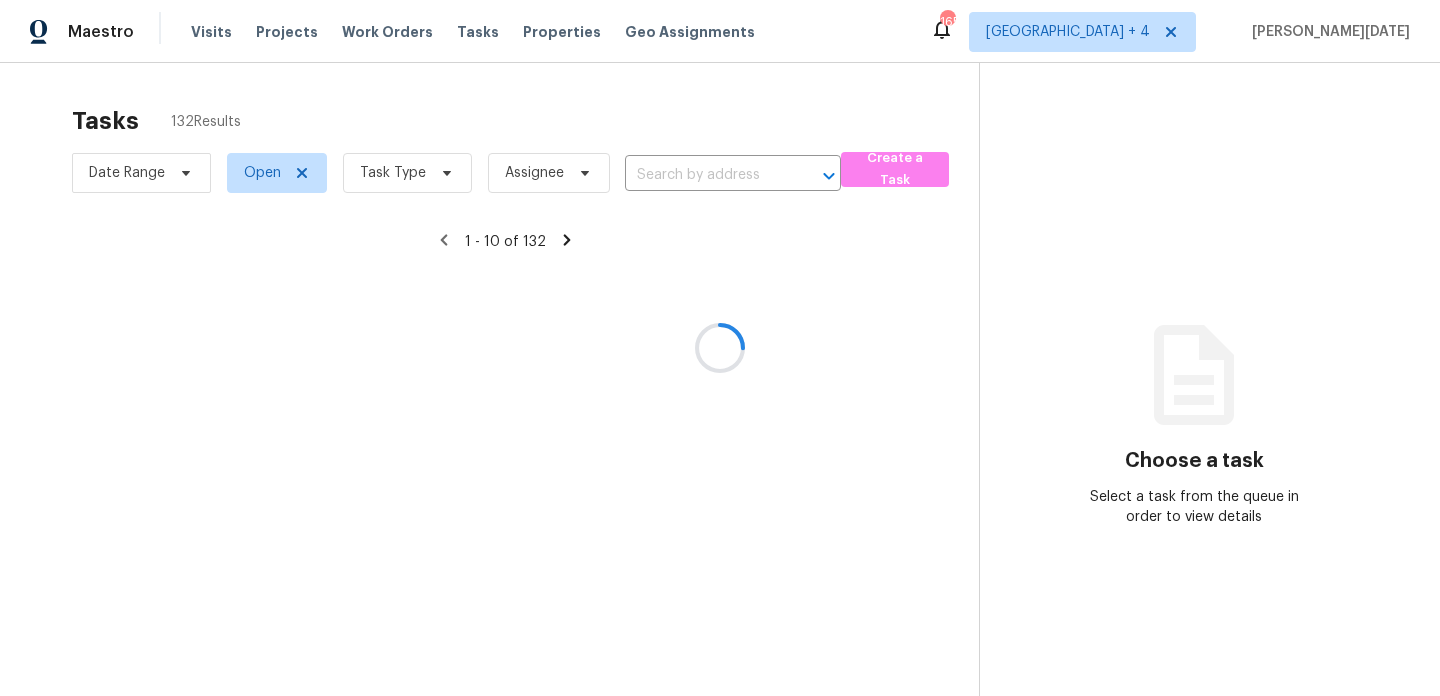 click at bounding box center [720, 348] 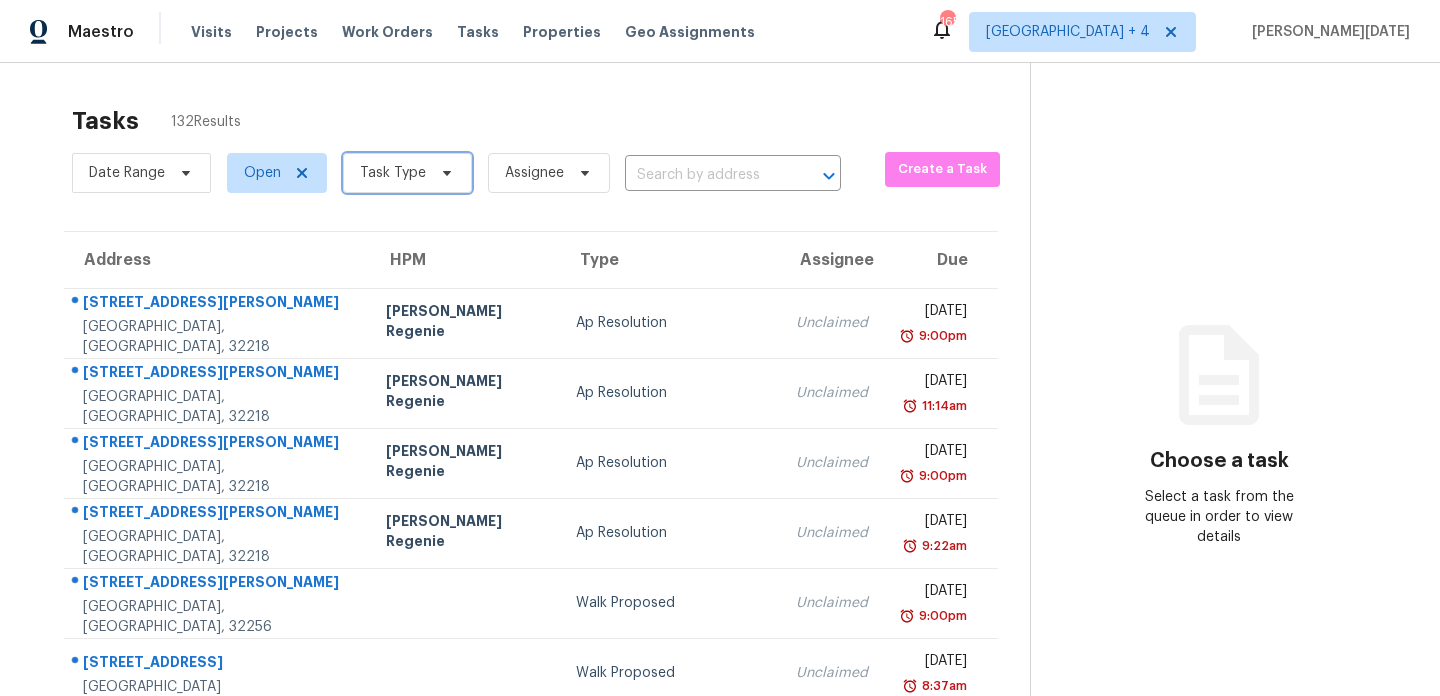 click at bounding box center (444, 173) 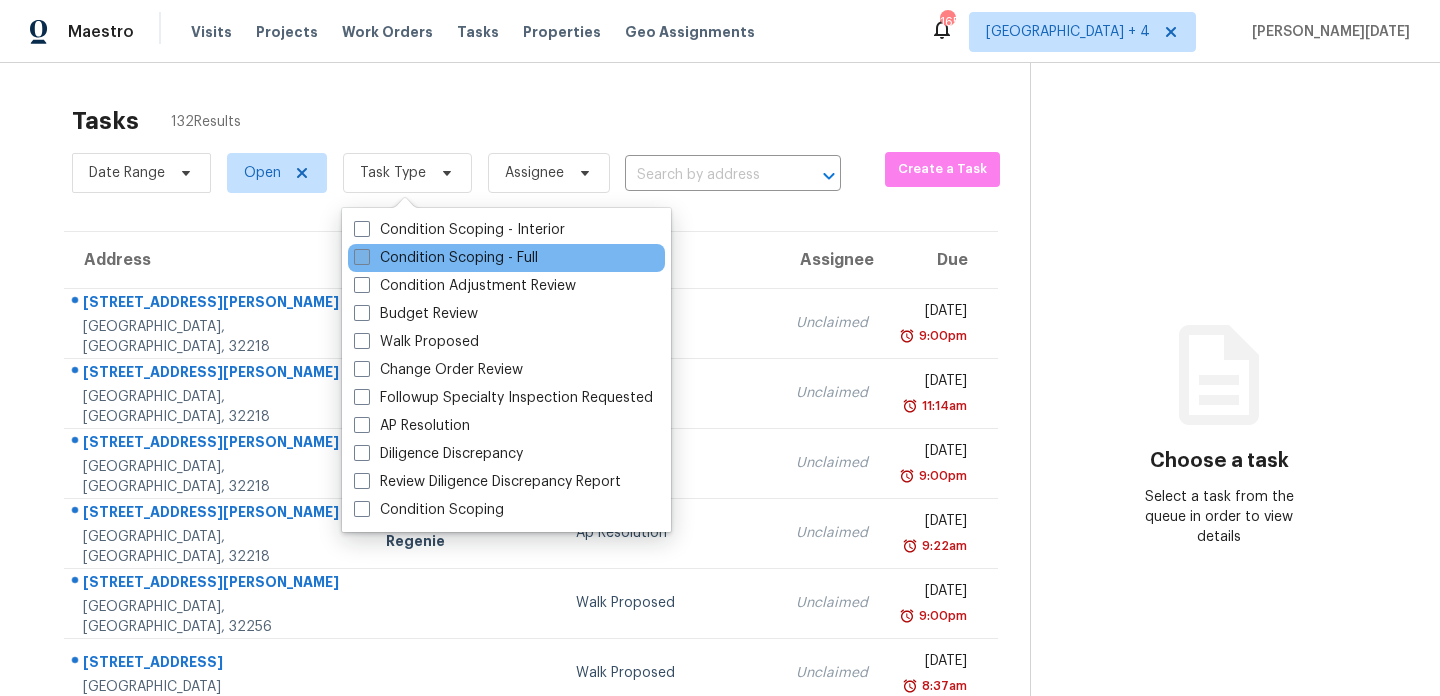 click on "Condition Scoping - Full" at bounding box center [446, 258] 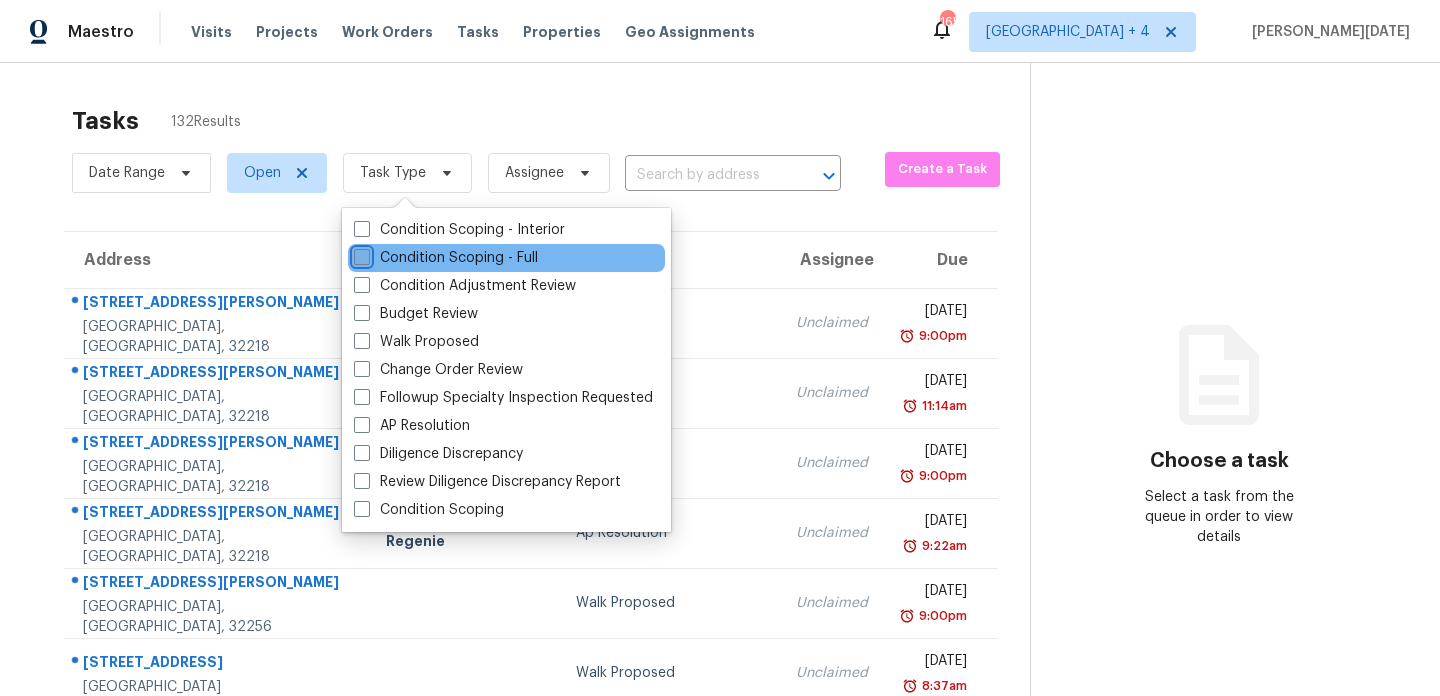 click on "Condition Scoping - Full" at bounding box center [360, 254] 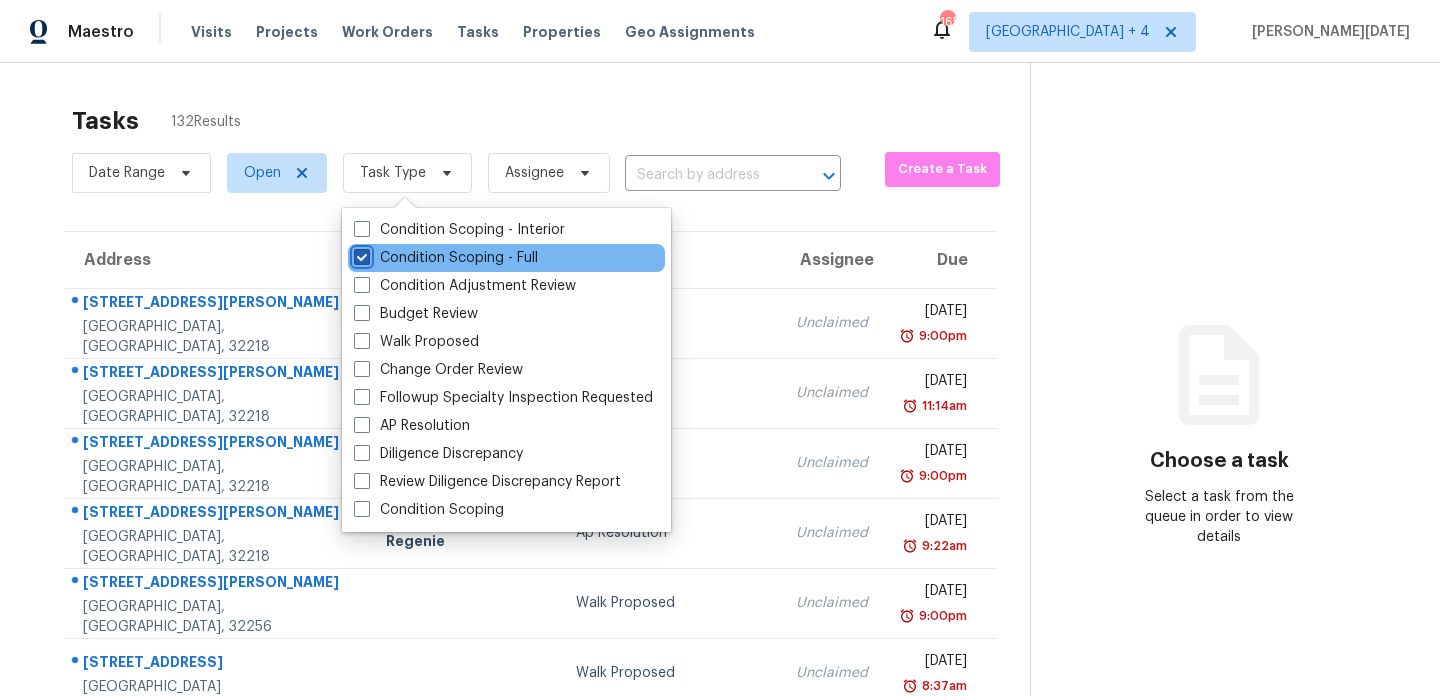 checkbox on "true" 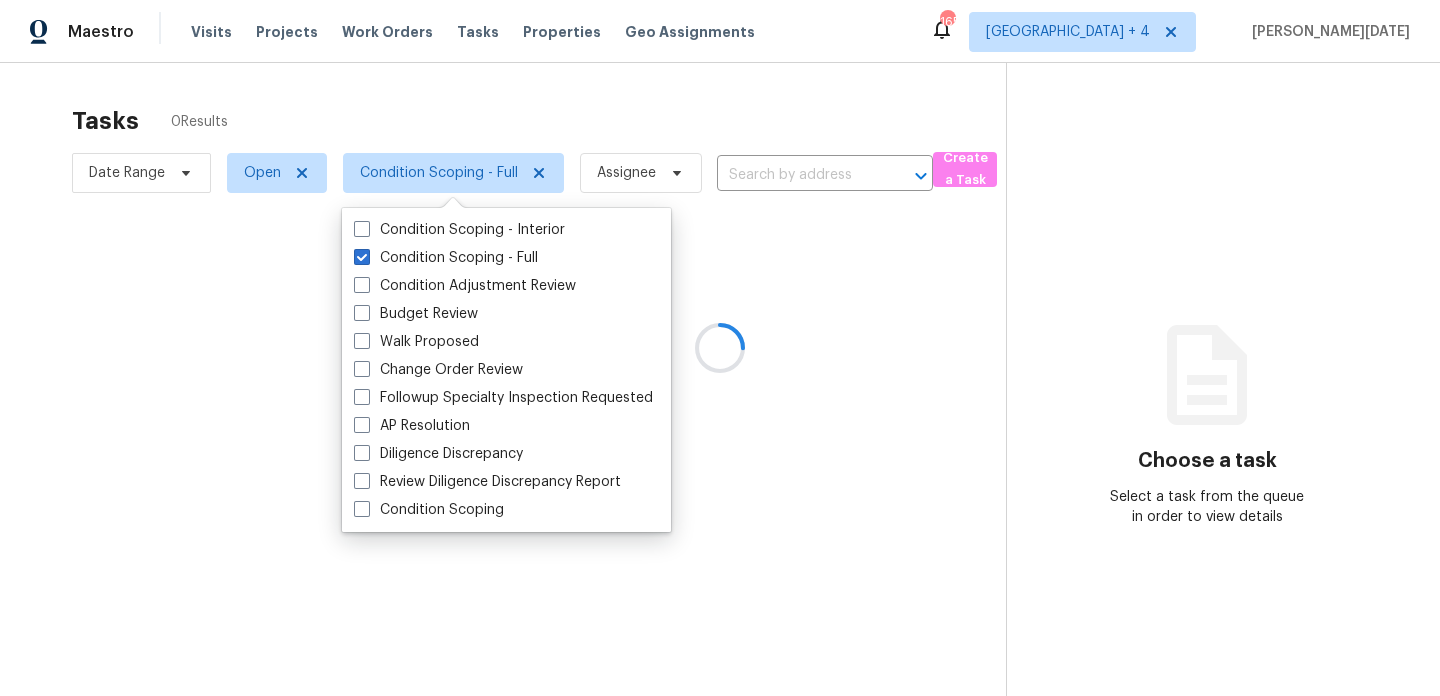 click at bounding box center (720, 348) 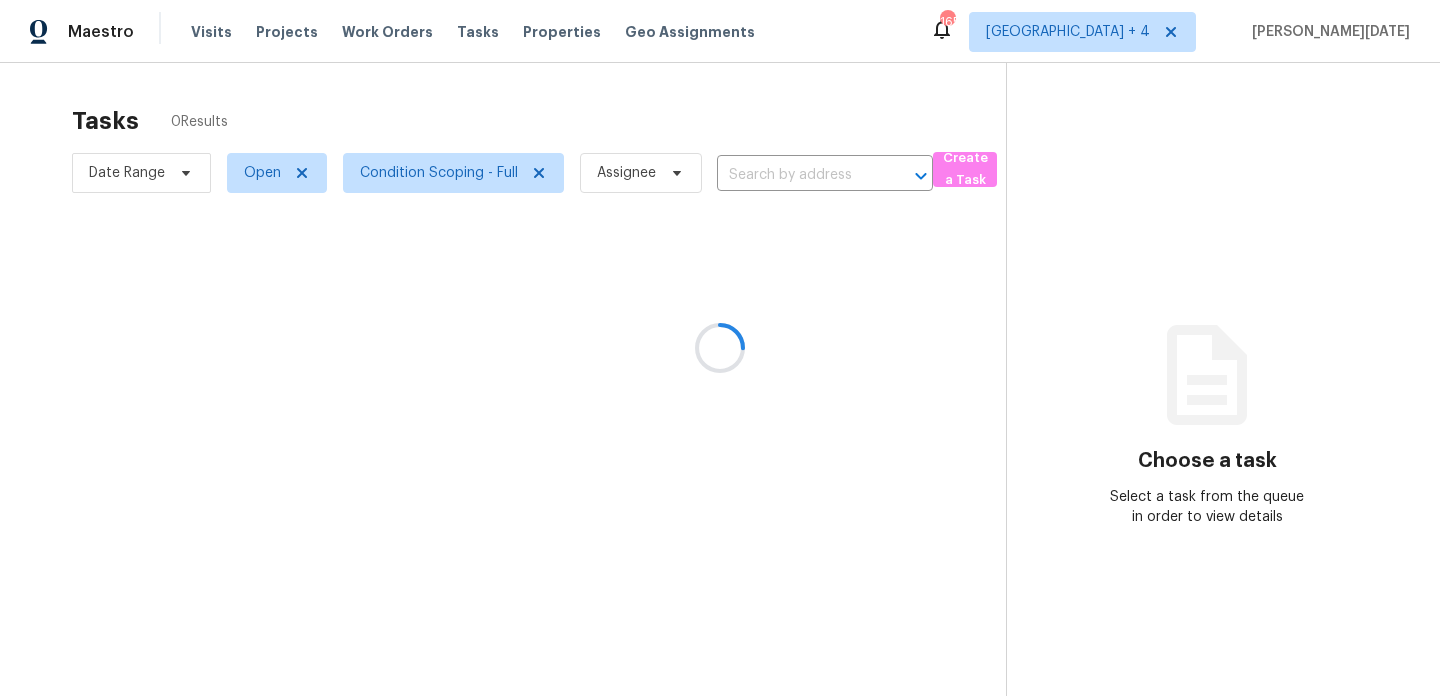 click at bounding box center (720, 348) 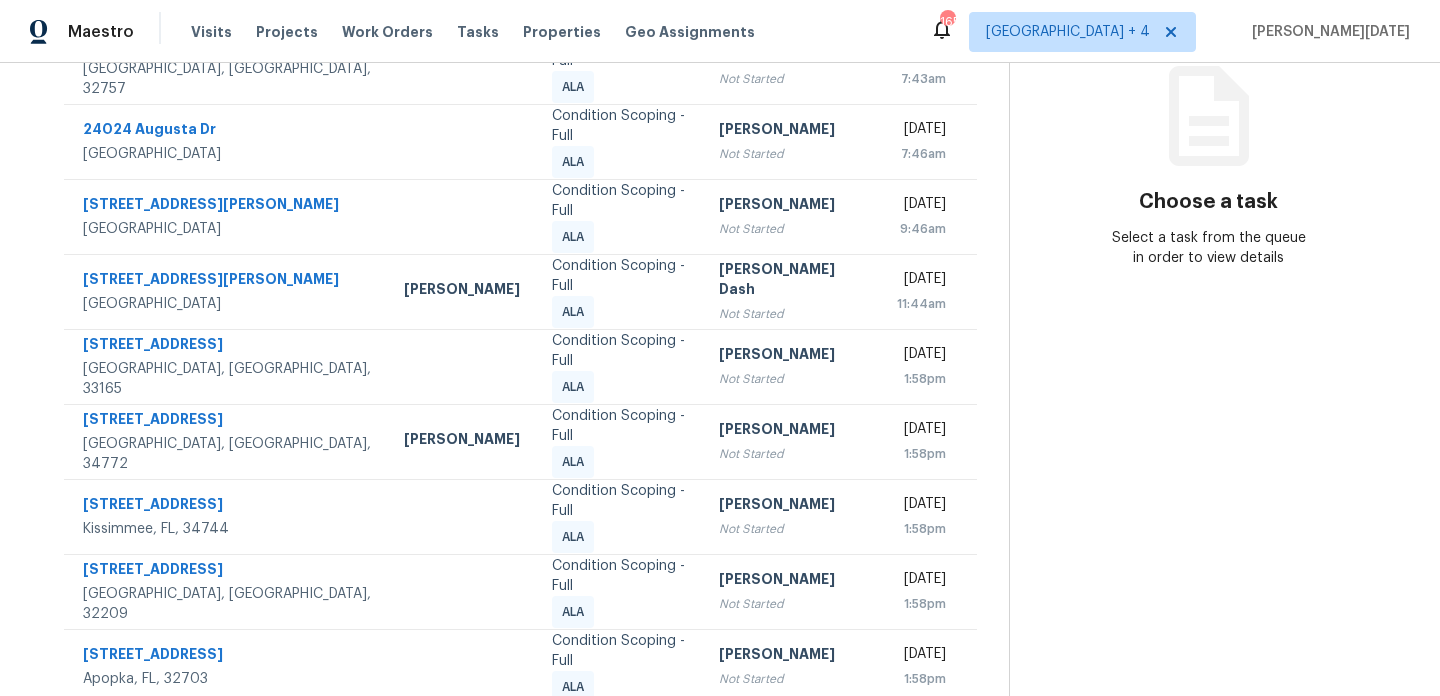 scroll, scrollTop: 261, scrollLeft: 0, axis: vertical 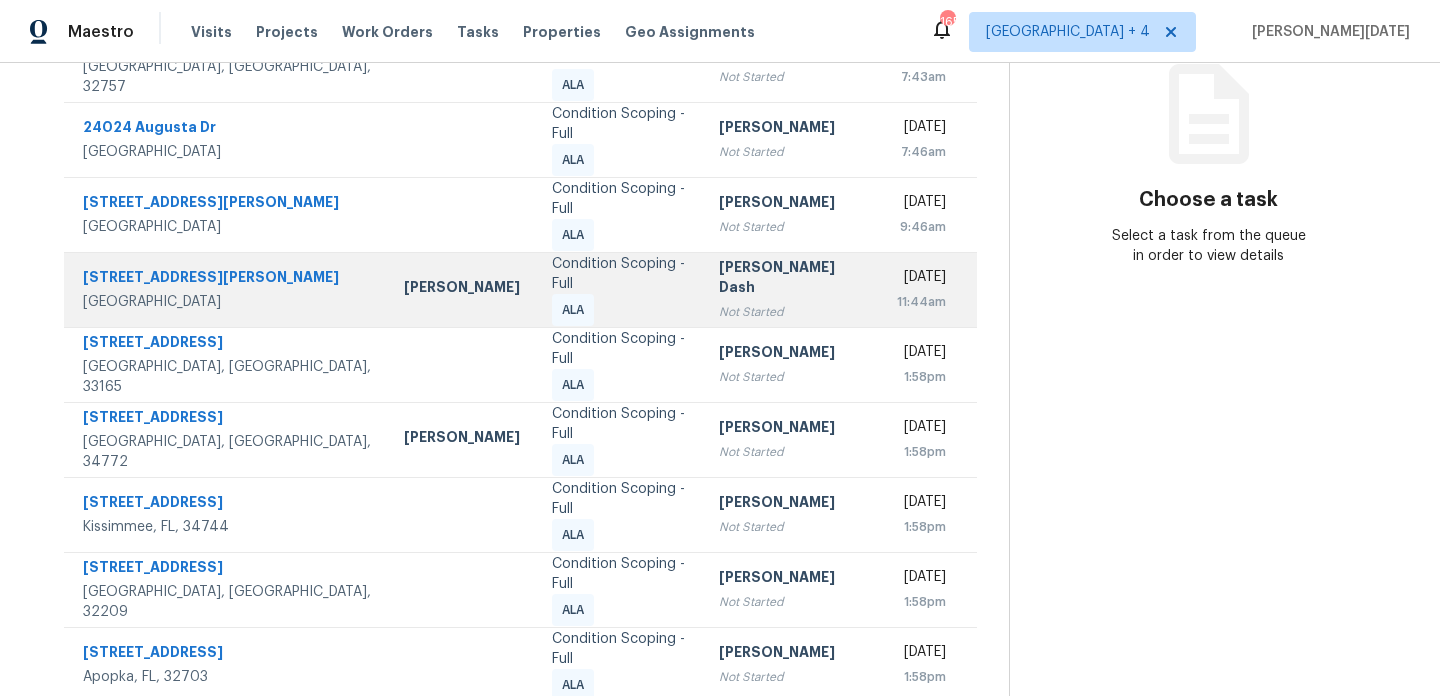 click on "Soumya Ranjan Dash Not Started" at bounding box center [791, 289] 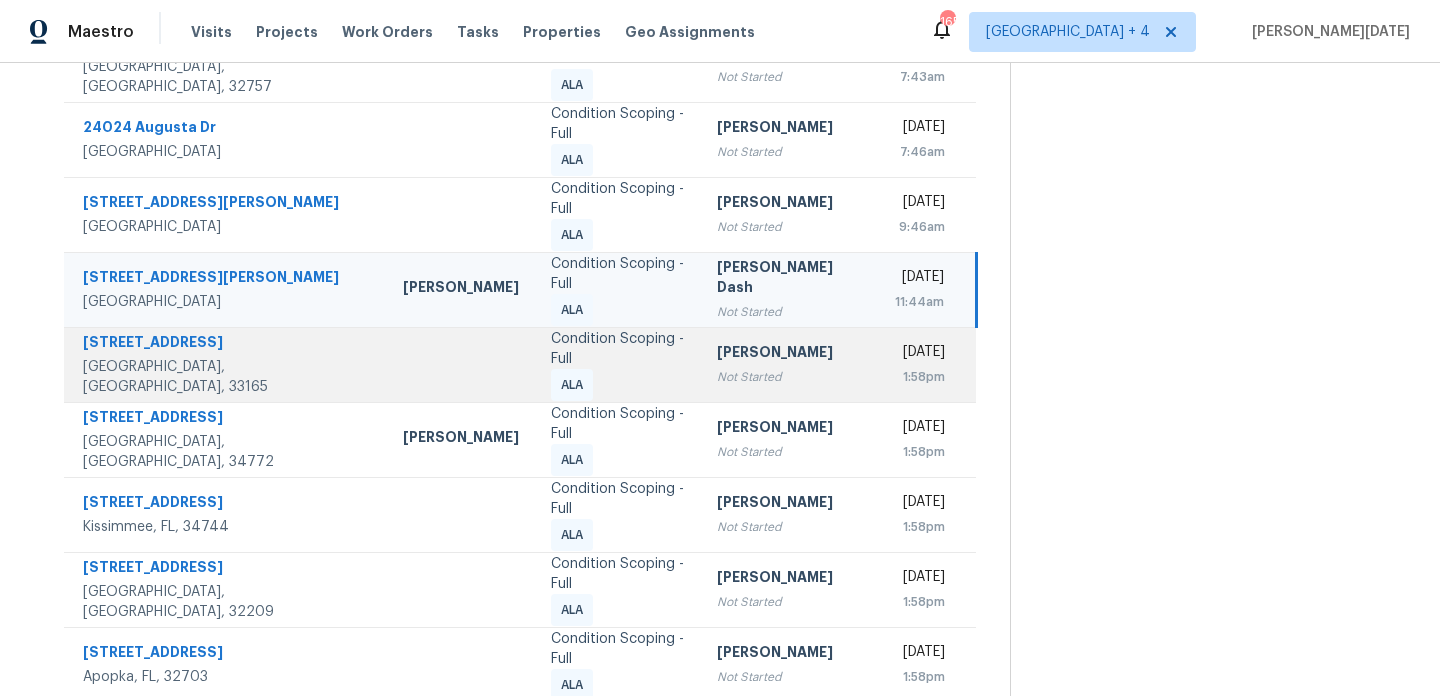 click on "[PERSON_NAME]" at bounding box center [789, 354] 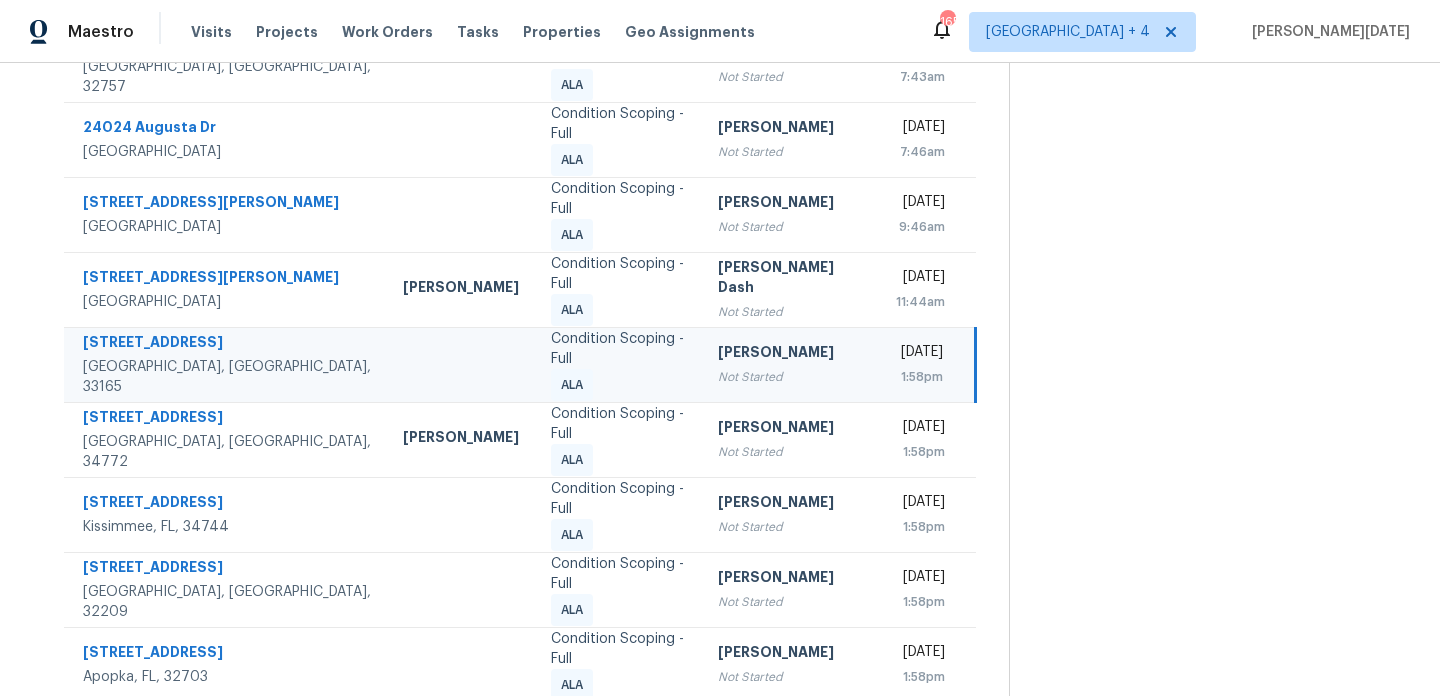click on "[PERSON_NAME]" at bounding box center [790, 354] 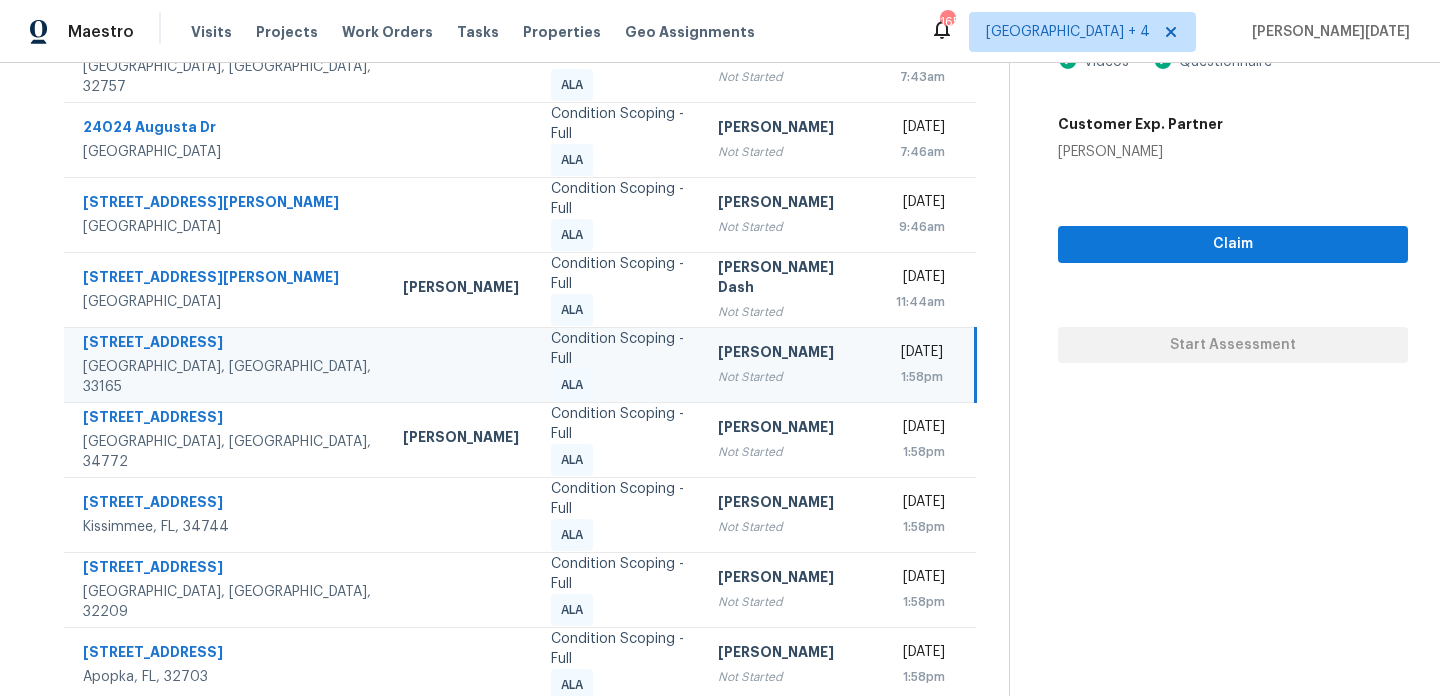 click on "[DATE]" at bounding box center (920, 354) 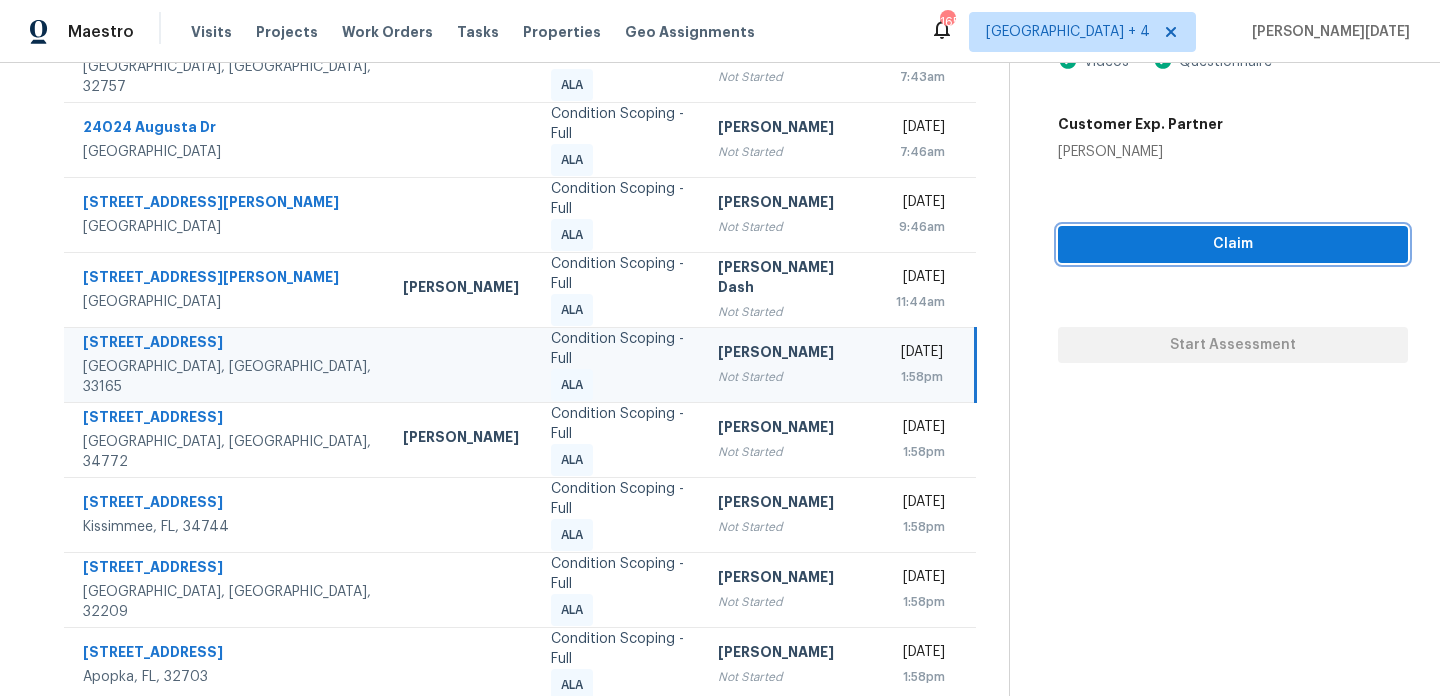 click on "Claim" at bounding box center [1233, 244] 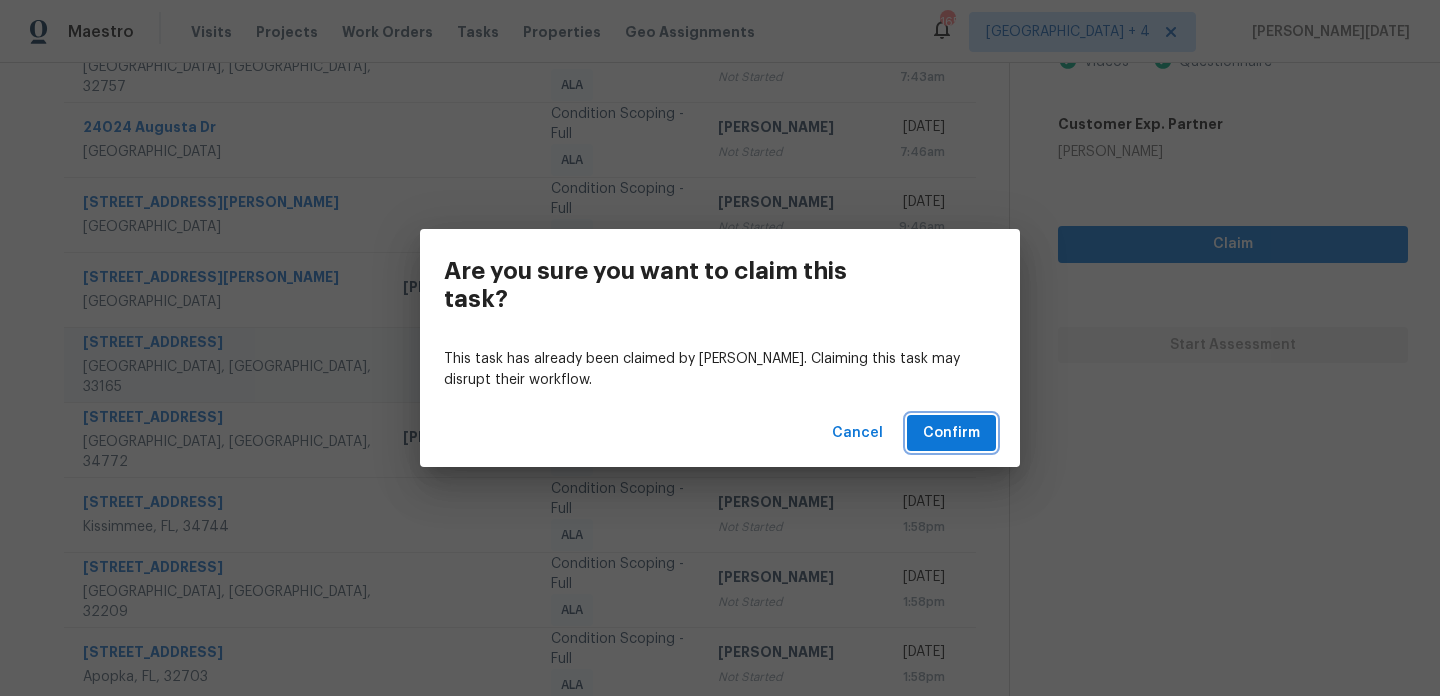 click on "Confirm" at bounding box center [951, 433] 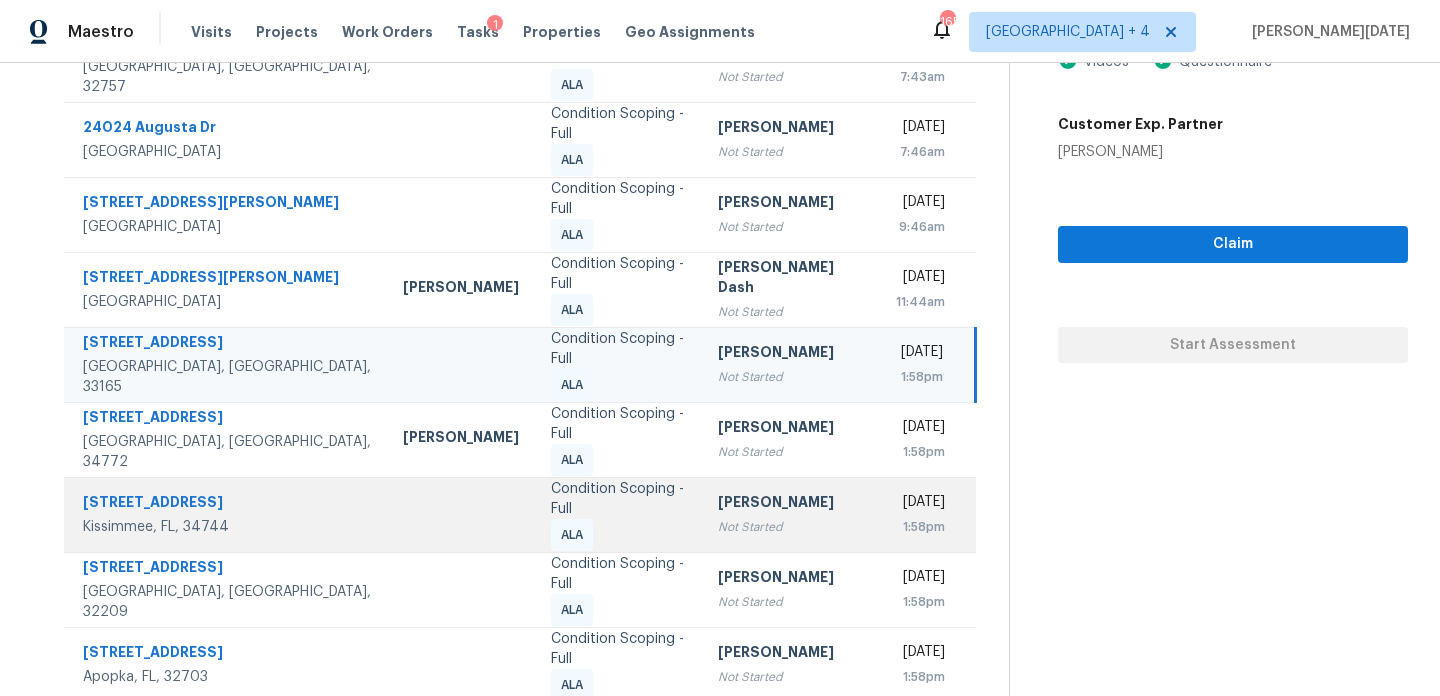 scroll, scrollTop: 345, scrollLeft: 0, axis: vertical 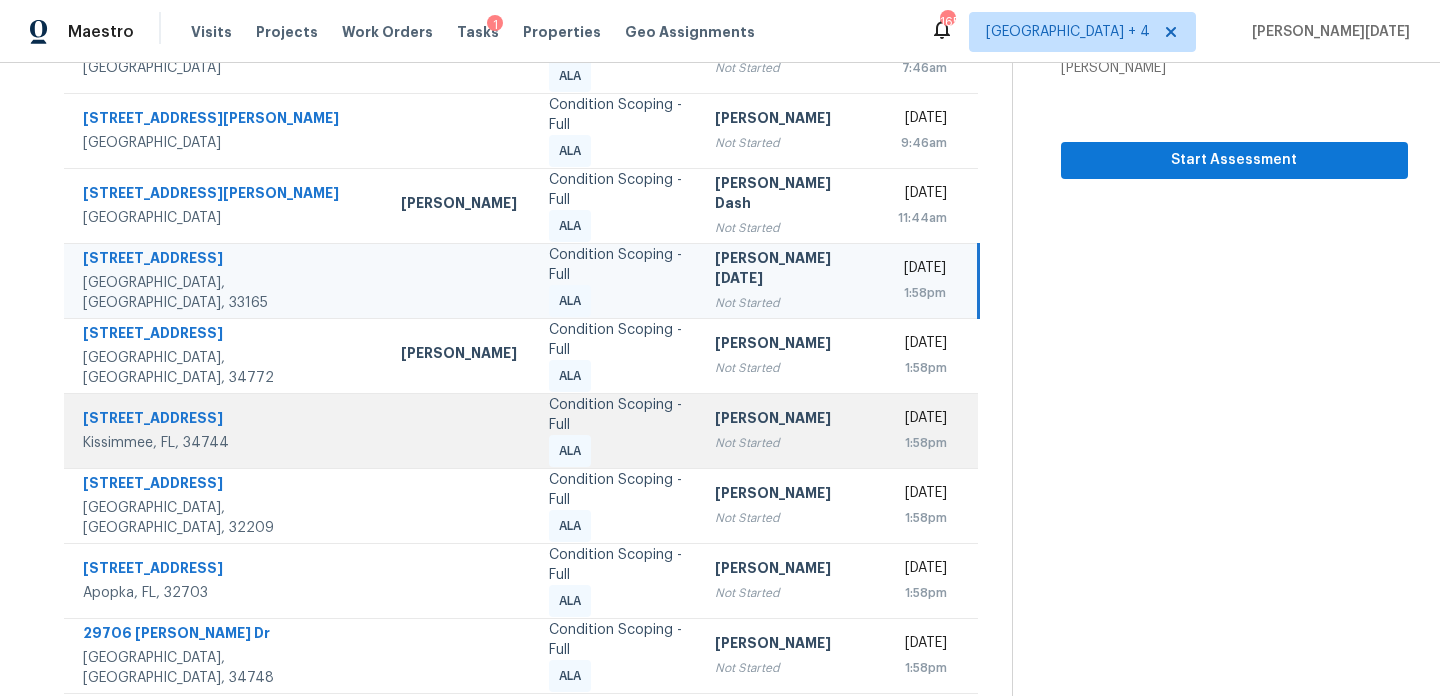 click on "Condition Scoping - Full ALA" at bounding box center [616, 506] 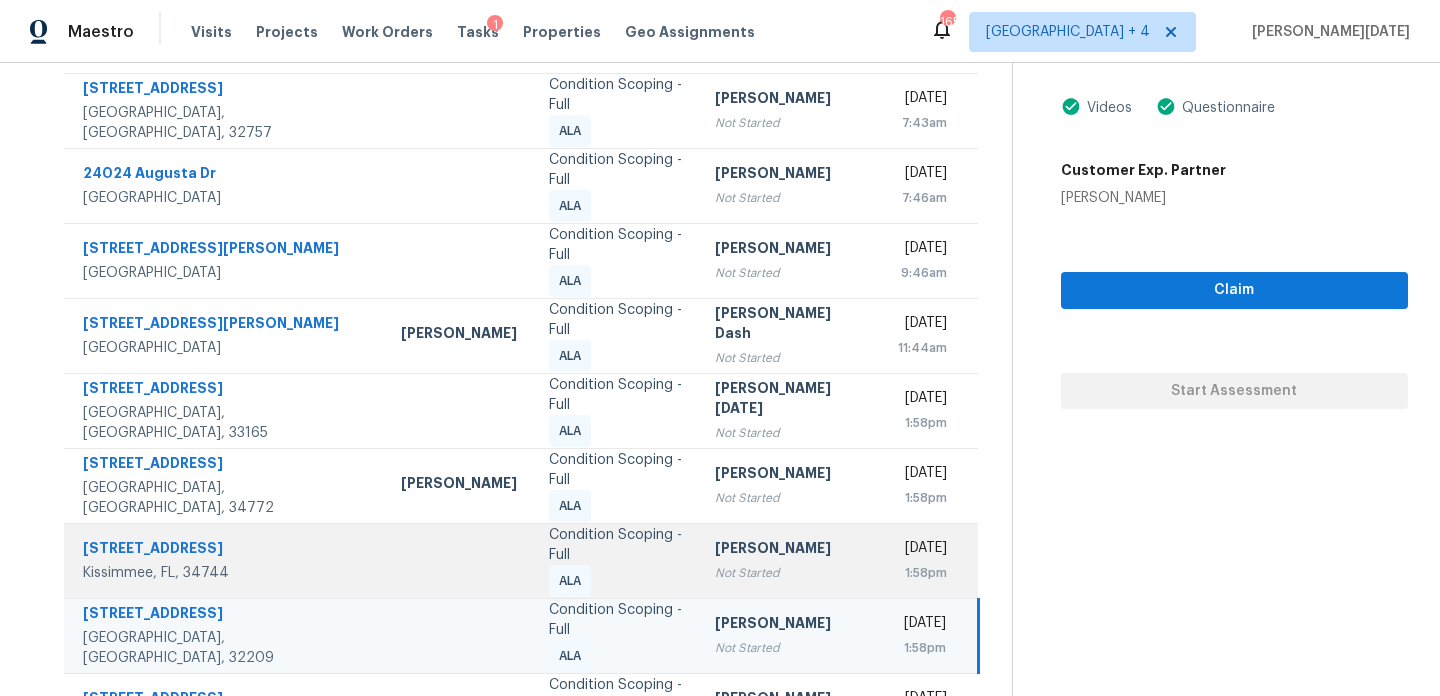 scroll, scrollTop: 345, scrollLeft: 0, axis: vertical 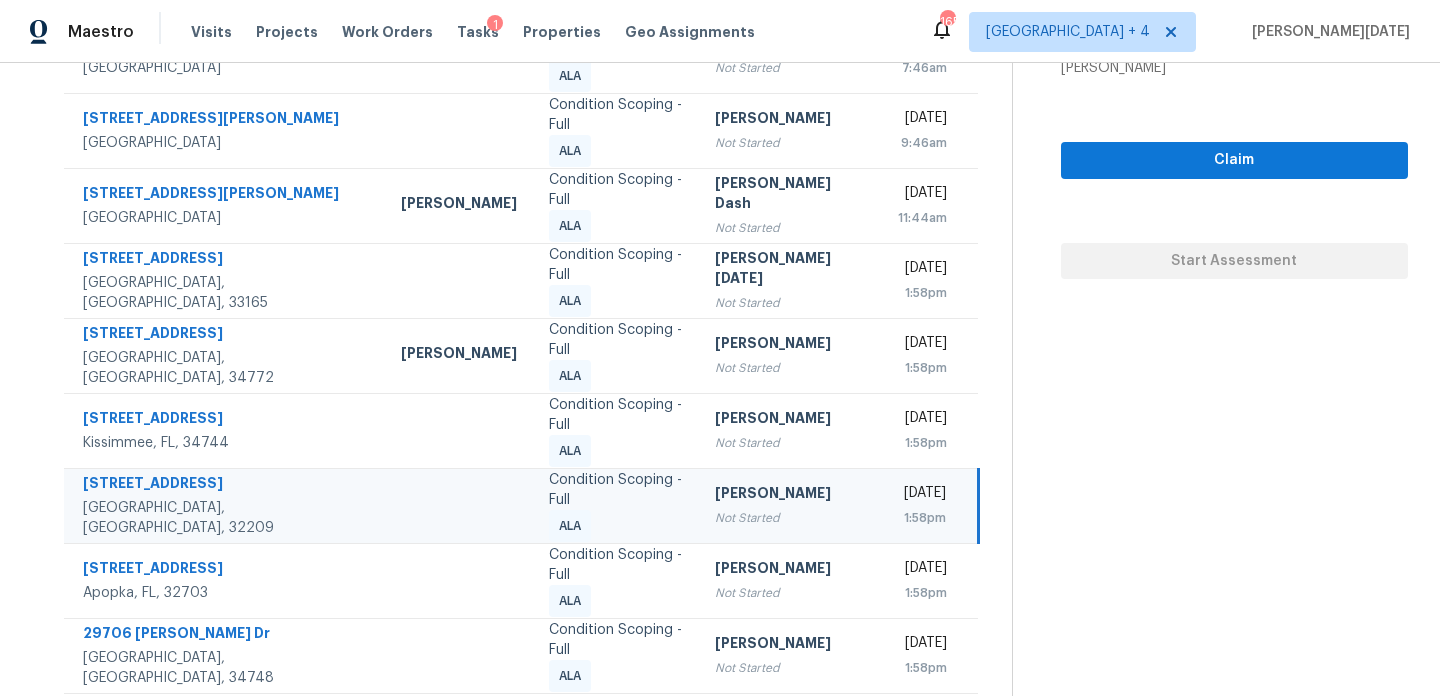 click 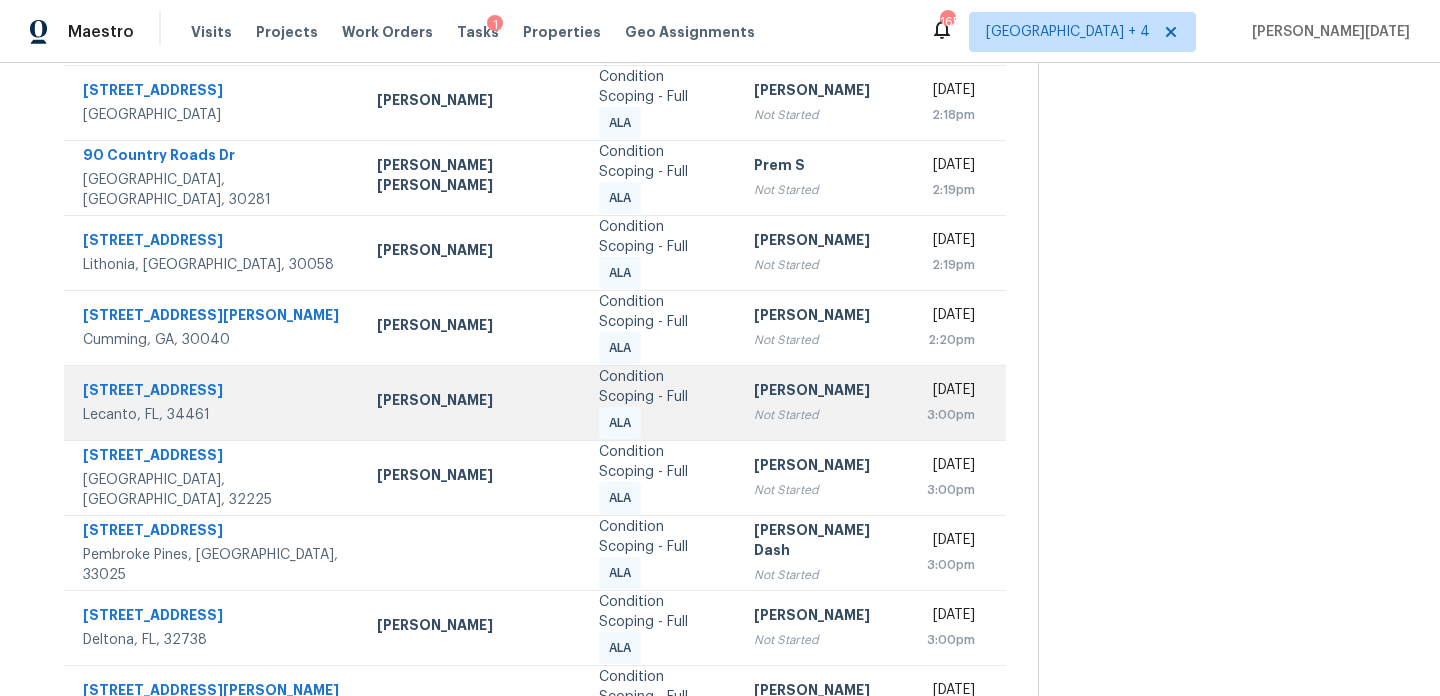 scroll, scrollTop: 44, scrollLeft: 0, axis: vertical 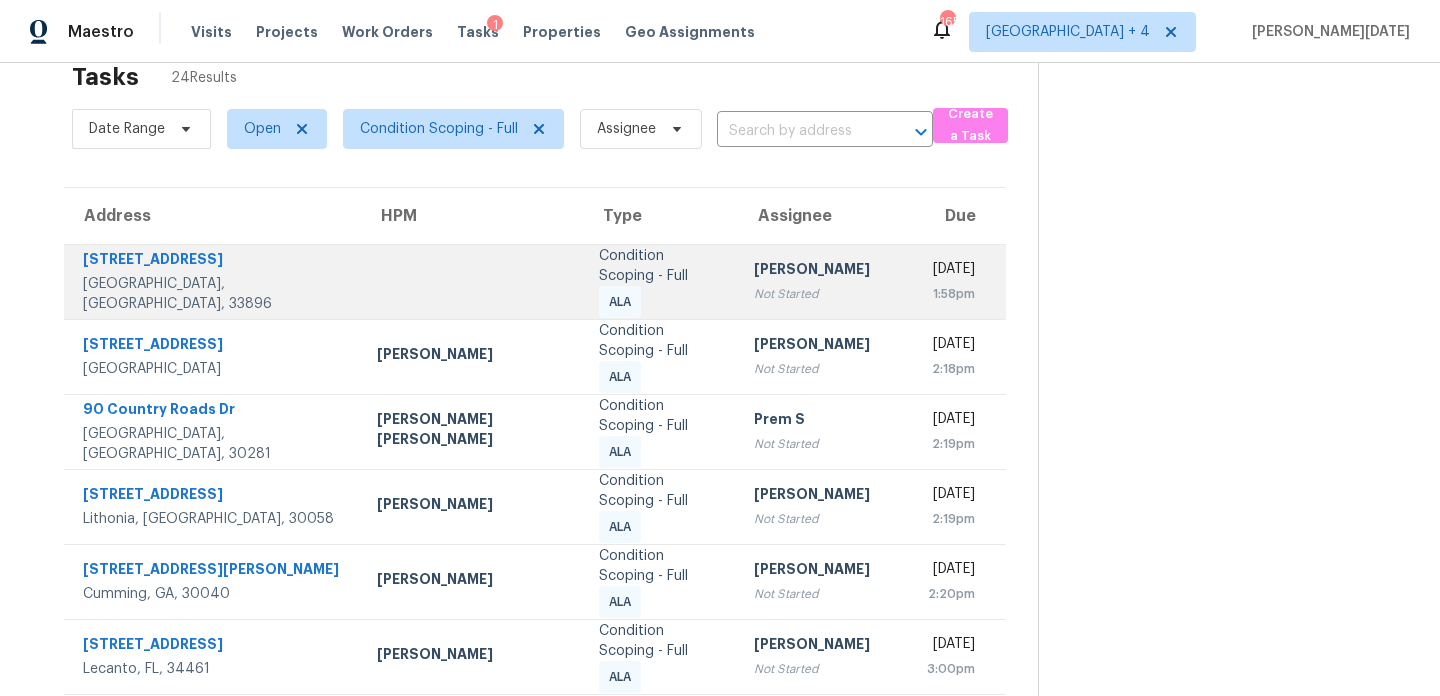 click on "Not Started" at bounding box center (824, 294) 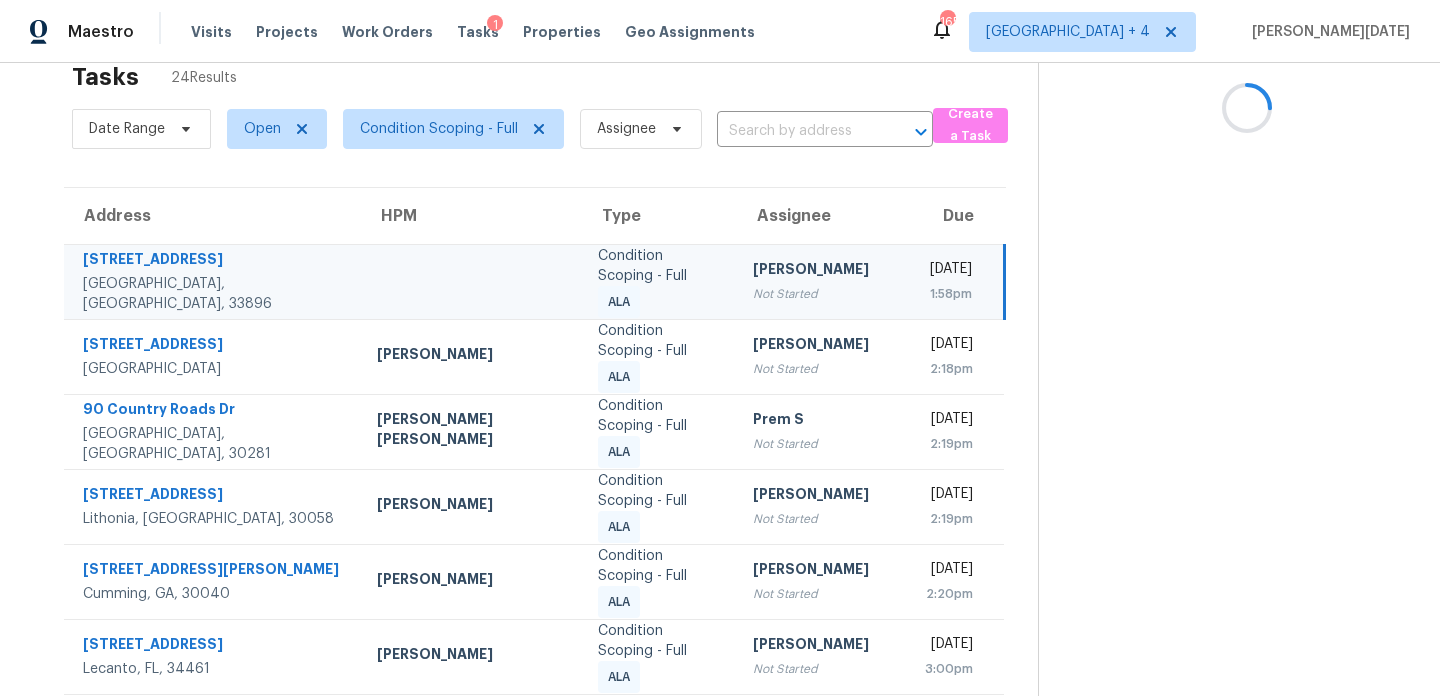 click on "Hariharan GV Not Started" at bounding box center (823, 281) 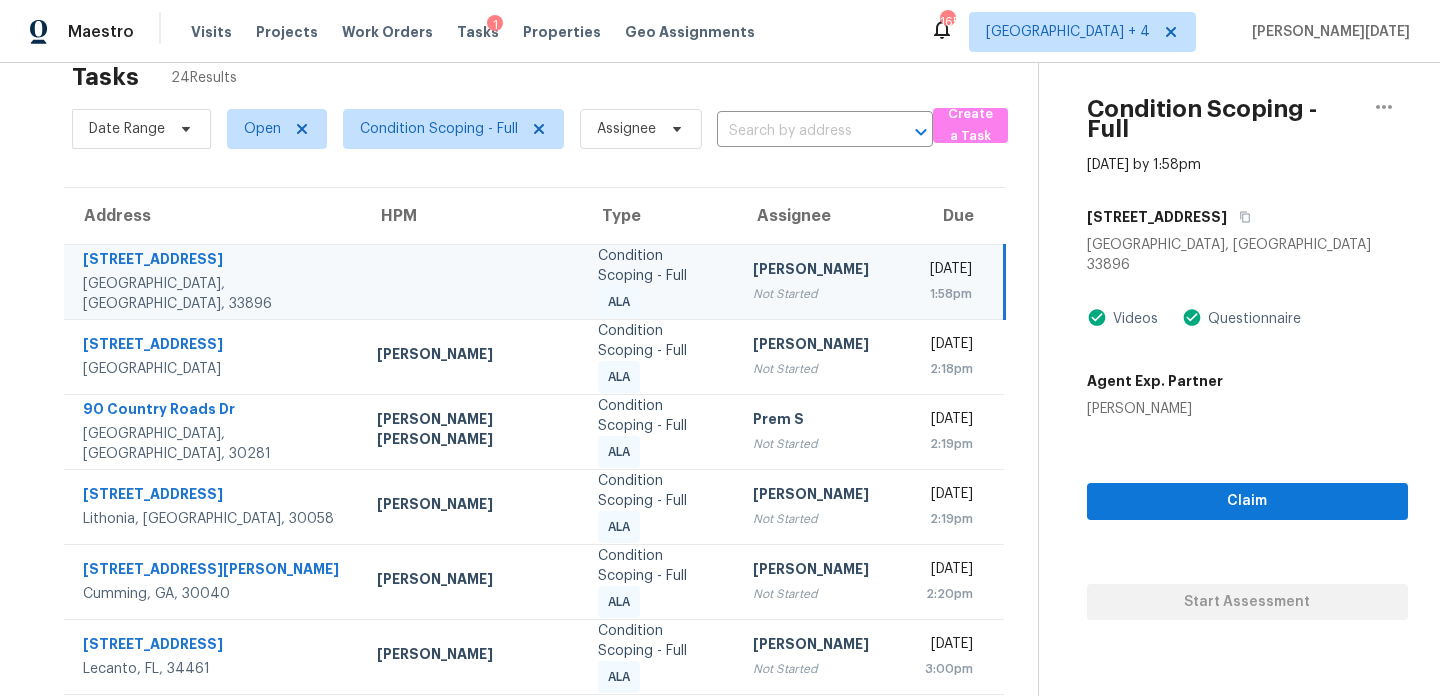 click on "[DATE]" at bounding box center (948, 271) 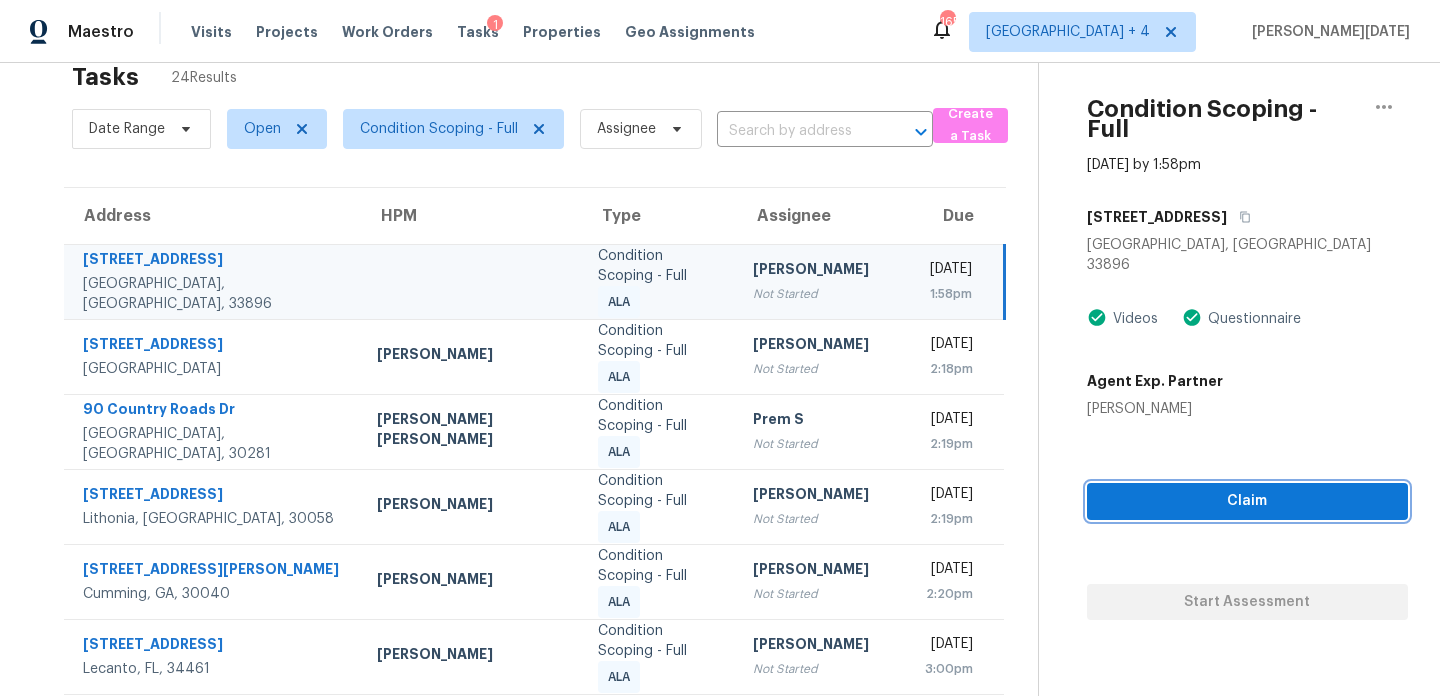 click on "Claim" at bounding box center (1247, 501) 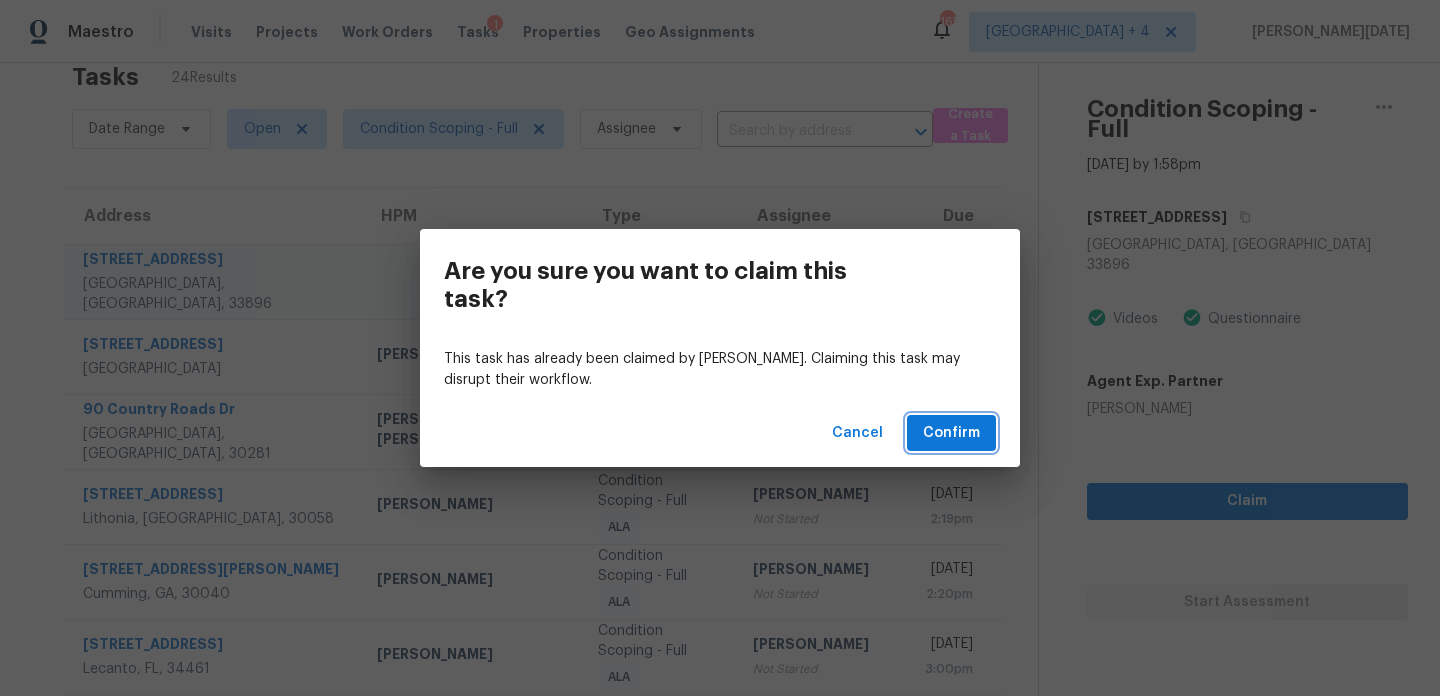 click on "Confirm" at bounding box center [951, 433] 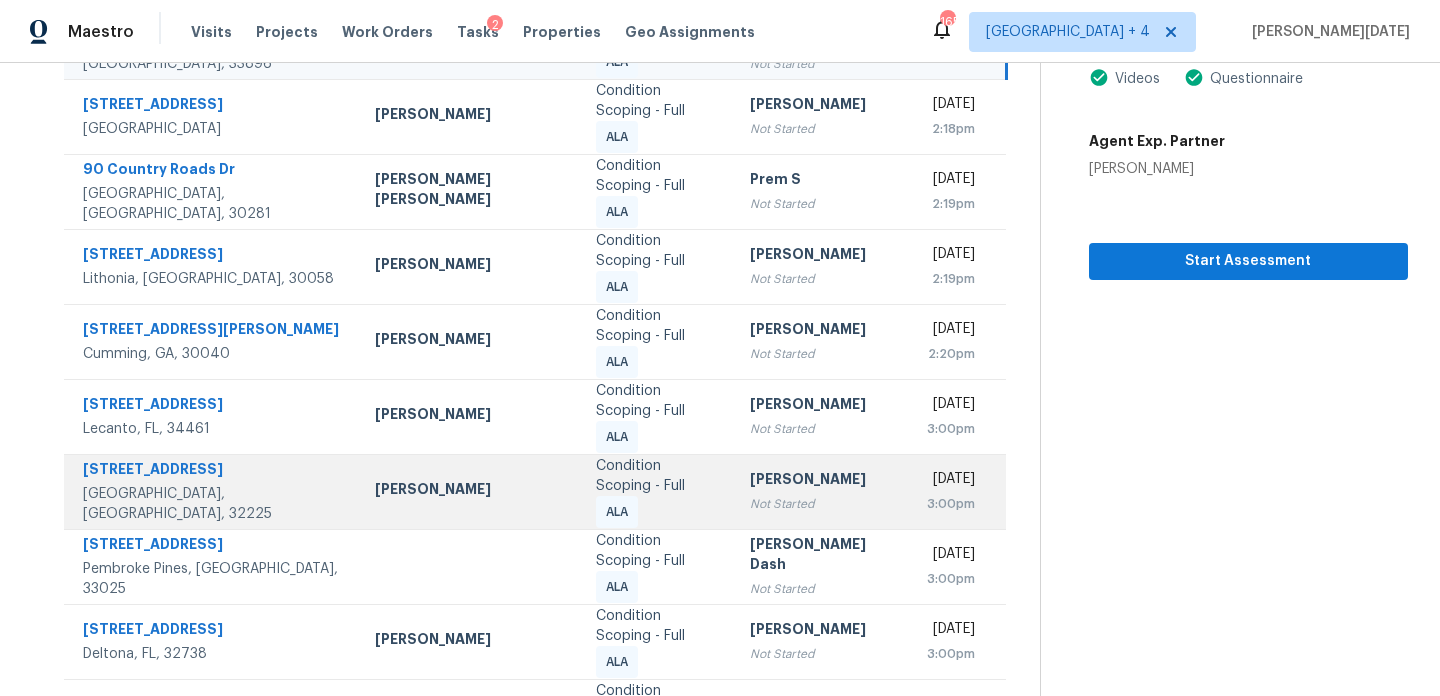scroll, scrollTop: 395, scrollLeft: 0, axis: vertical 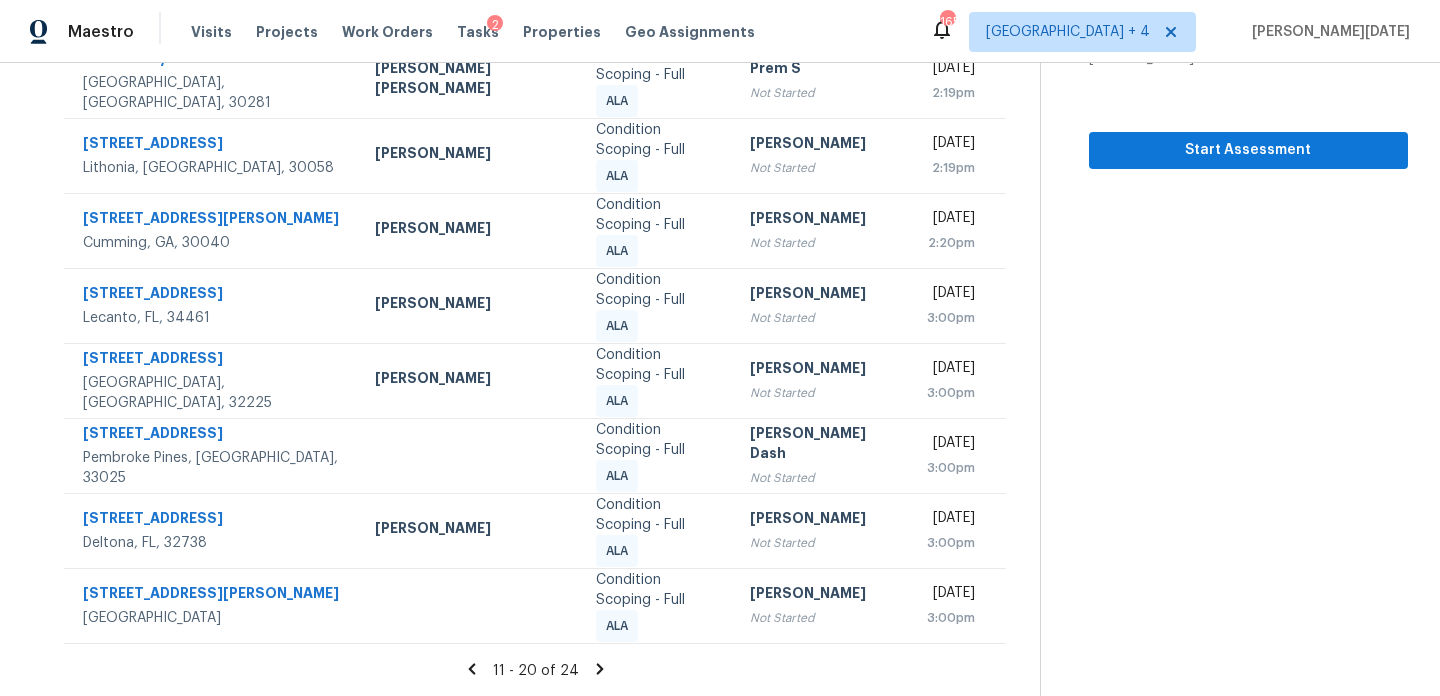 click 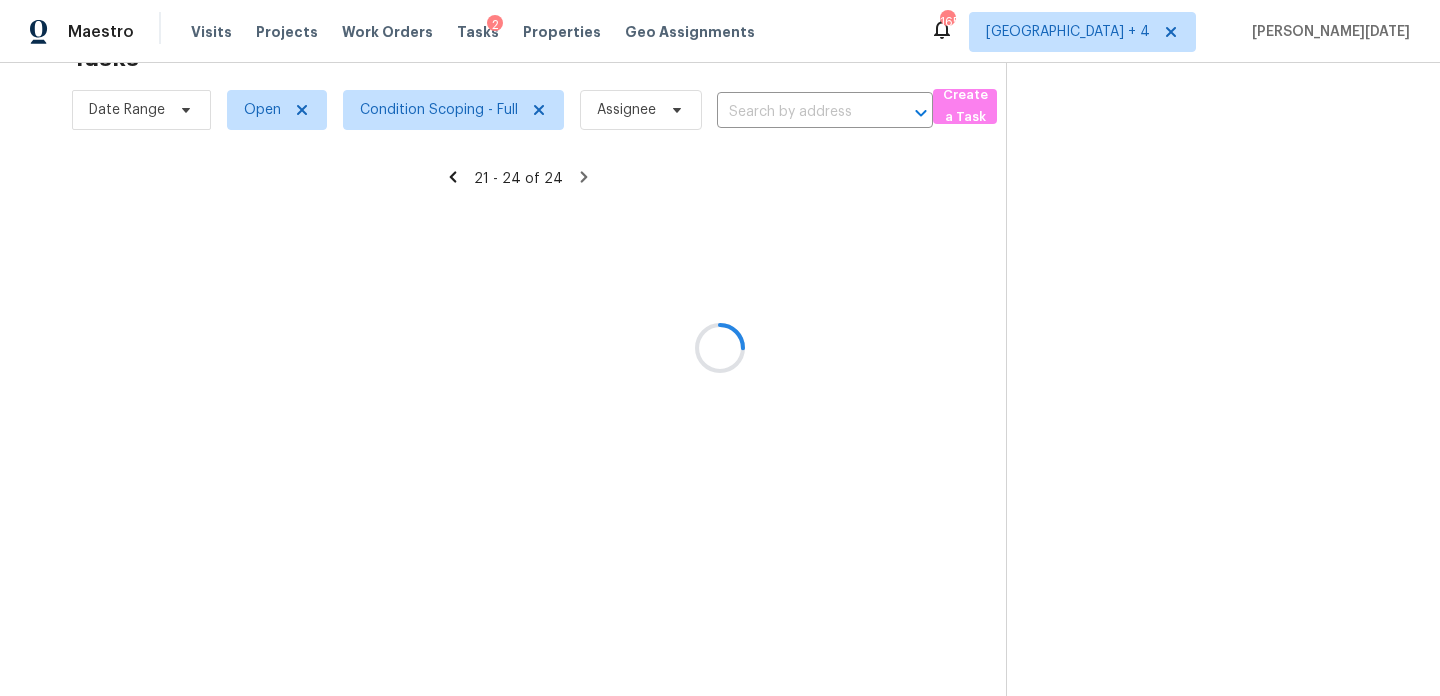 scroll, scrollTop: 63, scrollLeft: 0, axis: vertical 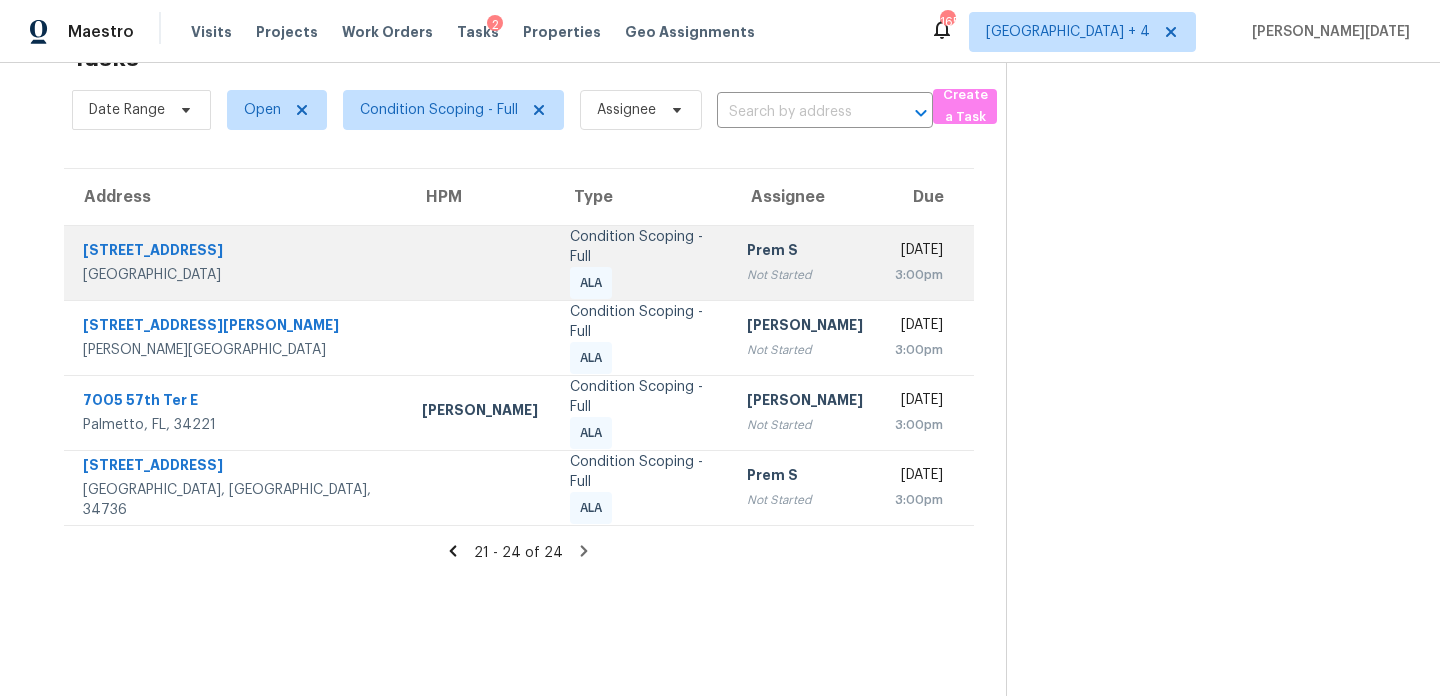 click on "Condition Scoping - Full ALA" at bounding box center (642, 262) 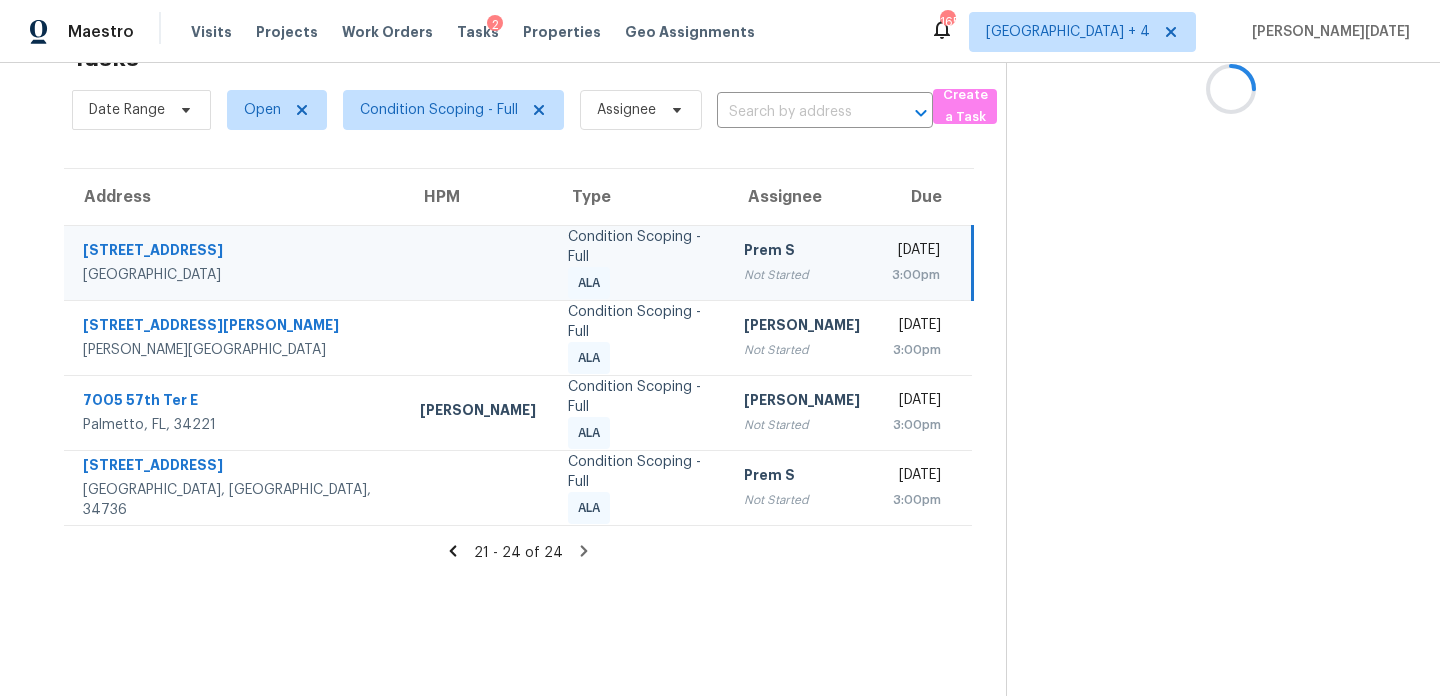 click on "Prem S" at bounding box center (802, 252) 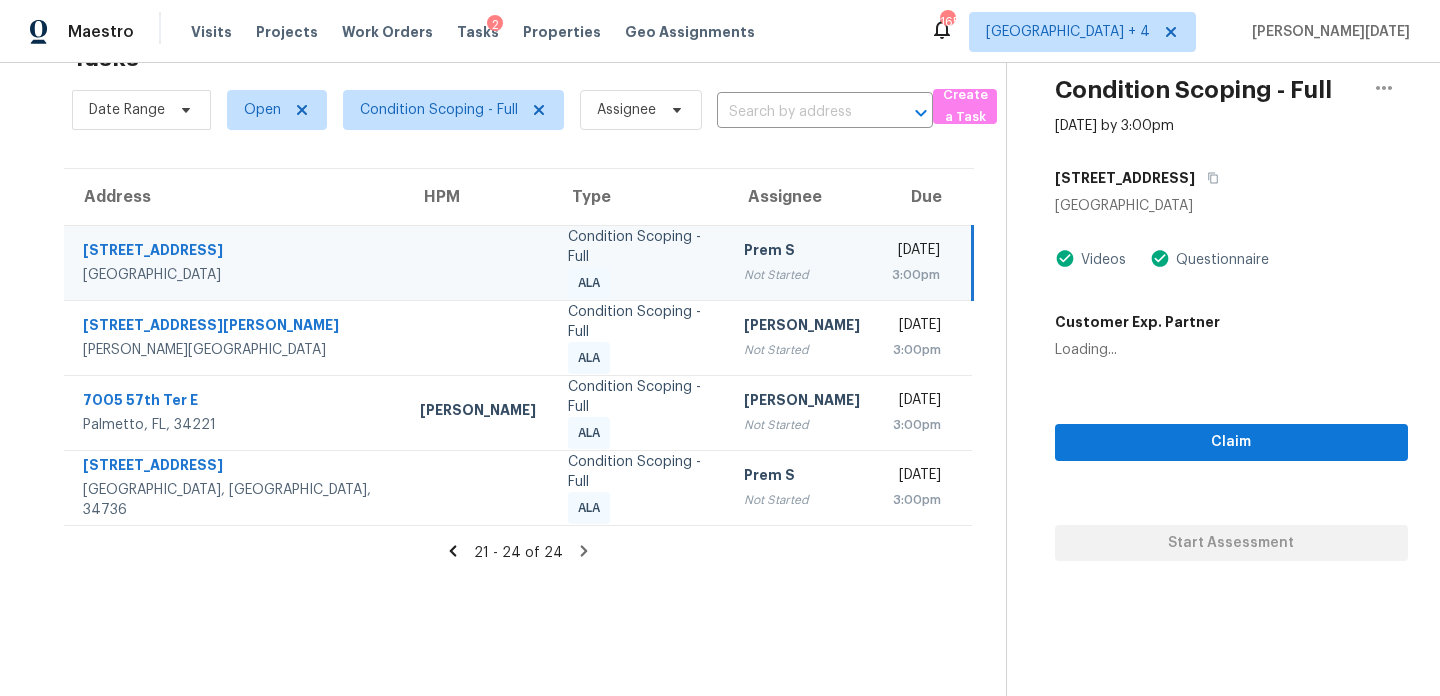 click on "[DATE]" at bounding box center (916, 252) 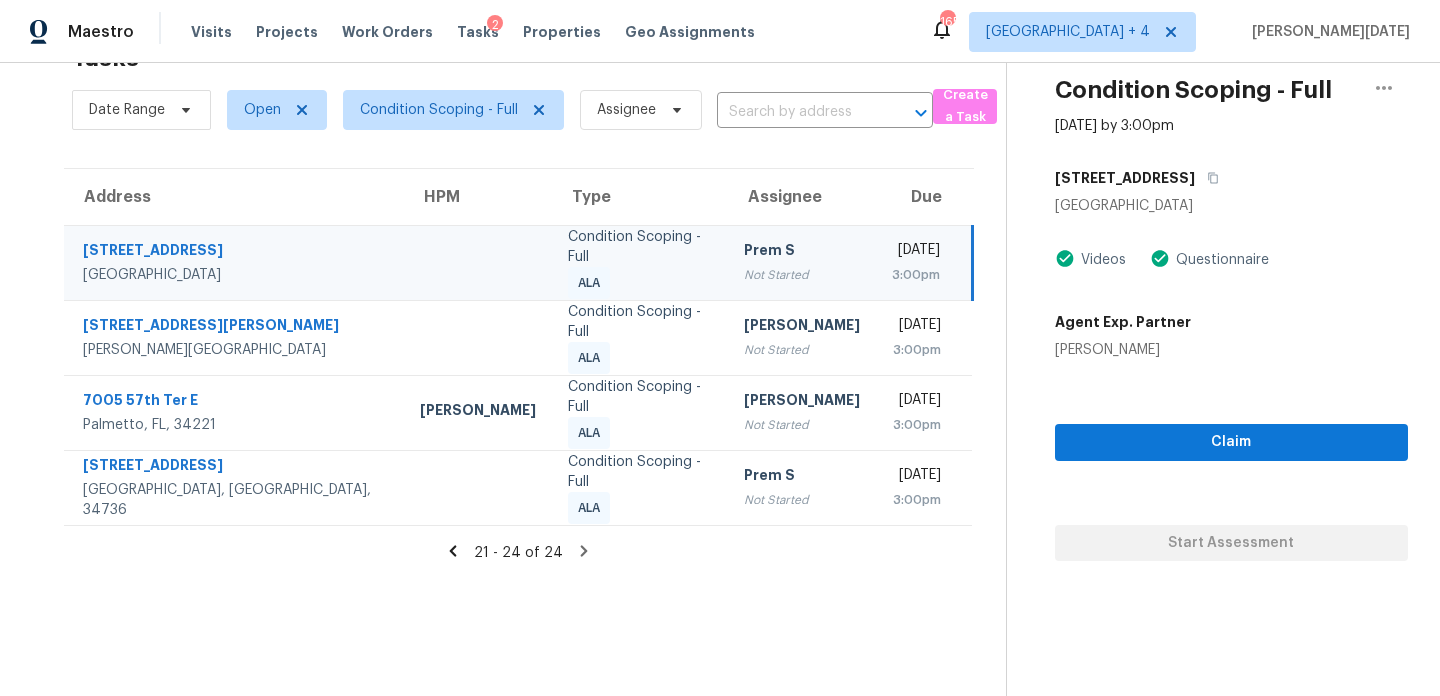 click on "[DATE]" at bounding box center (916, 252) 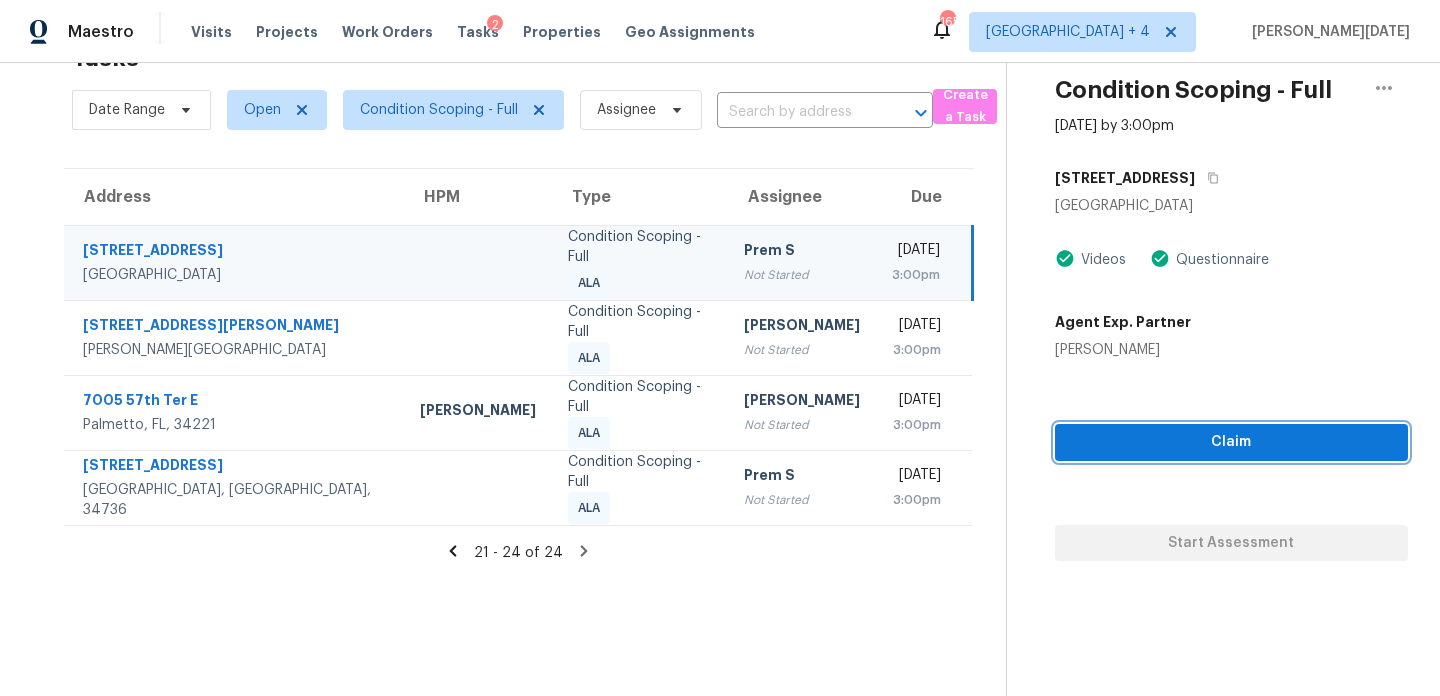 click on "Claim" at bounding box center [1231, 442] 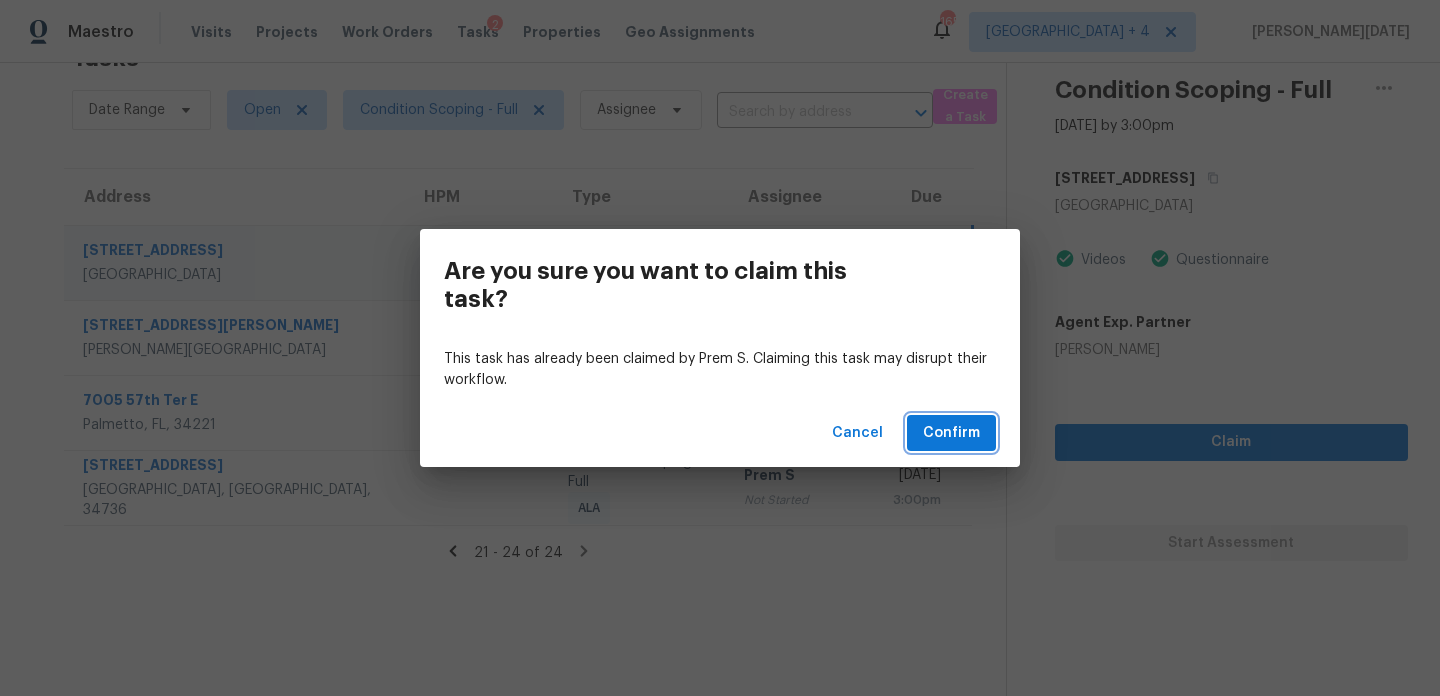 click on "Confirm" at bounding box center [951, 433] 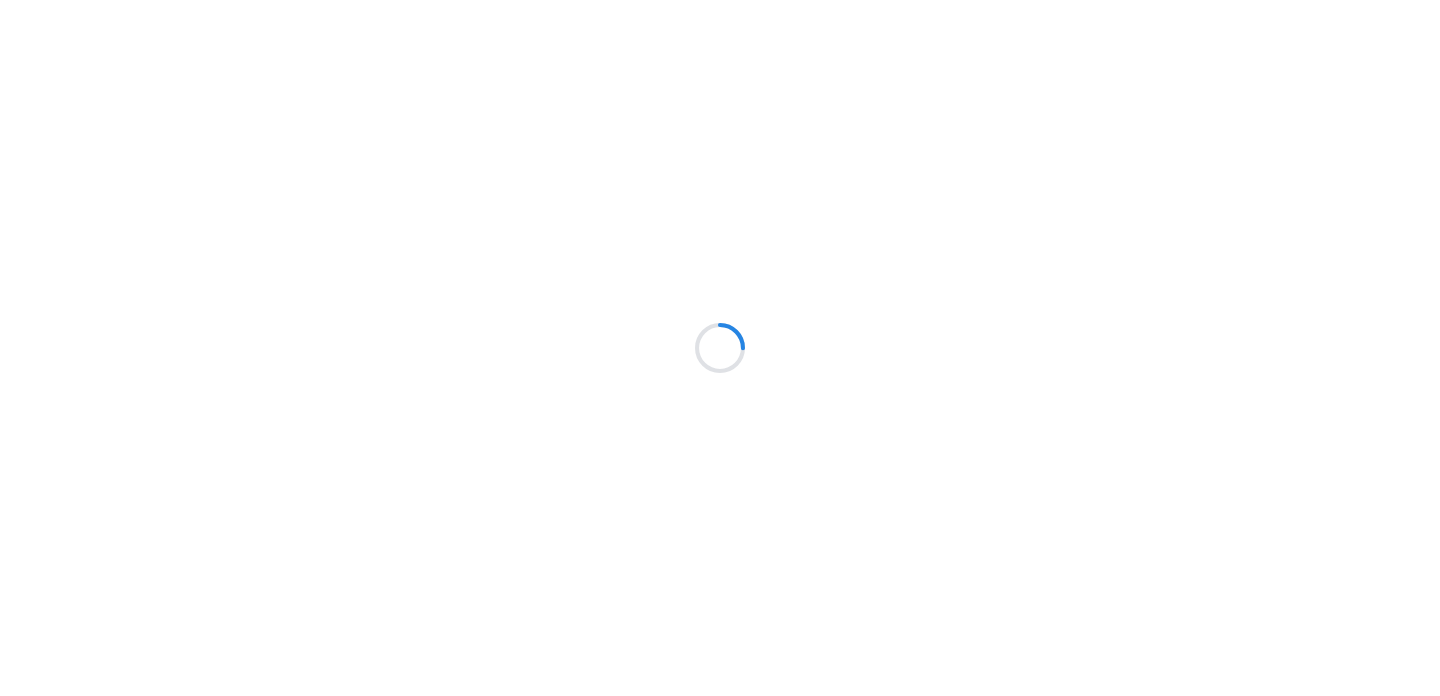 scroll, scrollTop: 0, scrollLeft: 0, axis: both 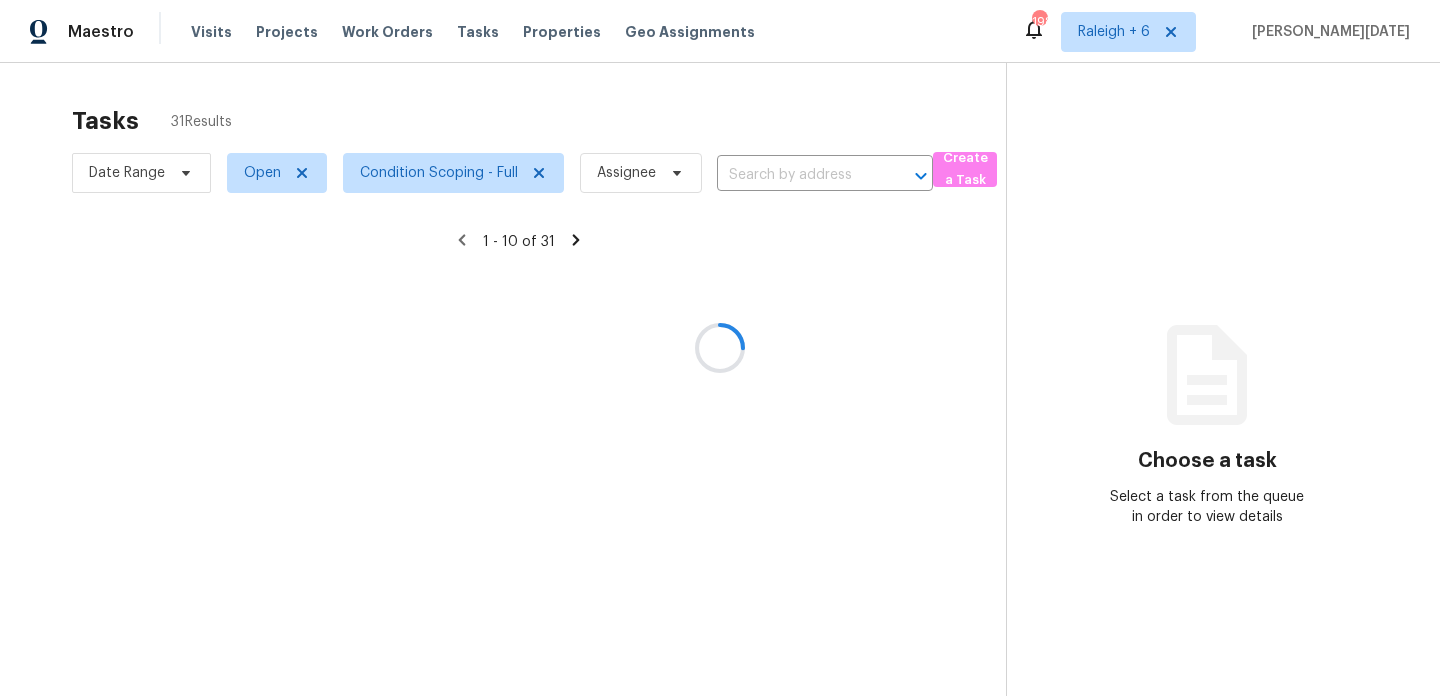 click at bounding box center (720, 348) 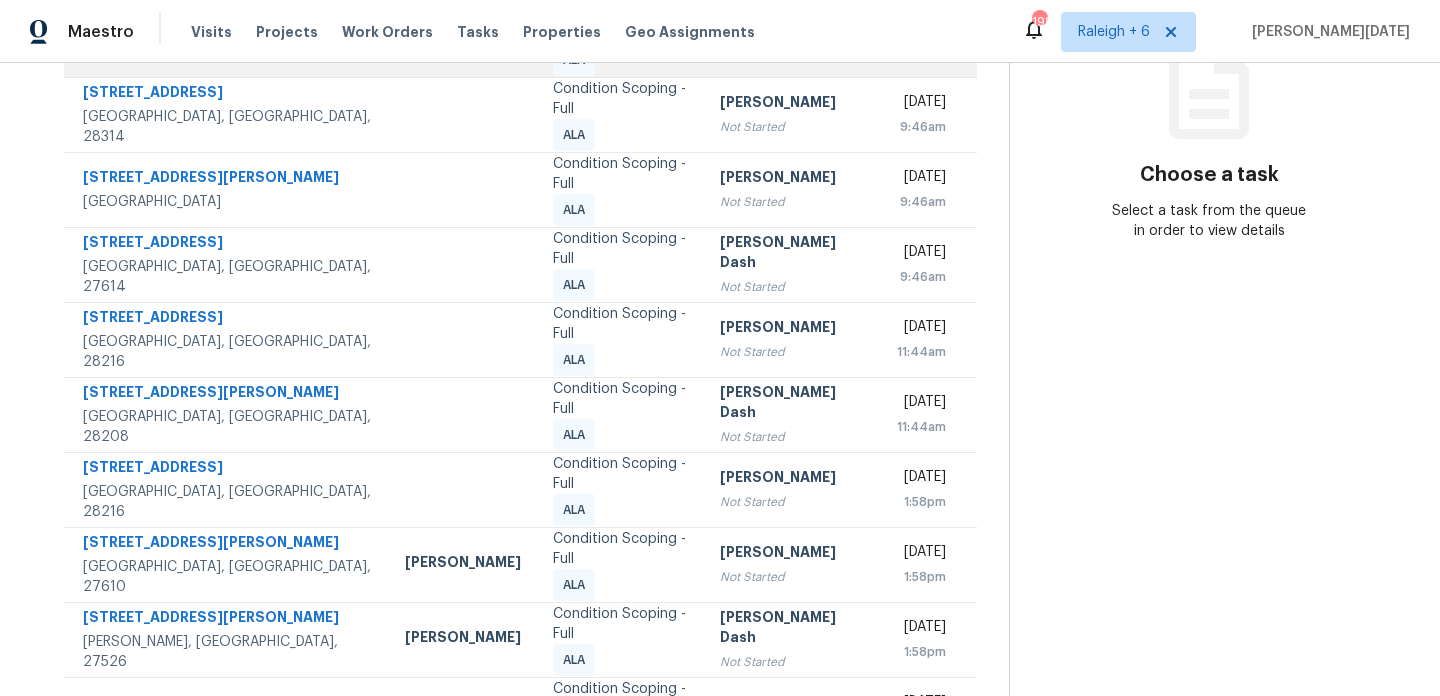 scroll, scrollTop: 279, scrollLeft: 0, axis: vertical 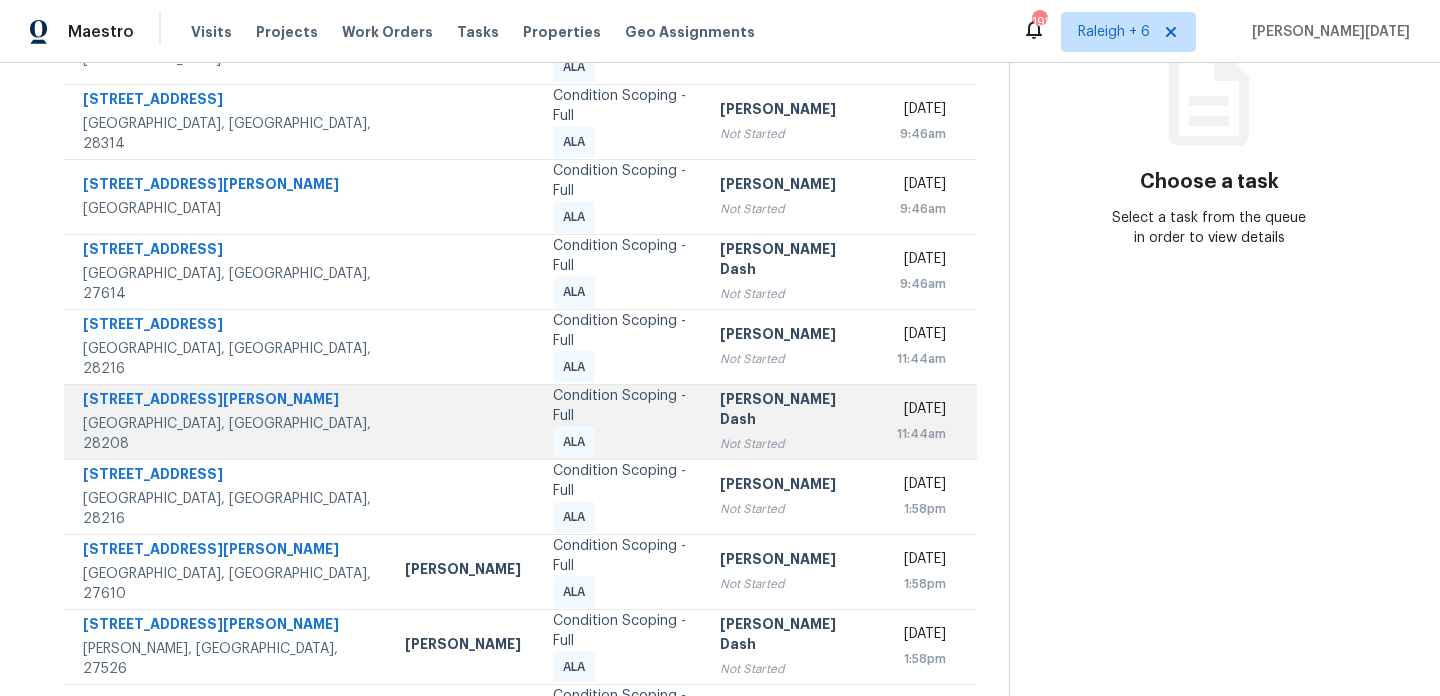 click on "[PERSON_NAME] Dash" at bounding box center (792, 411) 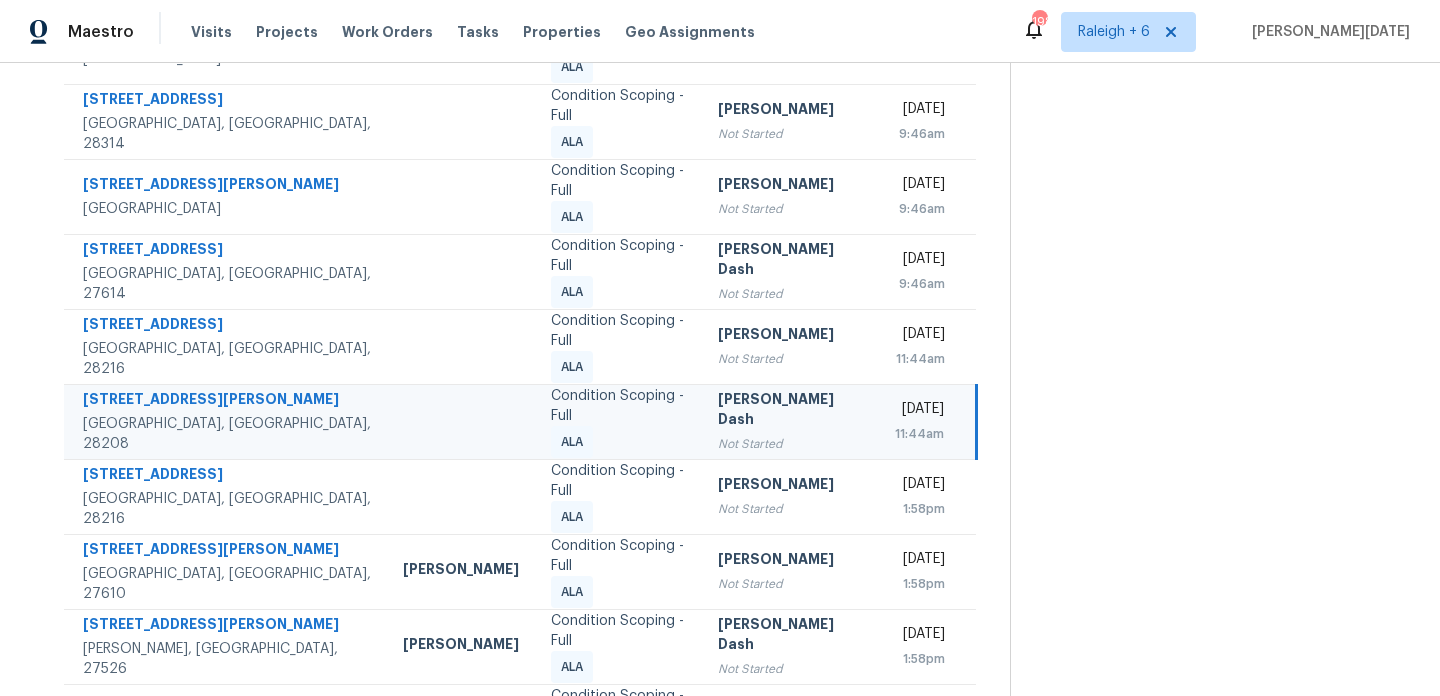 click on "11:44am" at bounding box center (919, 434) 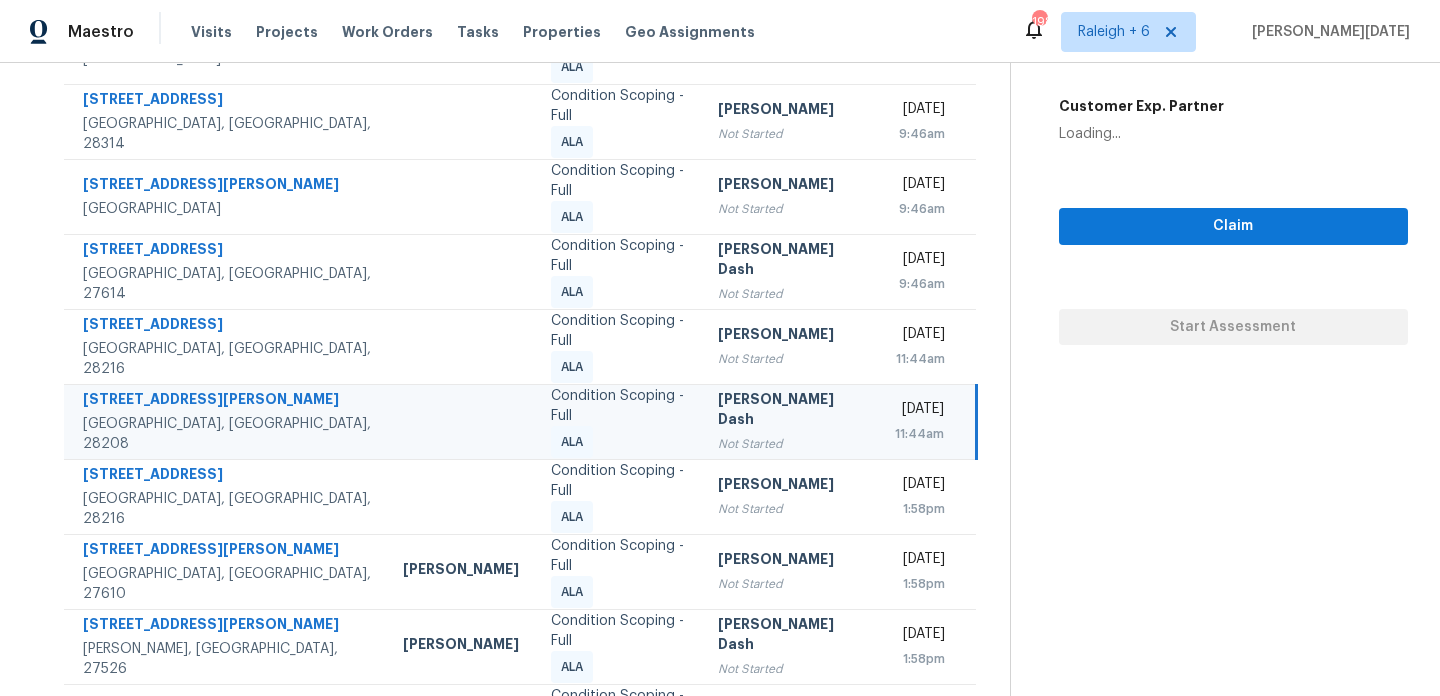 click on "[DATE]" at bounding box center [919, 411] 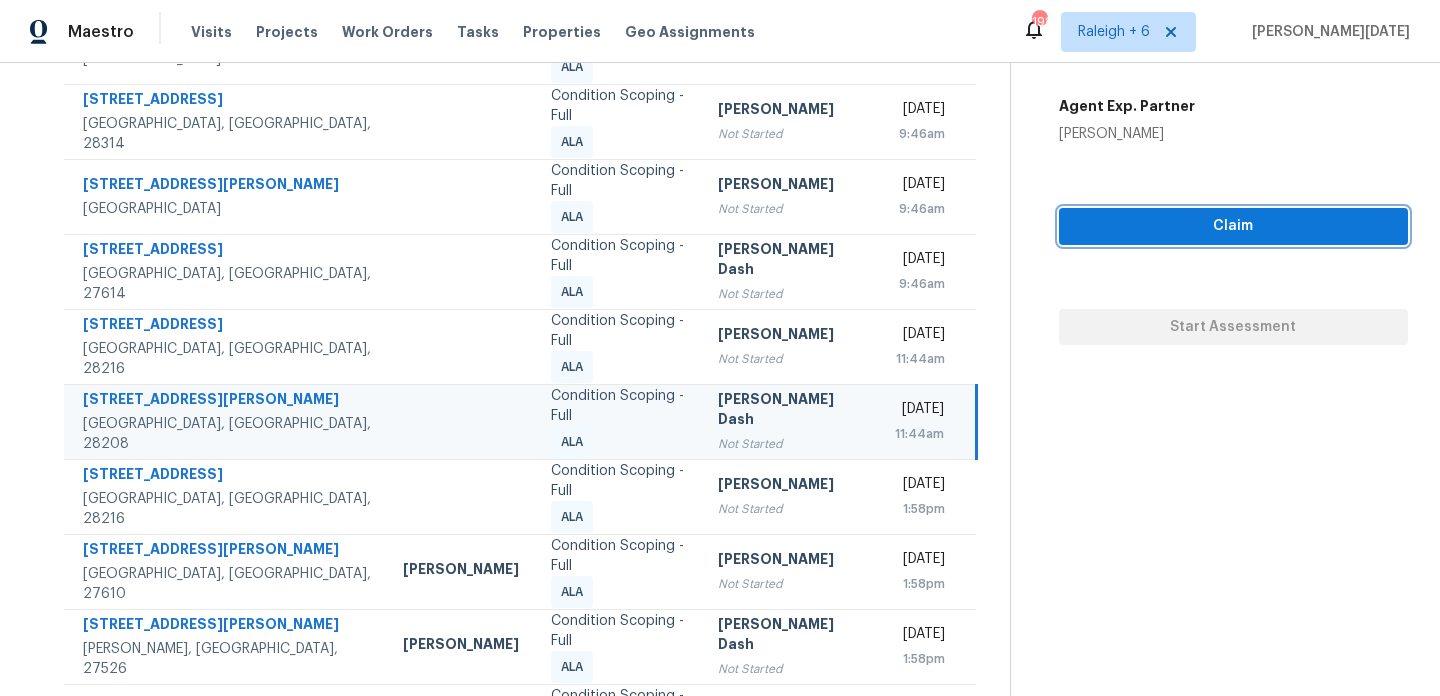 click on "Claim" at bounding box center (1233, 226) 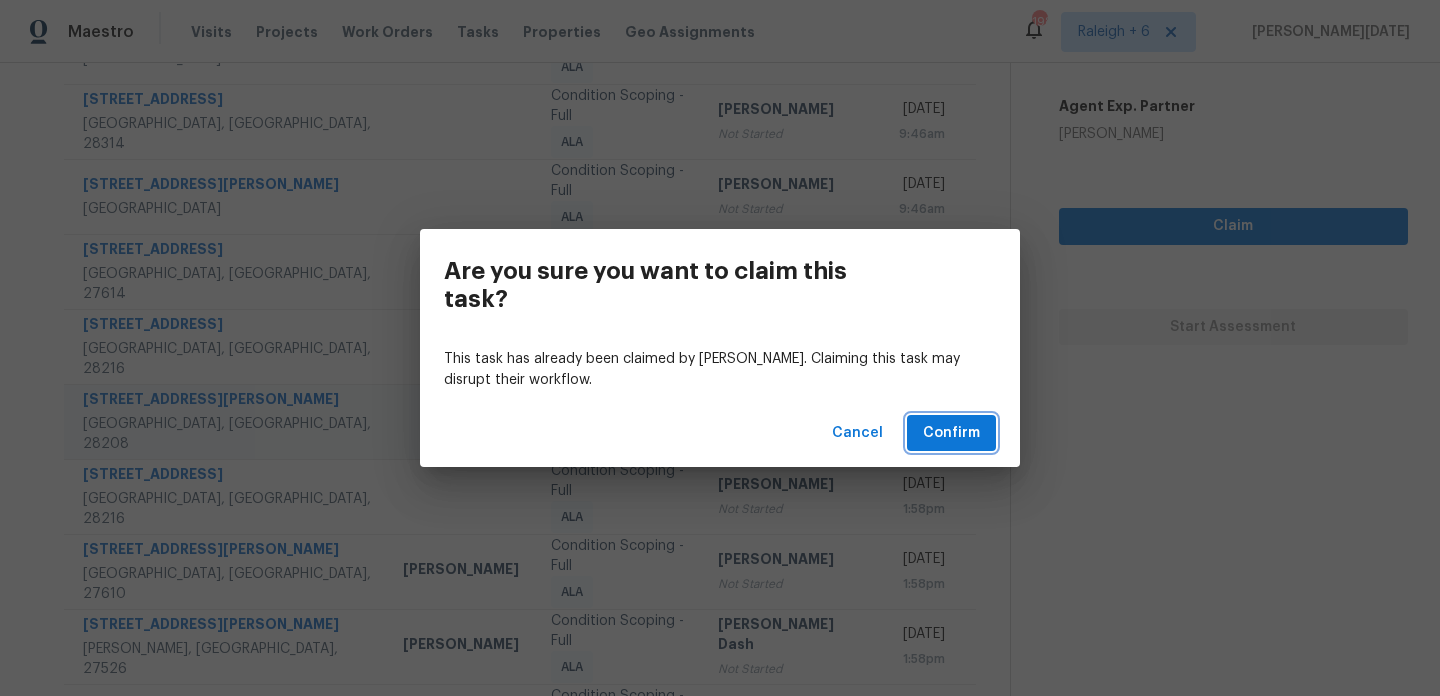 click on "Confirm" at bounding box center (951, 433) 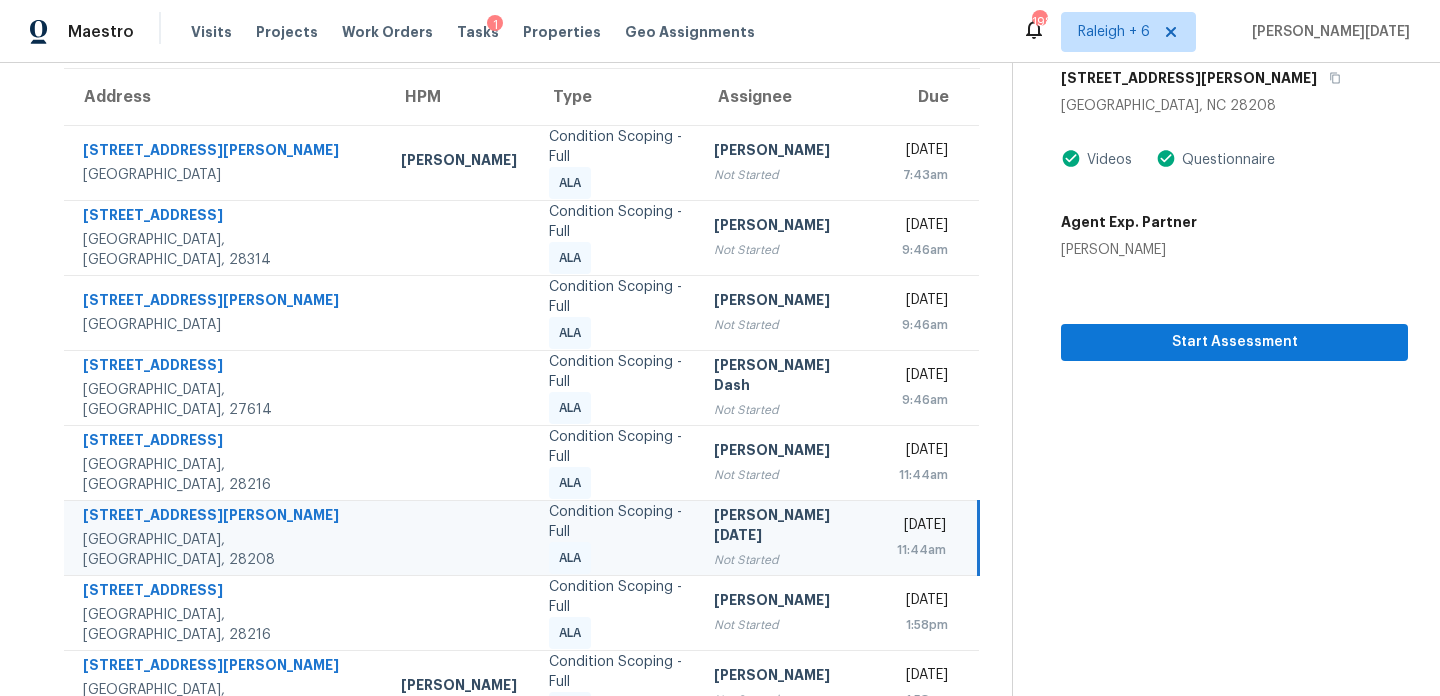 scroll, scrollTop: 345, scrollLeft: 0, axis: vertical 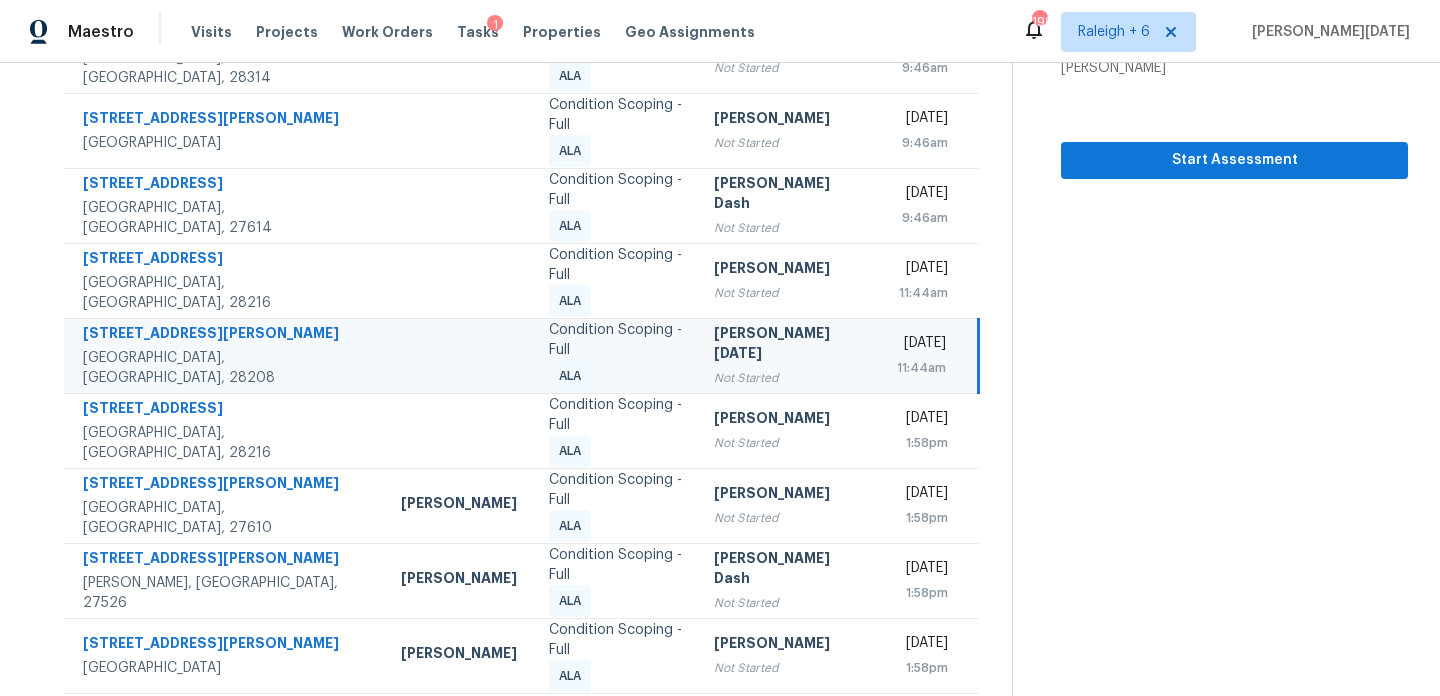 click 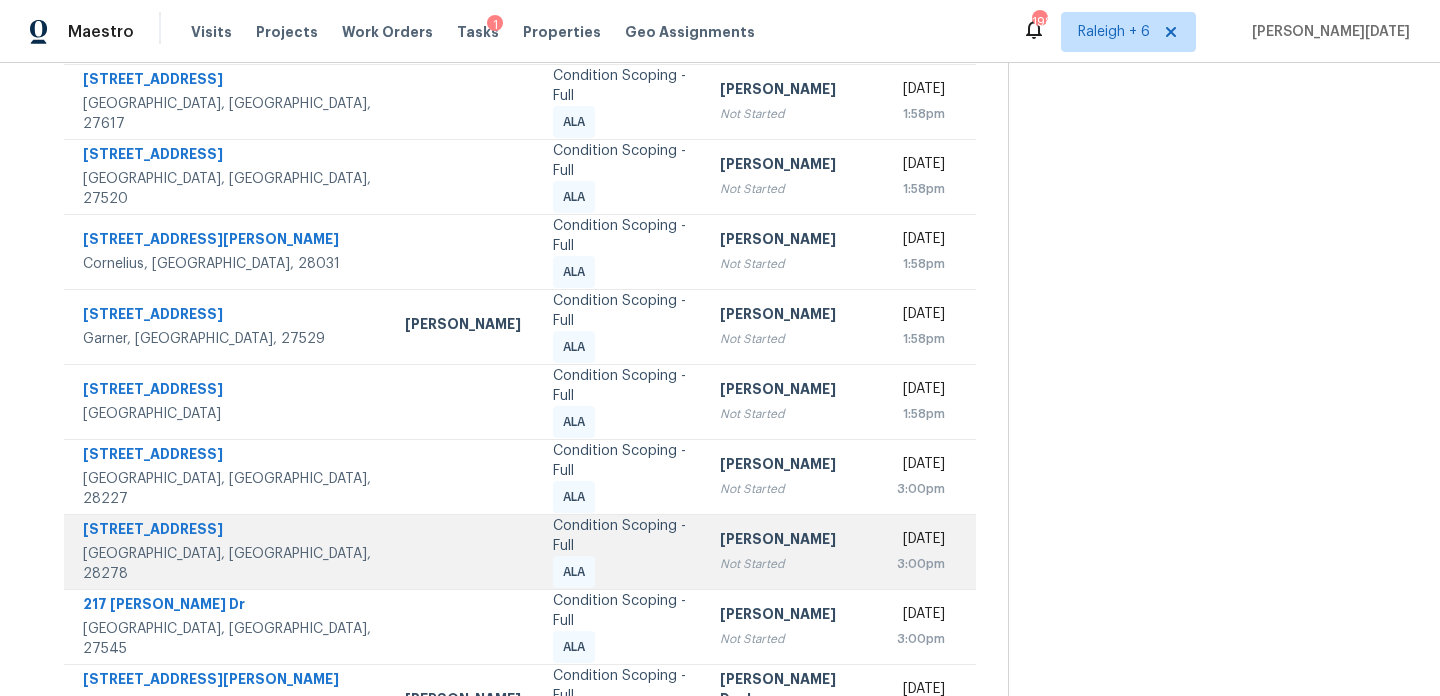 scroll, scrollTop: 222, scrollLeft: 0, axis: vertical 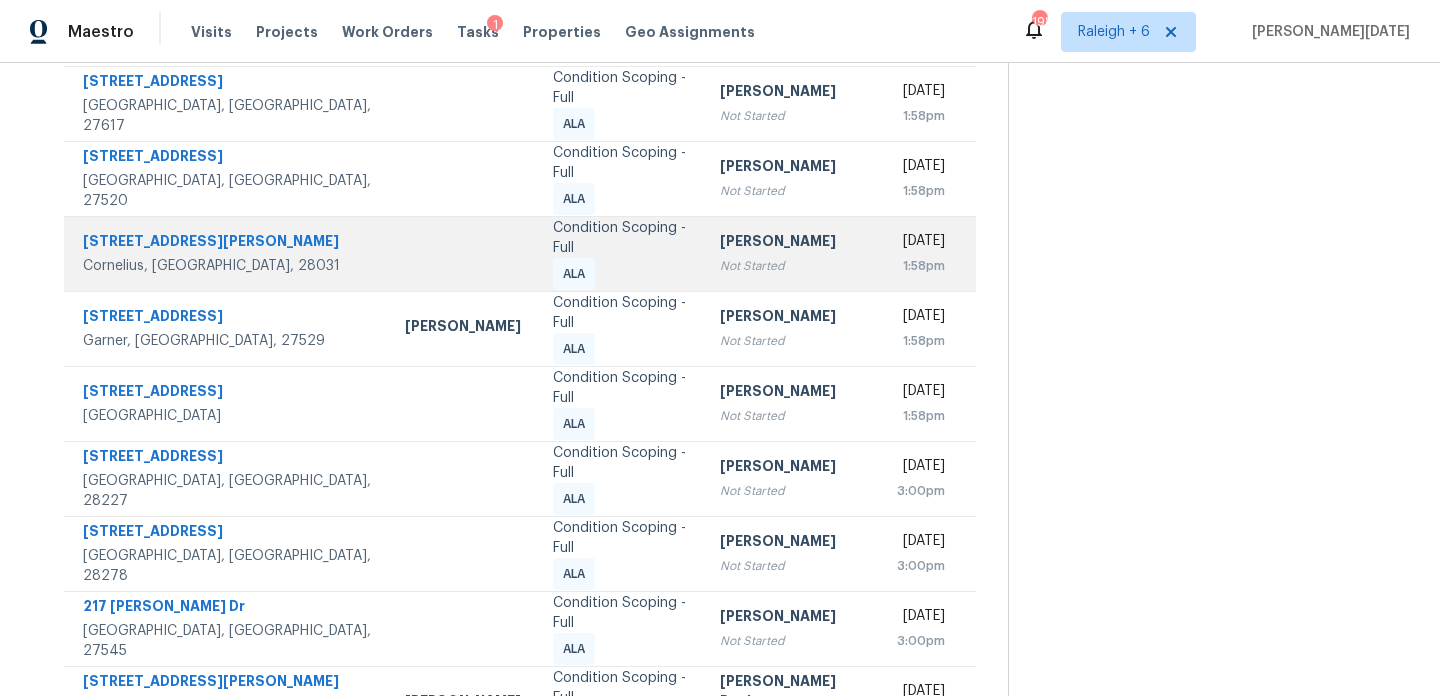 click on "Not Started" at bounding box center (793, 266) 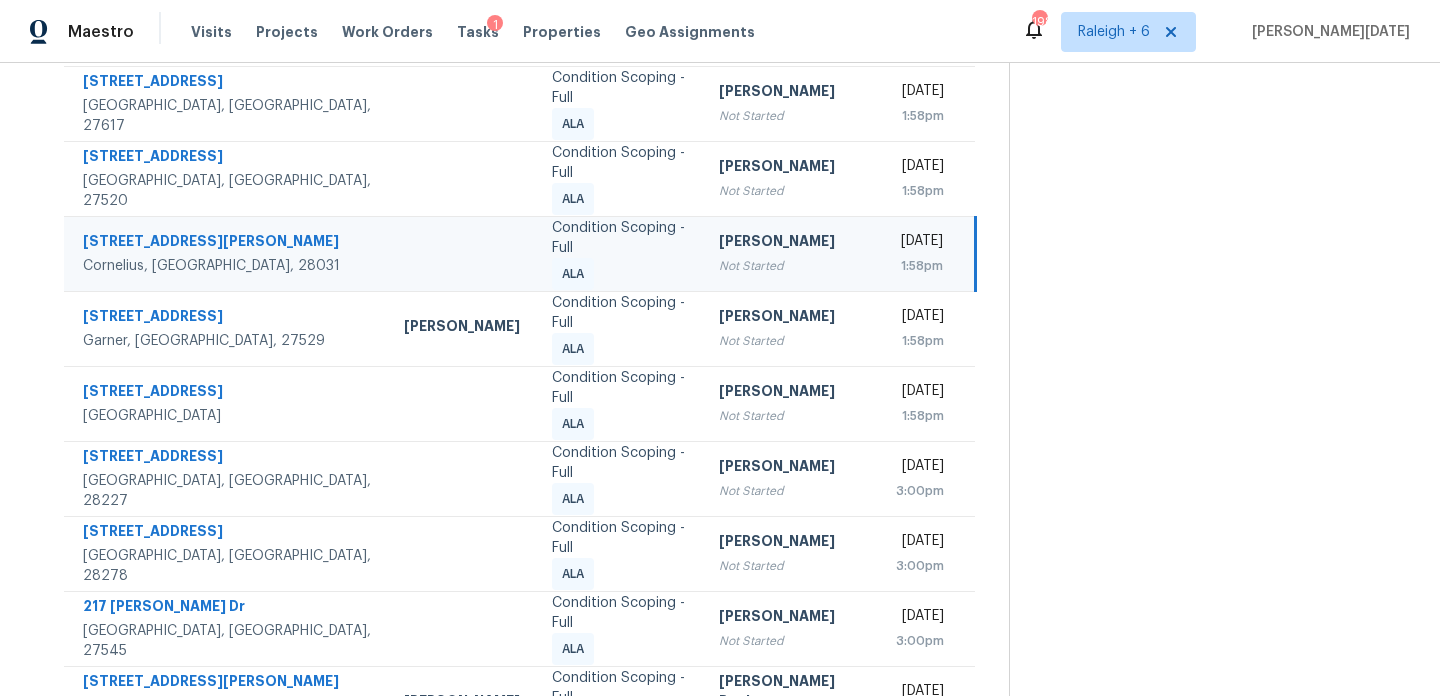 click on "Not Started" at bounding box center [791, 266] 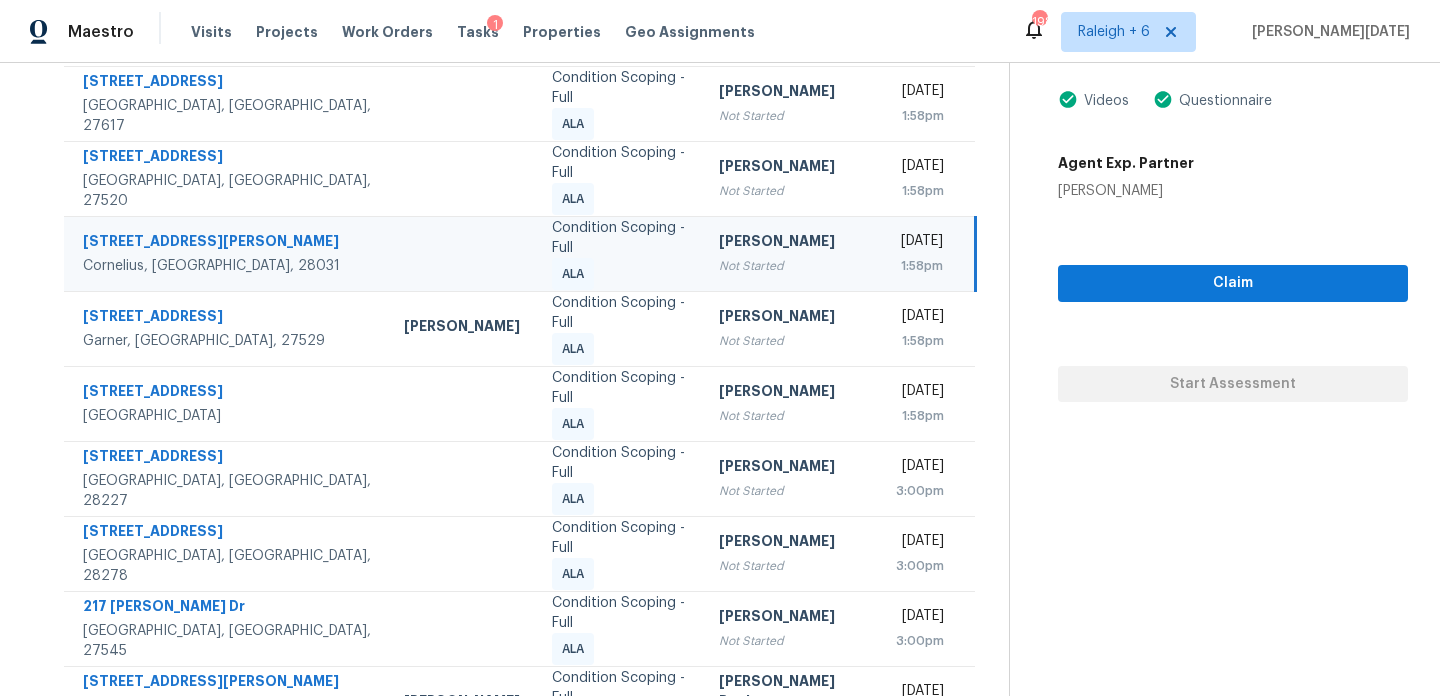 click on "Not Started" at bounding box center [791, 266] 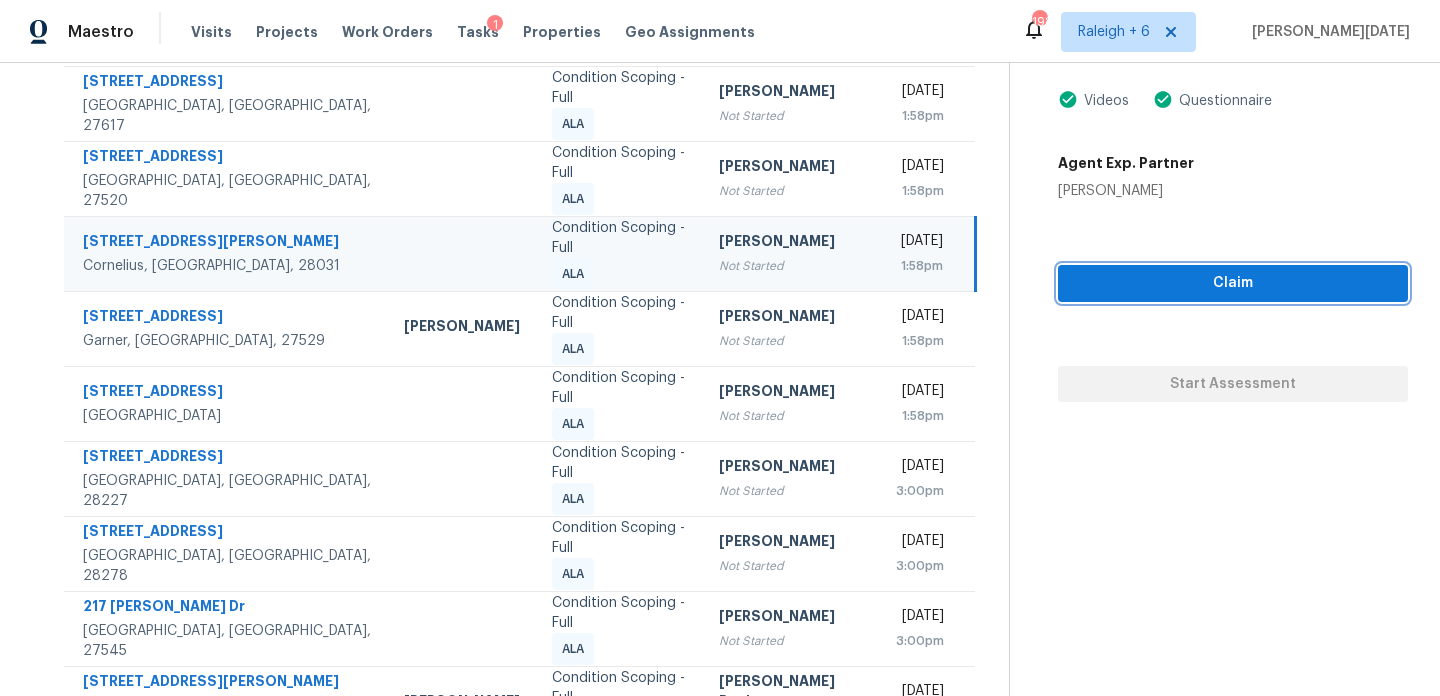 click on "Claim" at bounding box center (1233, 283) 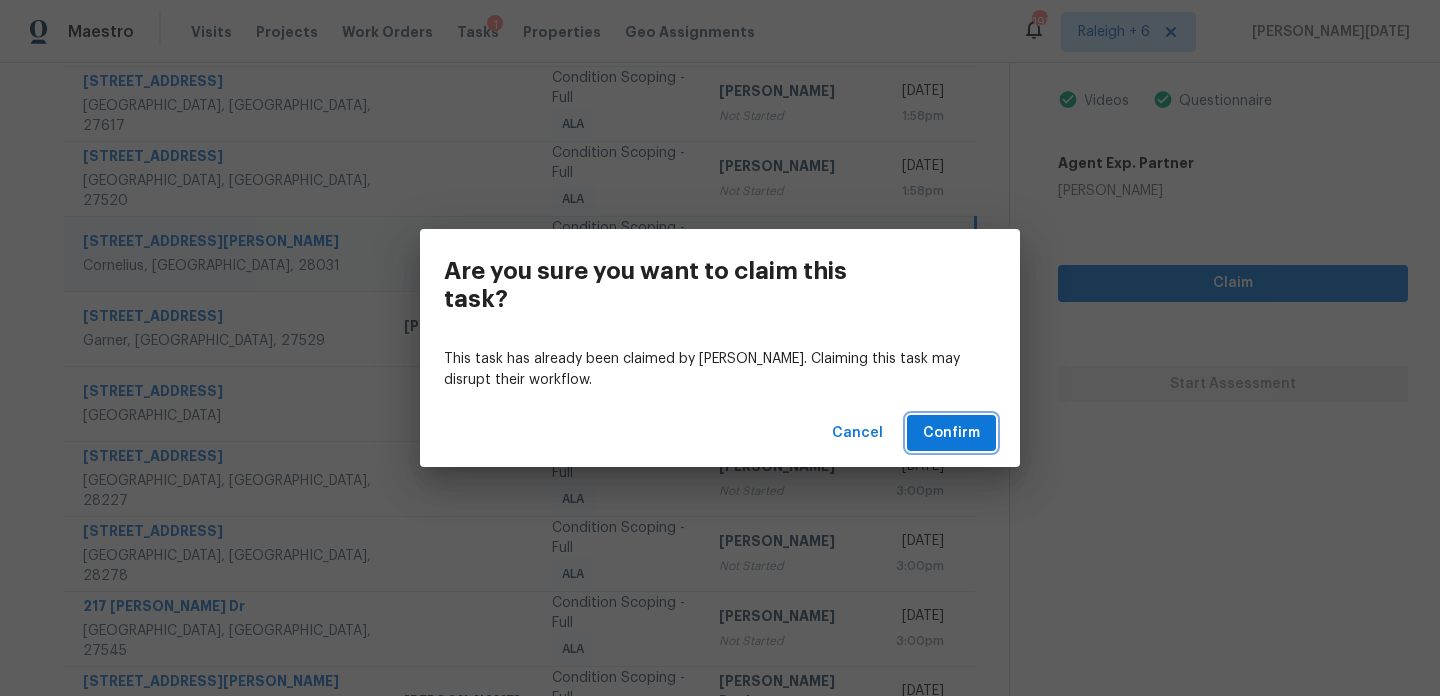 click on "Confirm" at bounding box center (951, 433) 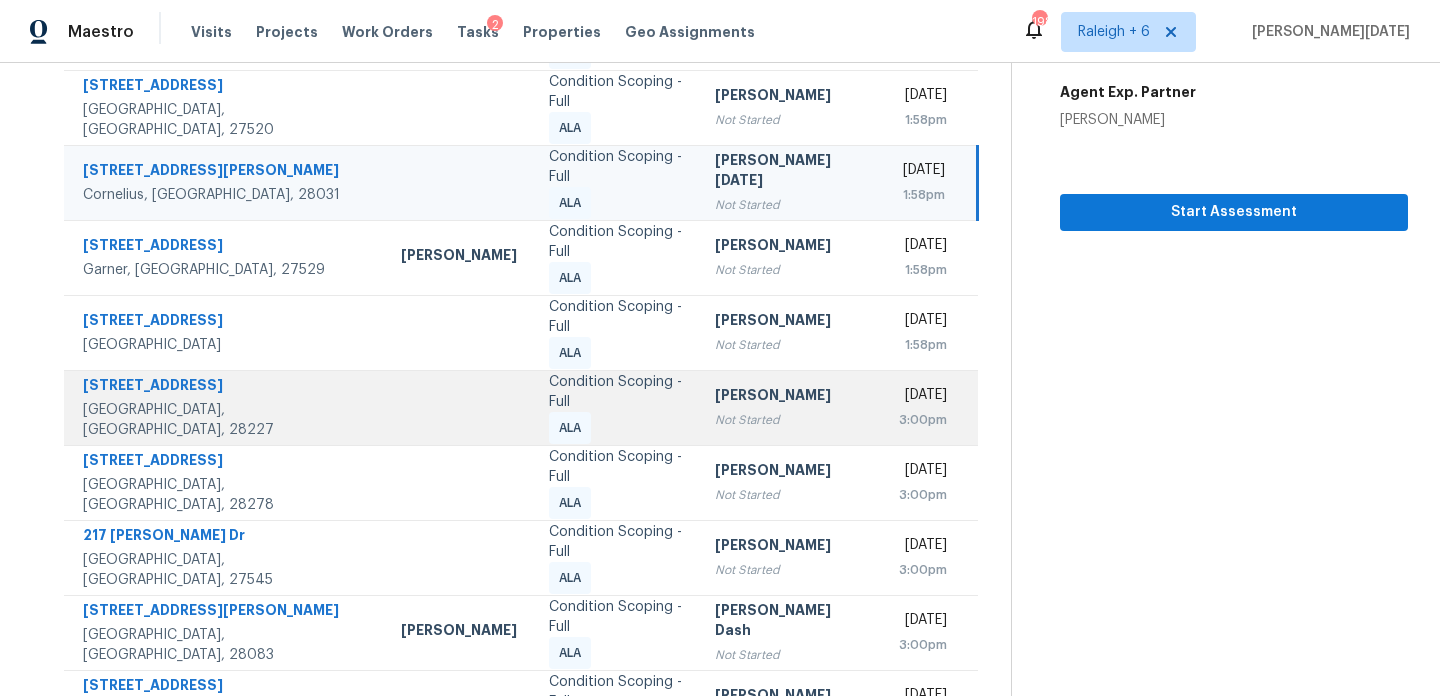 scroll, scrollTop: 345, scrollLeft: 0, axis: vertical 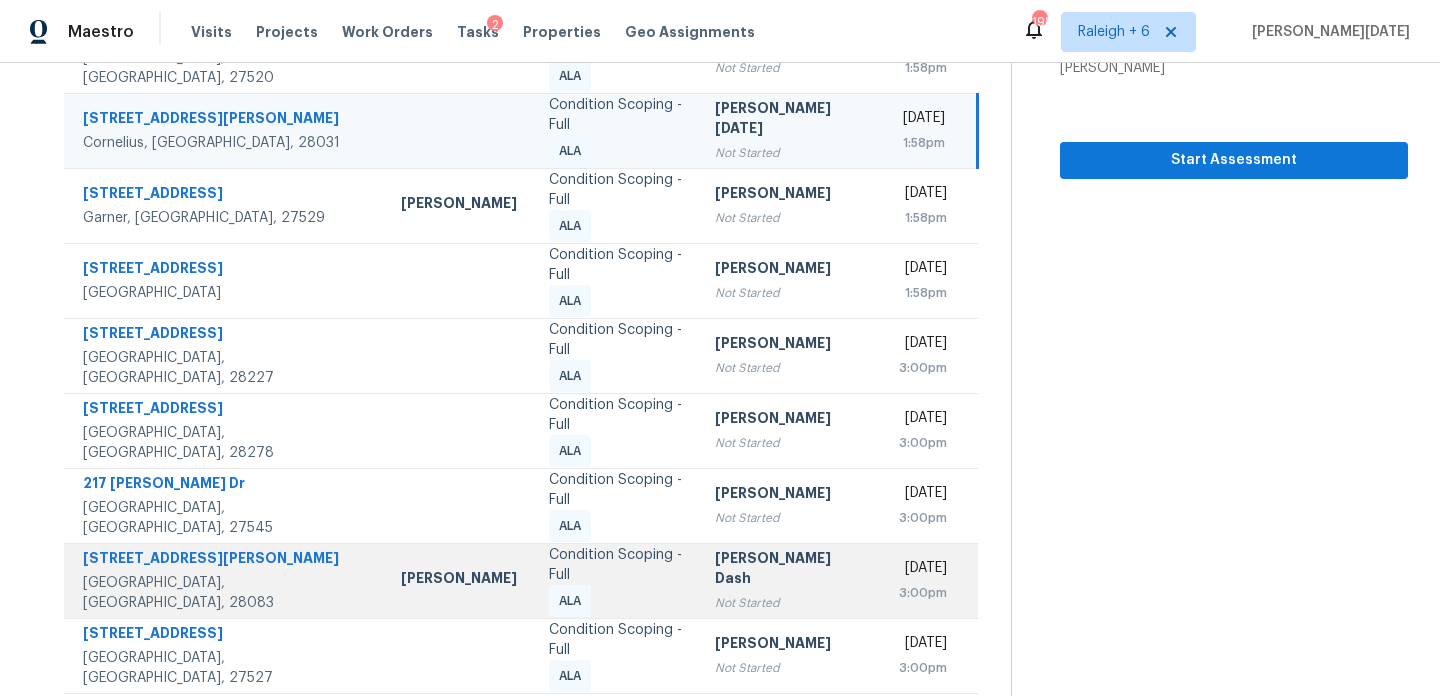 click on "Condition Scoping - Full ALA" at bounding box center (616, 580) 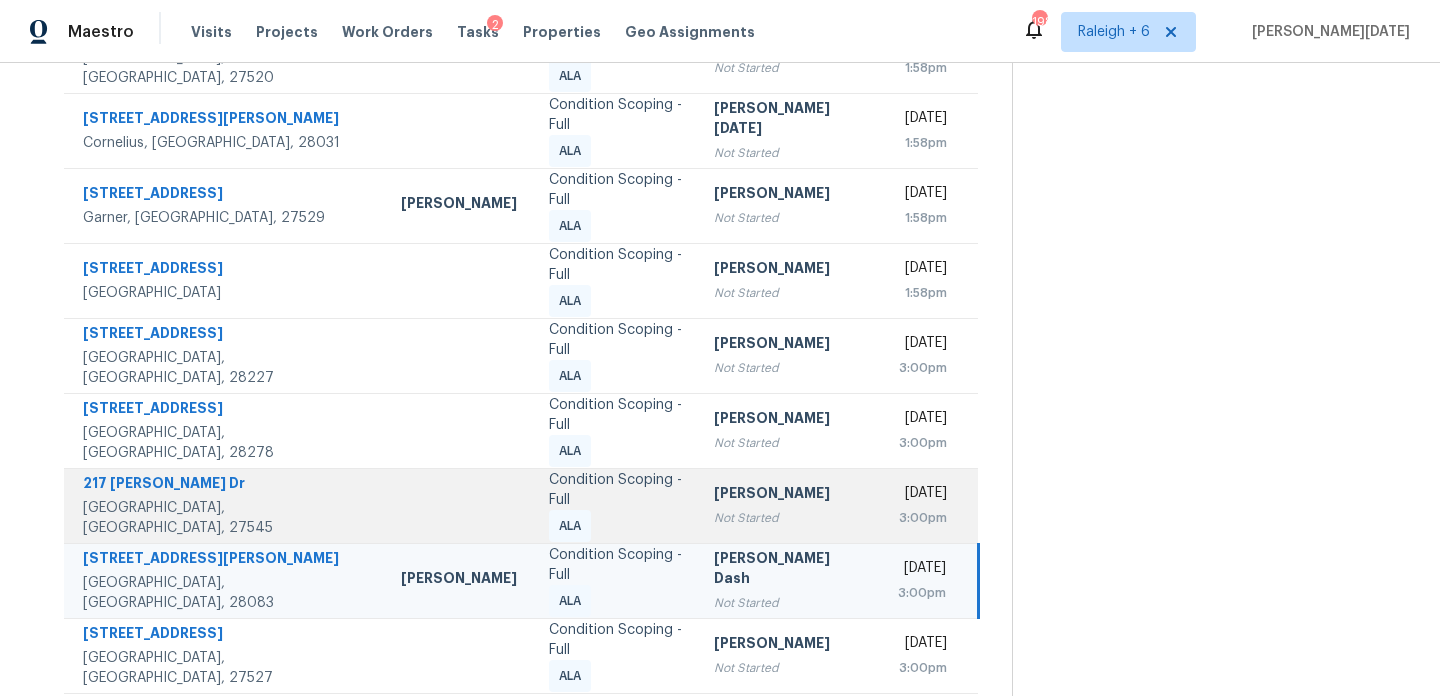 click on "Not Started" at bounding box center [789, 518] 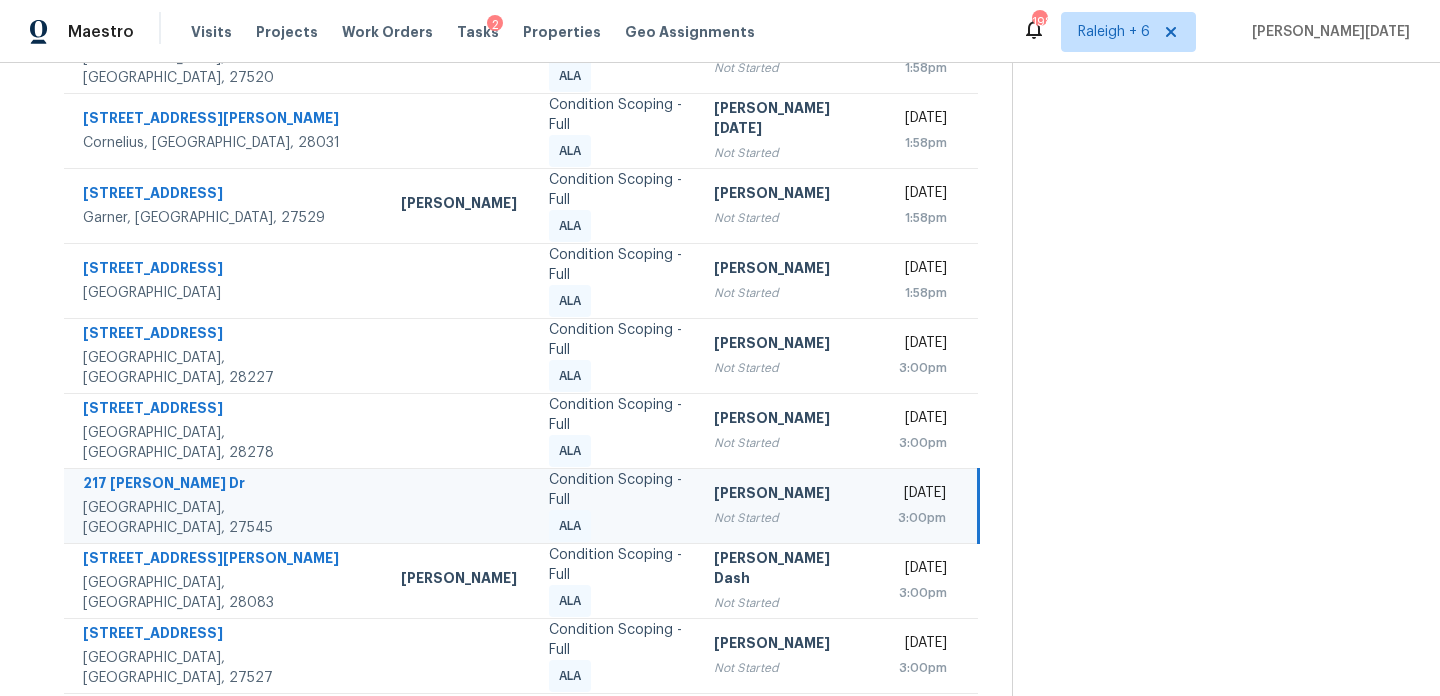click on "[PERSON_NAME]" at bounding box center [789, 495] 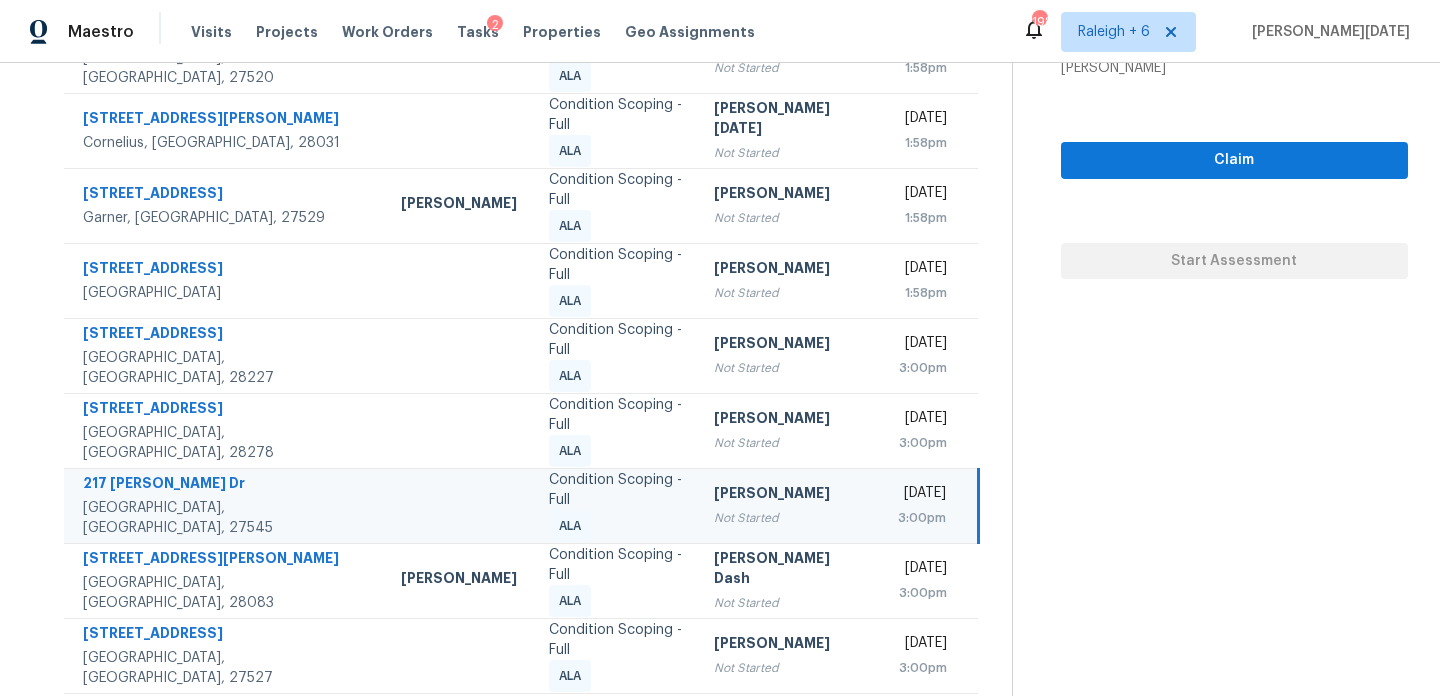 click on "[DATE]" at bounding box center [922, 495] 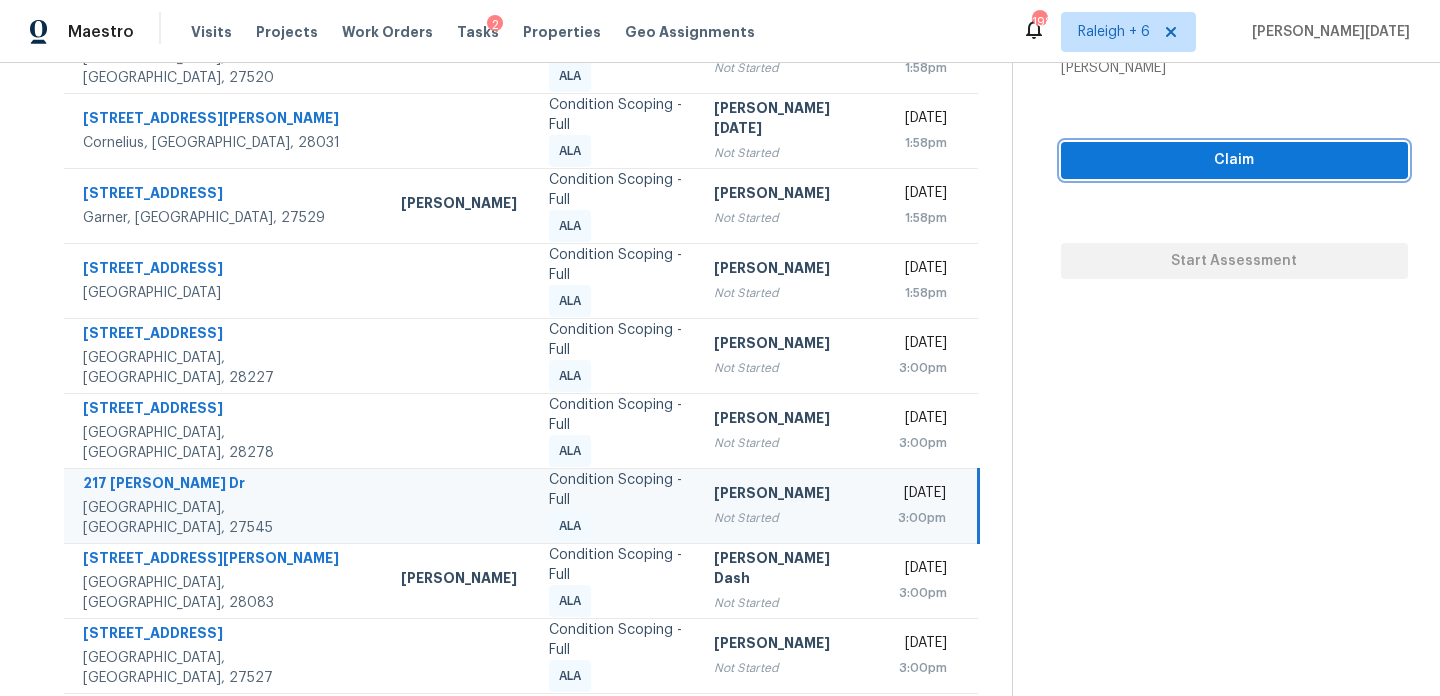 click on "Claim" at bounding box center (1234, 160) 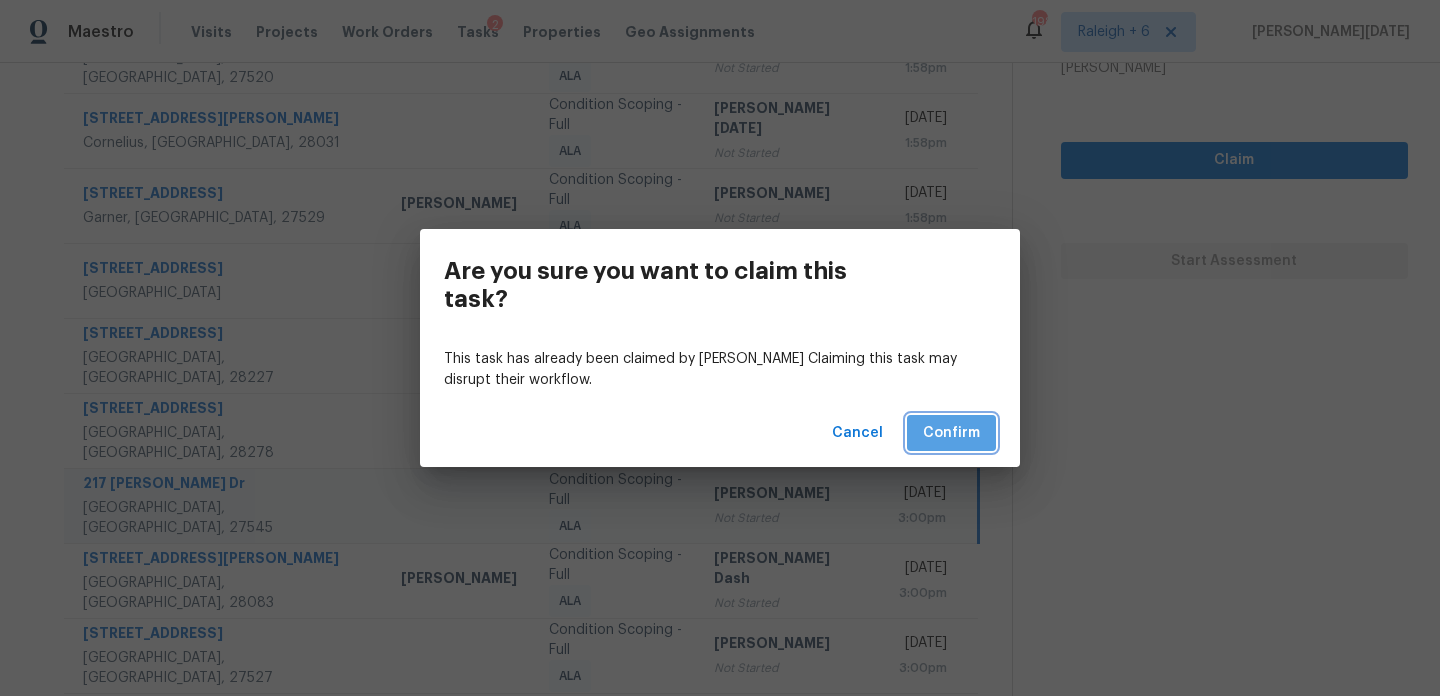 click on "Confirm" at bounding box center (951, 433) 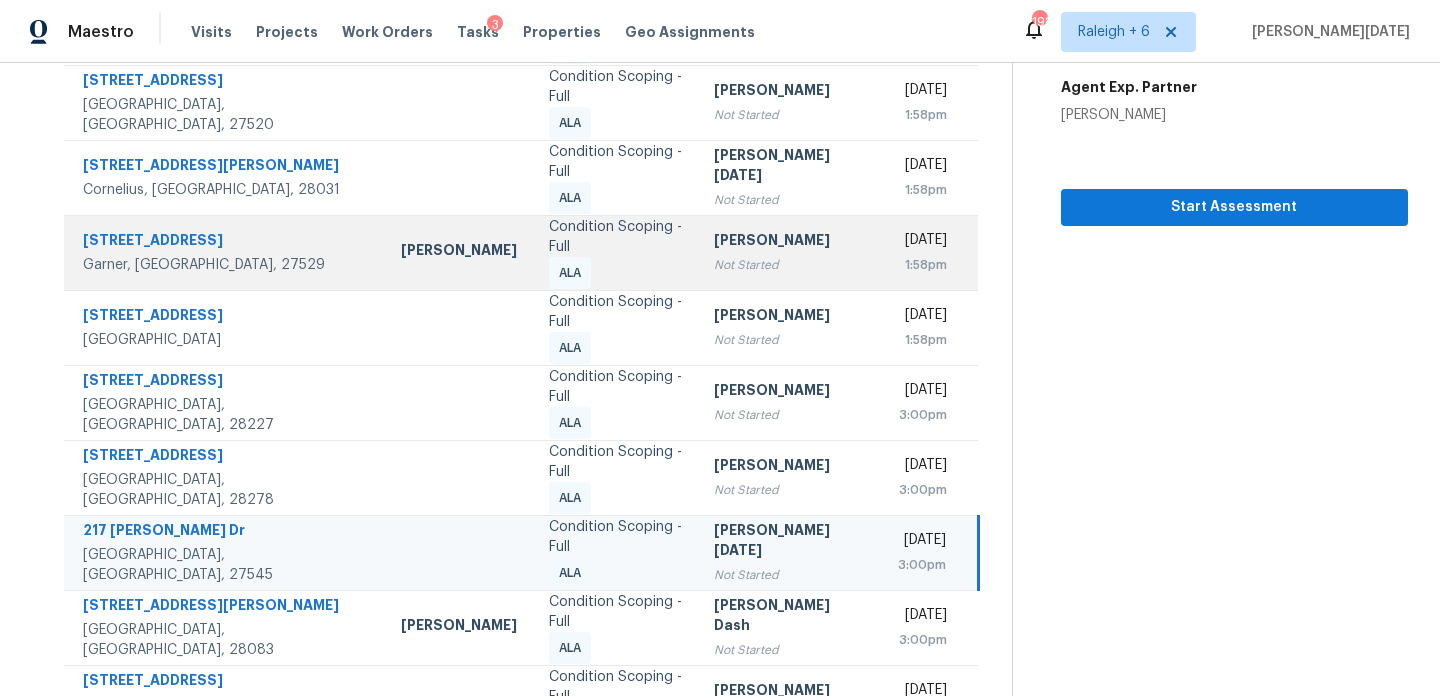 scroll, scrollTop: 327, scrollLeft: 0, axis: vertical 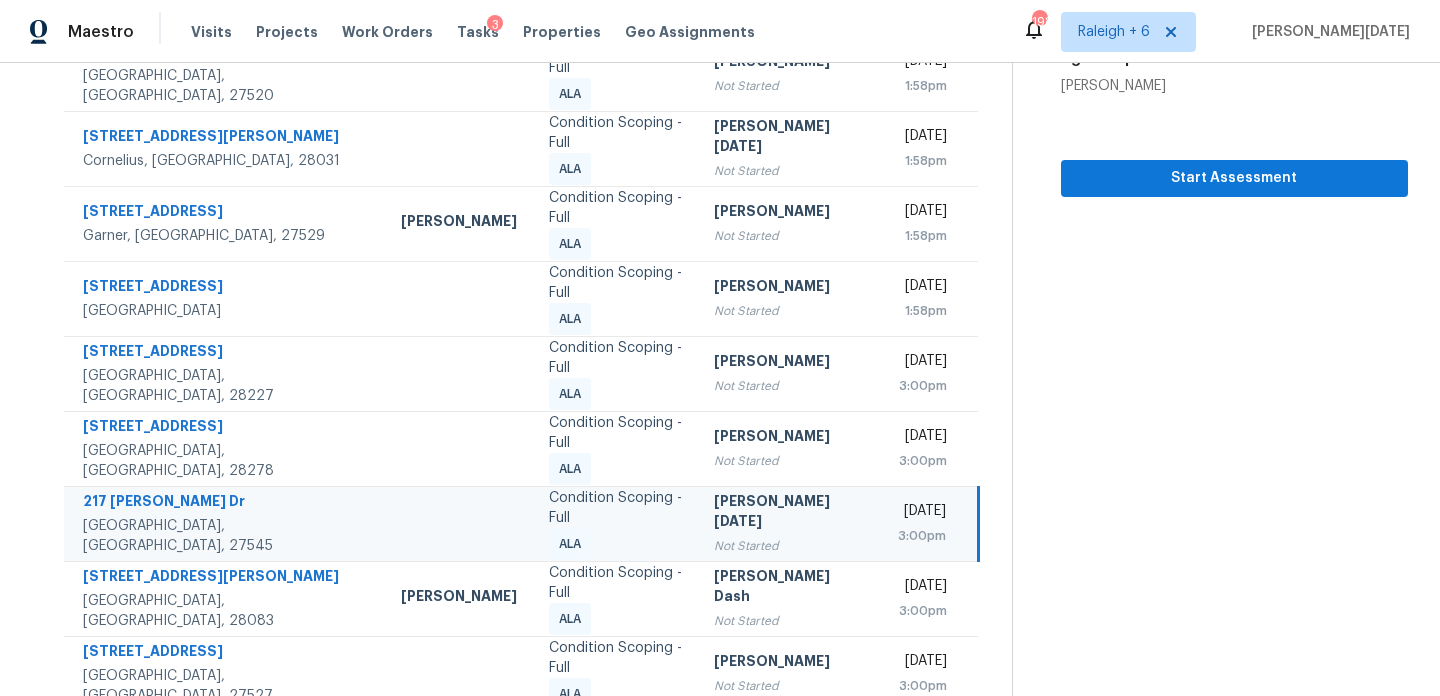 click 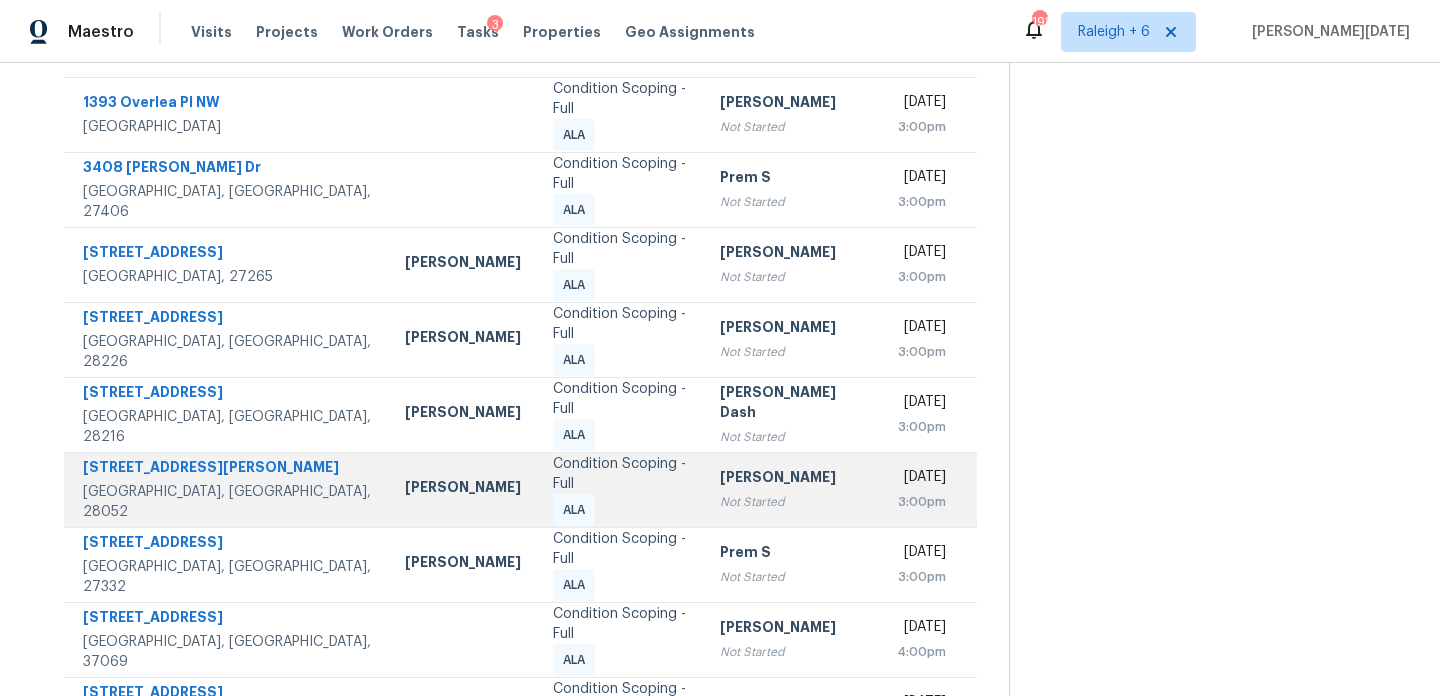 scroll, scrollTop: 196, scrollLeft: 0, axis: vertical 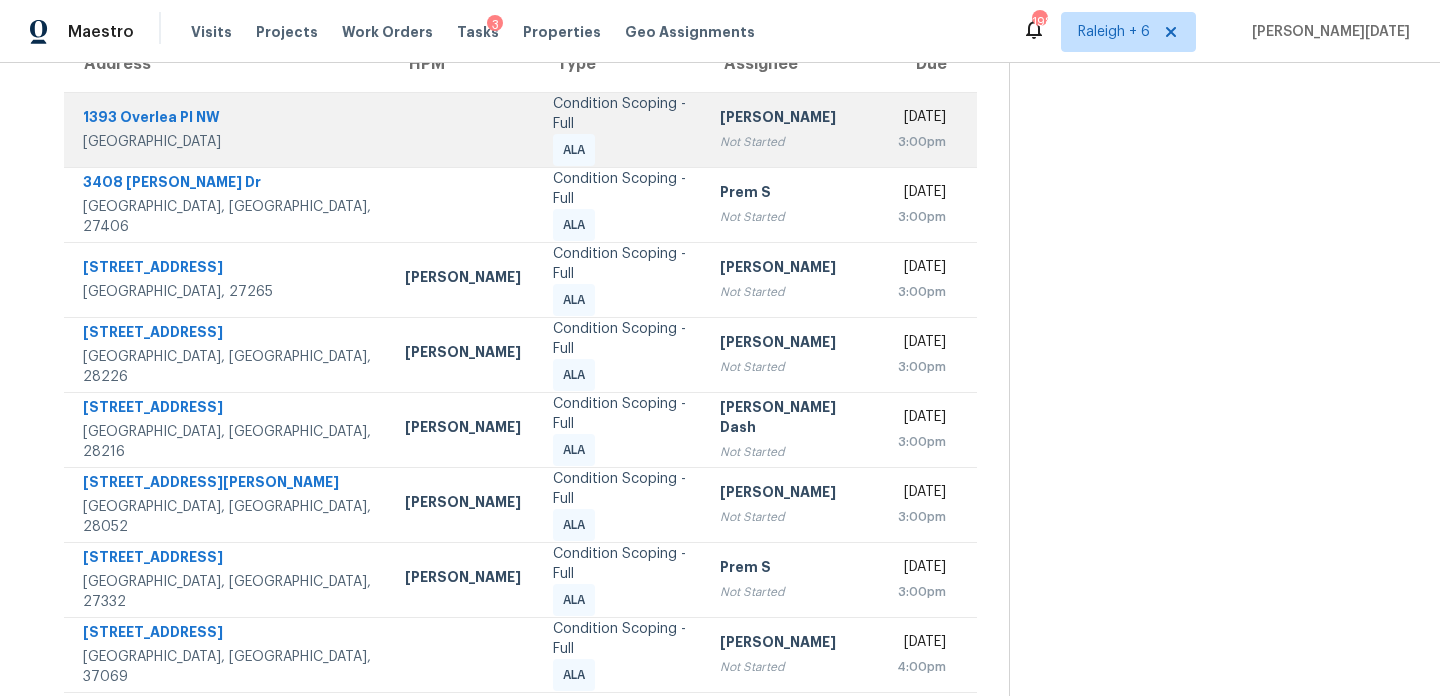 click on "Rajesh M" at bounding box center (792, 119) 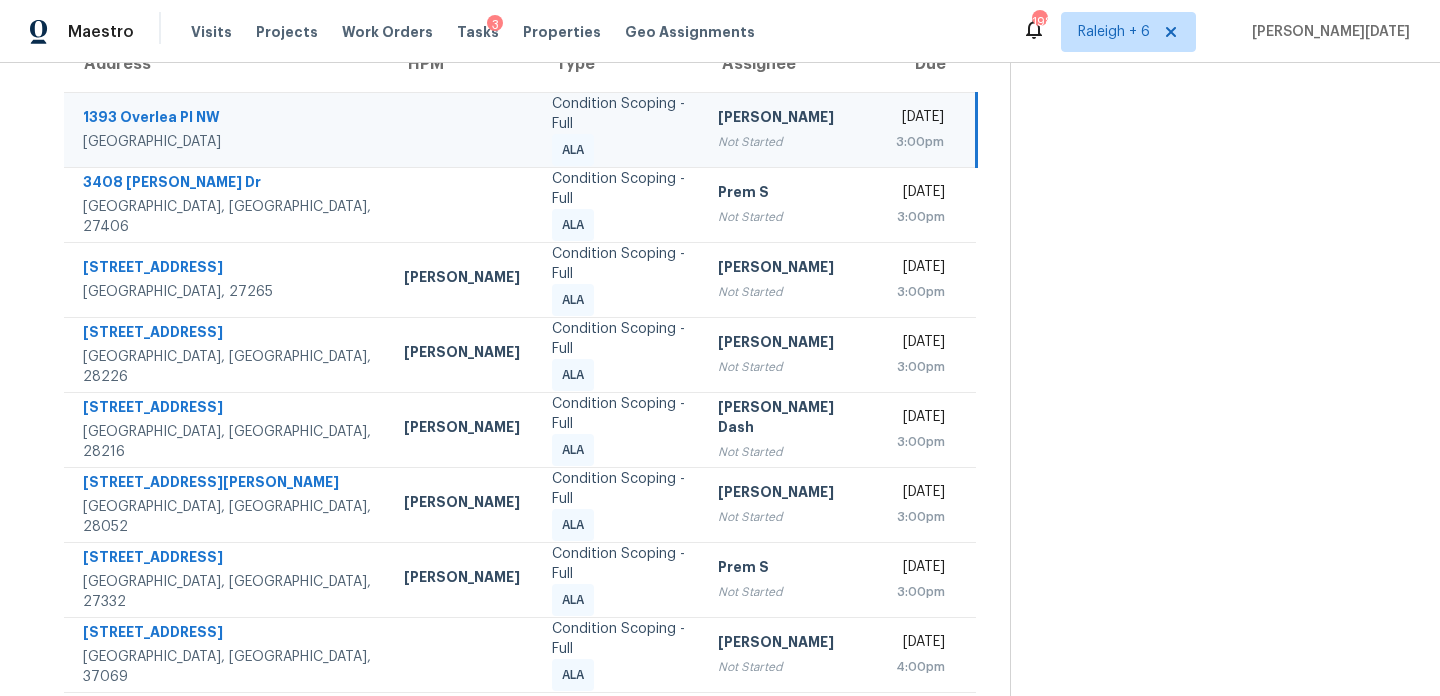 click on "Rajesh M Not Started" at bounding box center [790, 129] 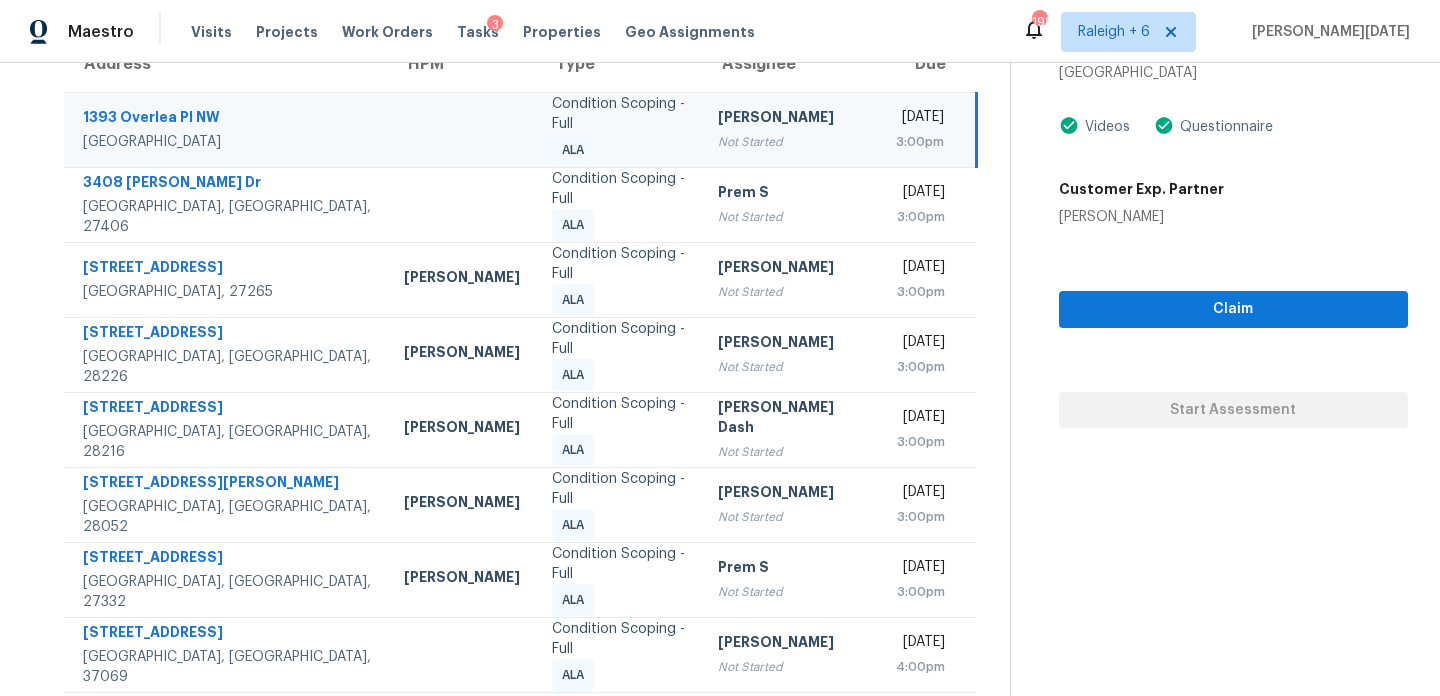click on "3:00pm" at bounding box center [920, 142] 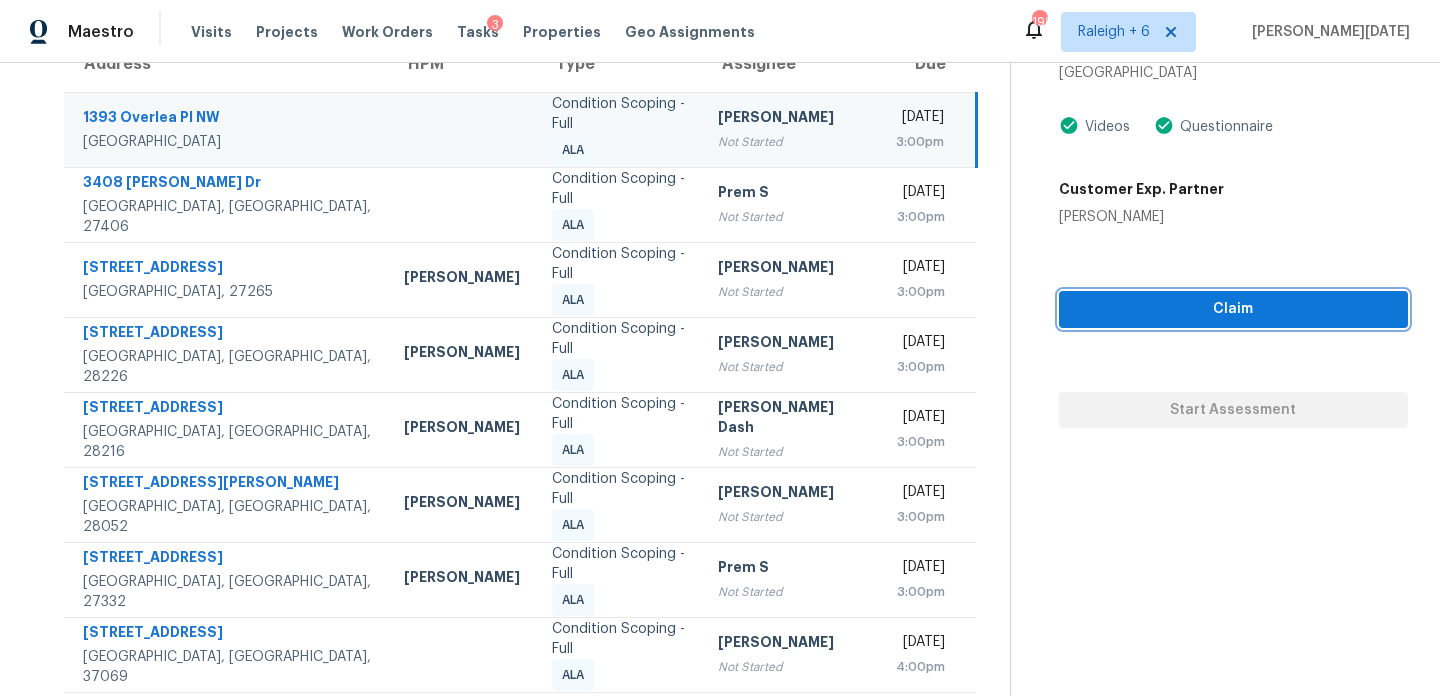 click on "Claim" at bounding box center [1233, 309] 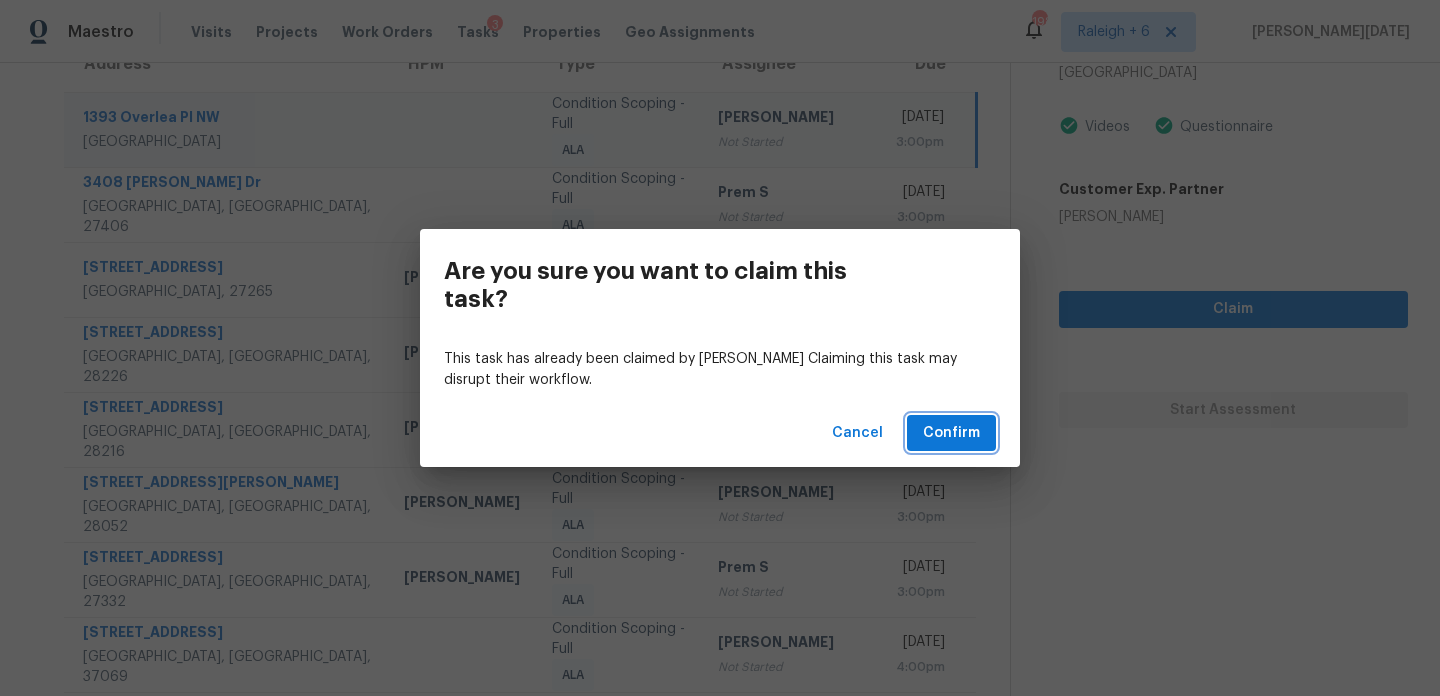 click on "Confirm" at bounding box center (951, 433) 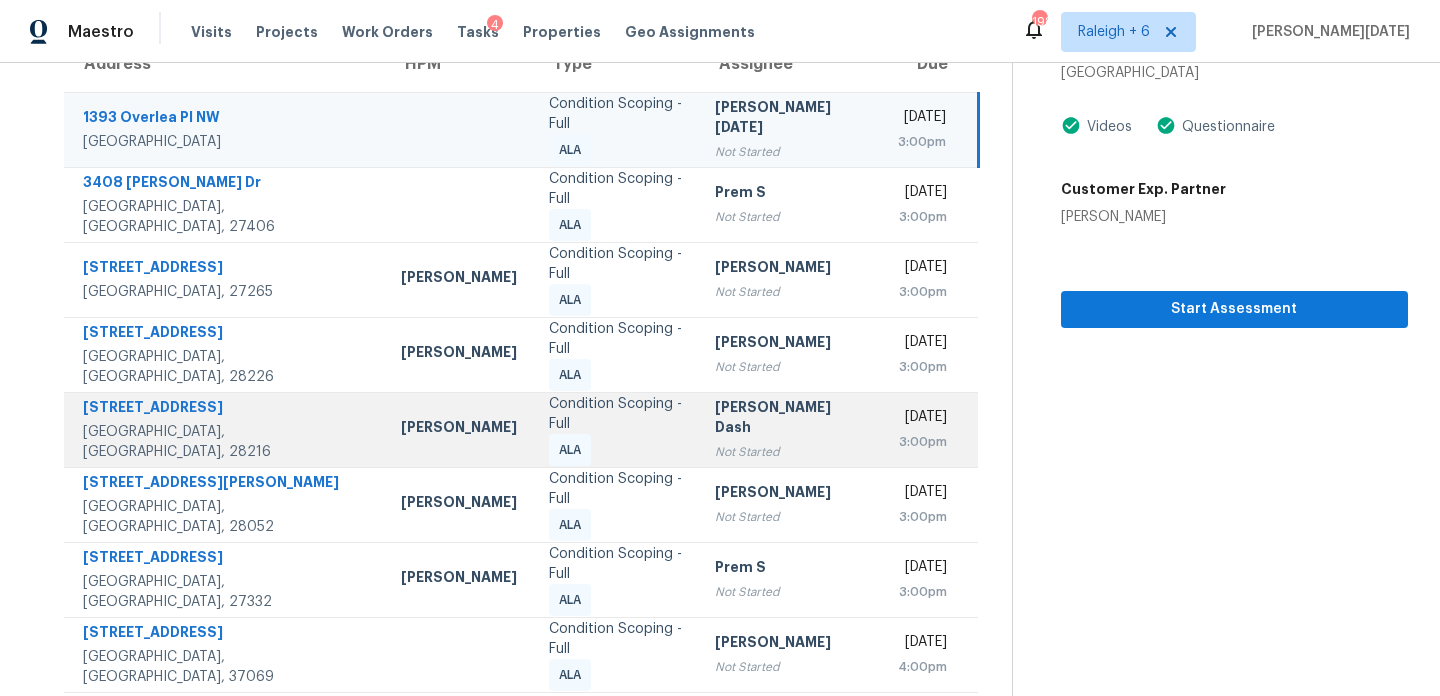 scroll, scrollTop: 345, scrollLeft: 0, axis: vertical 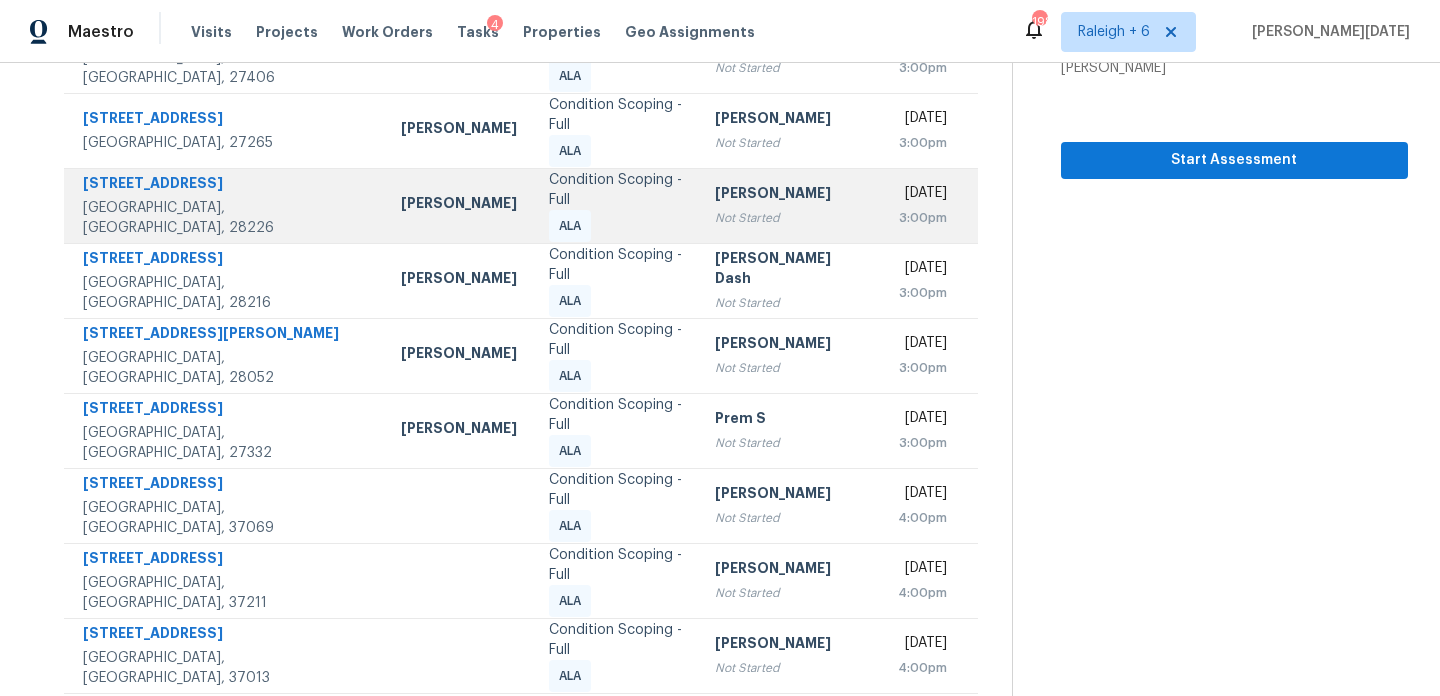 click on "Not Started" at bounding box center [790, 218] 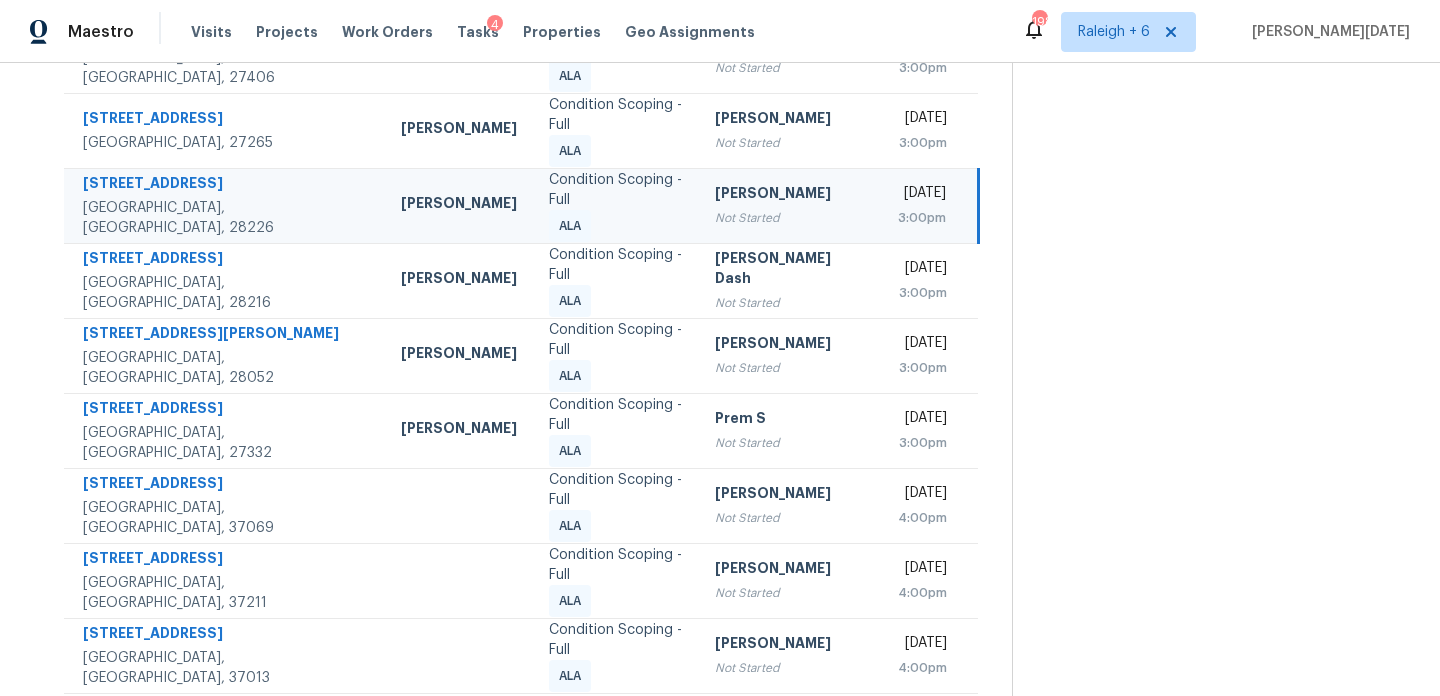 click on "Fri, Jul 11th 2025 3:00pm" at bounding box center [930, 205] 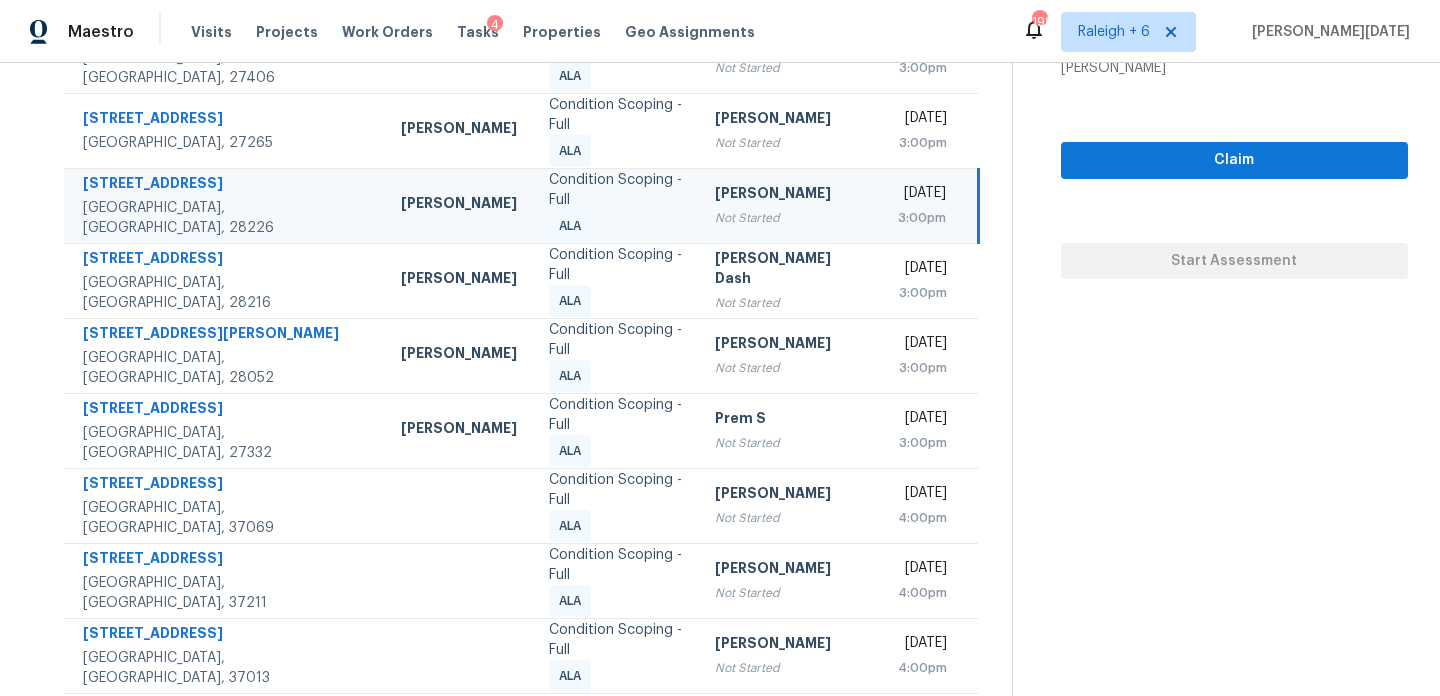 click on "Fri, Jul 11th 2025 3:00pm" at bounding box center (930, 205) 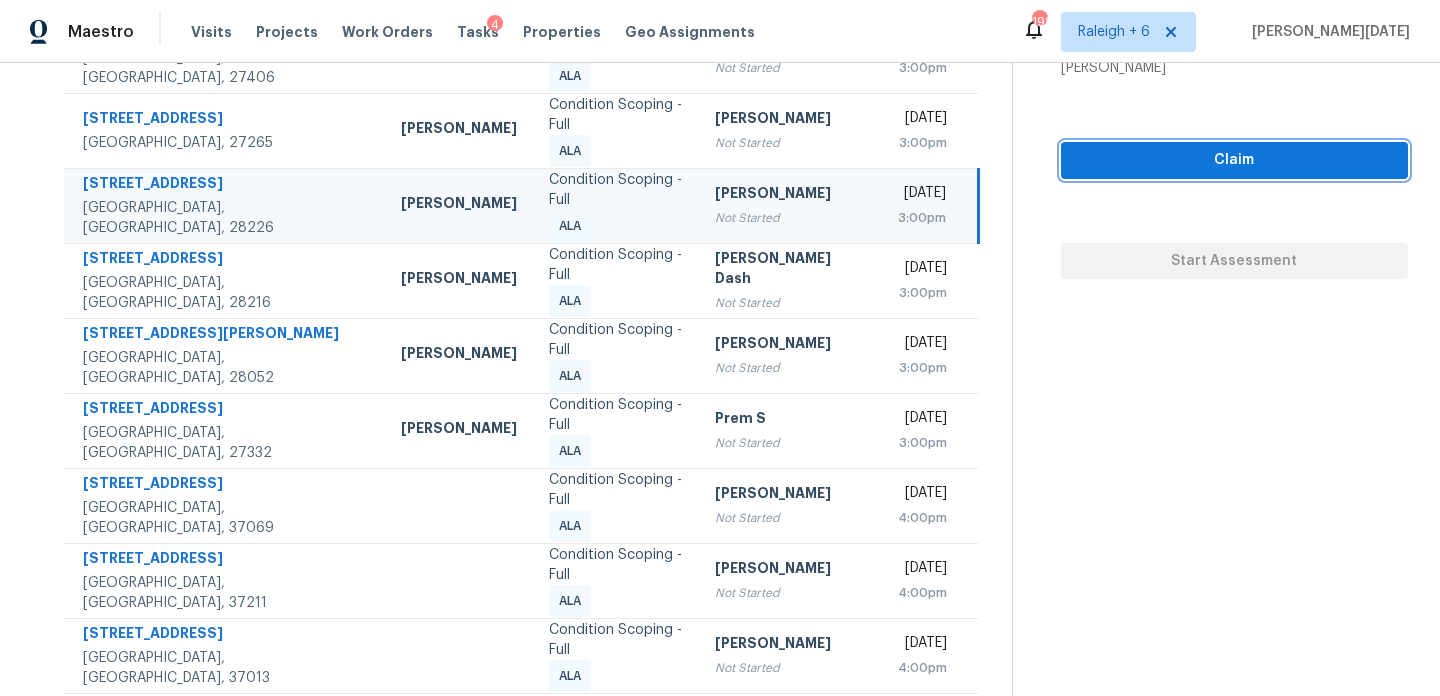 click on "Claim" at bounding box center (1234, 160) 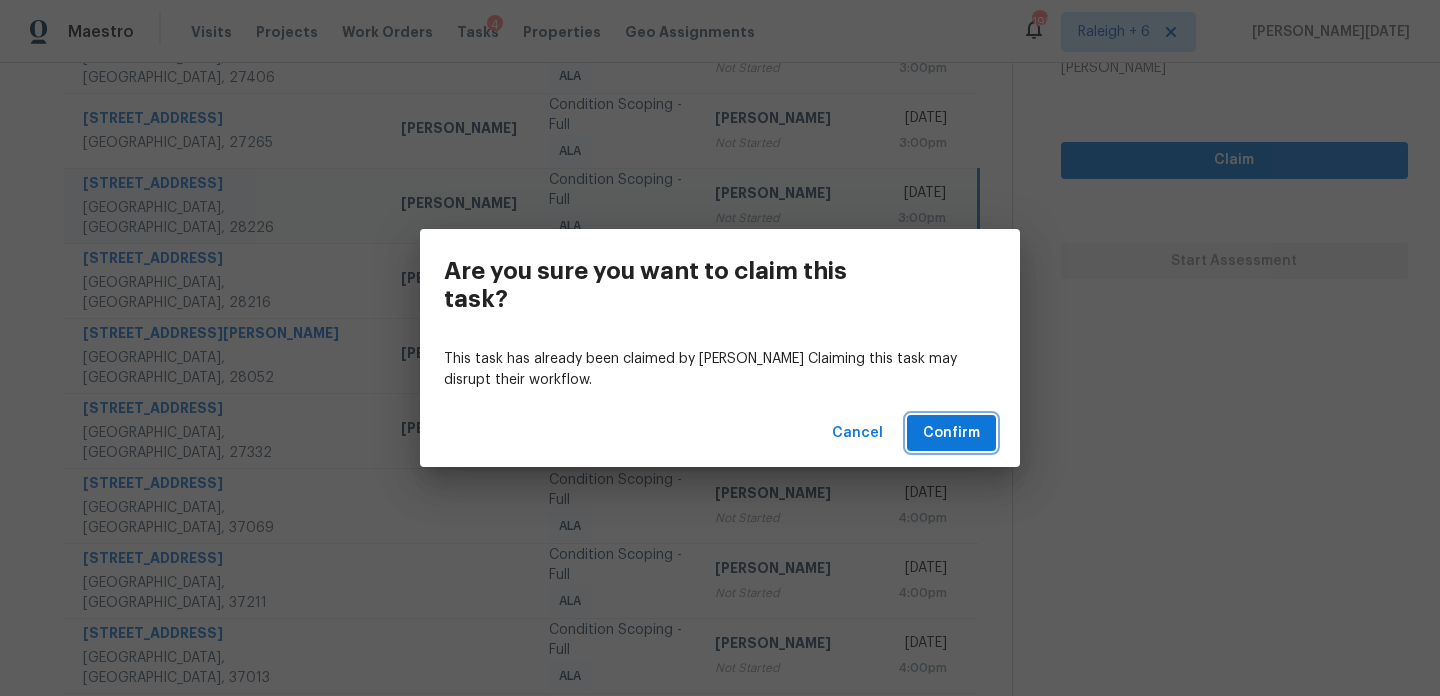 click on "Confirm" at bounding box center (951, 433) 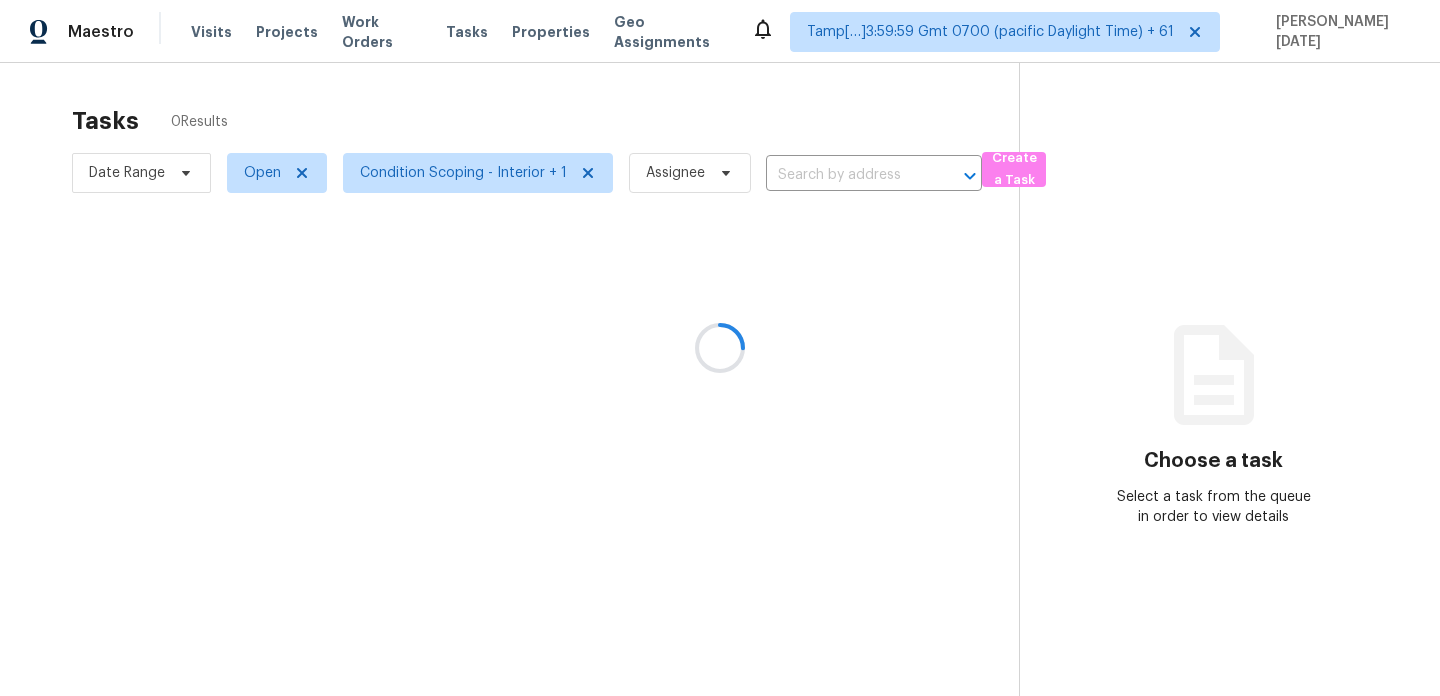 scroll, scrollTop: 0, scrollLeft: 0, axis: both 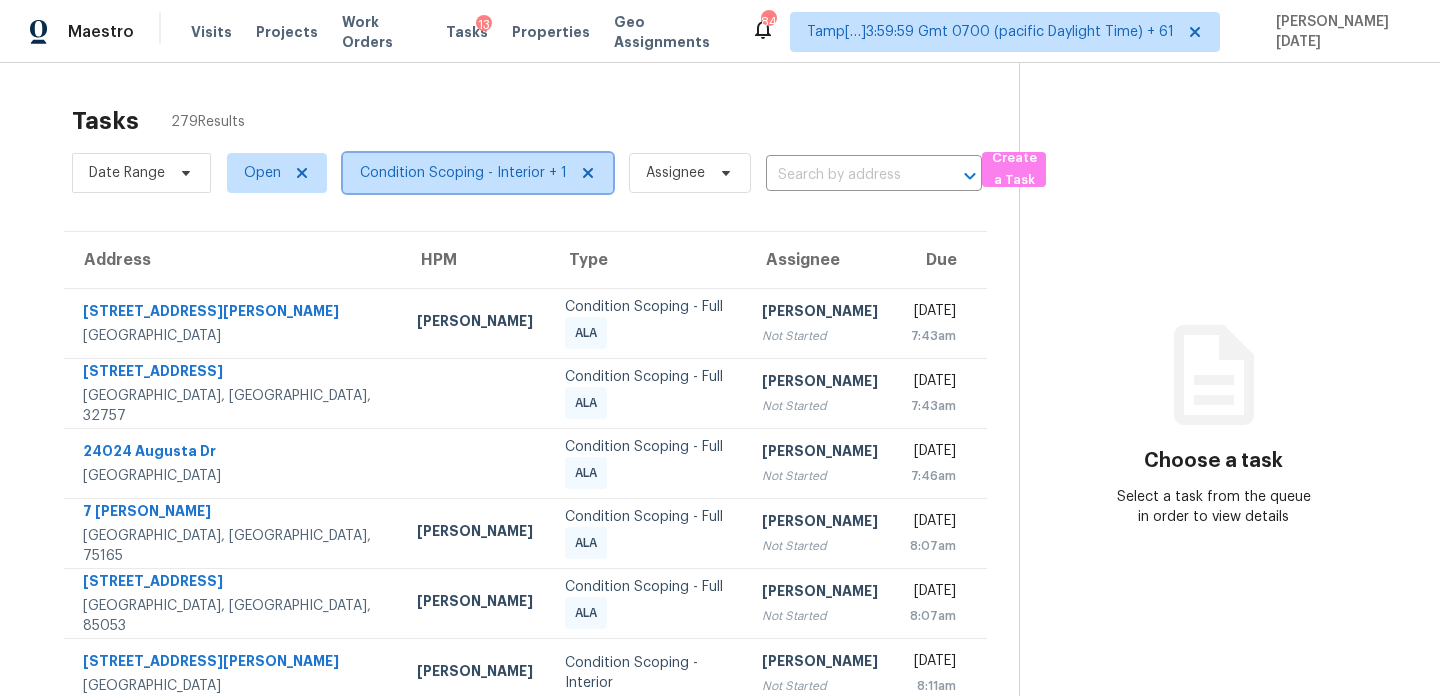 click on "Condition Scoping - Interior + 1" at bounding box center [478, 173] 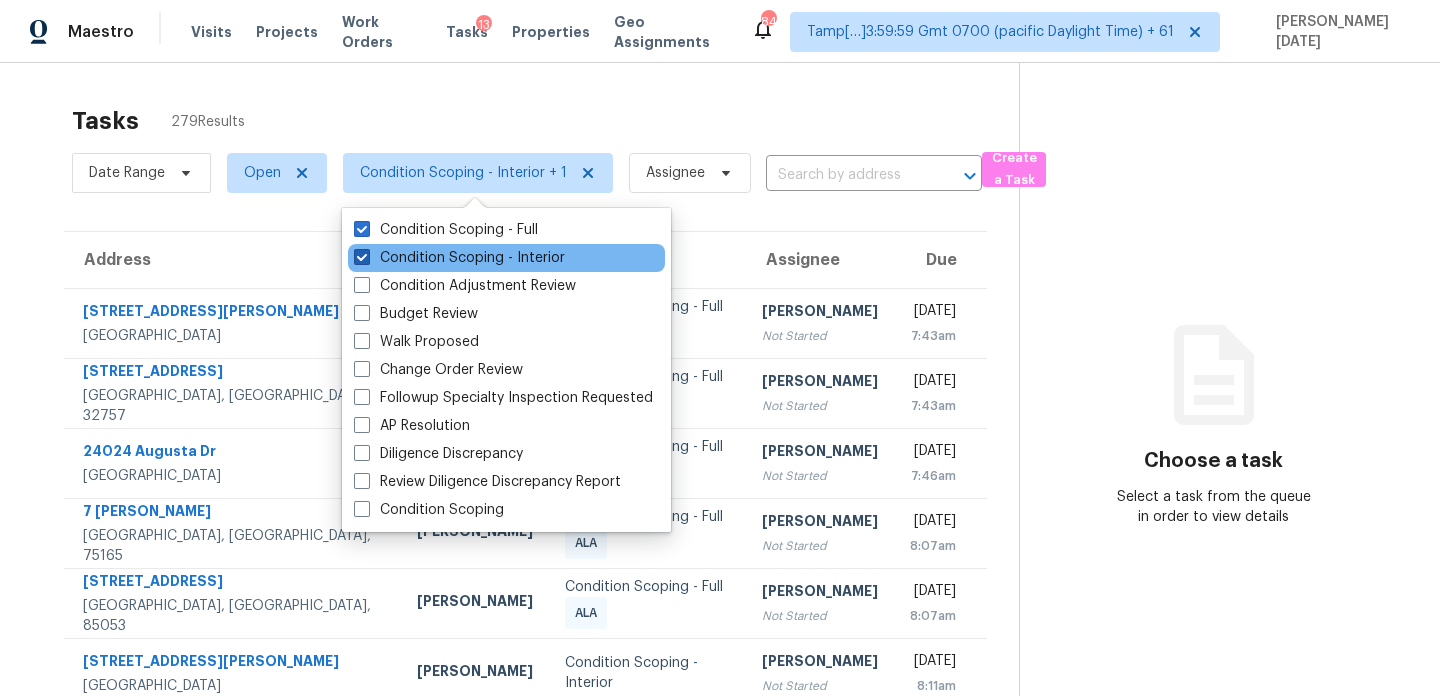 click on "Condition Scoping - Interior" at bounding box center (459, 258) 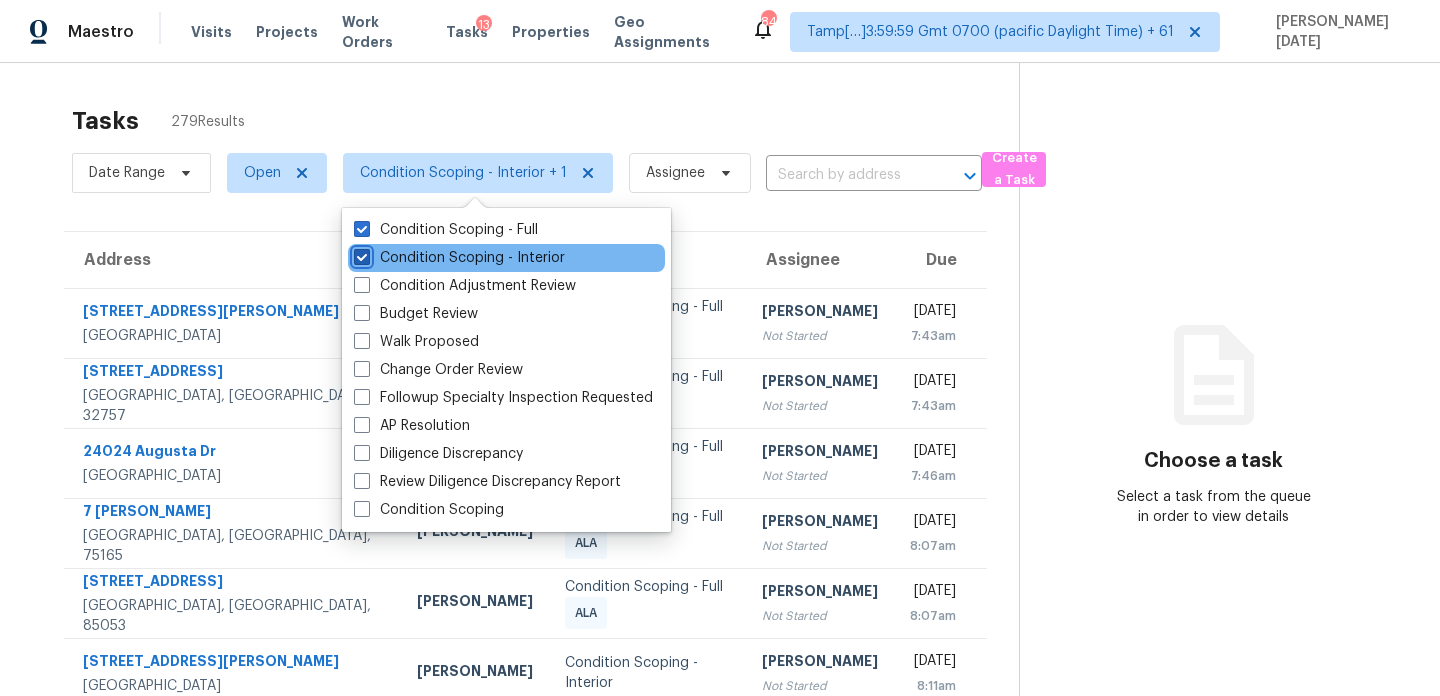 click on "Condition Scoping - Interior" at bounding box center (360, 254) 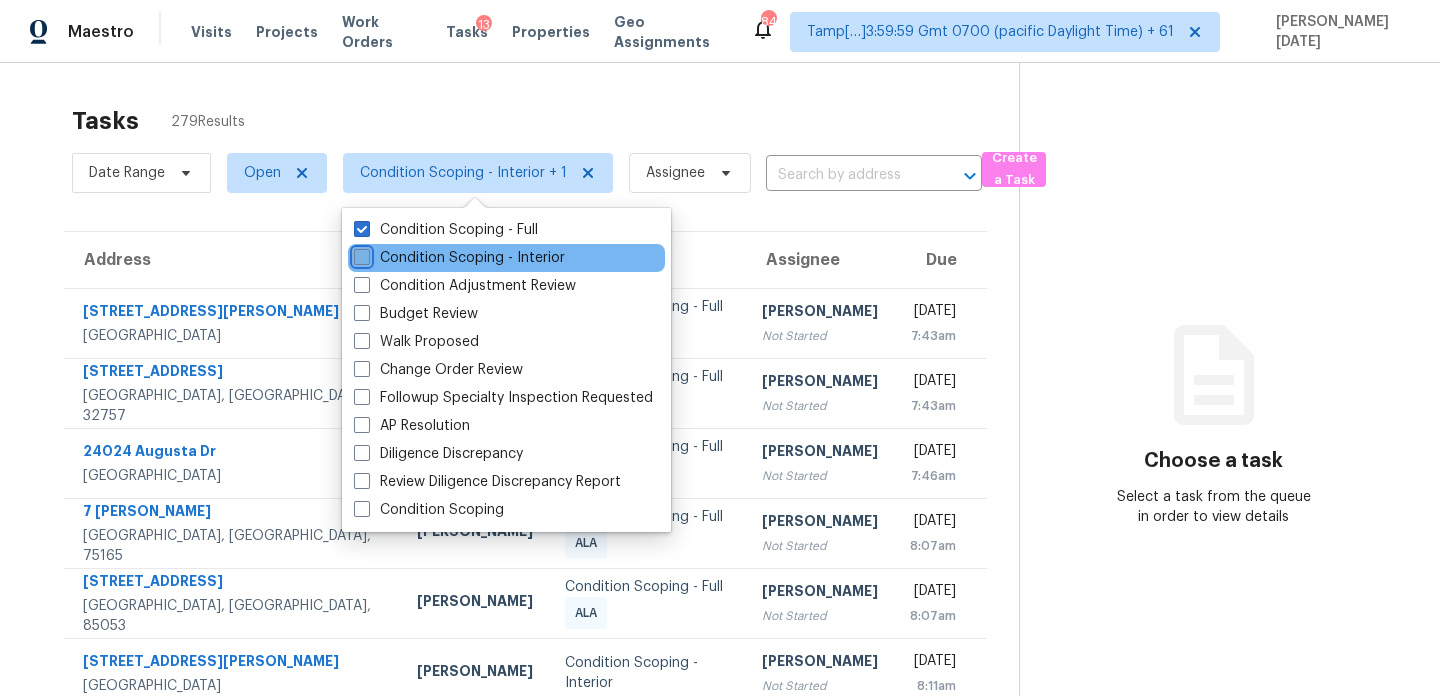 checkbox on "false" 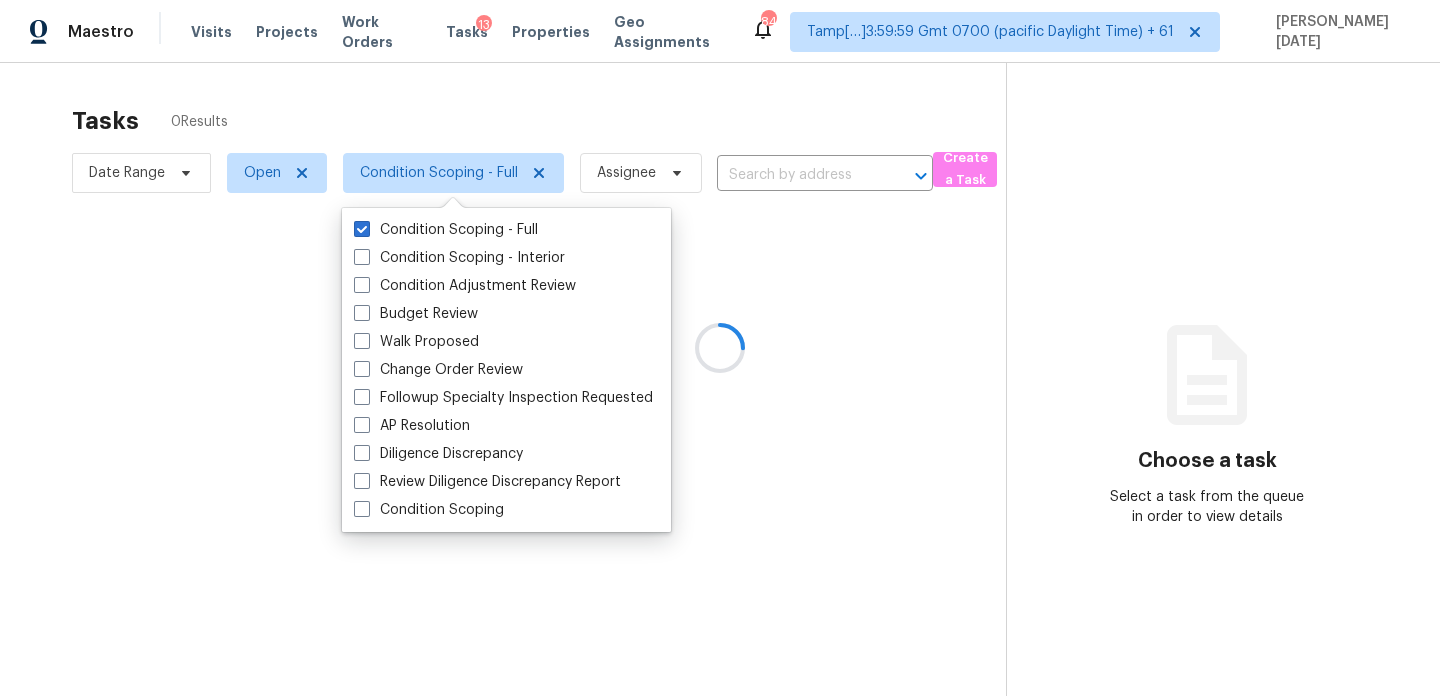 click at bounding box center [720, 348] 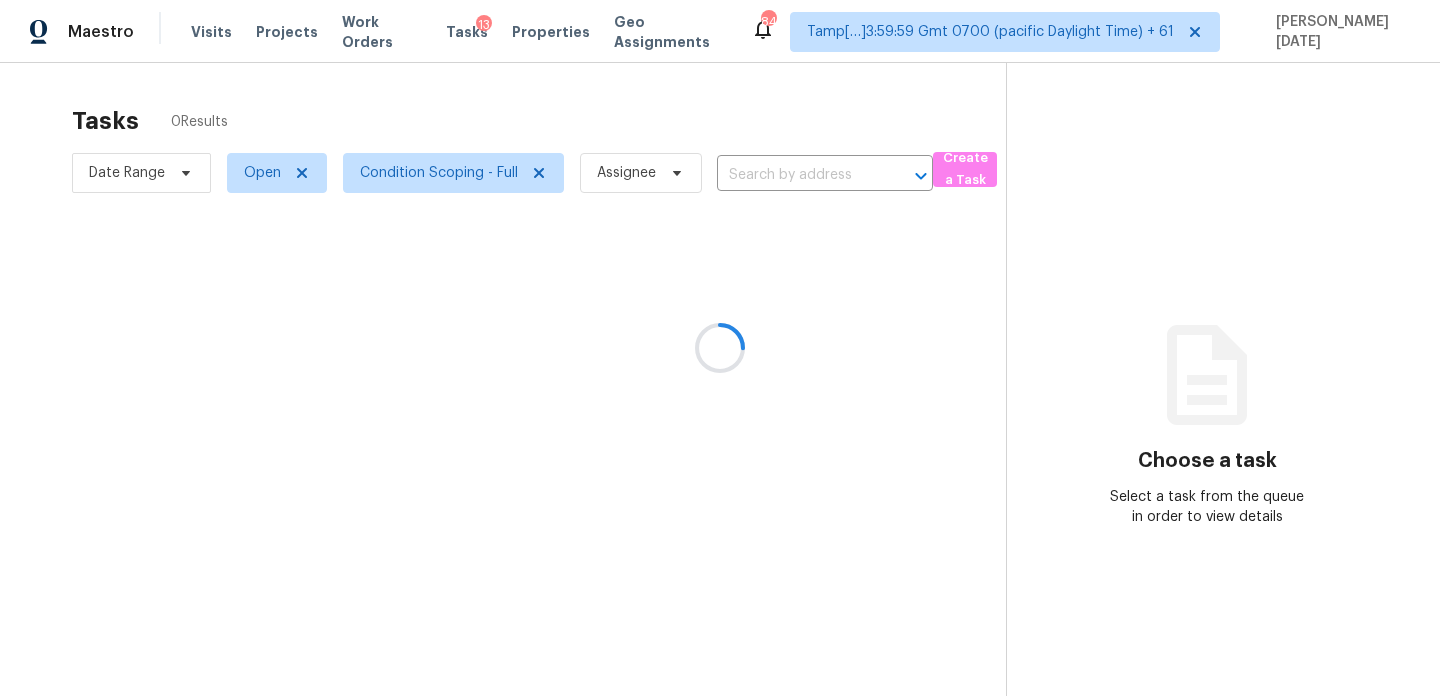 click at bounding box center [720, 348] 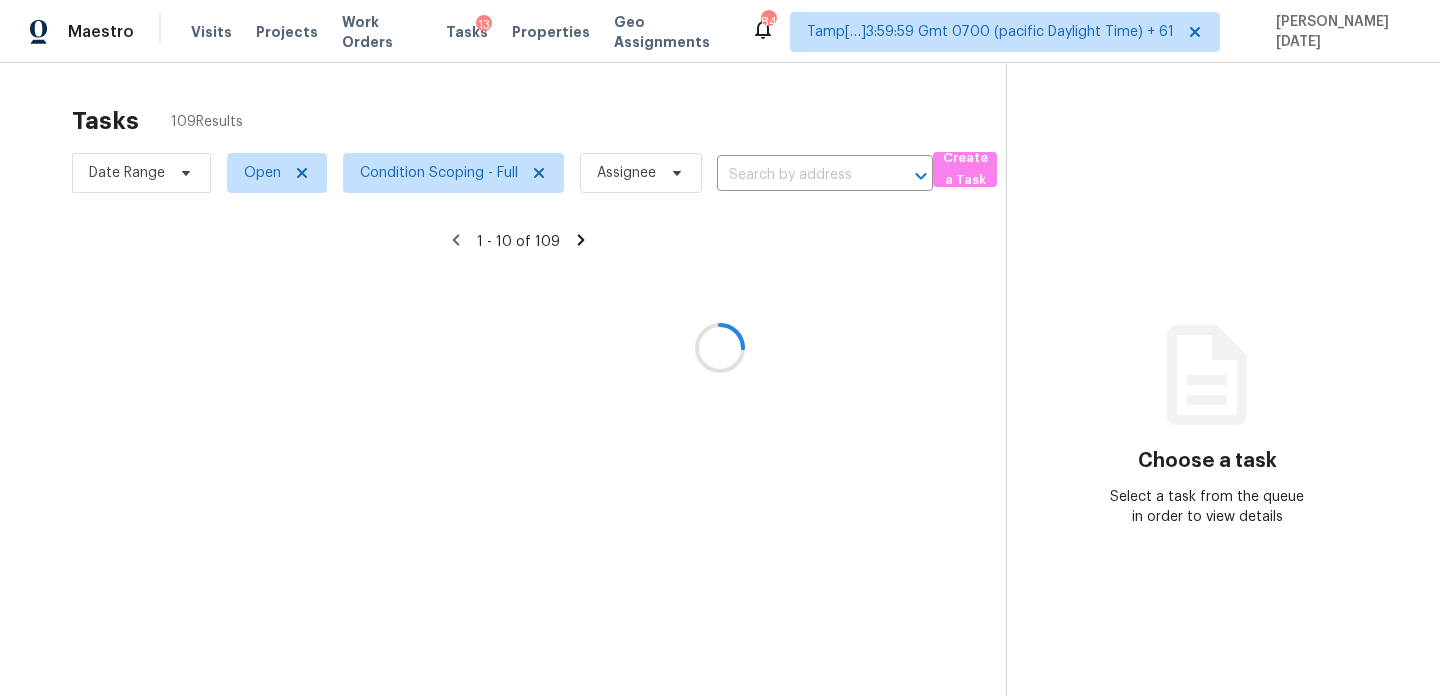click at bounding box center [720, 348] 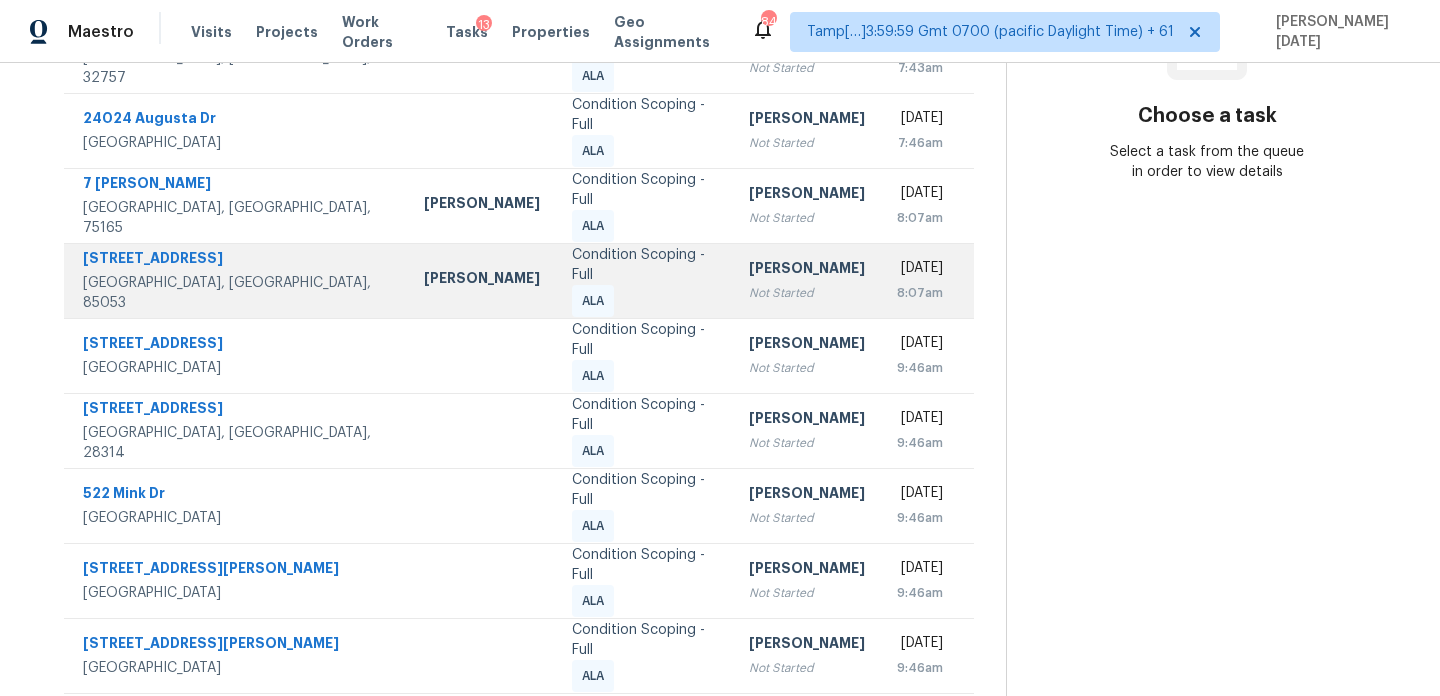scroll, scrollTop: 0, scrollLeft: 0, axis: both 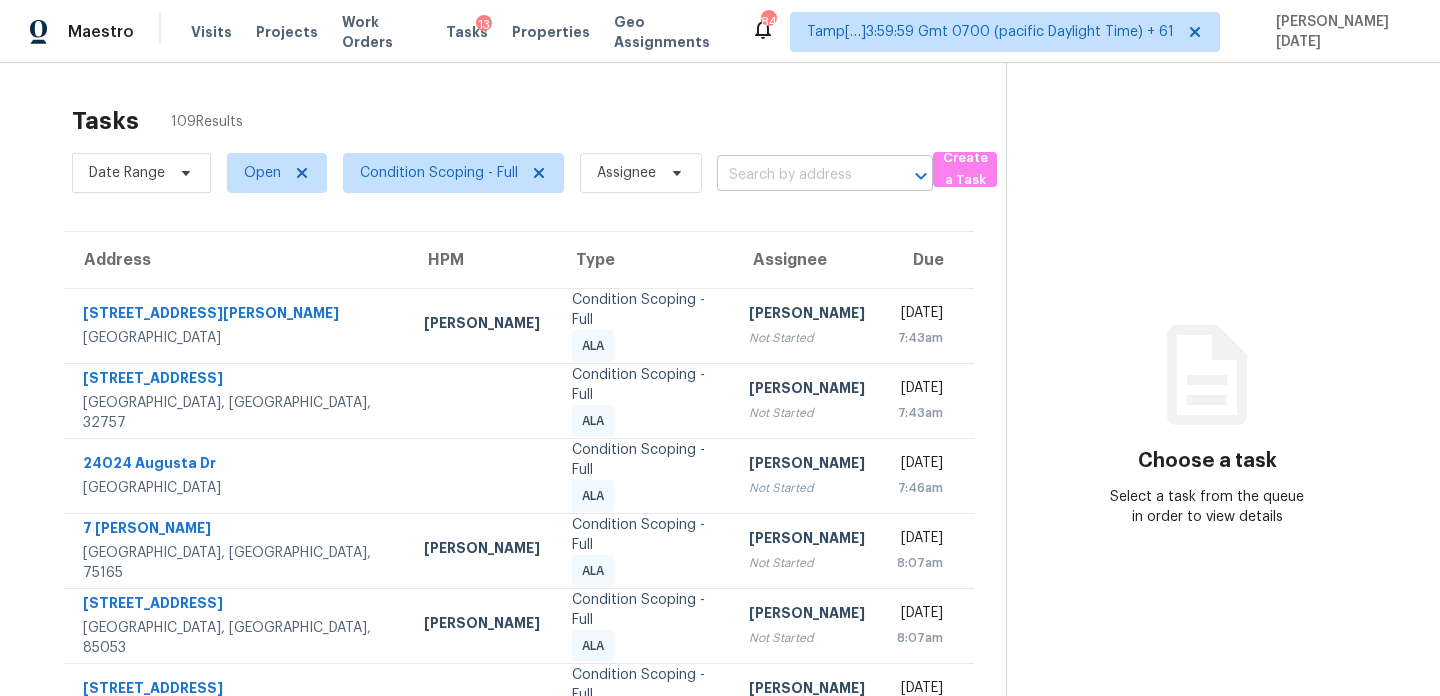 click at bounding box center (797, 175) 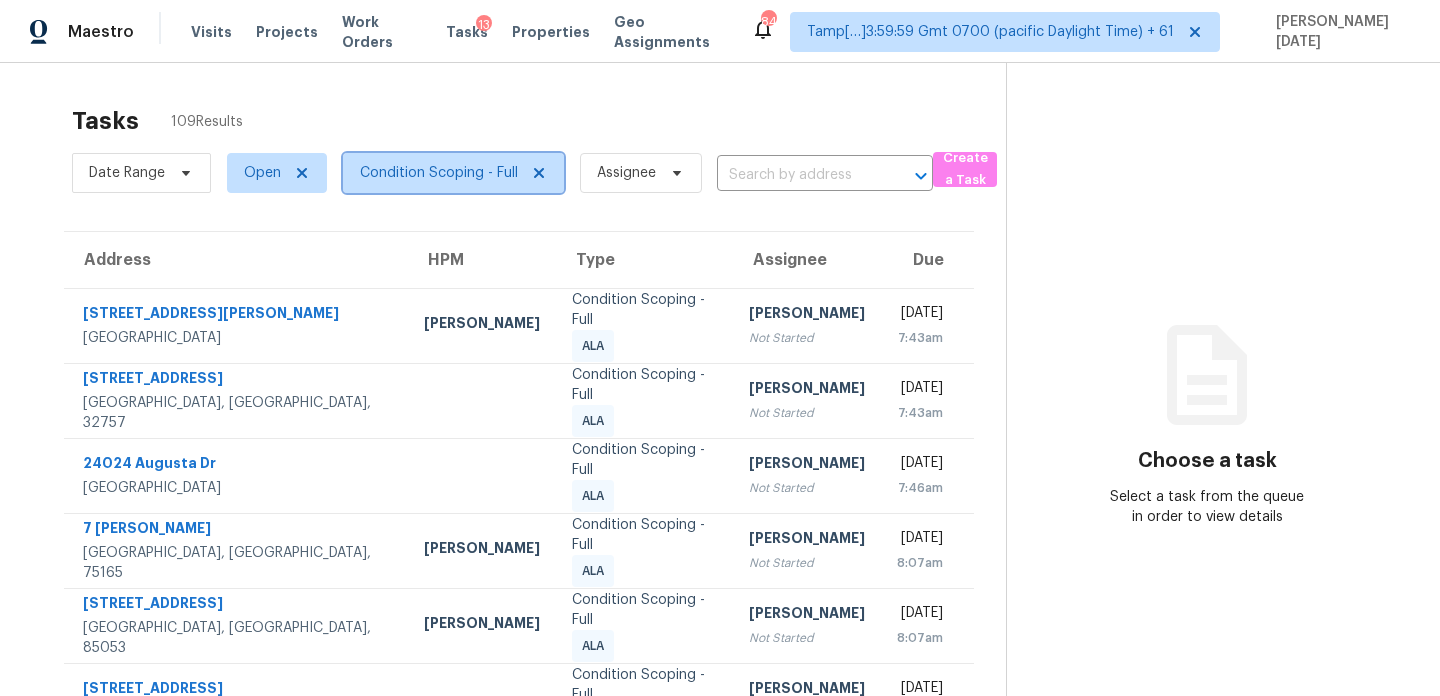 click on "Condition Scoping - Full" at bounding box center (453, 173) 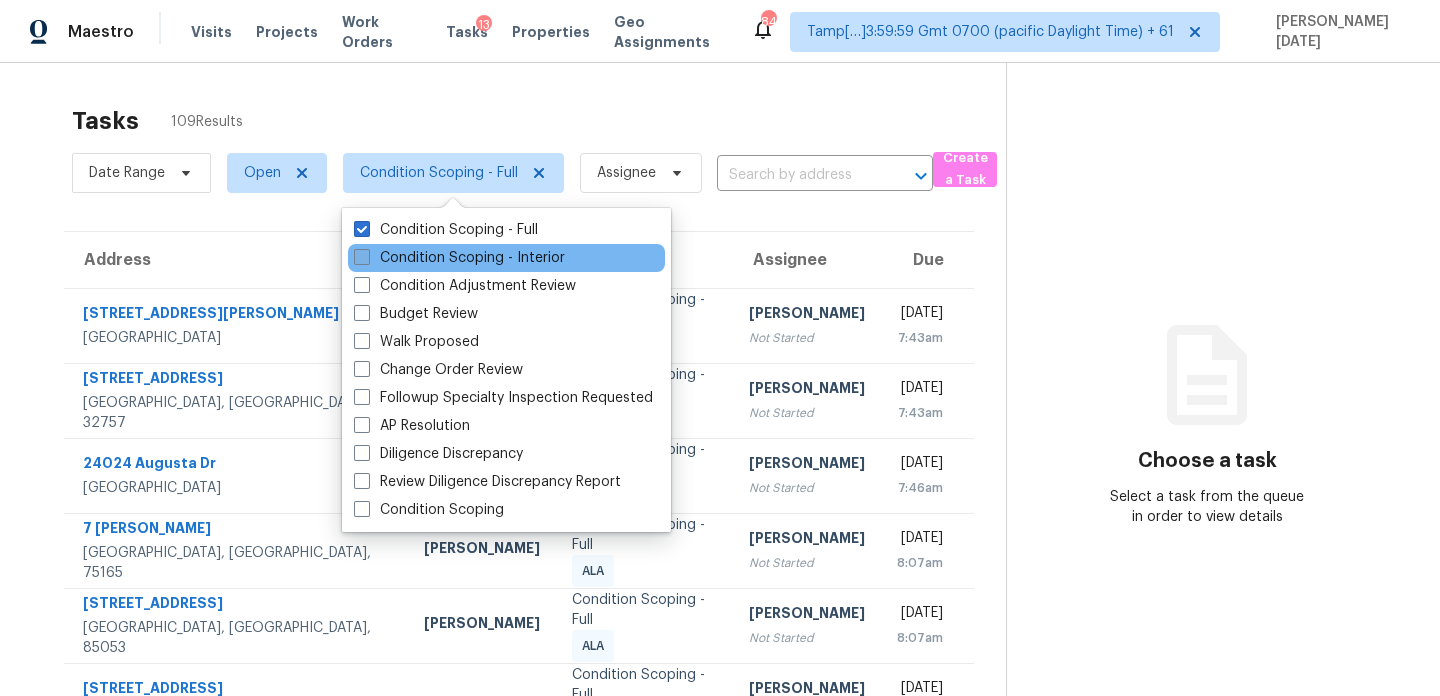 click on "Condition Scoping - Interior" at bounding box center [459, 258] 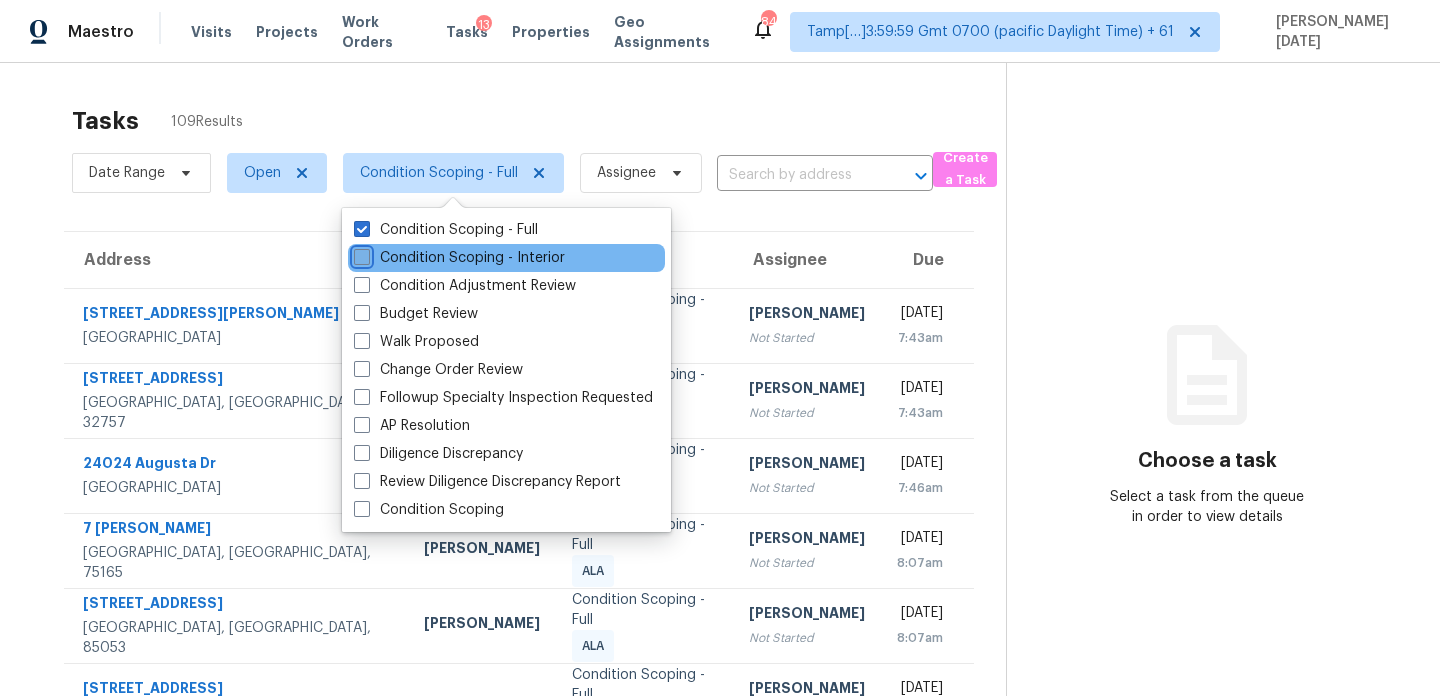 click on "Condition Scoping - Interior" at bounding box center (360, 254) 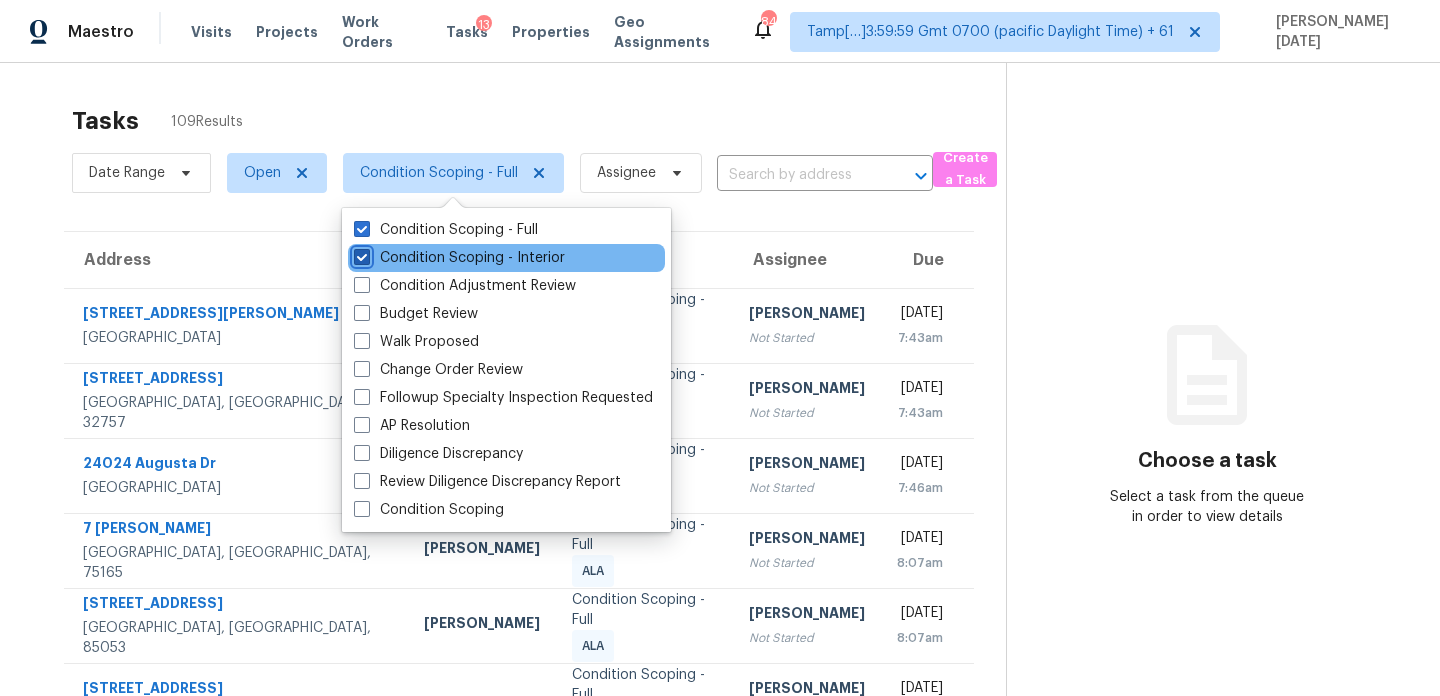 checkbox on "true" 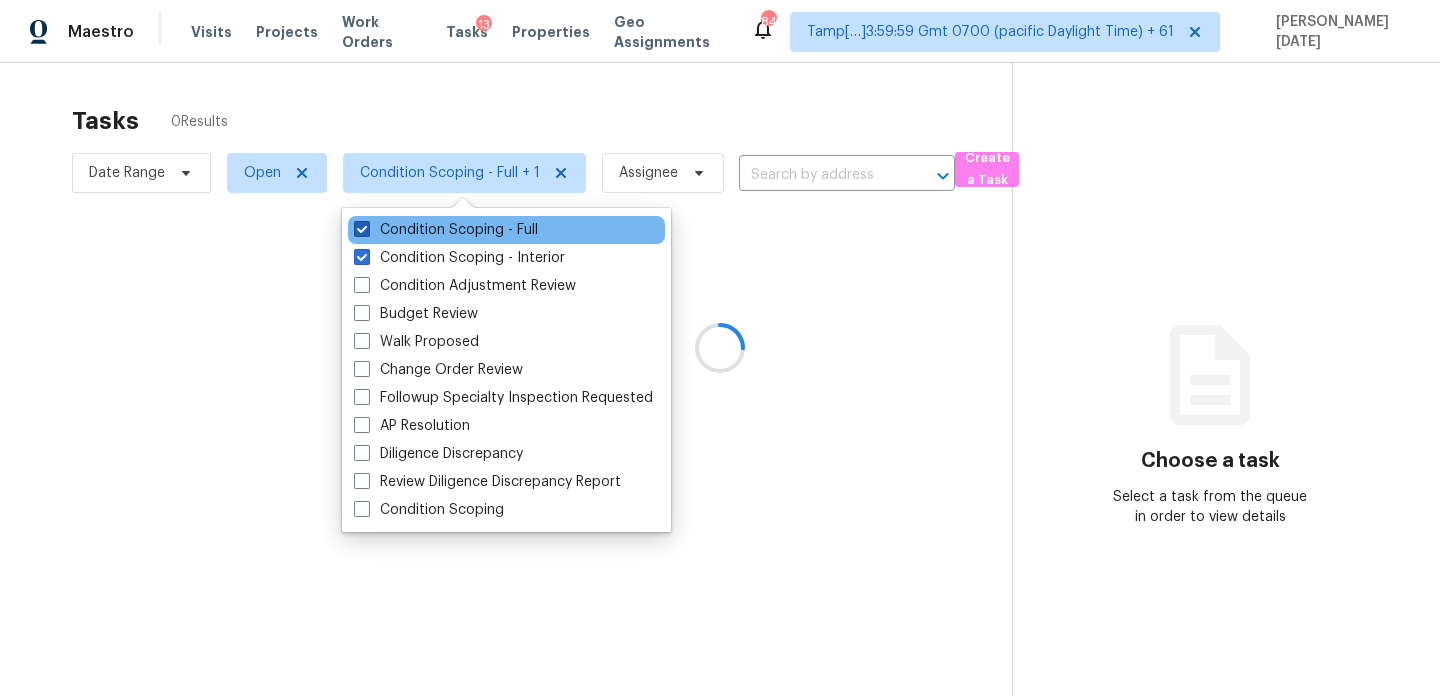 click on "Condition Scoping - Full" at bounding box center [446, 230] 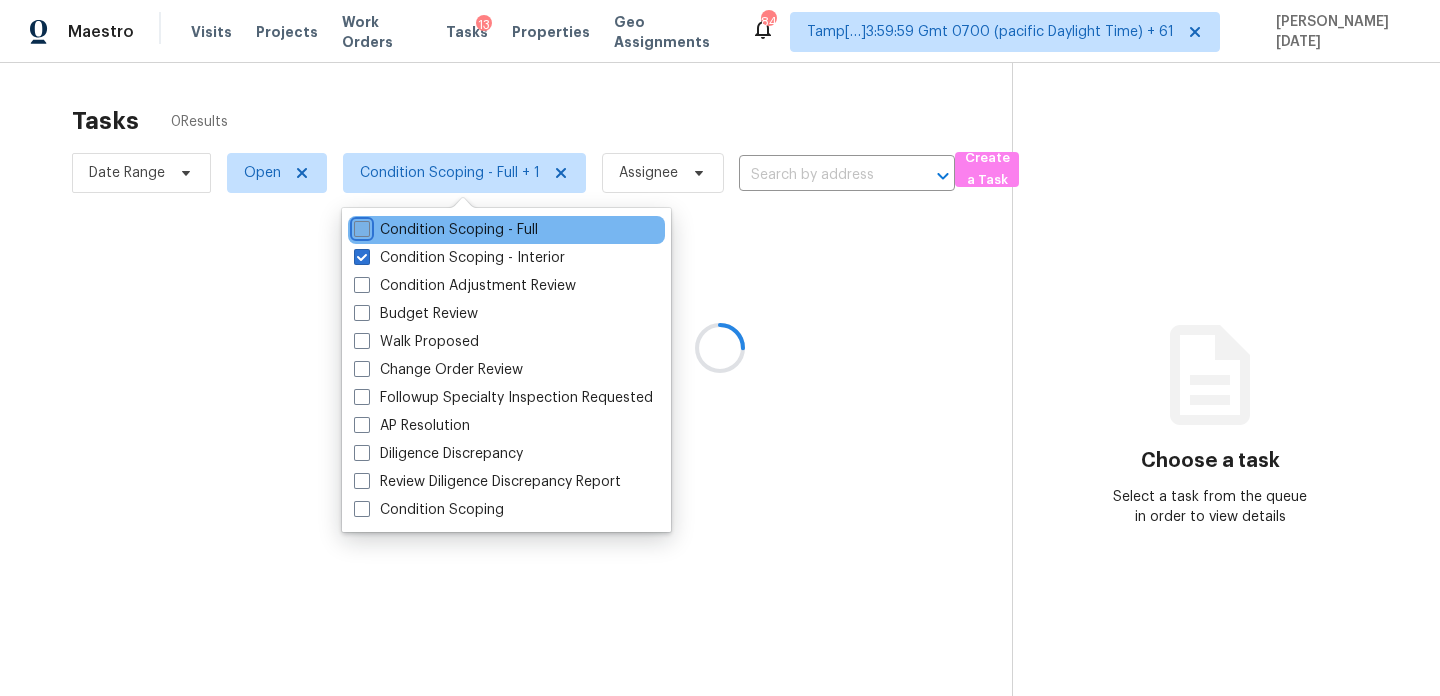 checkbox on "false" 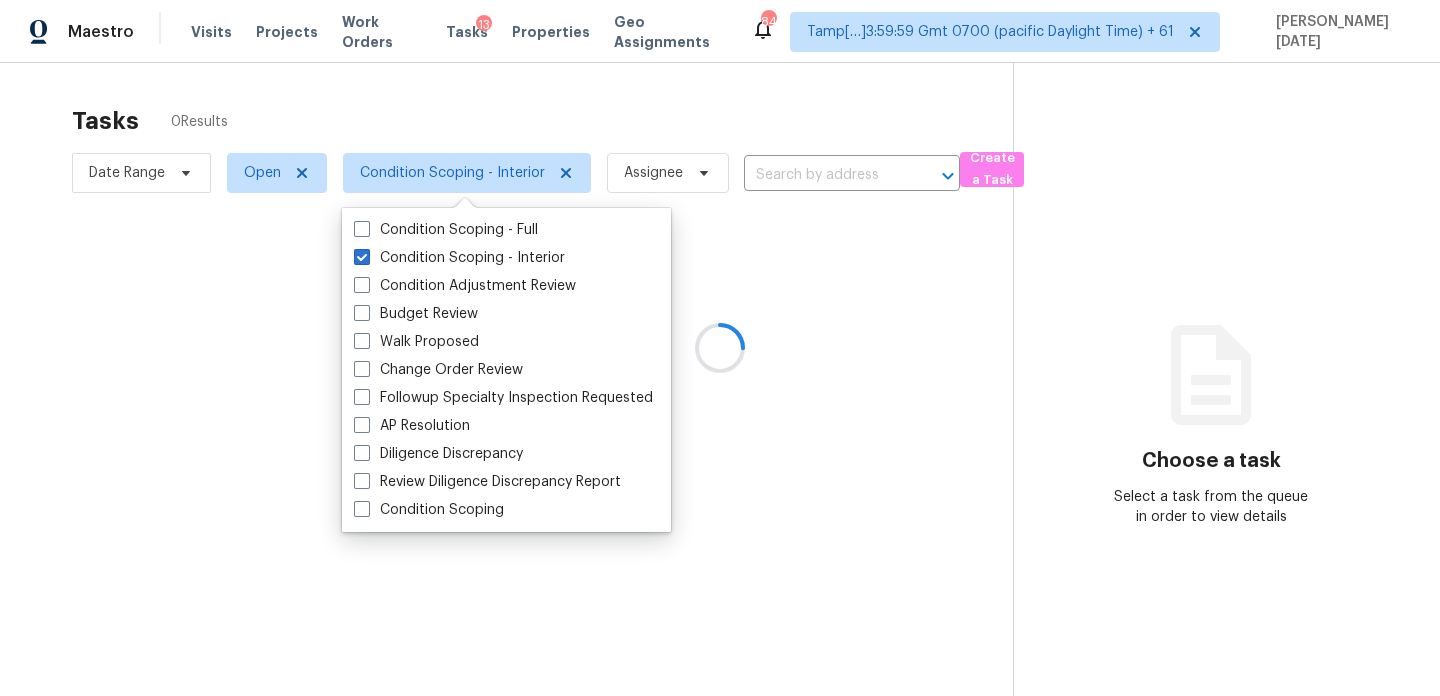 click at bounding box center [720, 348] 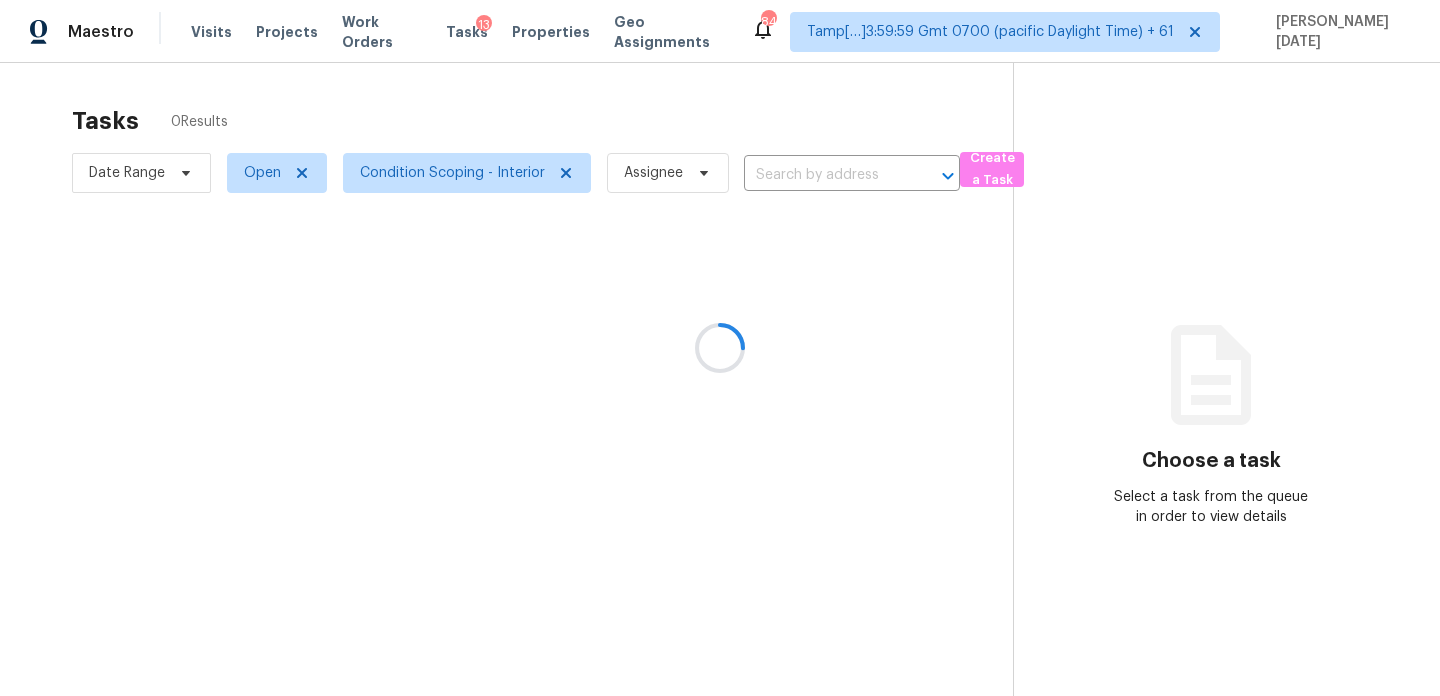 click at bounding box center (720, 348) 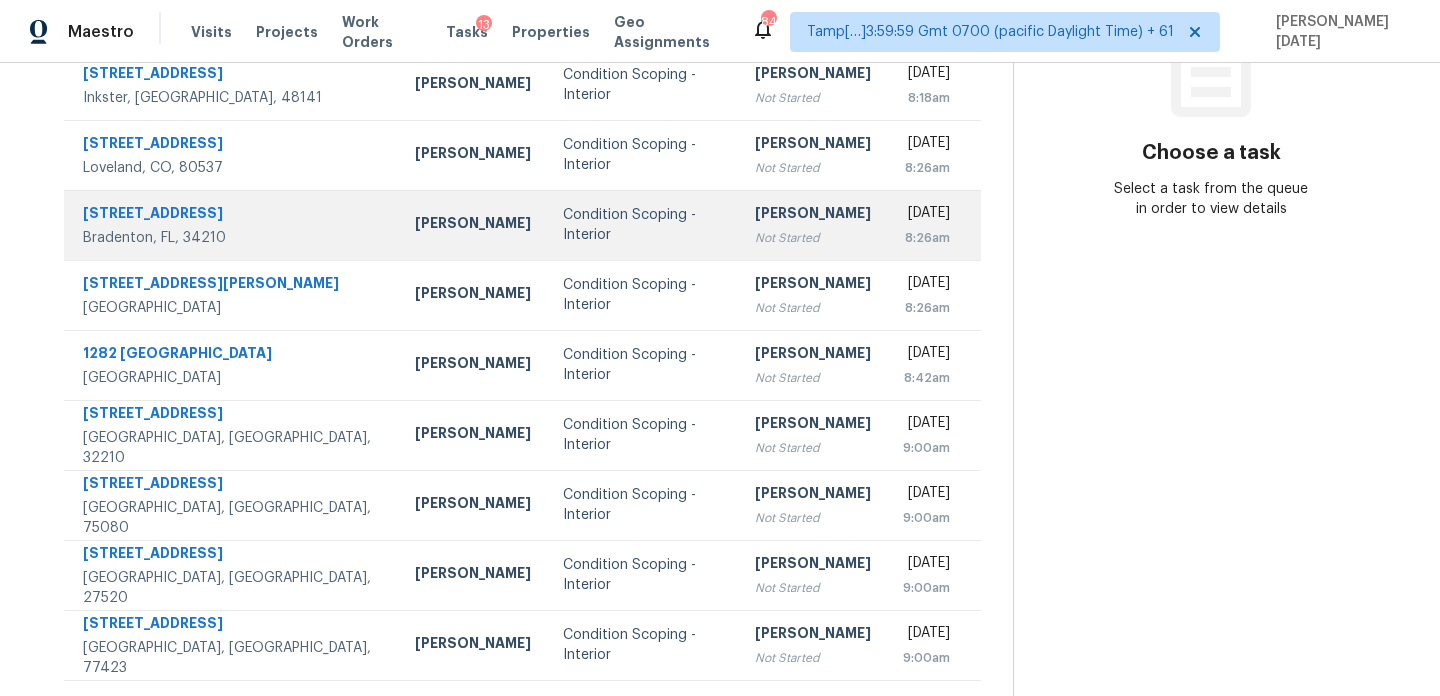 scroll, scrollTop: 310, scrollLeft: 0, axis: vertical 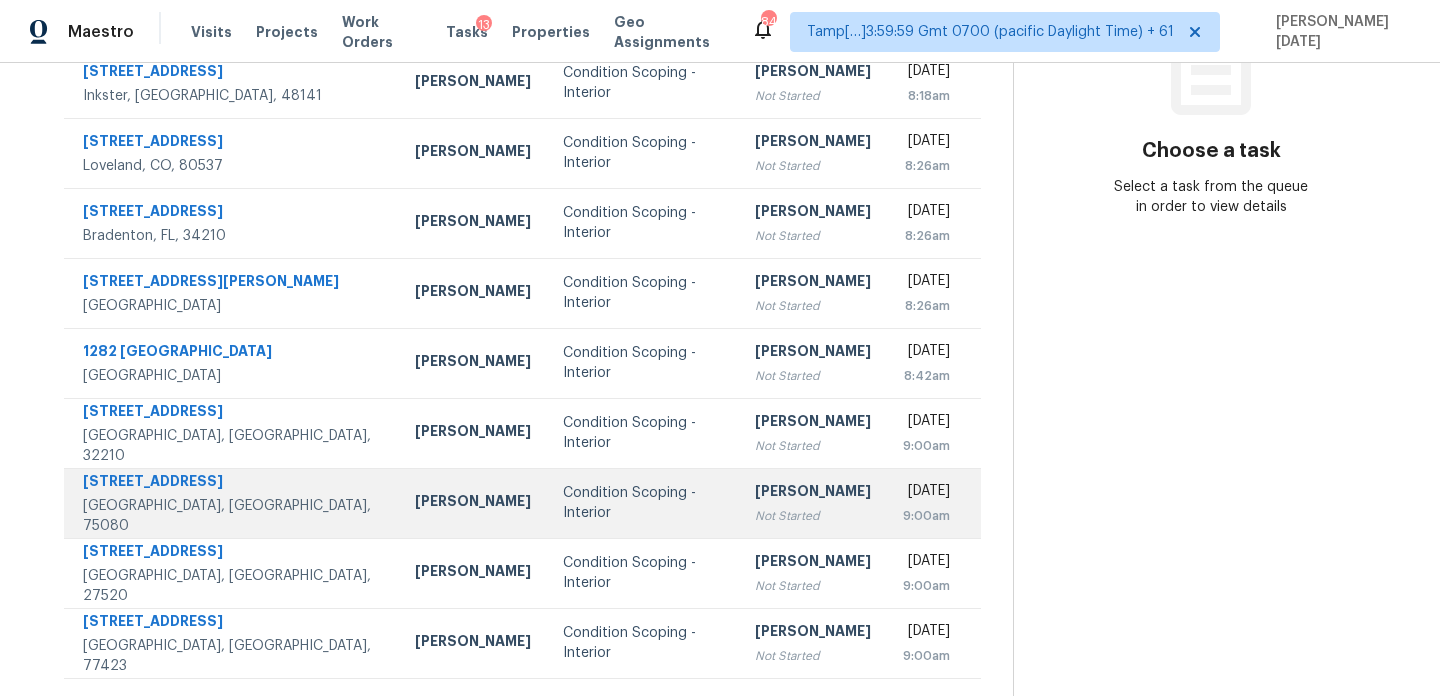 click on "[PERSON_NAME]" at bounding box center (813, 493) 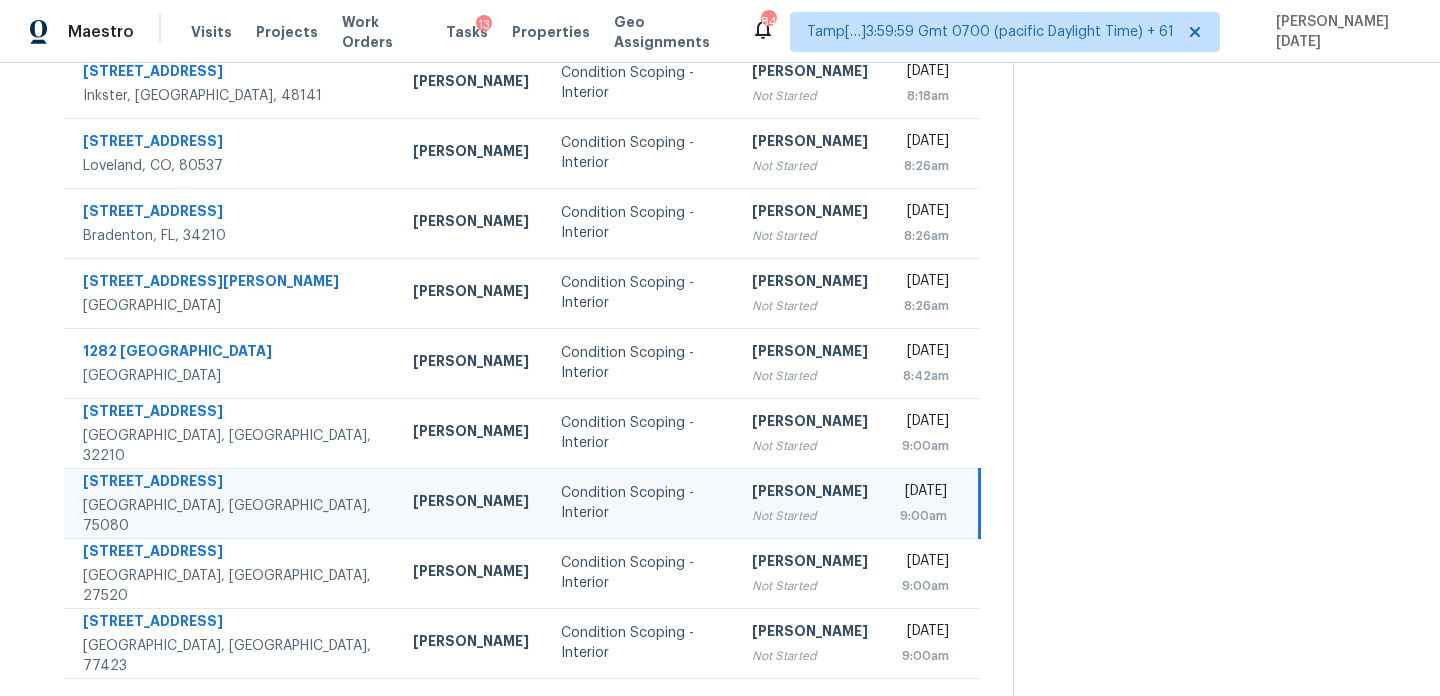 click on "Fri, Jul 11th 2025 9:00am" at bounding box center (932, 503) 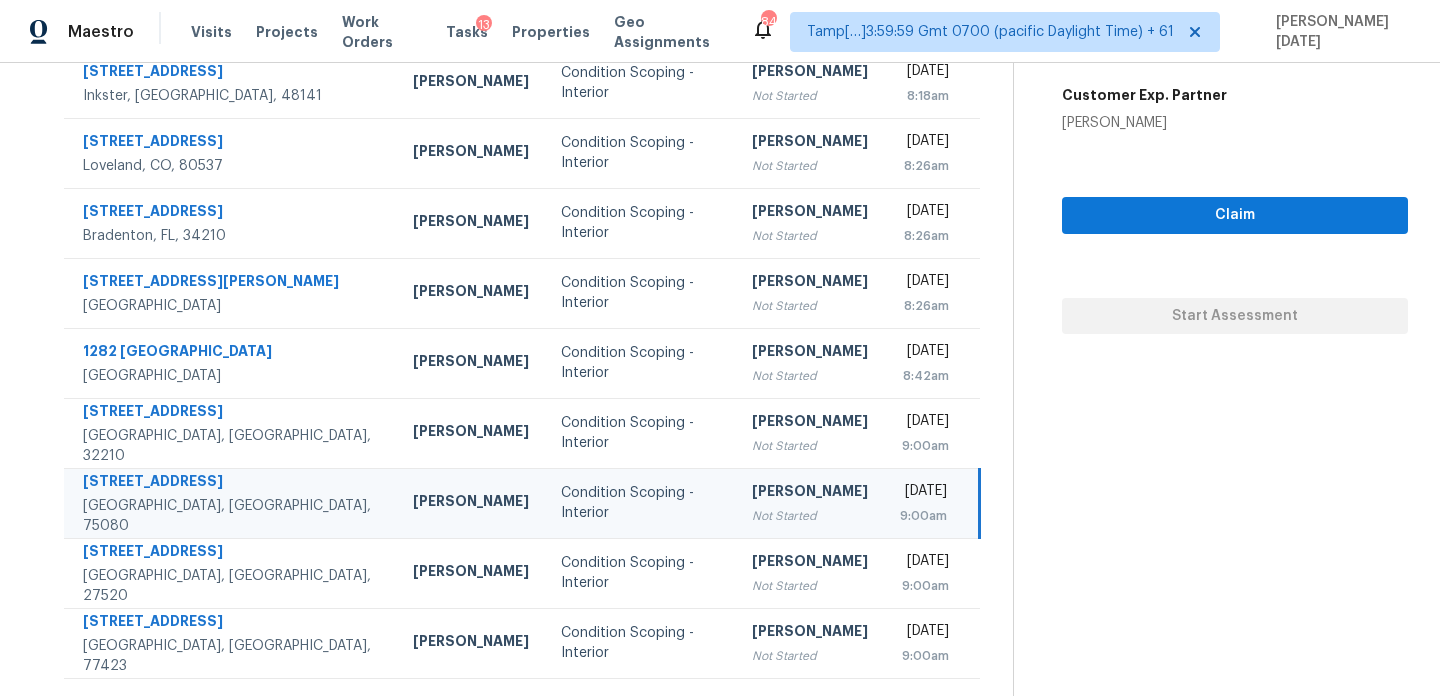 click on "Fri, Jul 11th 2025 9:00am" at bounding box center [932, 503] 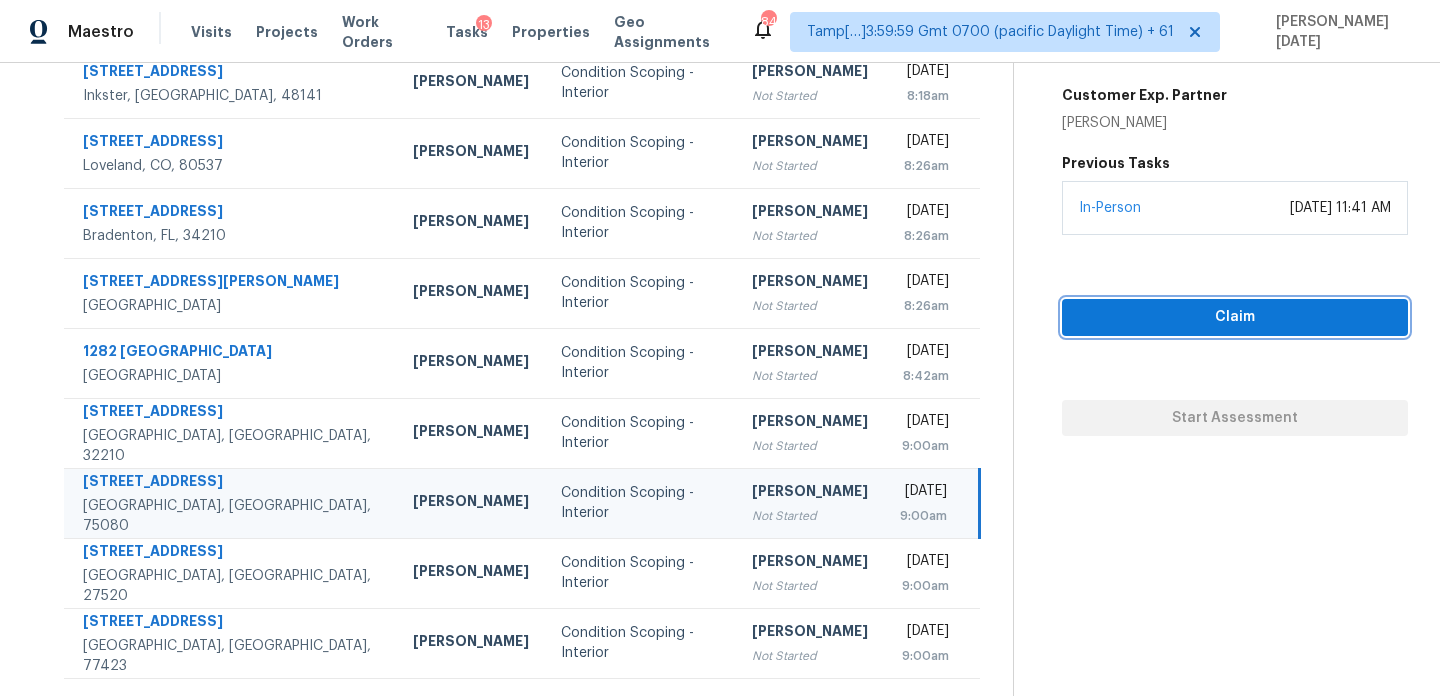 click on "Claim" at bounding box center [1235, 317] 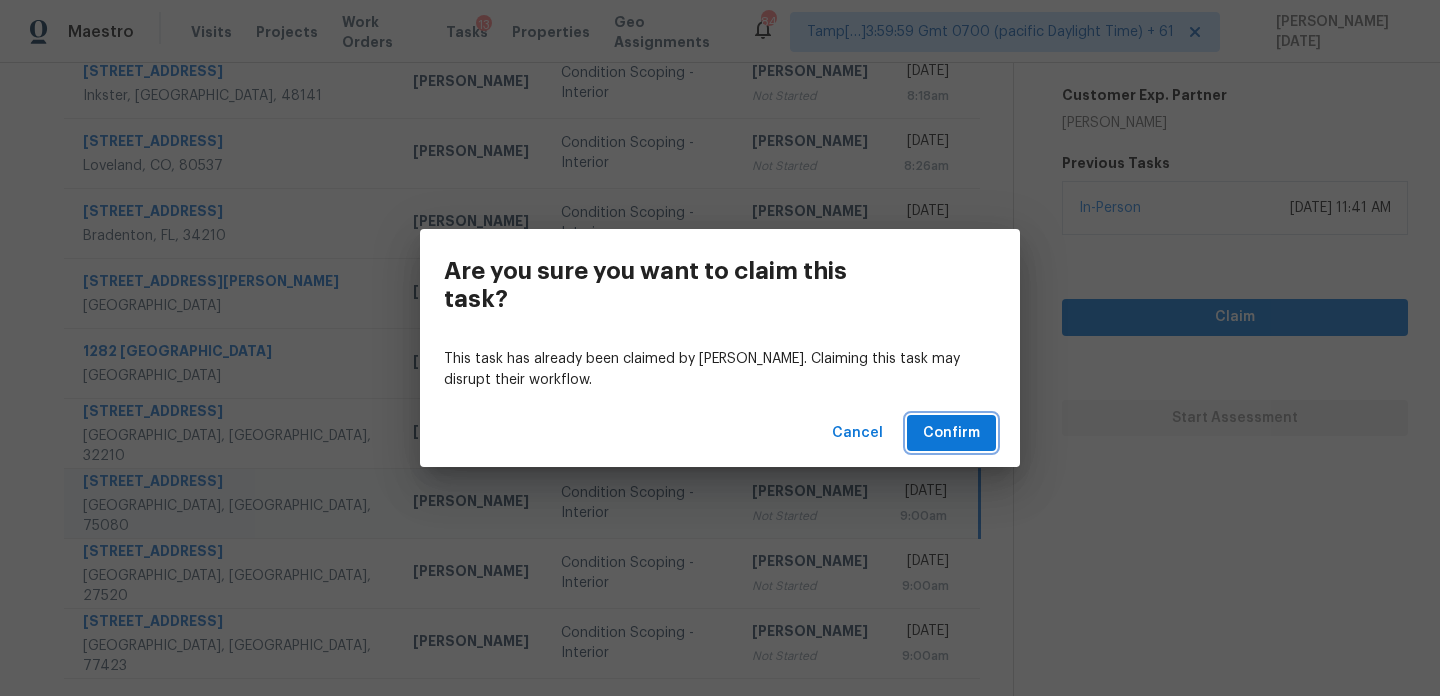 click on "Confirm" at bounding box center [951, 433] 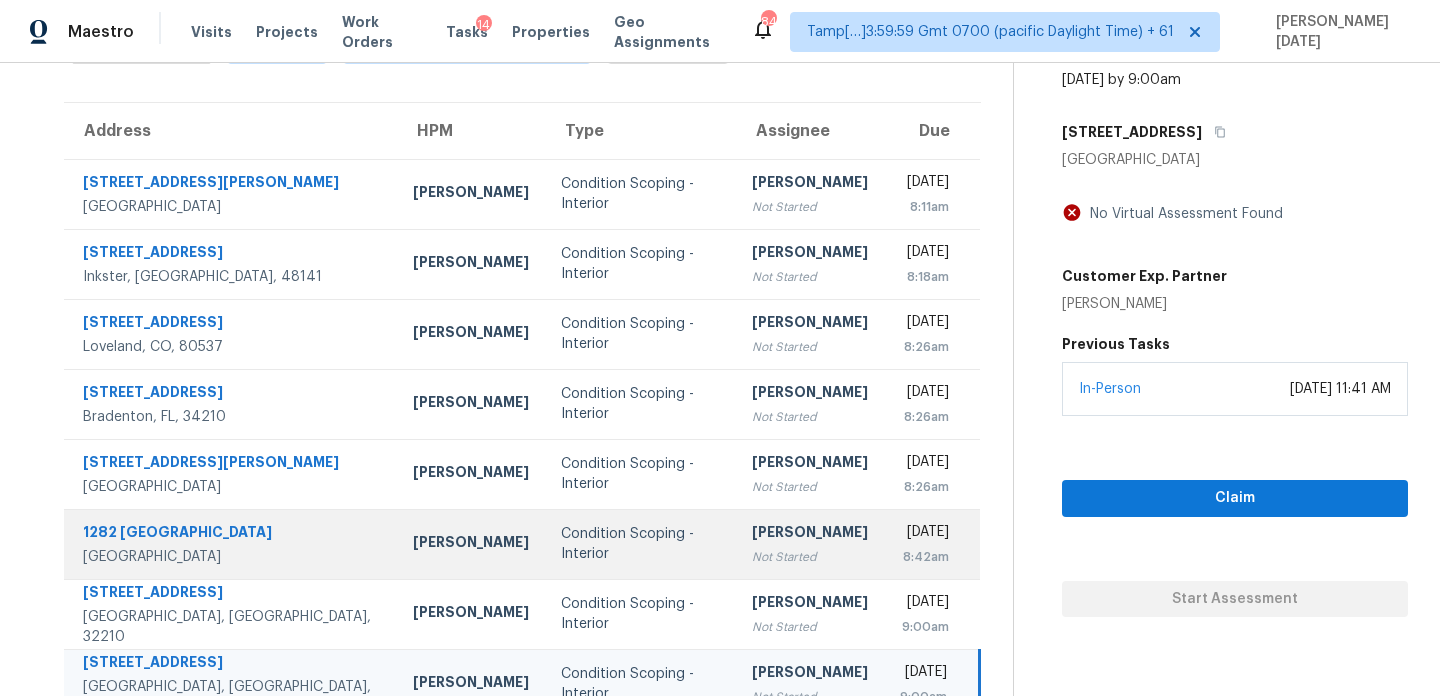 scroll, scrollTop: 345, scrollLeft: 0, axis: vertical 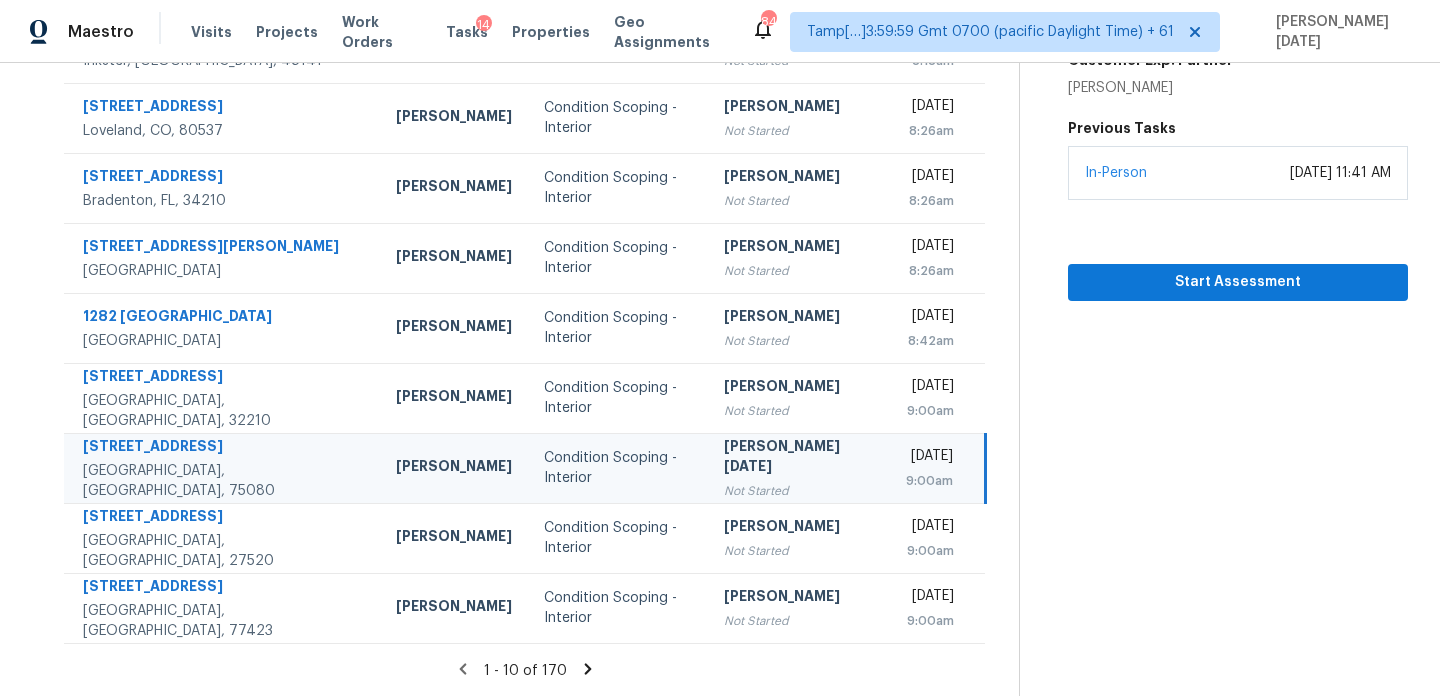 click 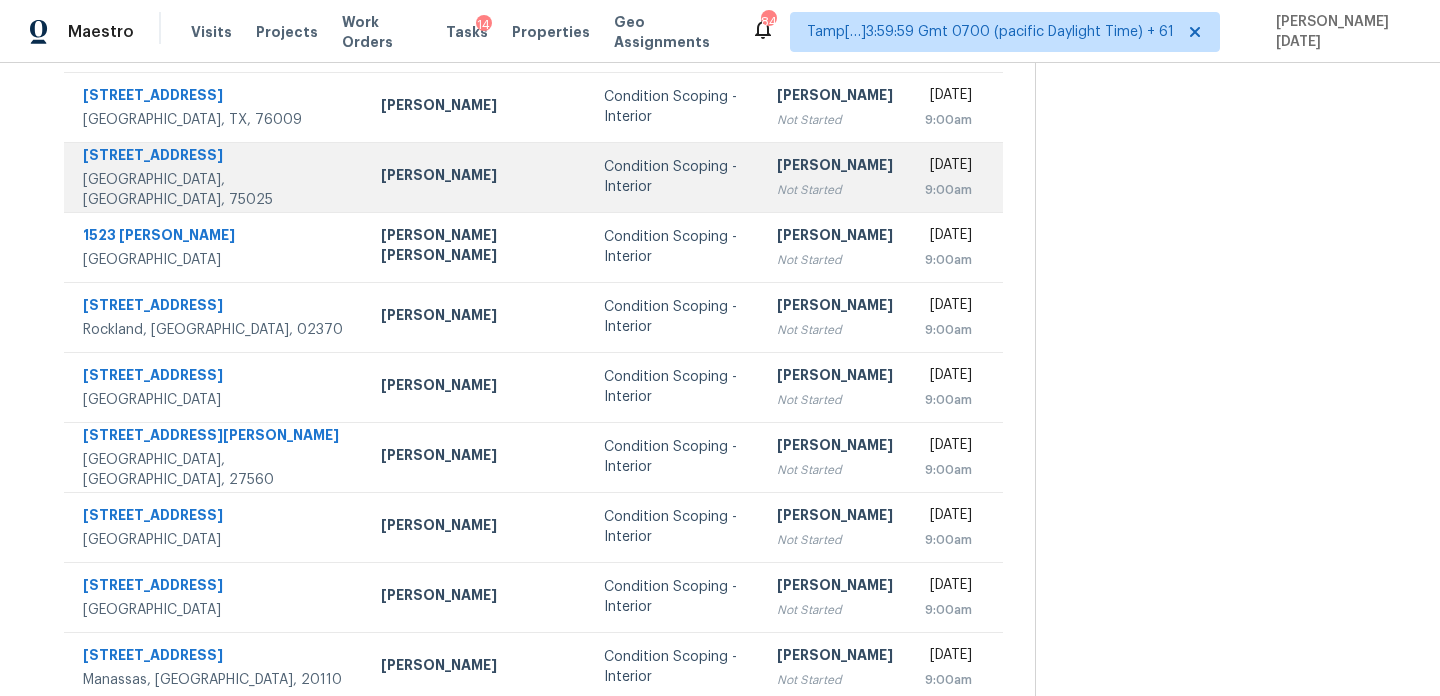 scroll, scrollTop: 291, scrollLeft: 0, axis: vertical 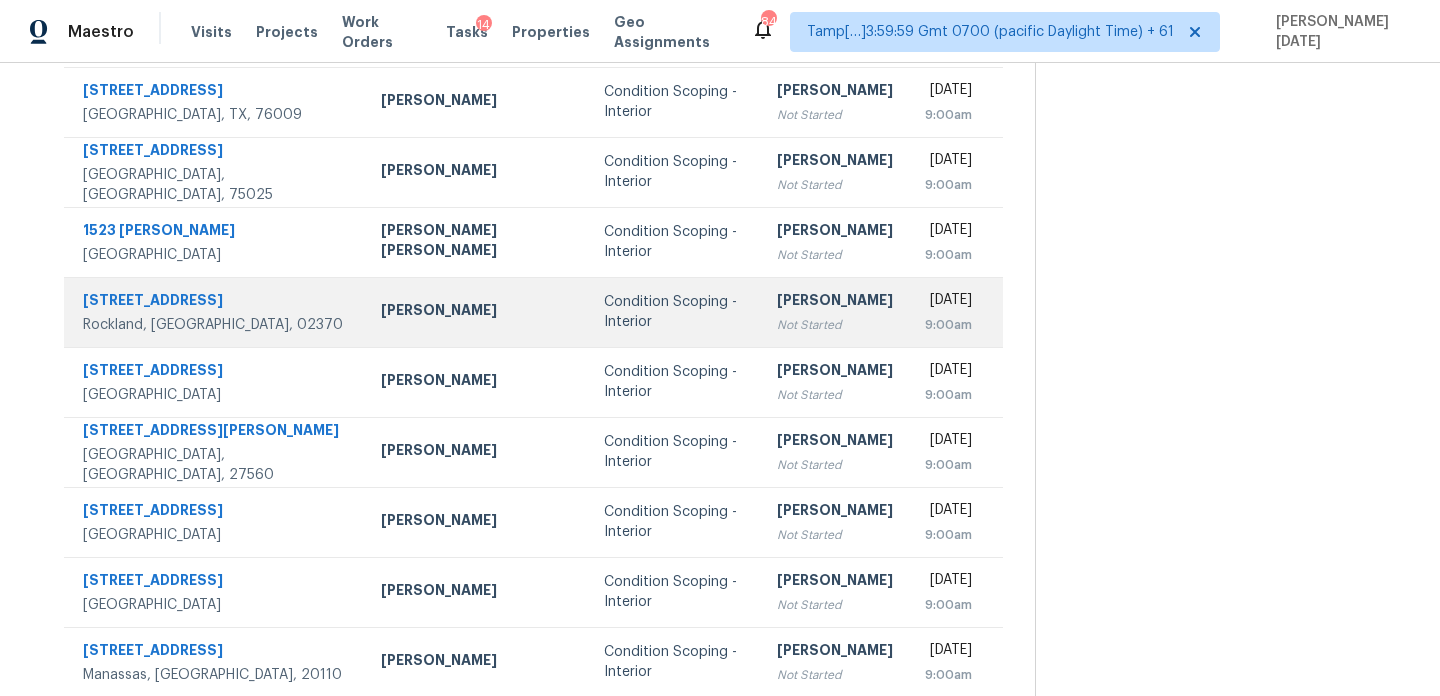 click on "Not Started" at bounding box center [835, 325] 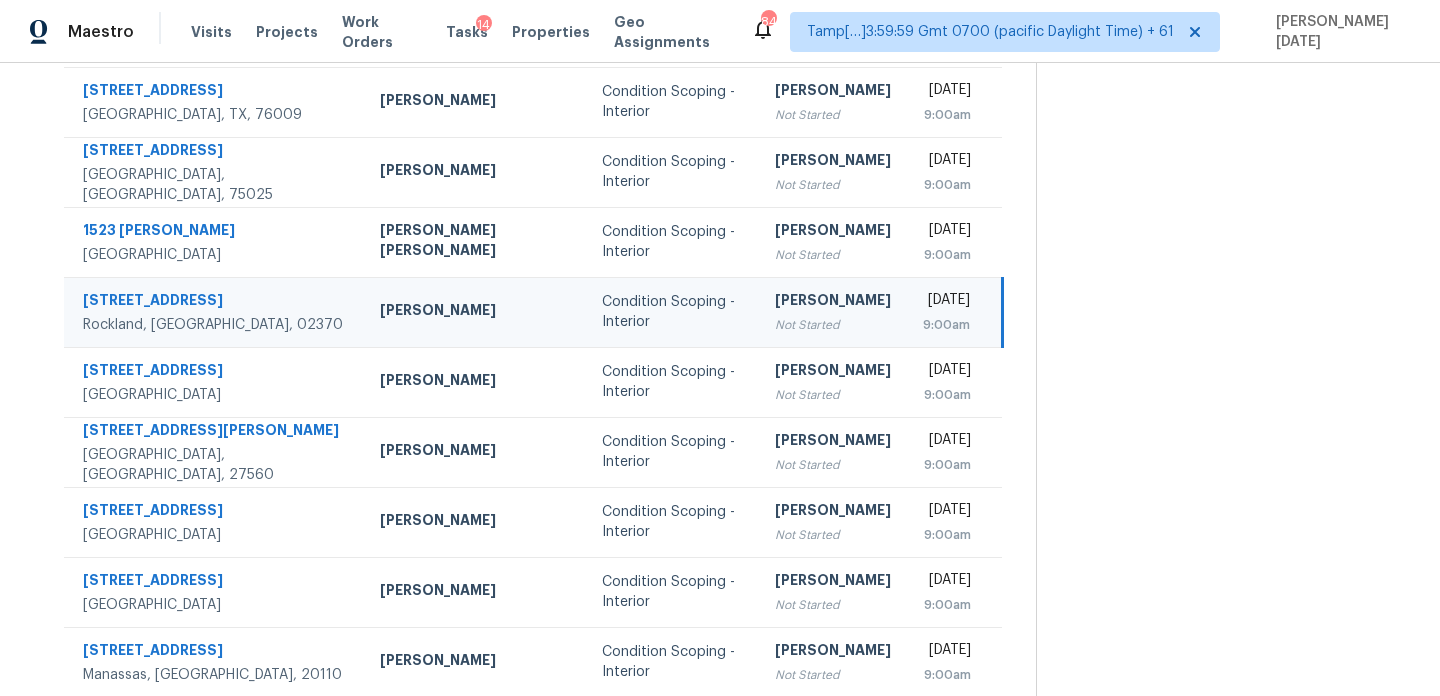 click on "Sakthivel Chandran Not Started" at bounding box center (833, 312) 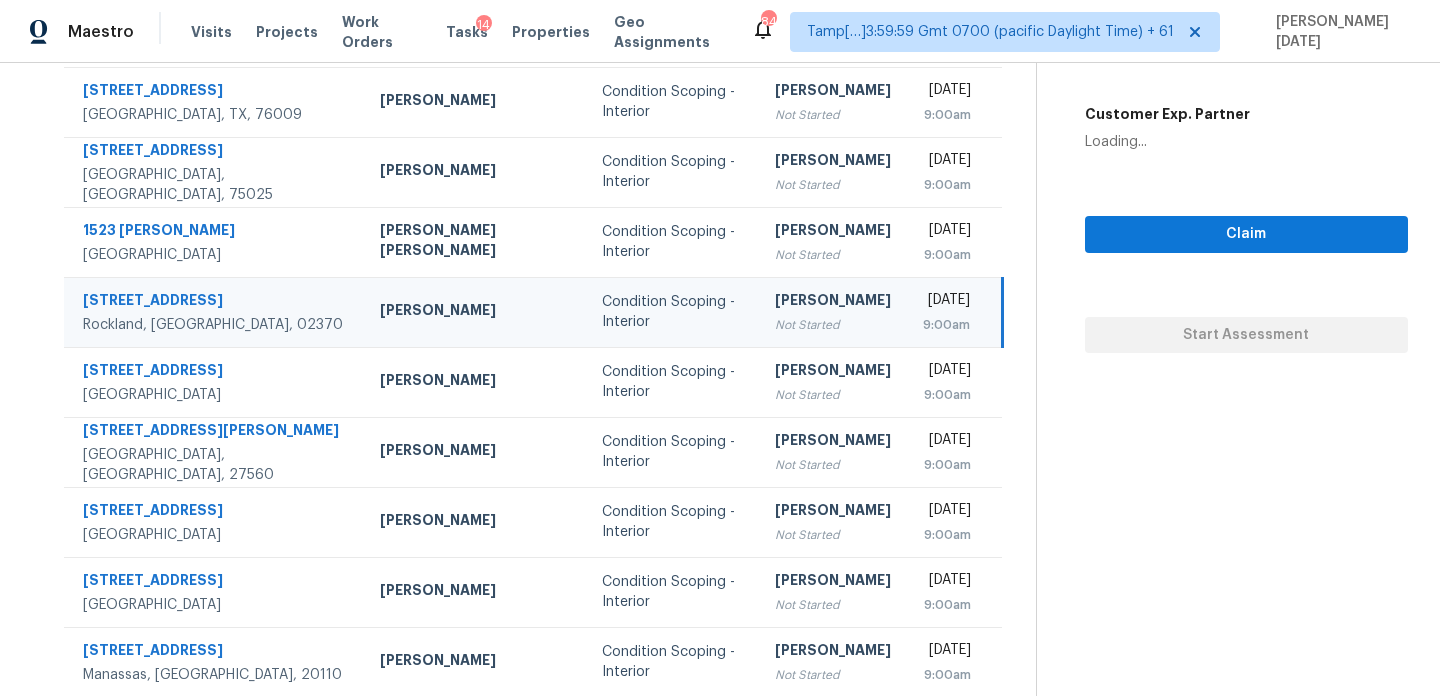 click on "9:00am" at bounding box center [946, 325] 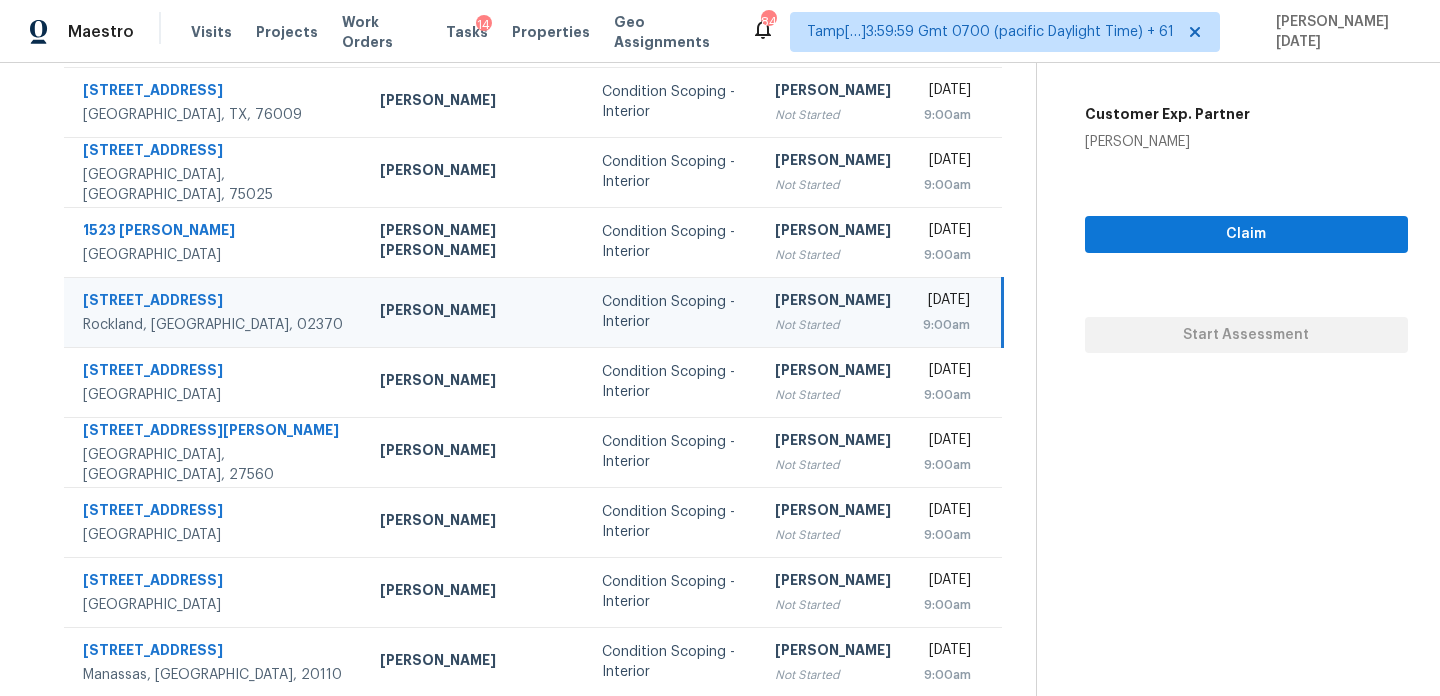 click on "9:00am" at bounding box center (946, 325) 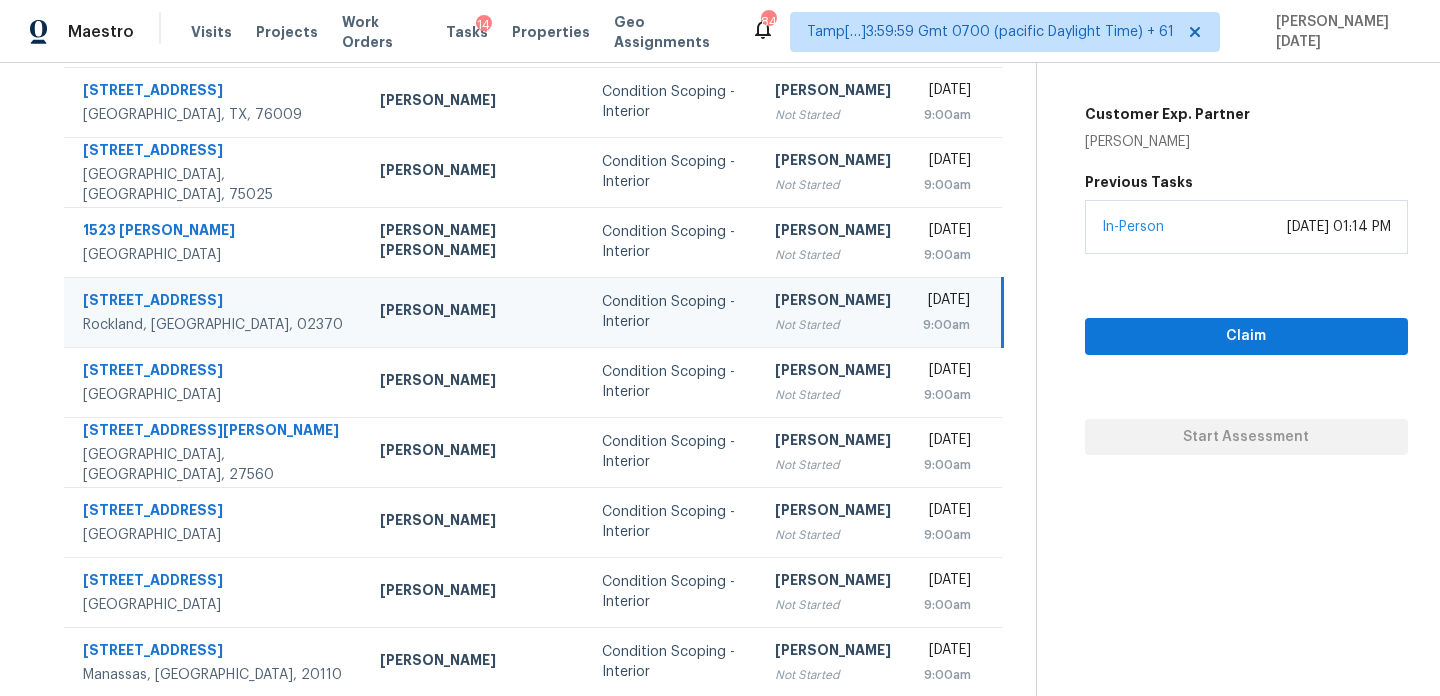 click on "9:00am" at bounding box center (946, 325) 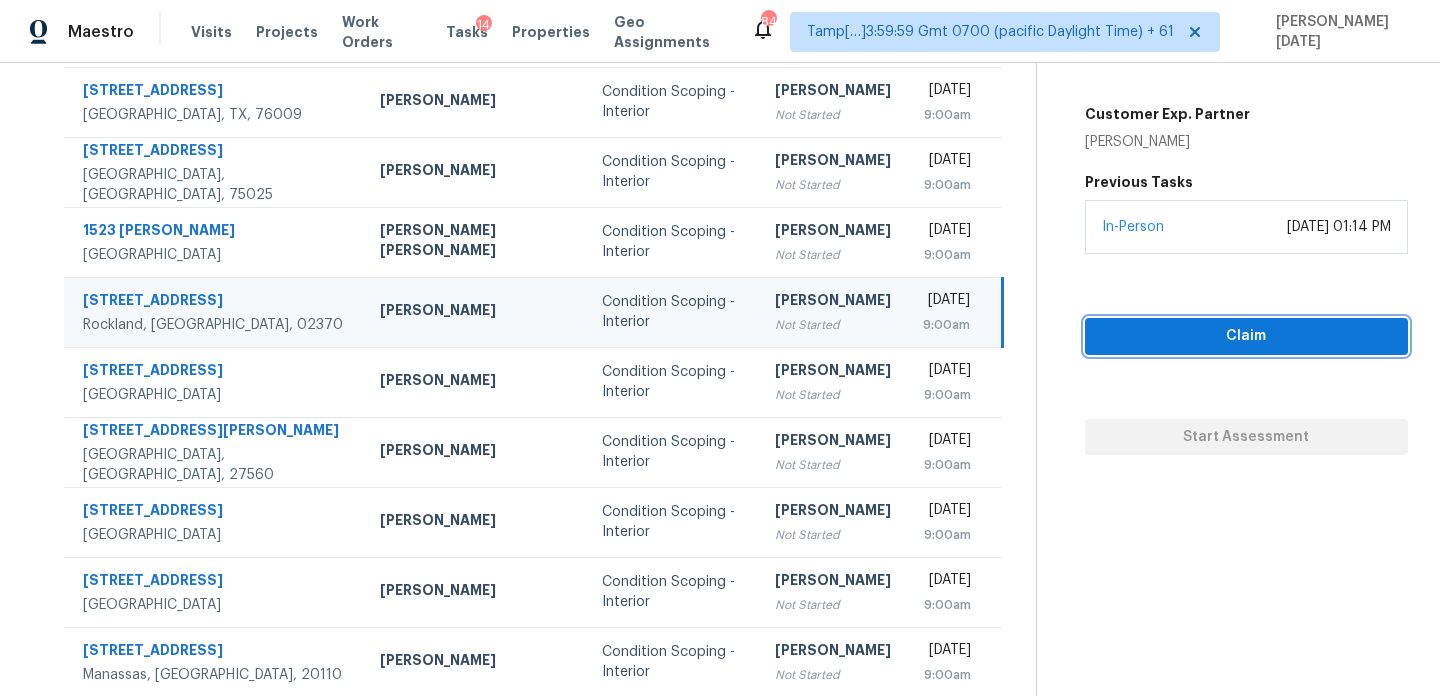 click on "Claim" at bounding box center (1246, 336) 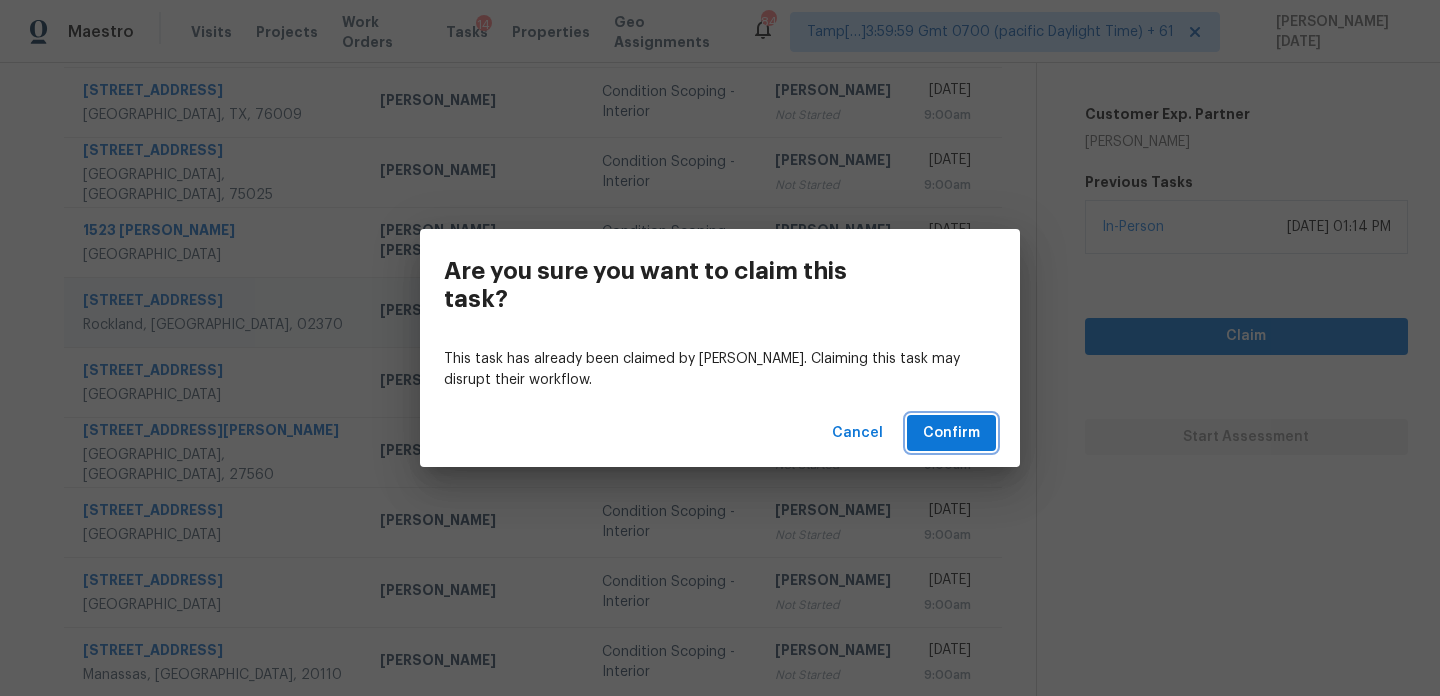 click on "Confirm" at bounding box center [951, 433] 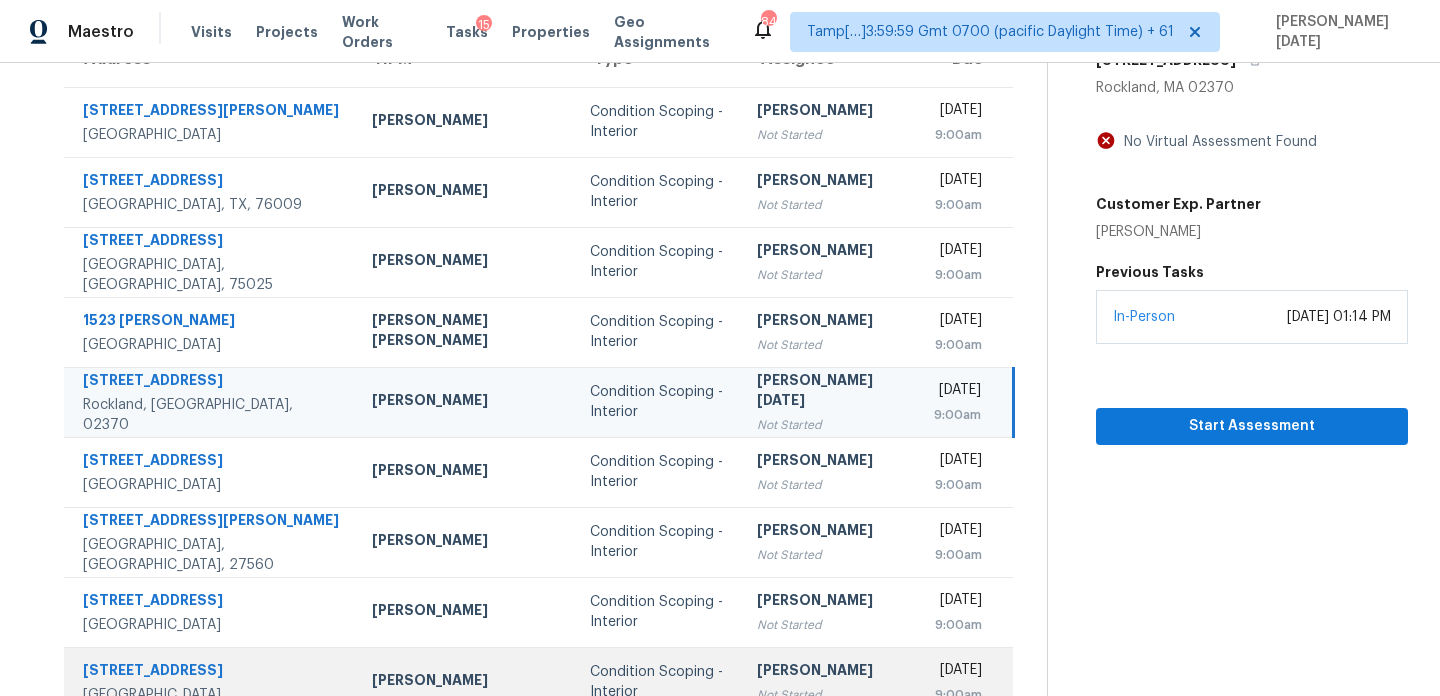 scroll, scrollTop: 345, scrollLeft: 0, axis: vertical 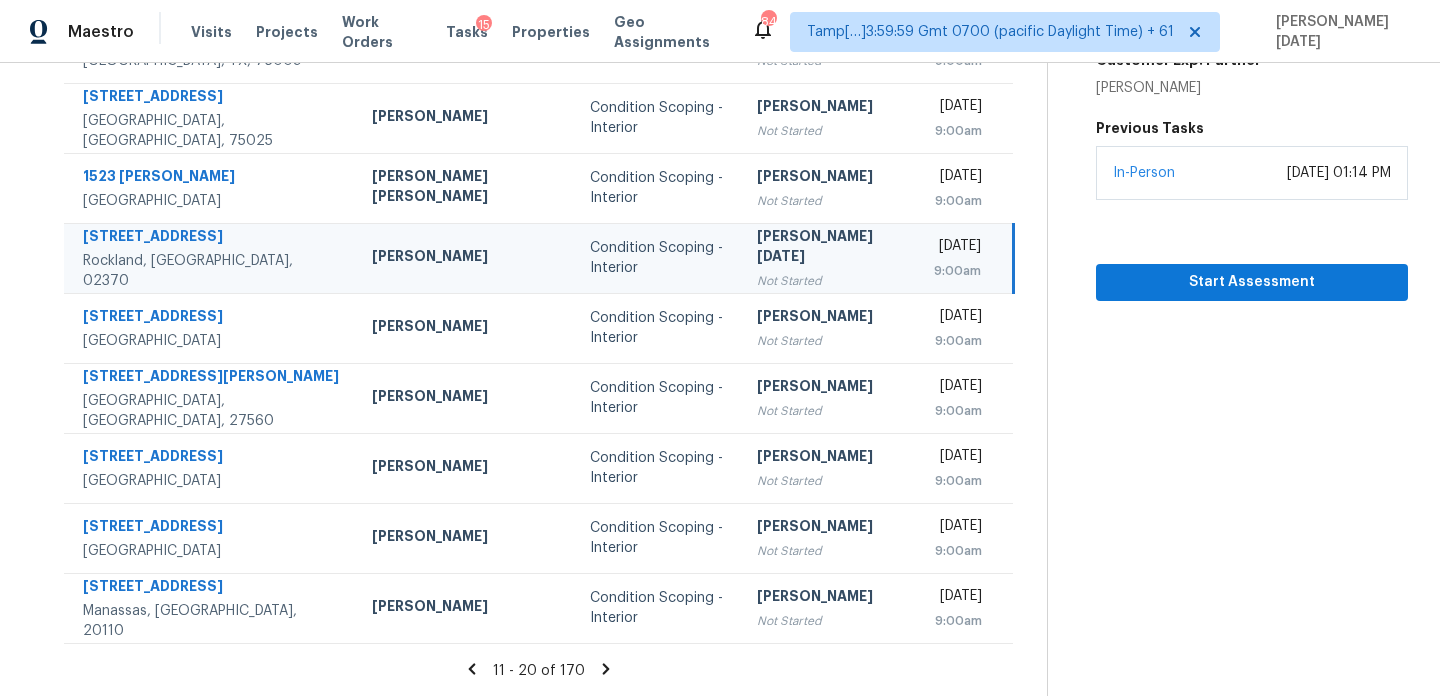 click 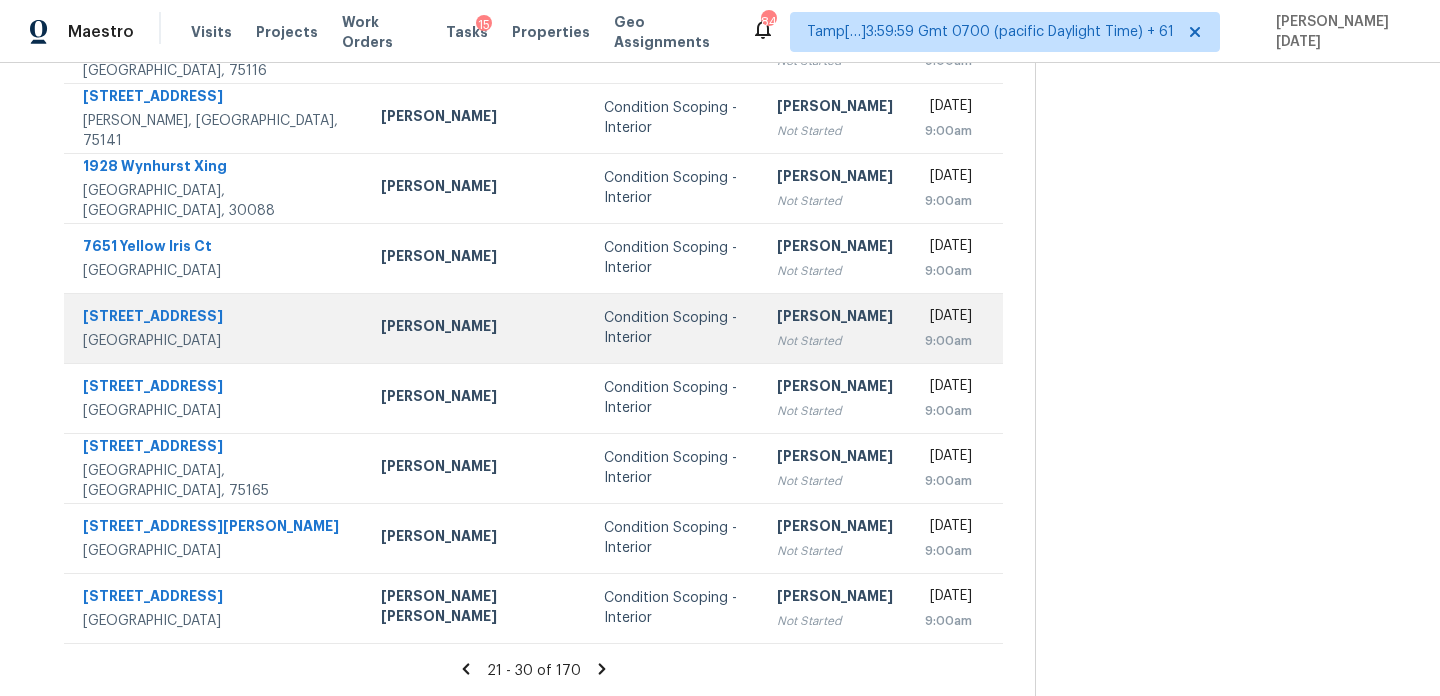 scroll, scrollTop: 216, scrollLeft: 0, axis: vertical 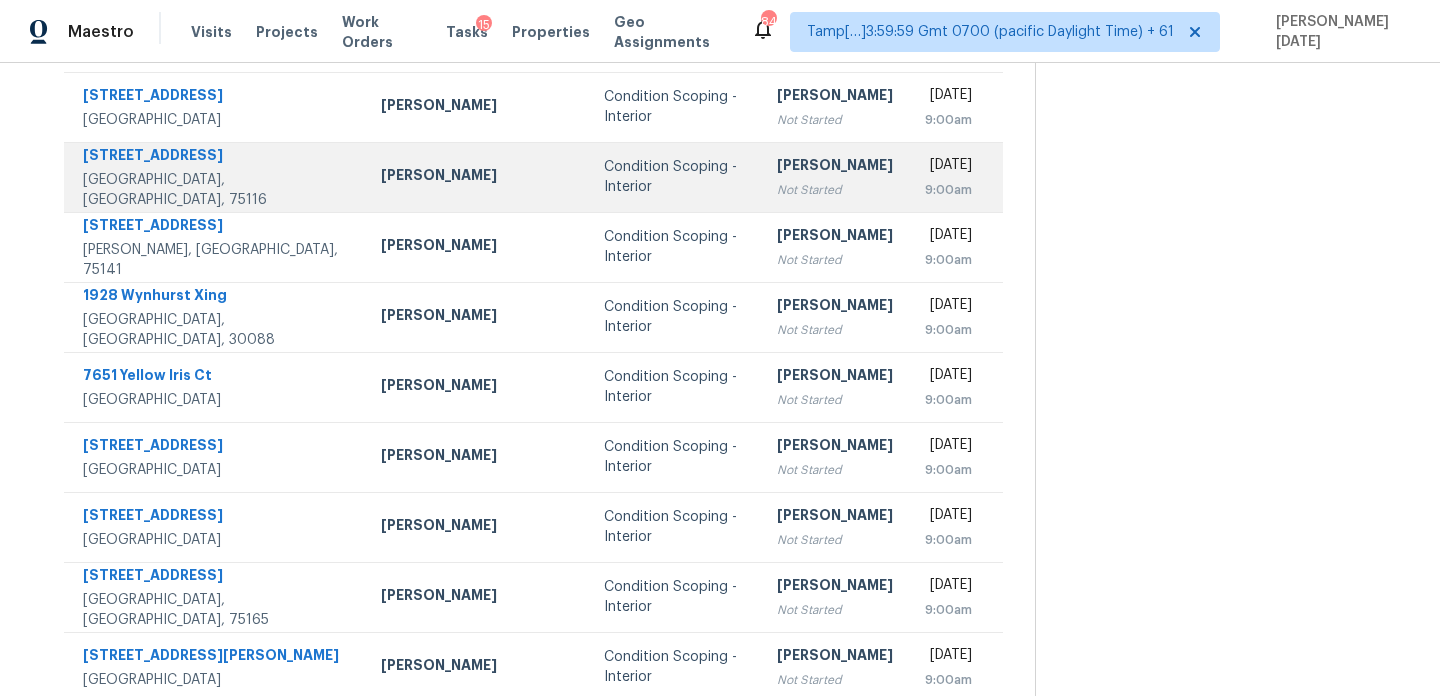 click on "Sakthivel Chandran" at bounding box center [835, 167] 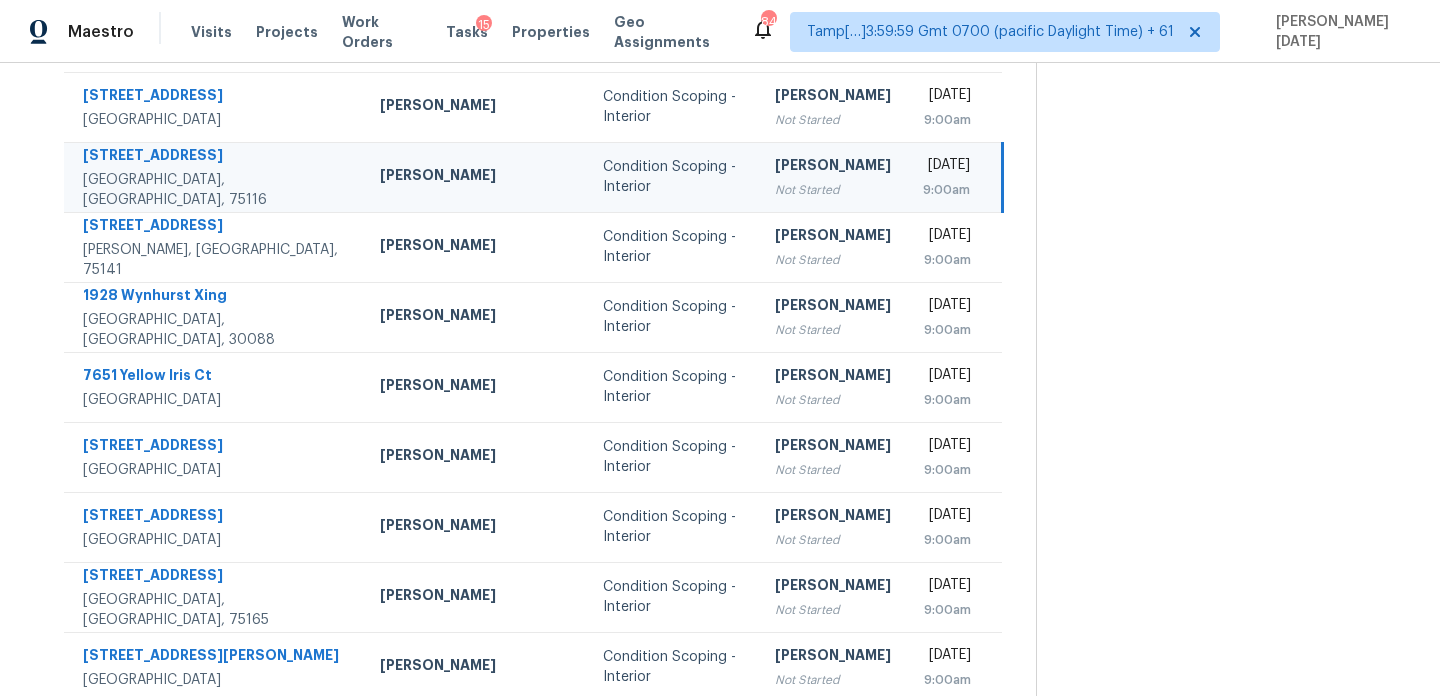 click on "Fri, Jul 11th 2025" at bounding box center [946, 167] 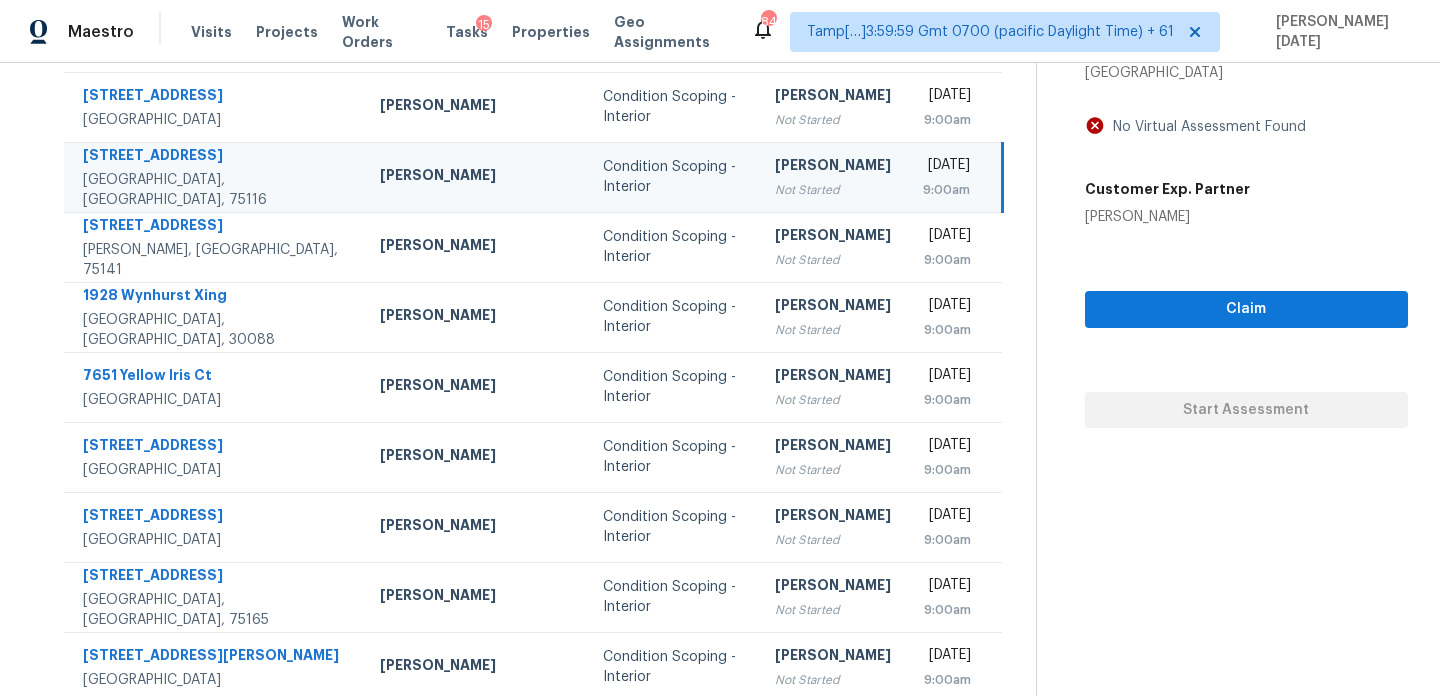 click on "Fri, Jul 11th 2025" at bounding box center (946, 167) 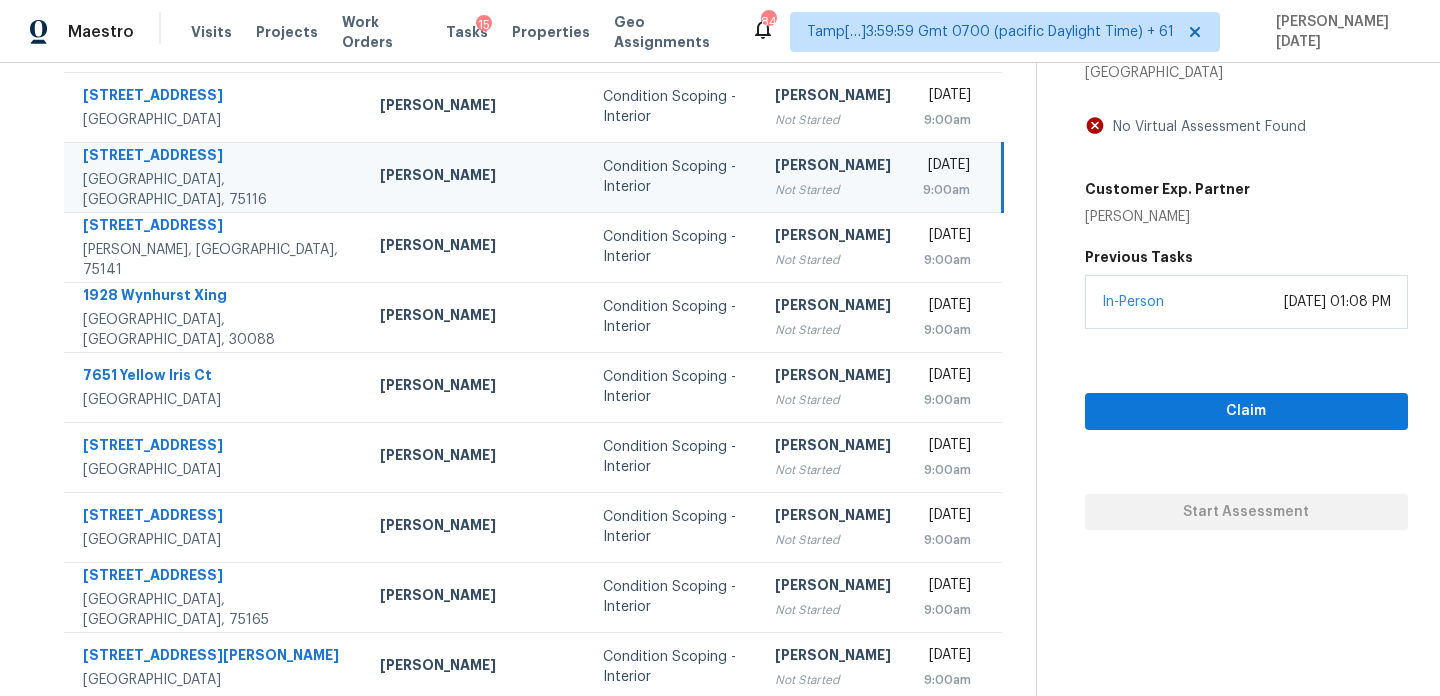 click on "Fri, Jul 11th 2025" at bounding box center [946, 167] 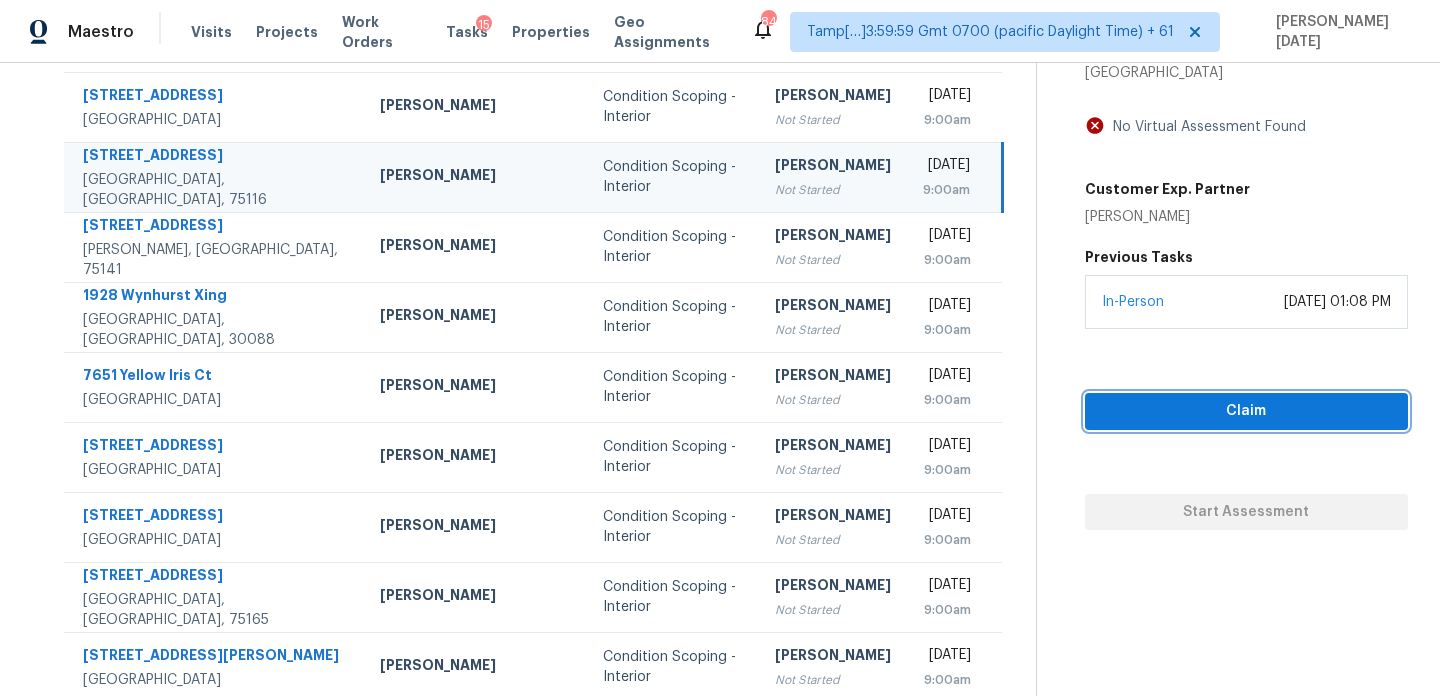 click on "Claim" at bounding box center (1246, 411) 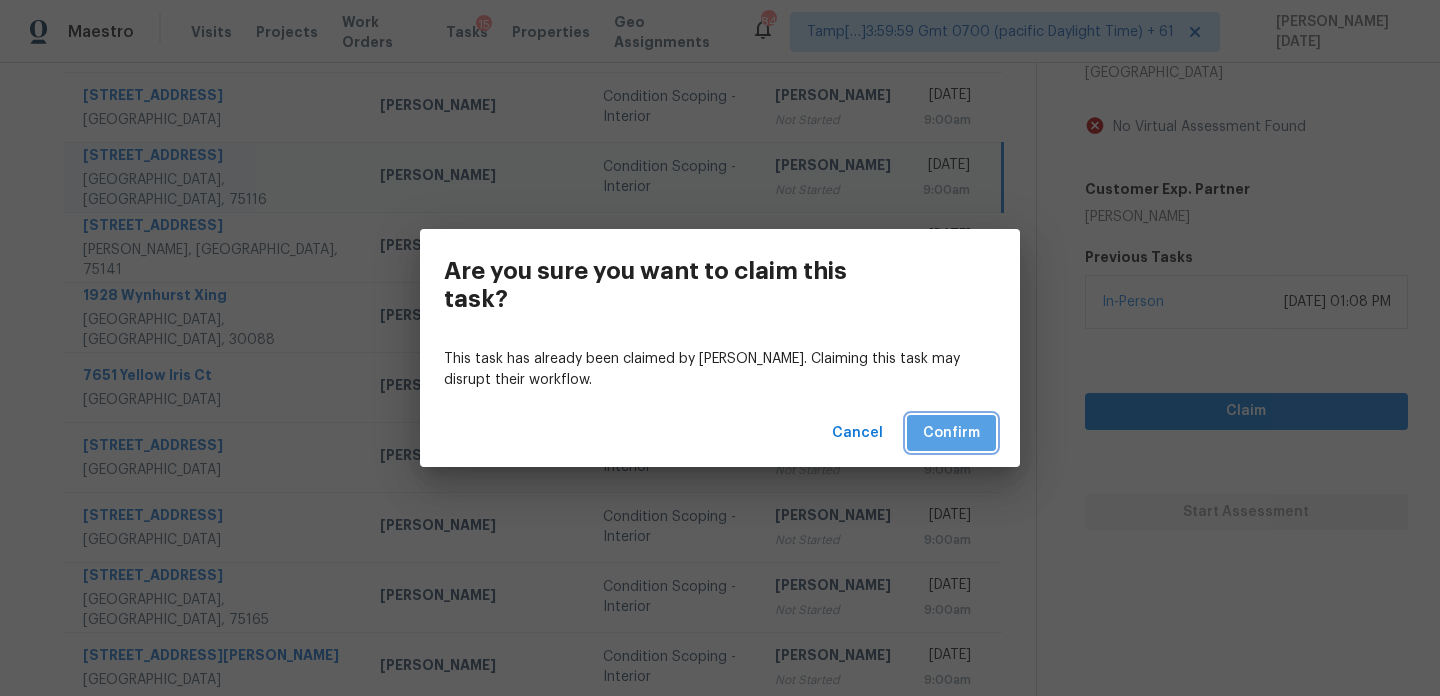 click on "Confirm" at bounding box center [951, 433] 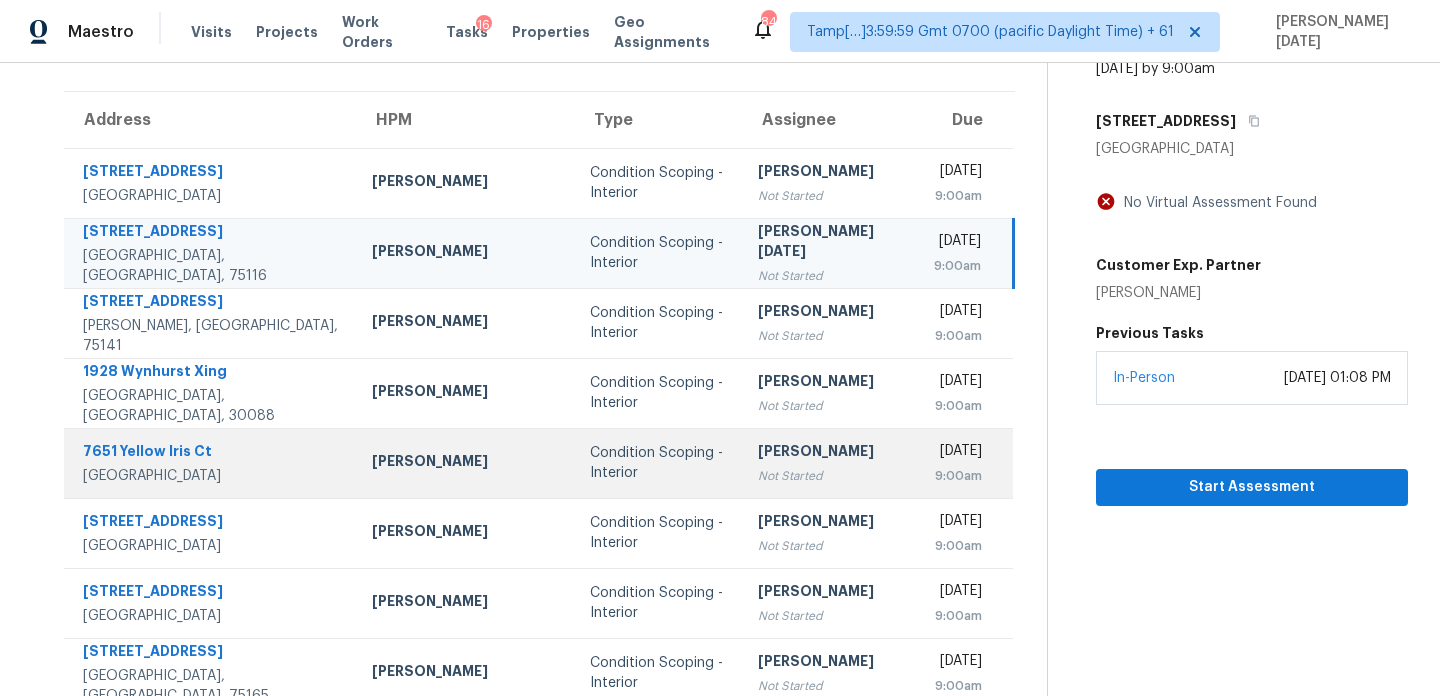 scroll, scrollTop: 345, scrollLeft: 0, axis: vertical 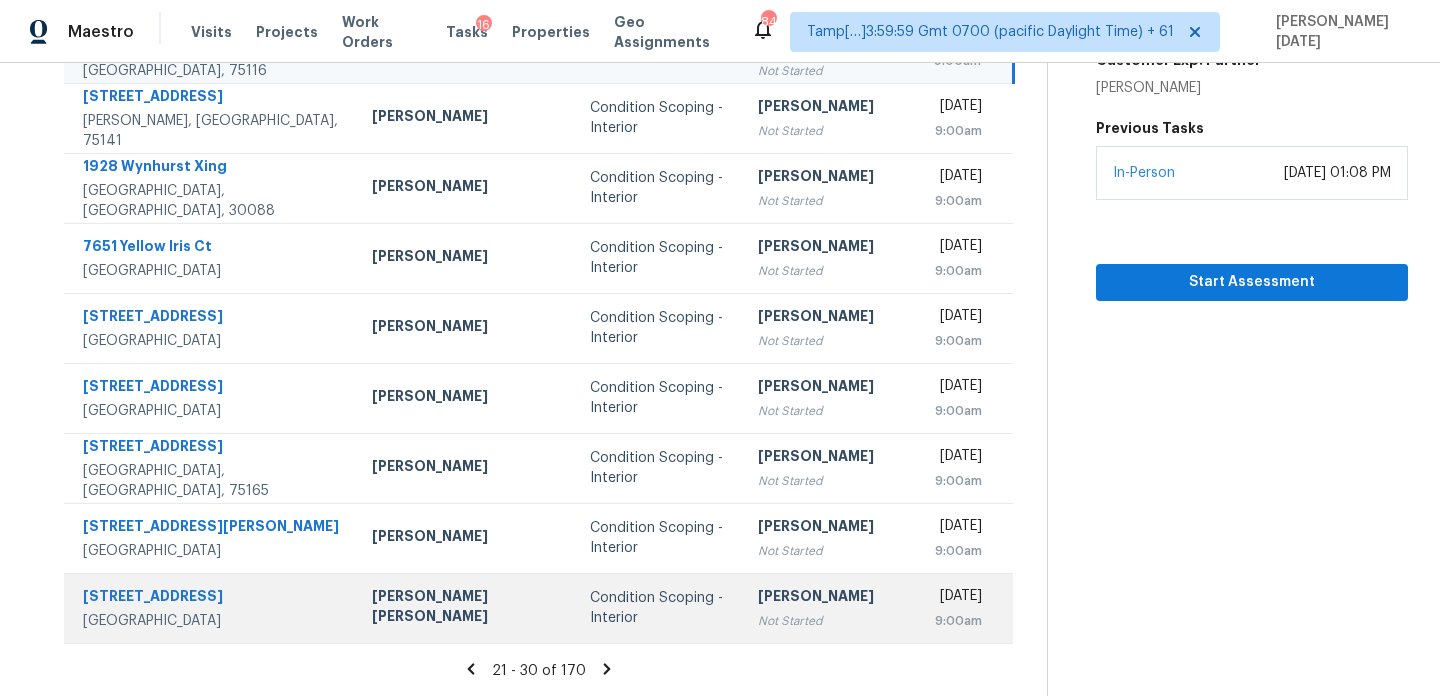 click on "Condition Scoping - Interior" at bounding box center (657, 608) 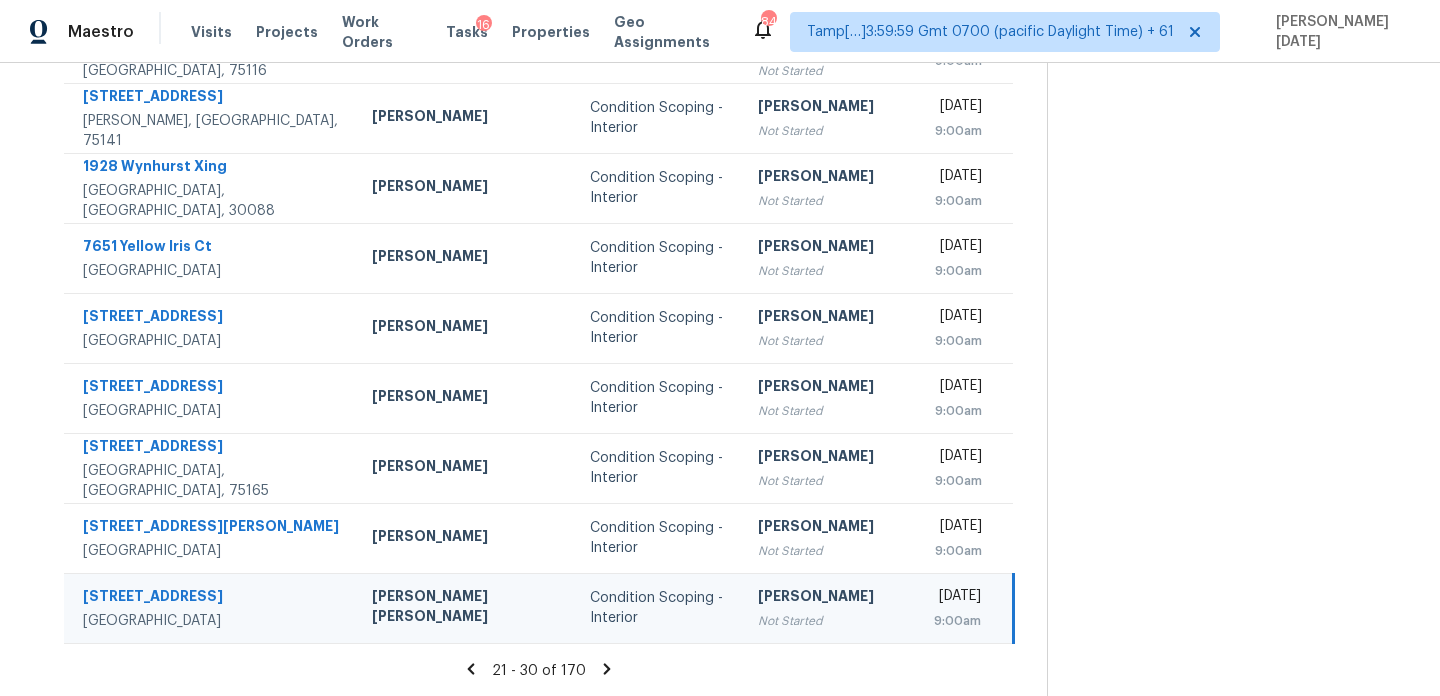click on "Sakthivel Chandran" at bounding box center [830, 598] 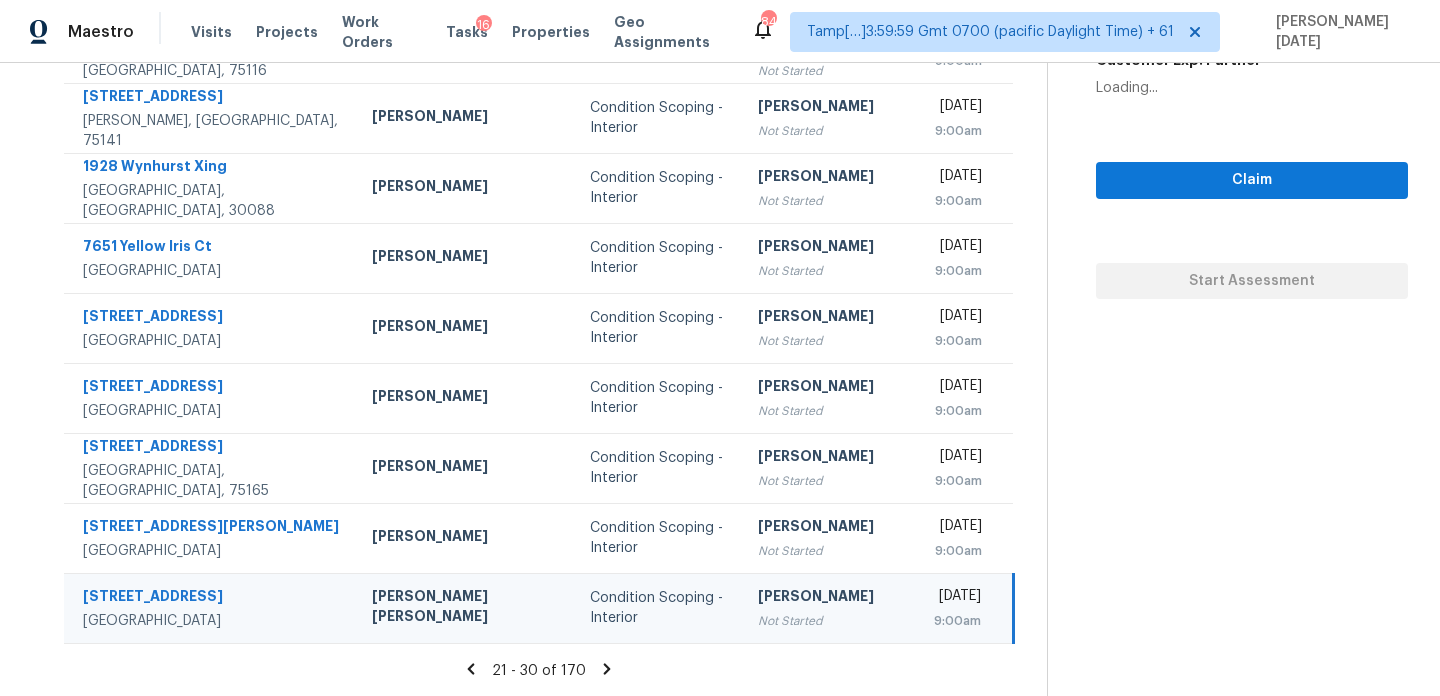 click on "Sakthivel Chandran" at bounding box center [830, 598] 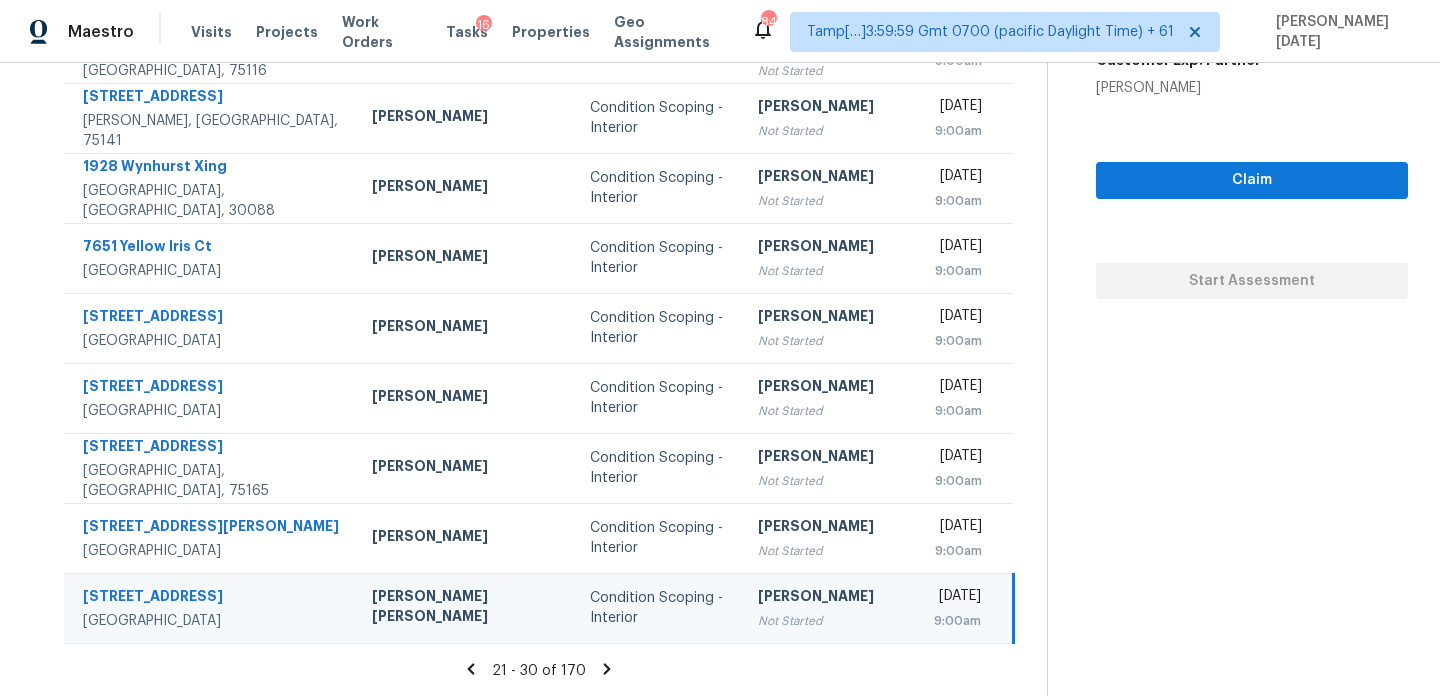 click on "Sakthivel Chandran" at bounding box center [830, 598] 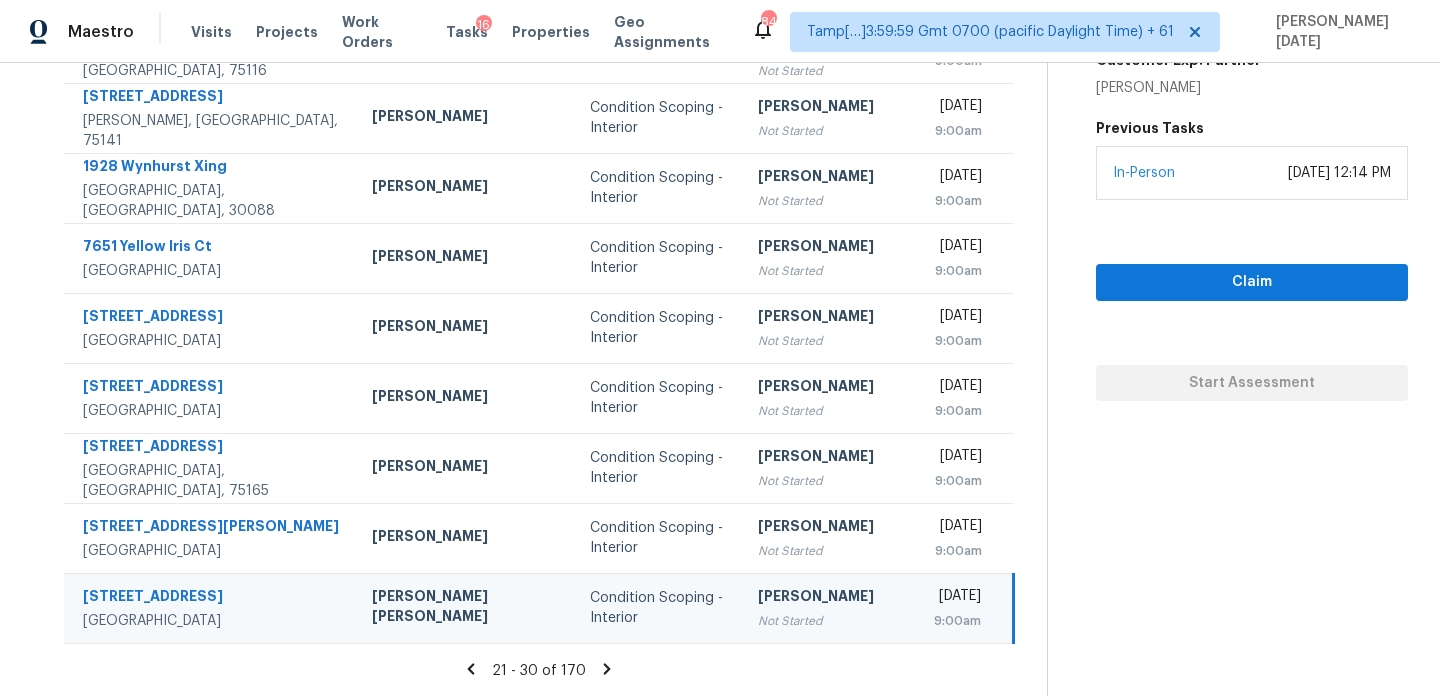 click on "Sakthivel Chandran" at bounding box center (830, 598) 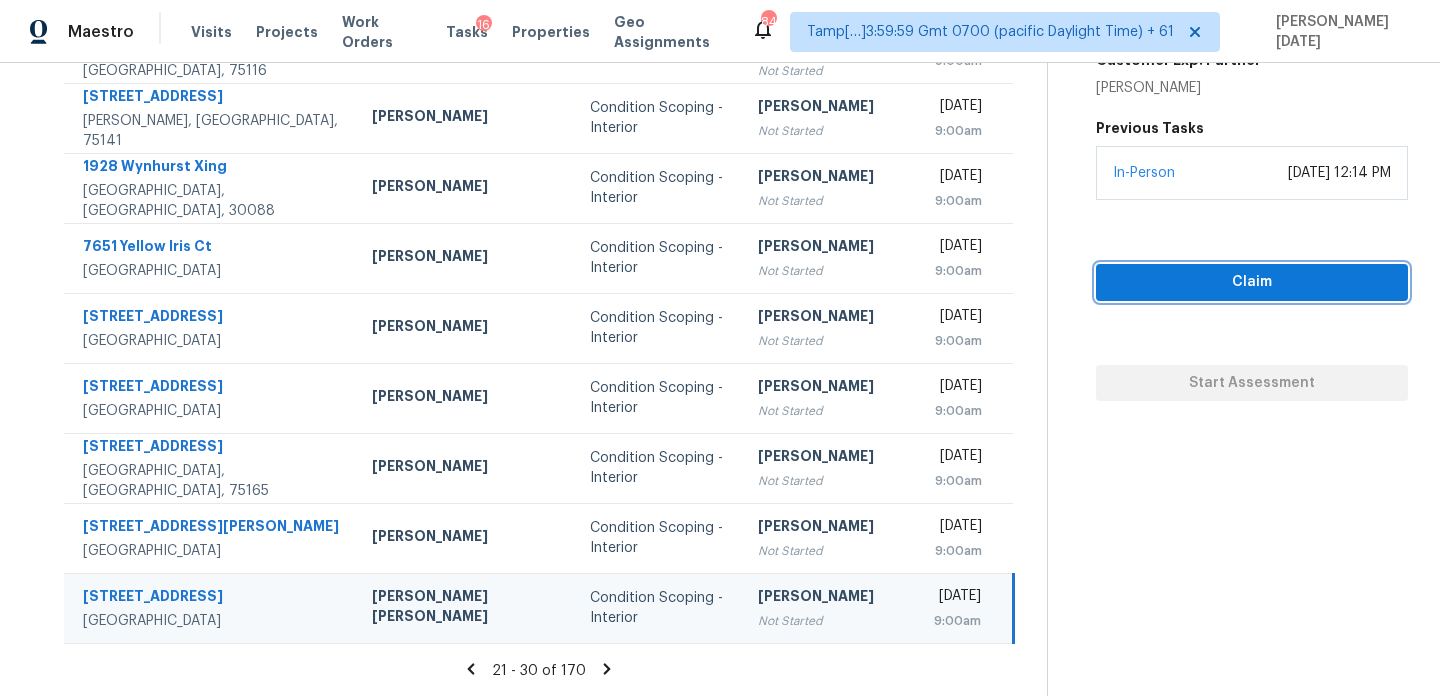 click on "Claim" at bounding box center (1252, 282) 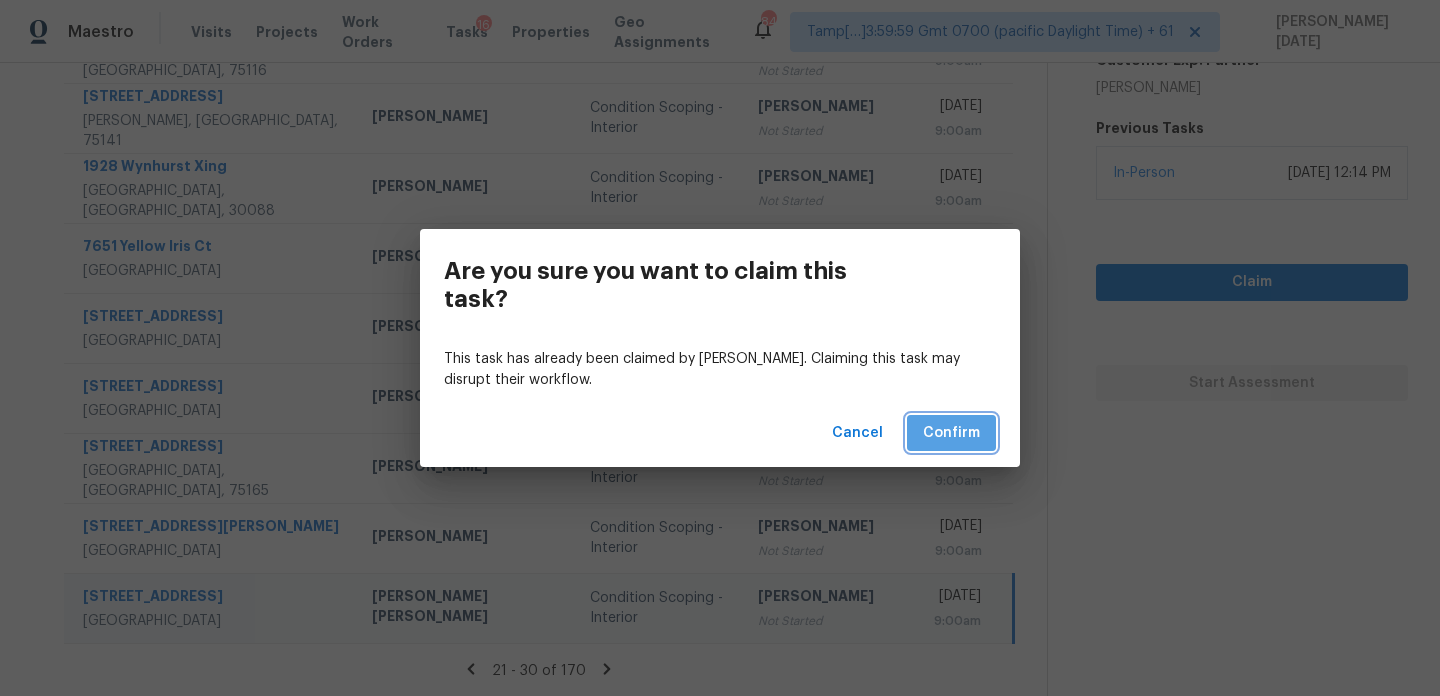 click on "Confirm" at bounding box center [951, 433] 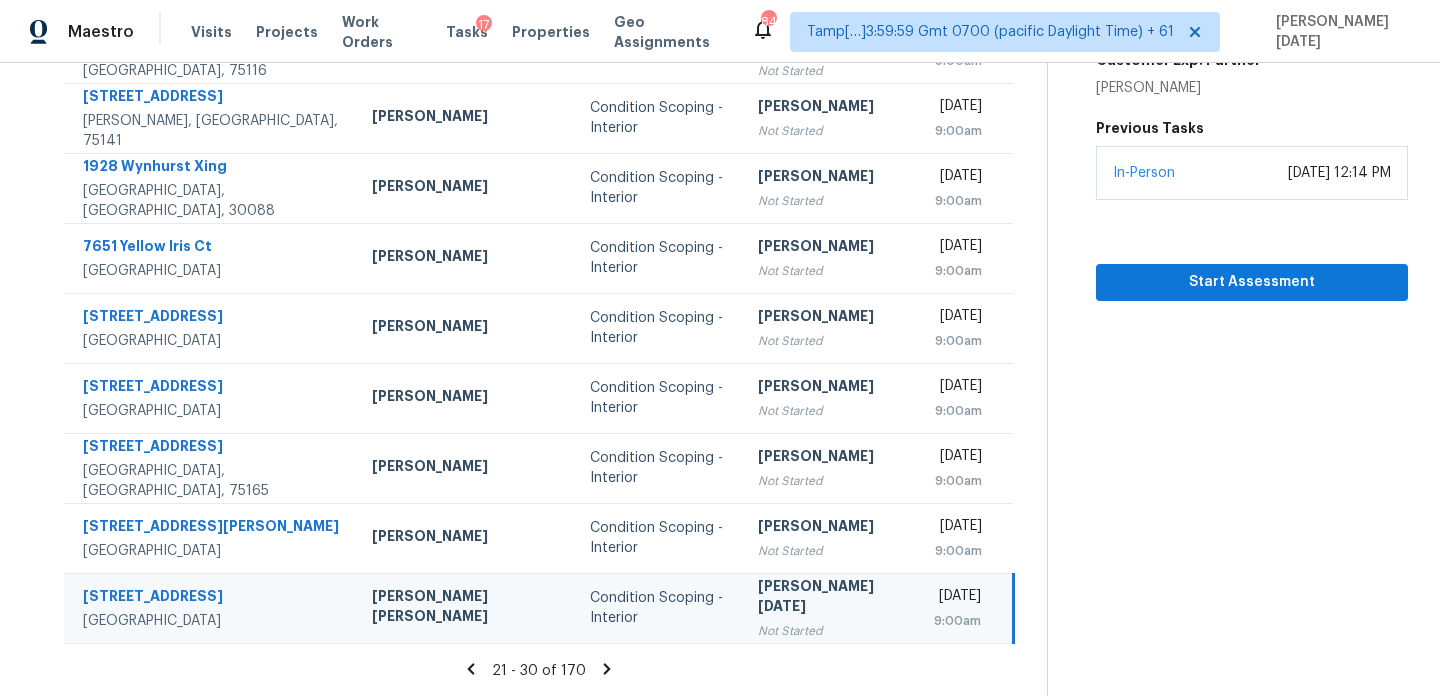 click 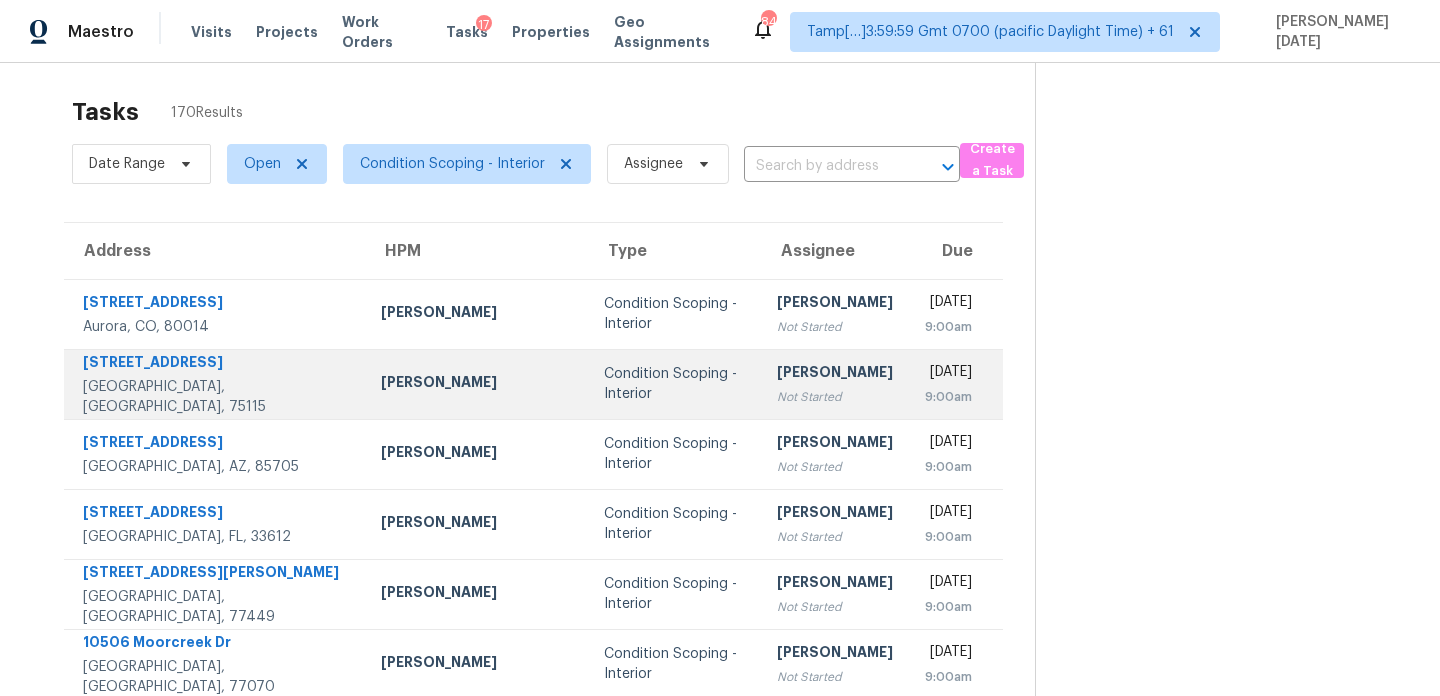 scroll, scrollTop: 0, scrollLeft: 0, axis: both 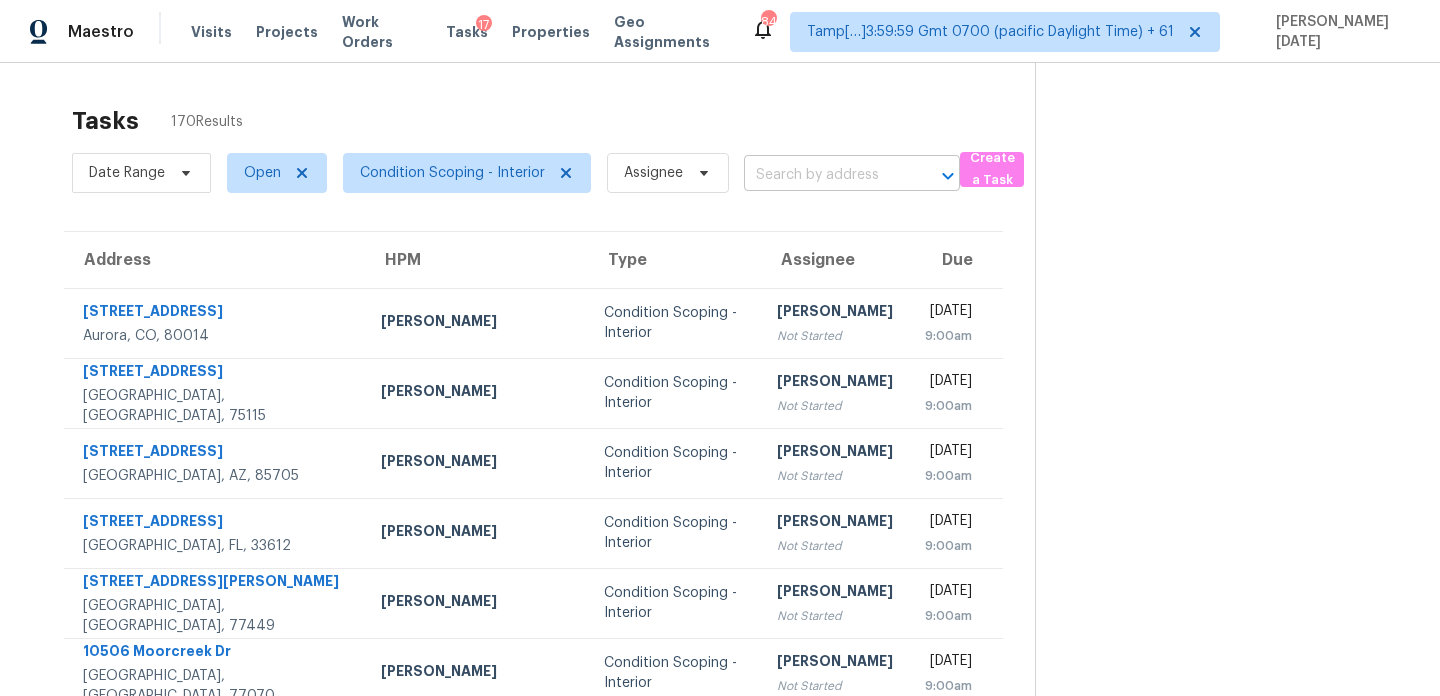 click at bounding box center (824, 175) 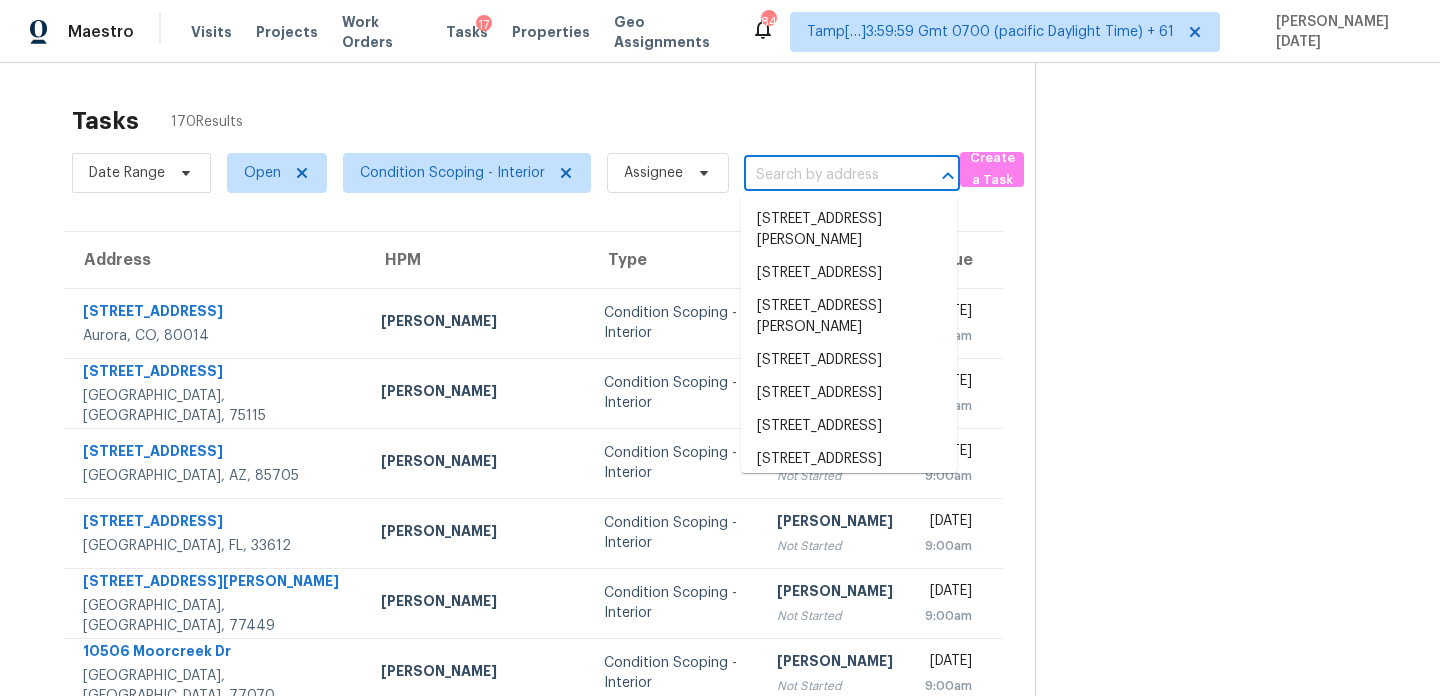 paste on "4409 Summer Flowers Pl, Kissimmee, FL, 34746" 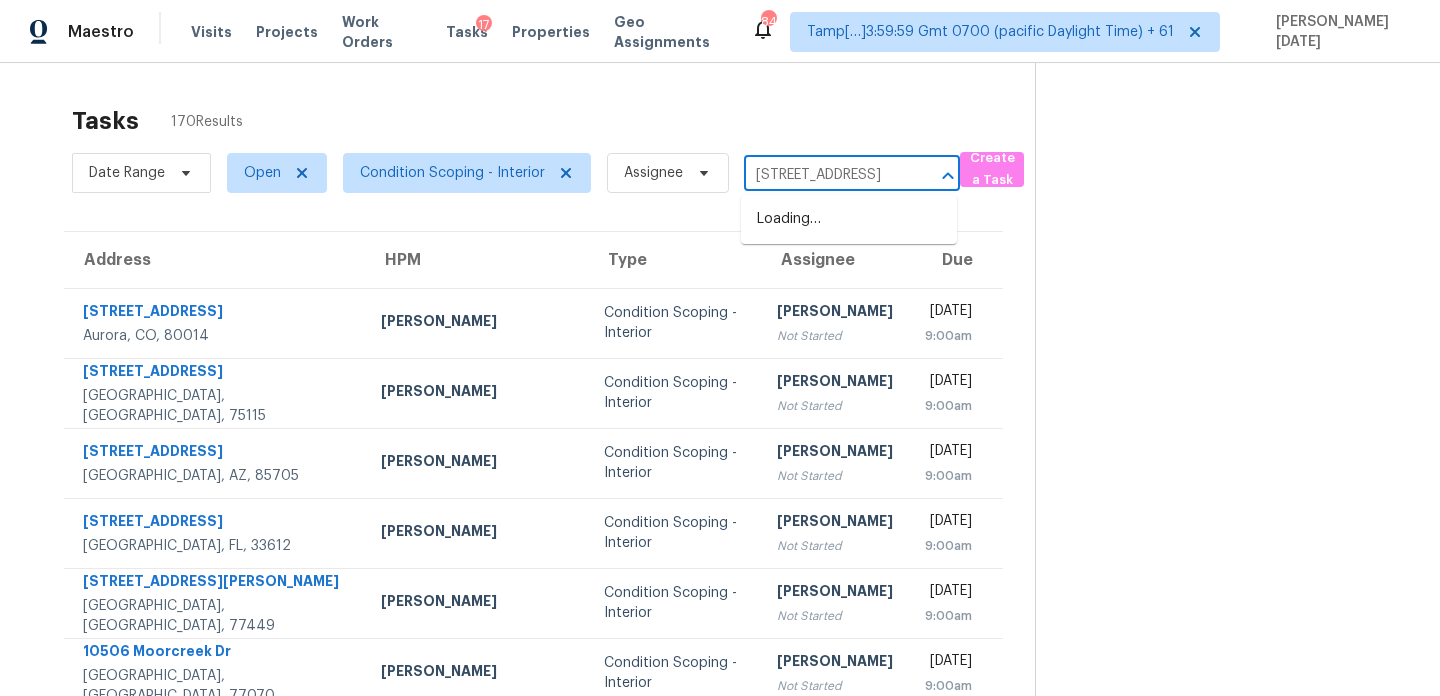 scroll, scrollTop: 0, scrollLeft: 169, axis: horizontal 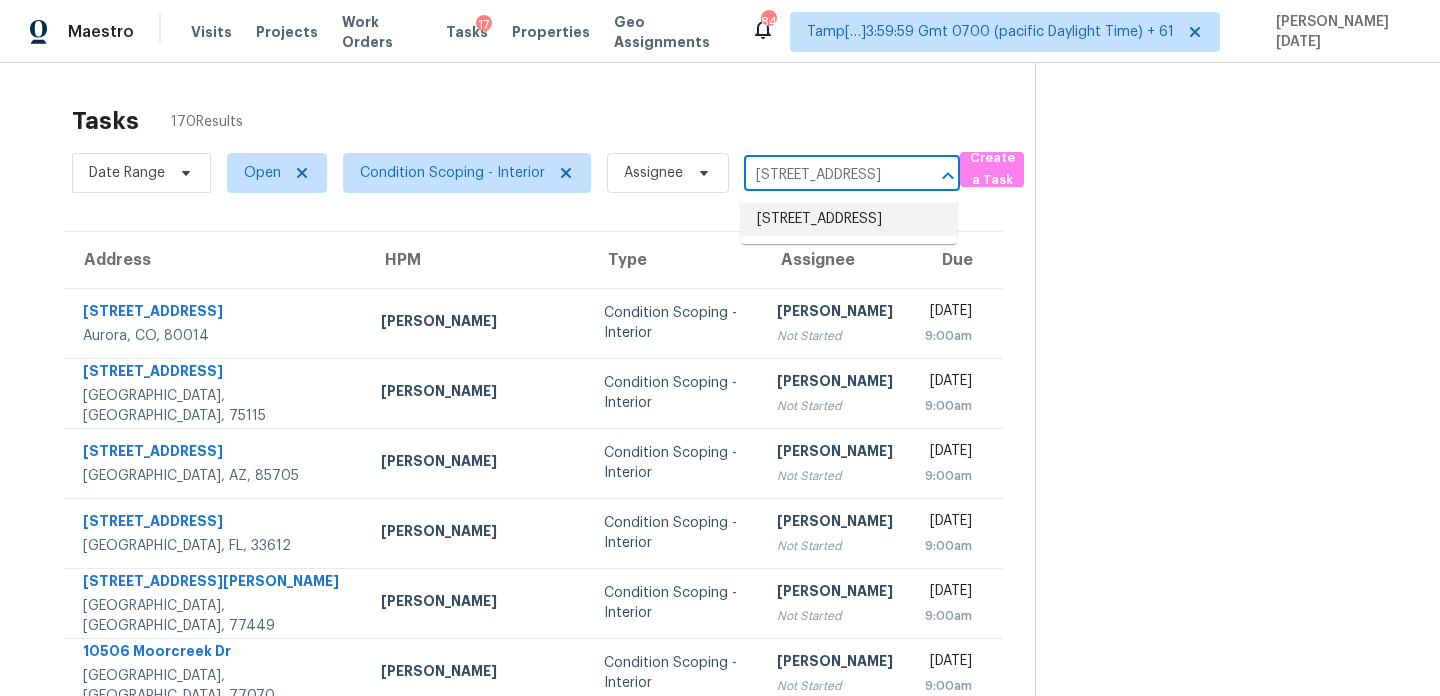 click on "4409 Summer Flowers Pl, Kissimmee, FL 34746" at bounding box center (849, 219) 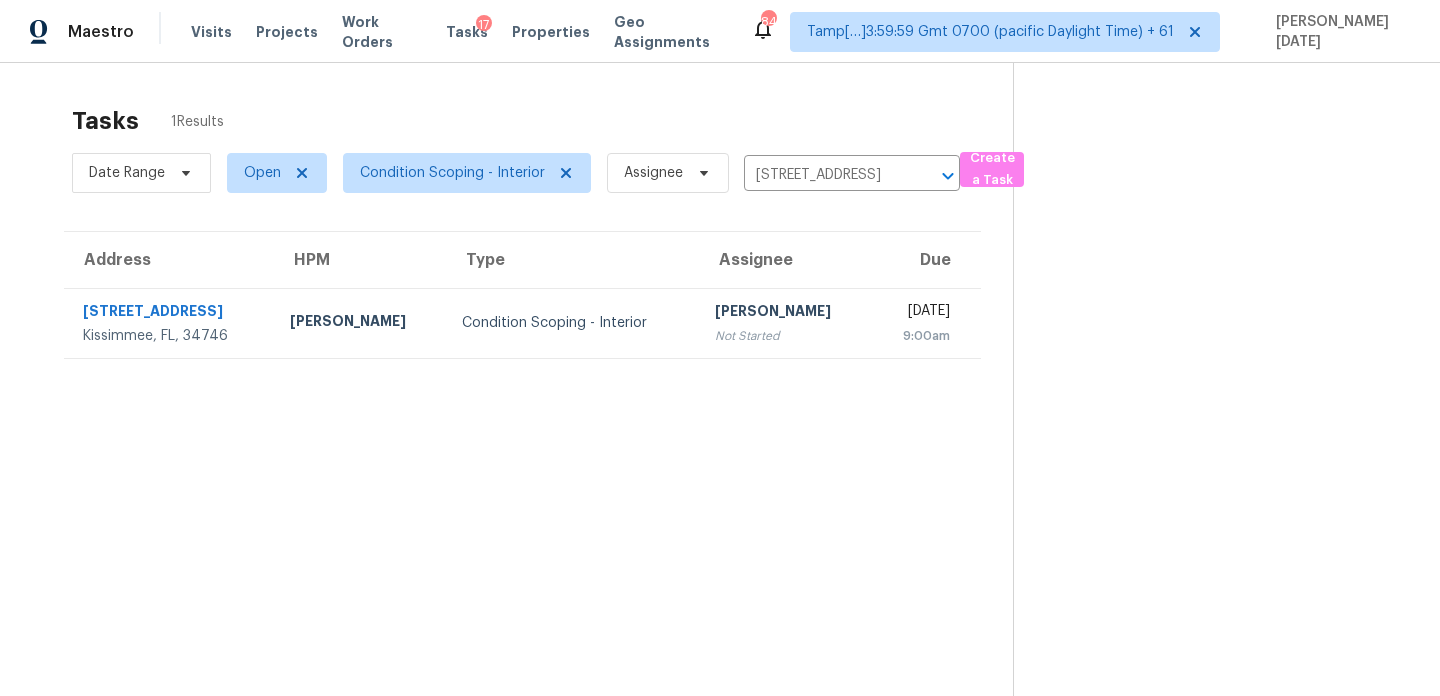 click on "Assignee" at bounding box center (785, 260) 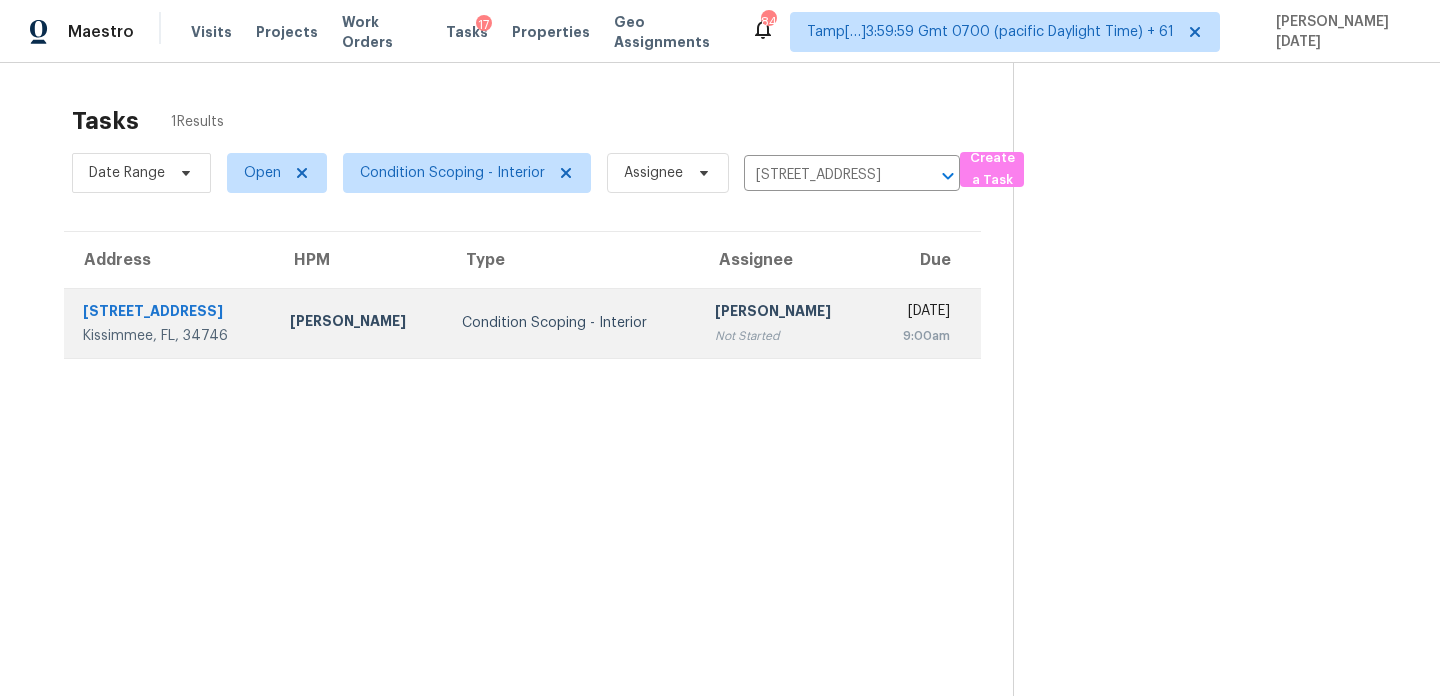 click on "Sakthivel Chandran" at bounding box center [785, 313] 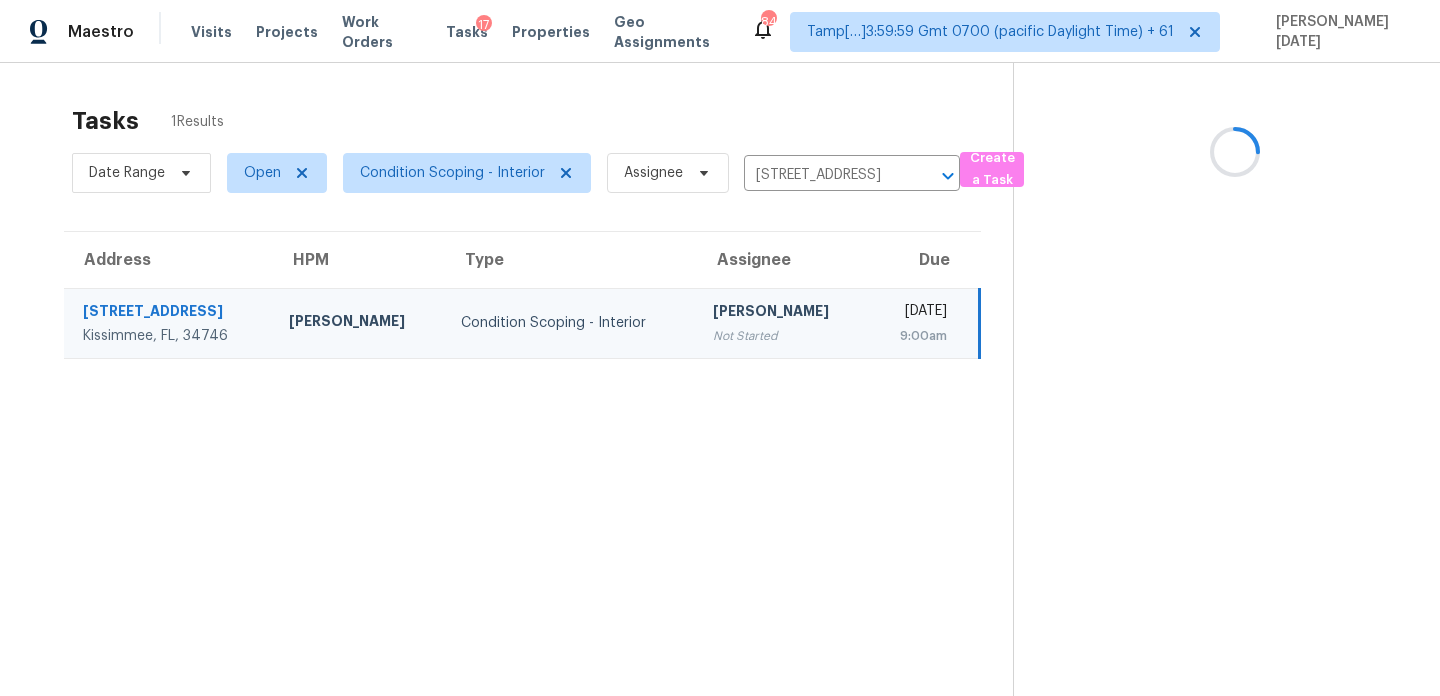 scroll, scrollTop: 63, scrollLeft: 0, axis: vertical 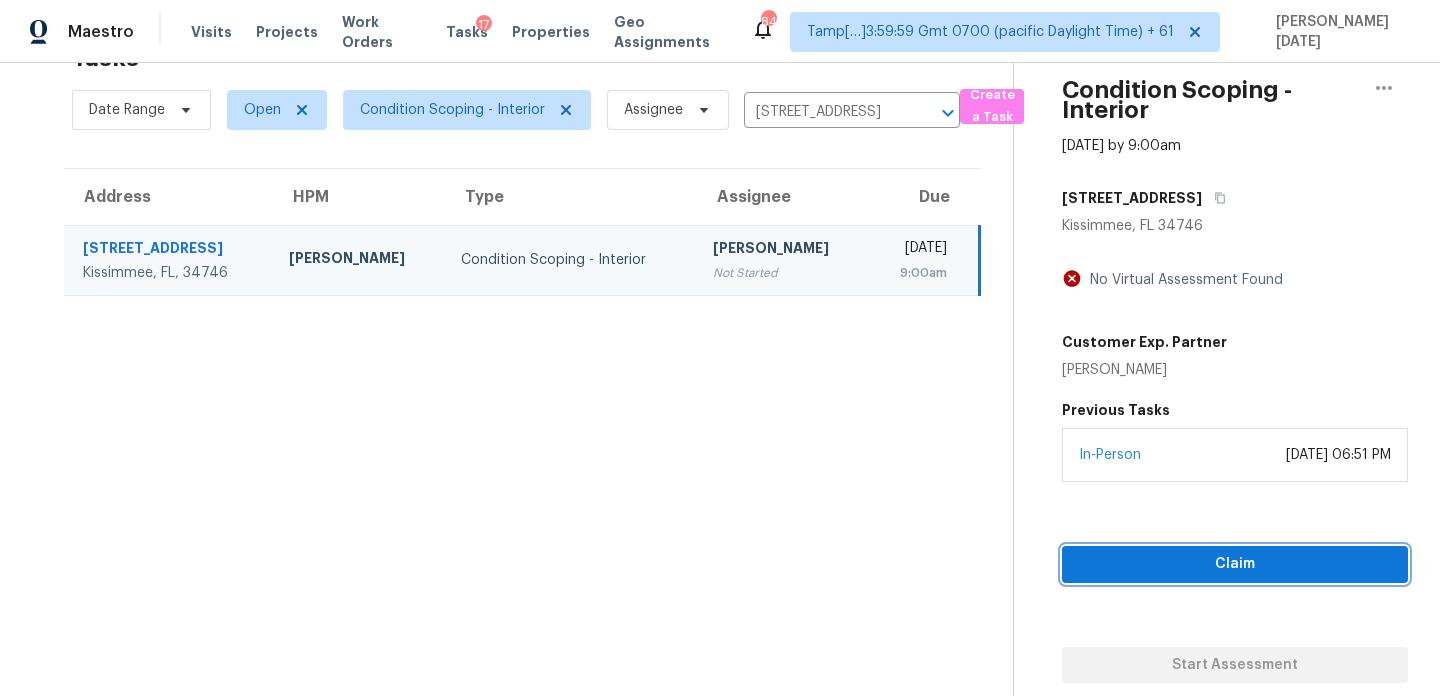 click on "Claim" at bounding box center [1235, 564] 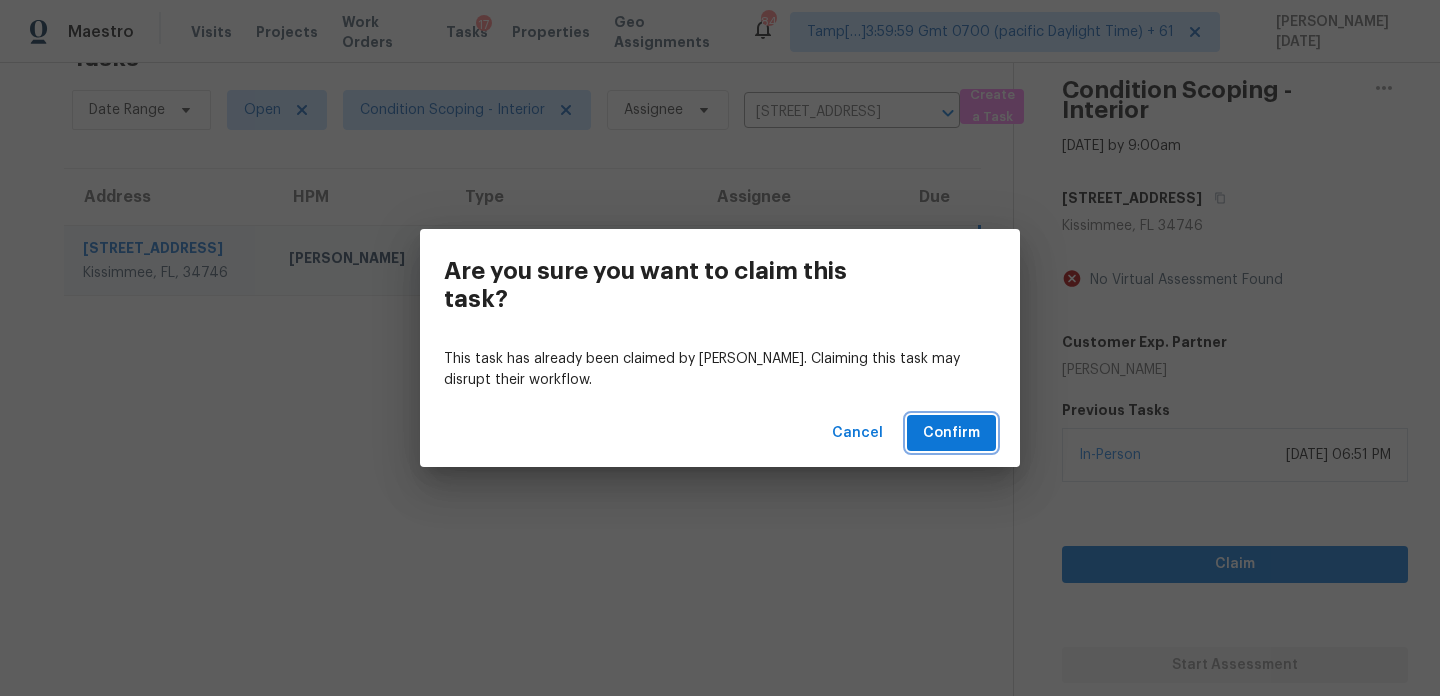 click on "Confirm" at bounding box center (951, 433) 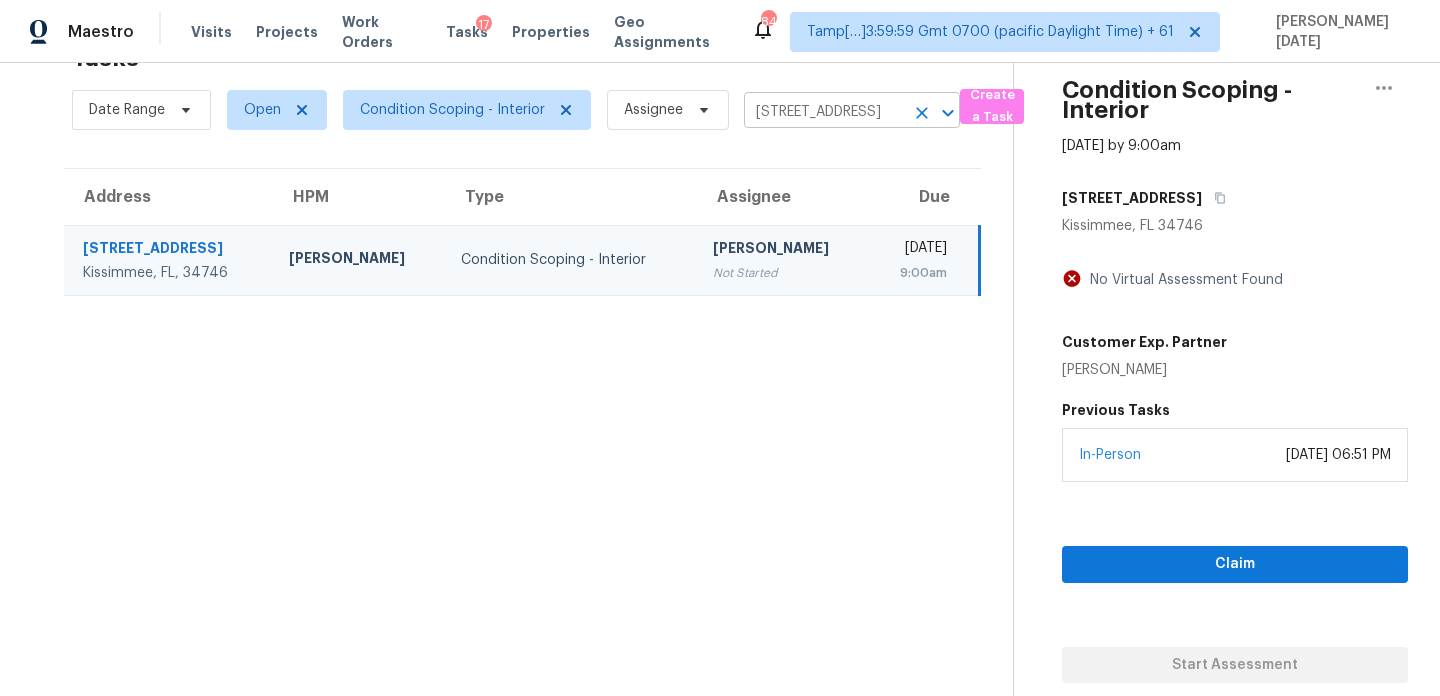click on "Maestro Visits Projects Work Orders Tasks 17 Properties Geo Assignments 842 Tamp[…]3:59:59 Gmt 0700 (pacific Daylight Time) + 61 Prabhu Raja Tasks 1  Results Date Range Open Condition Scoping - Interior Assignee 4409 Summer Flowers Pl, Kissimmee, FL 34746 ​ Create a Task Address HPM Type Assignee Due 4409 Summer Flowers Pl   Kissimmee, FL, 34746 Samuel Rivera Condition Scoping - Interior Sakthivel Chandran Not Started Fri, Jul 11th 2025 9:00am Condition Scoping - Interior Jul 11th 2025 by 9:00am 4409 Summer Flowers Pl Kissimmee, FL 34746 No Virtual Assessment Found Customer Exp. Partner Dez Colton Previous Tasks In-Person  July 10, 2025 at 06:51 PM Claim Start Assessment" at bounding box center (720, 348) 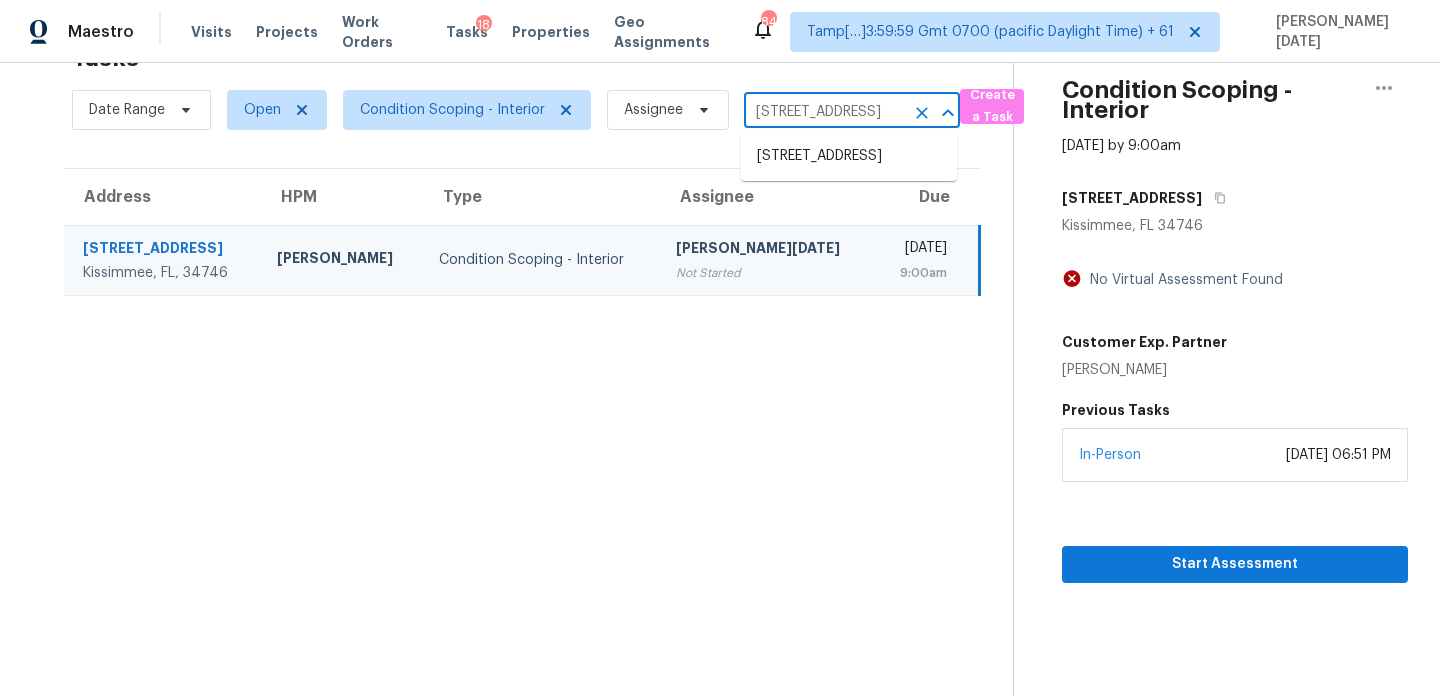 click on "4409 Summer Flowers Pl, Kissimmee, FL 34746" at bounding box center (824, 112) 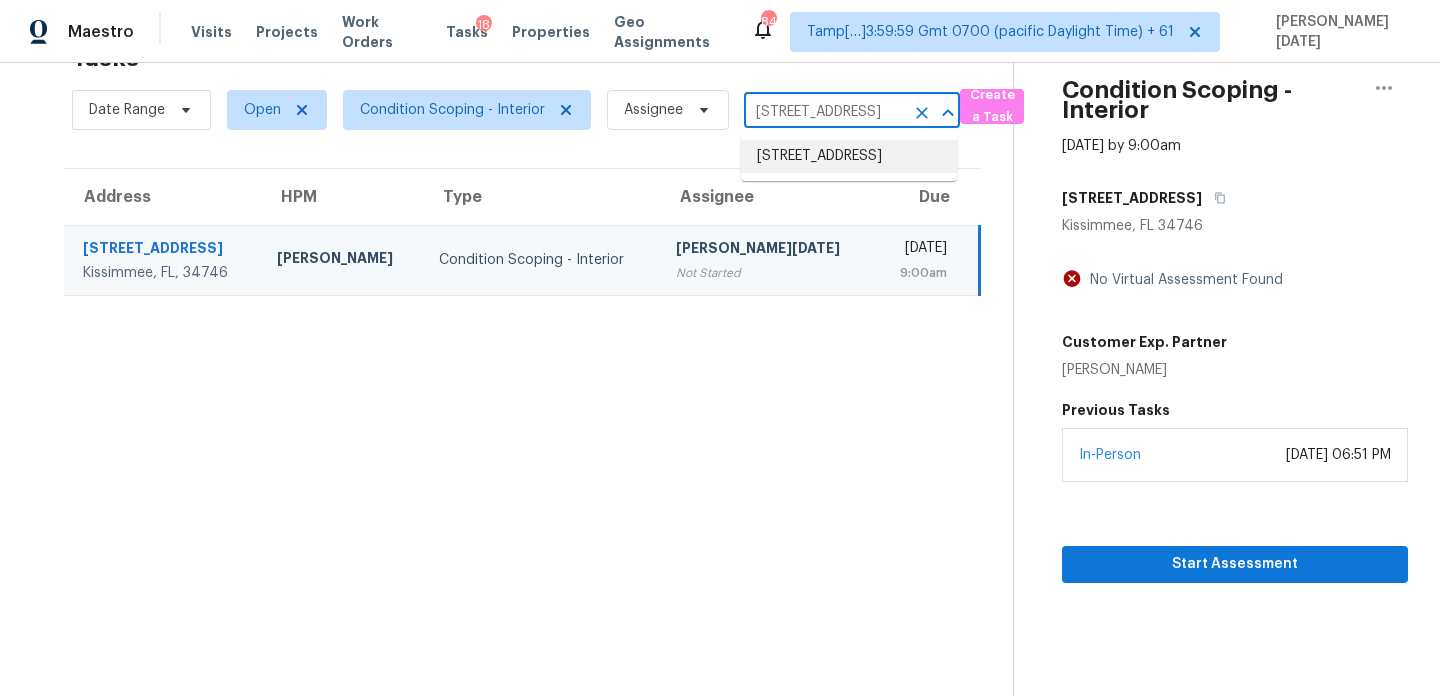 click on "1676 S Balsam Ct, Lakewood, CO 80232" at bounding box center [849, 156] 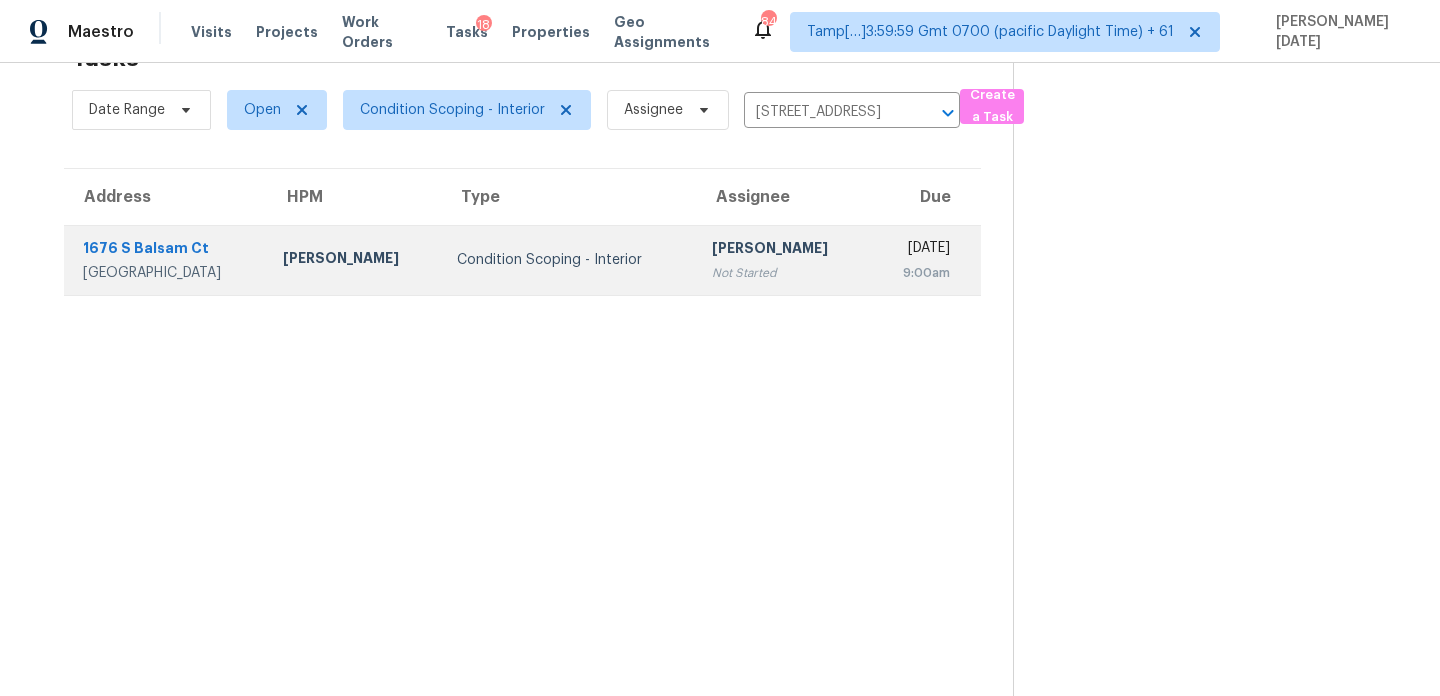 click on "Sakthivel Chandran" at bounding box center (783, 250) 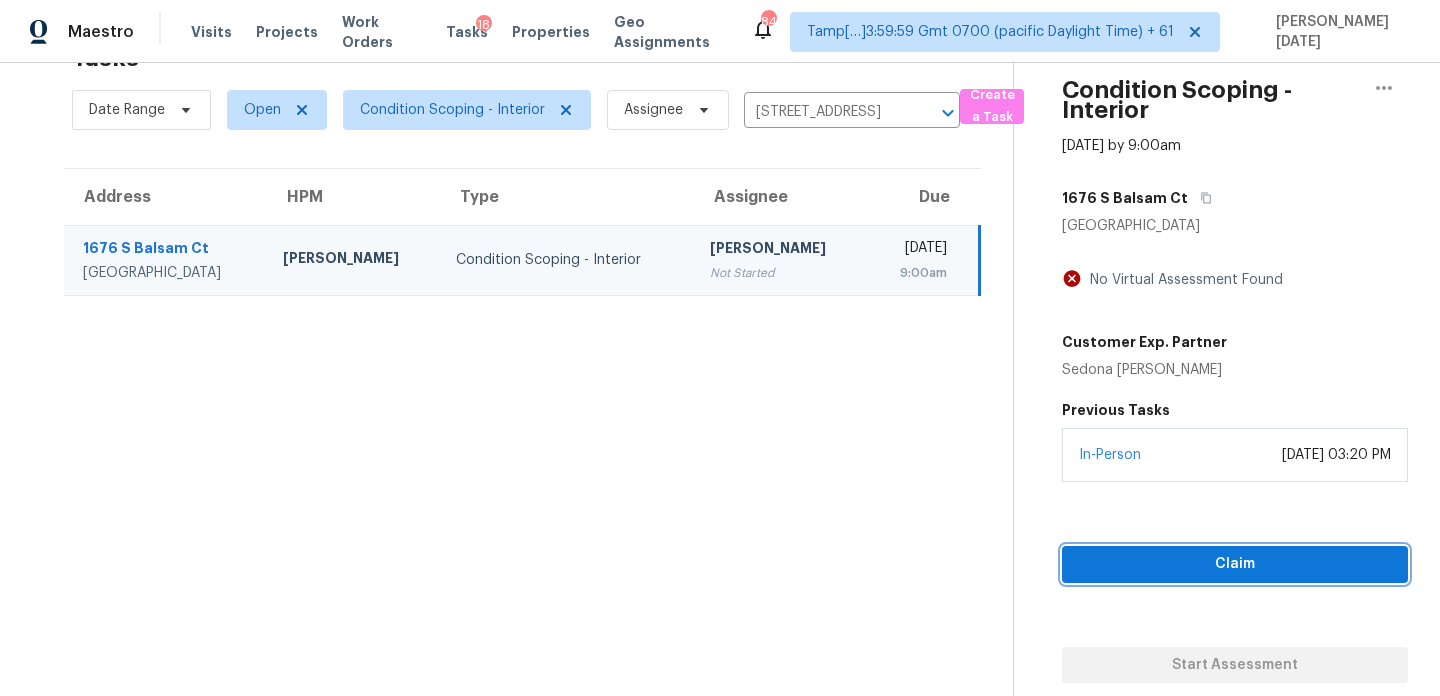 click on "Claim" at bounding box center [1235, 564] 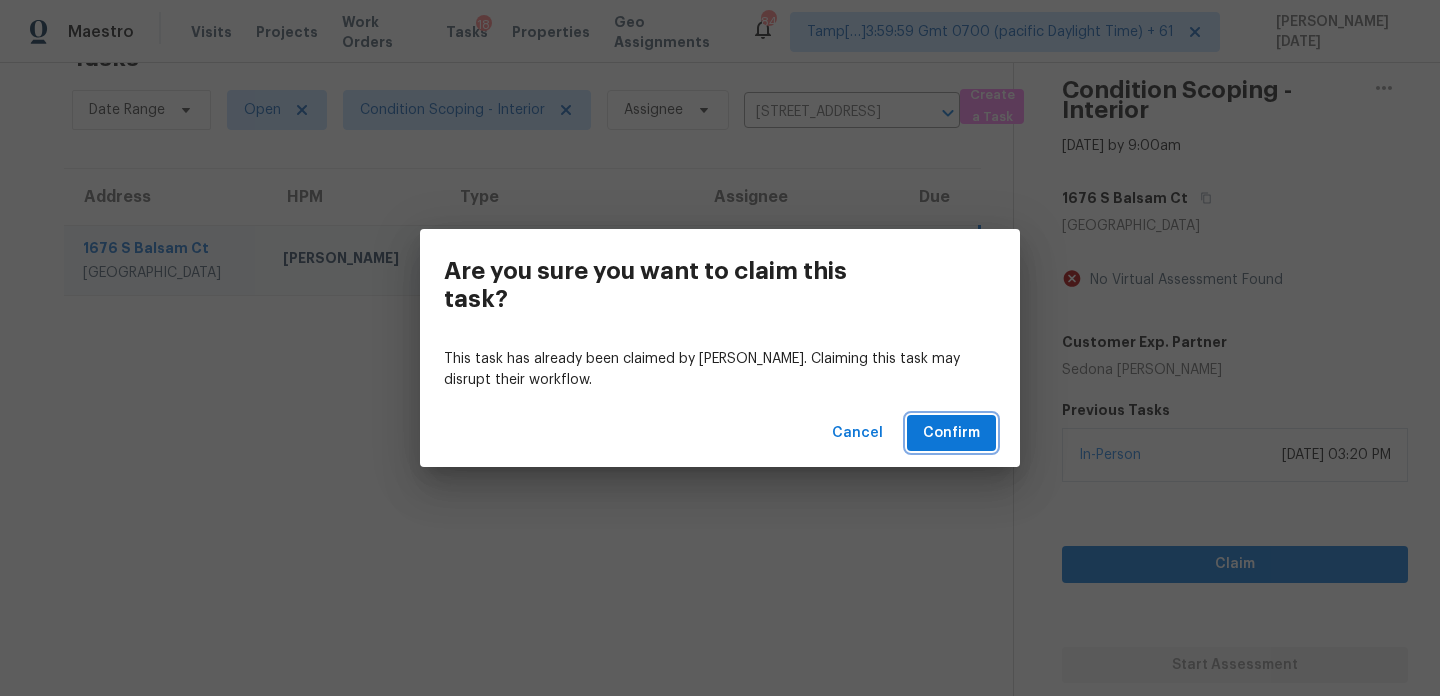 click on "Confirm" at bounding box center (951, 433) 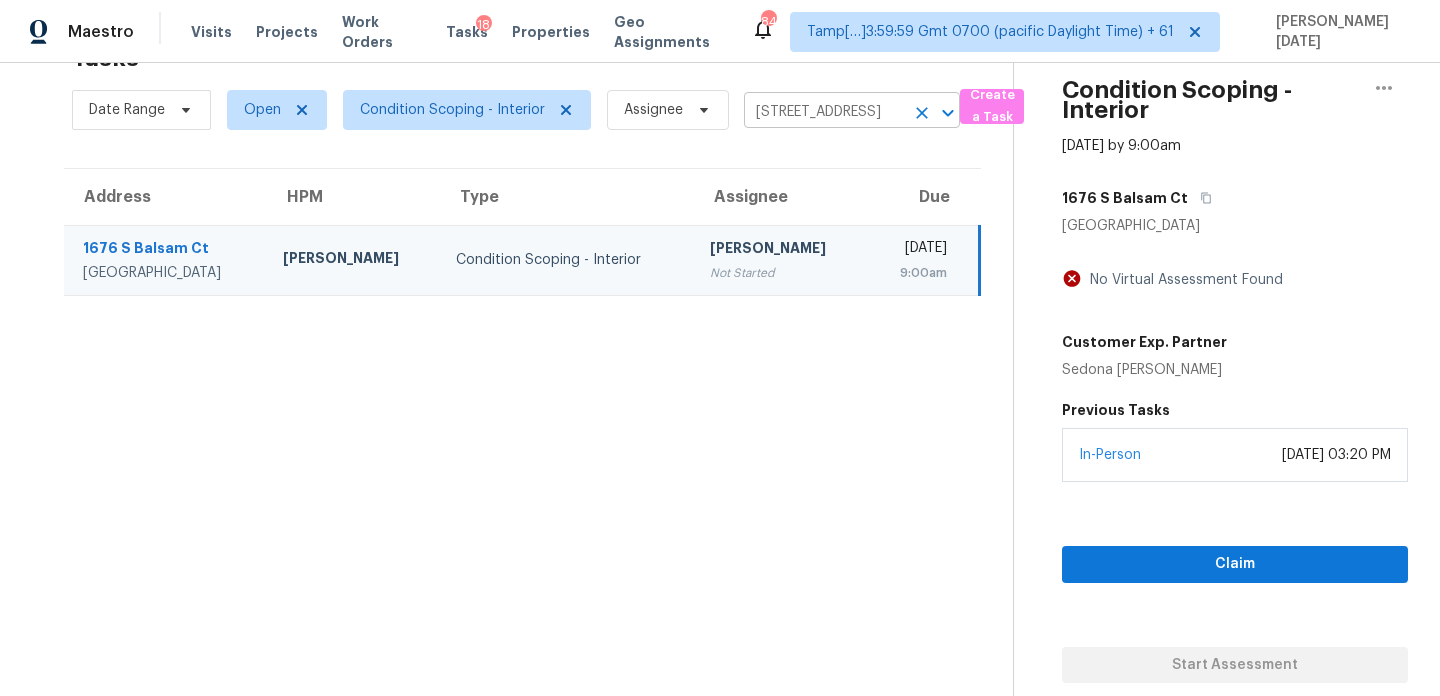 click on "1676 S Balsam Ct, Lakewood, CO 80232" at bounding box center [824, 112] 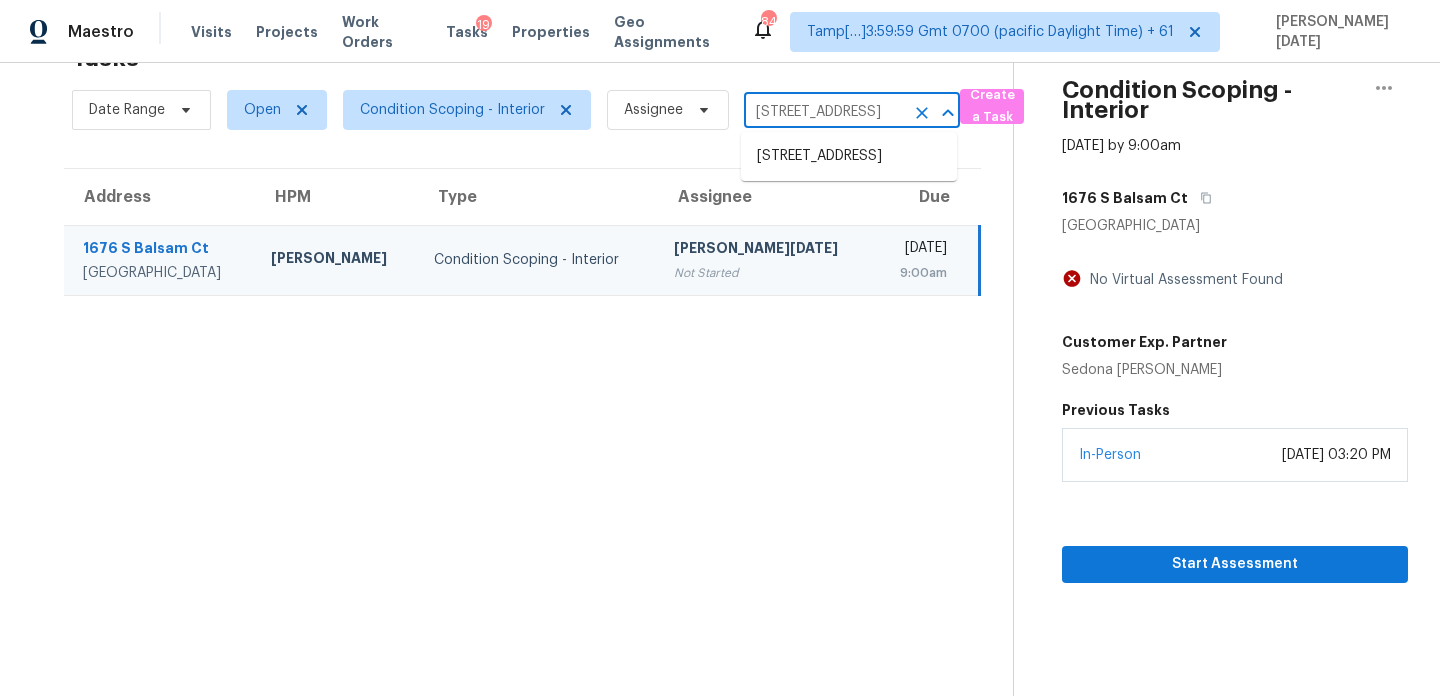 paste on "5409 Walnut Chase Dr, Christiana, TN, 37037" 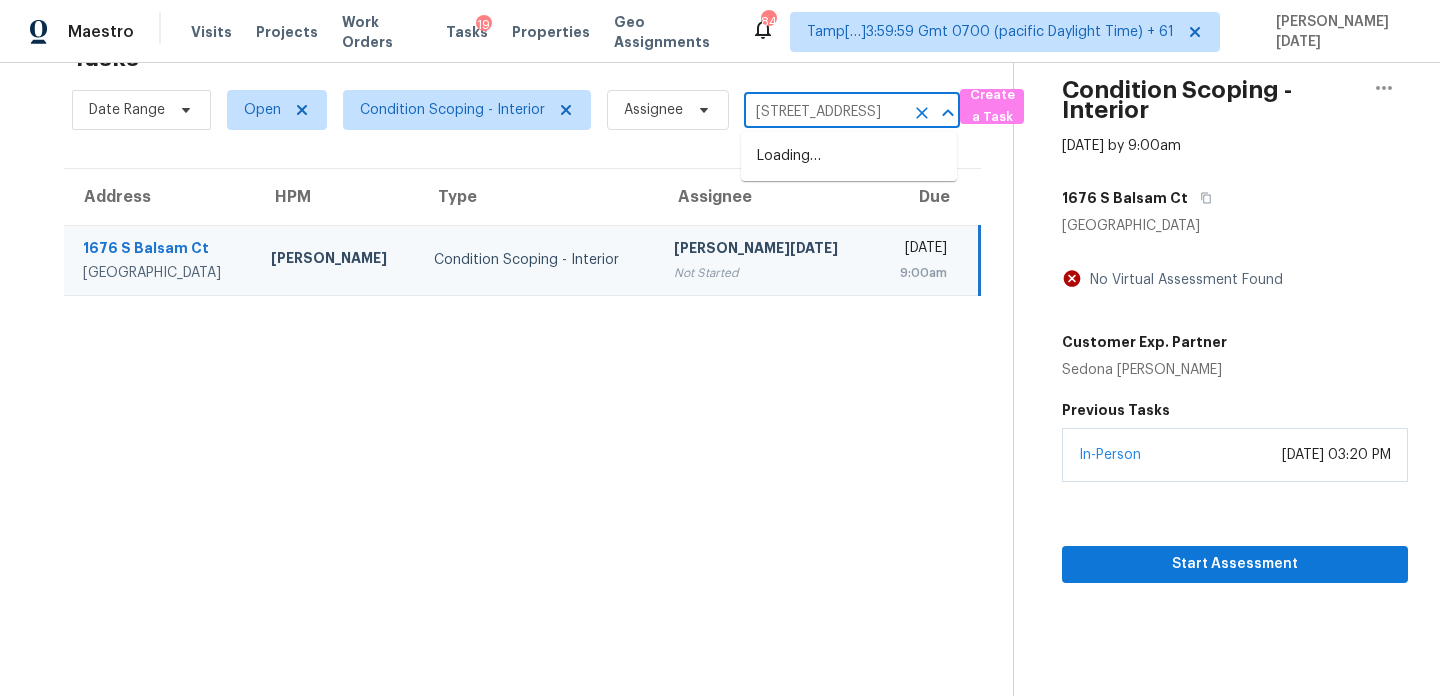 scroll, scrollTop: 0, scrollLeft: 149, axis: horizontal 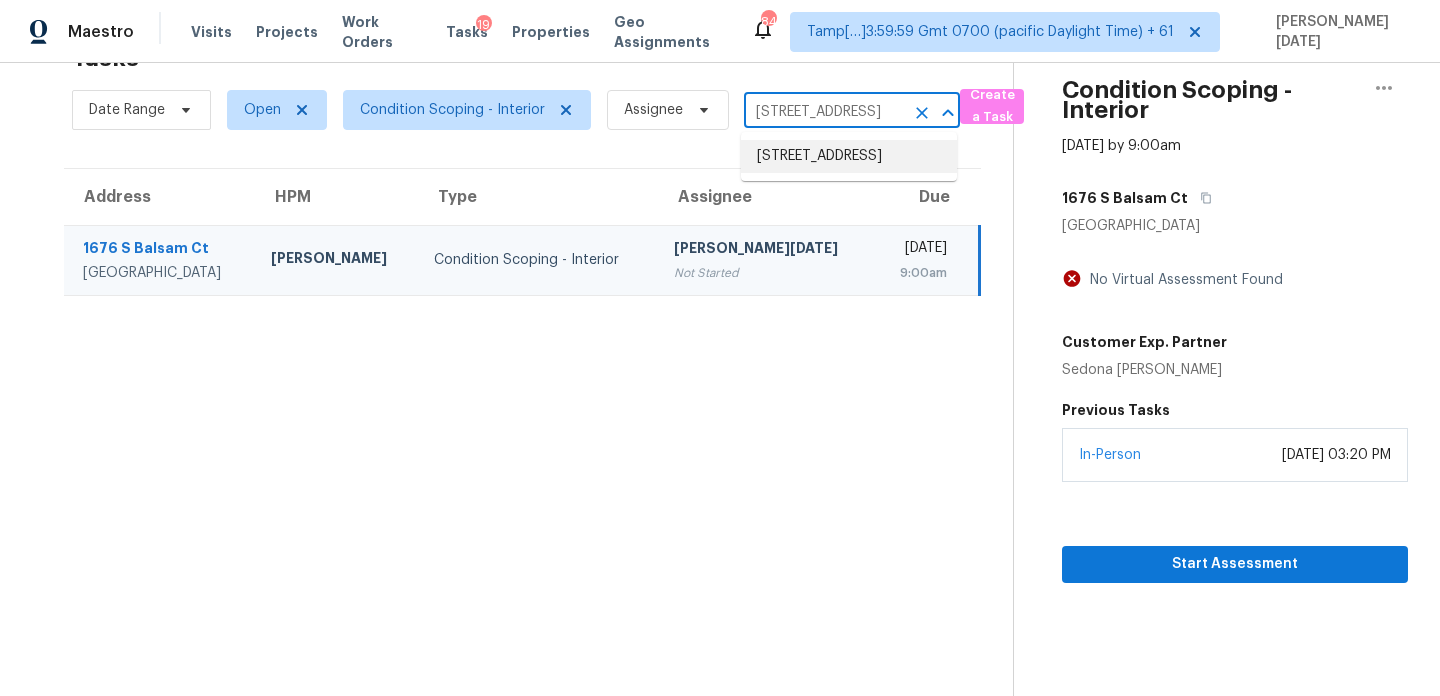 click on "5409 Walnut Chase Dr, Christiana, TN 37037" at bounding box center [849, 156] 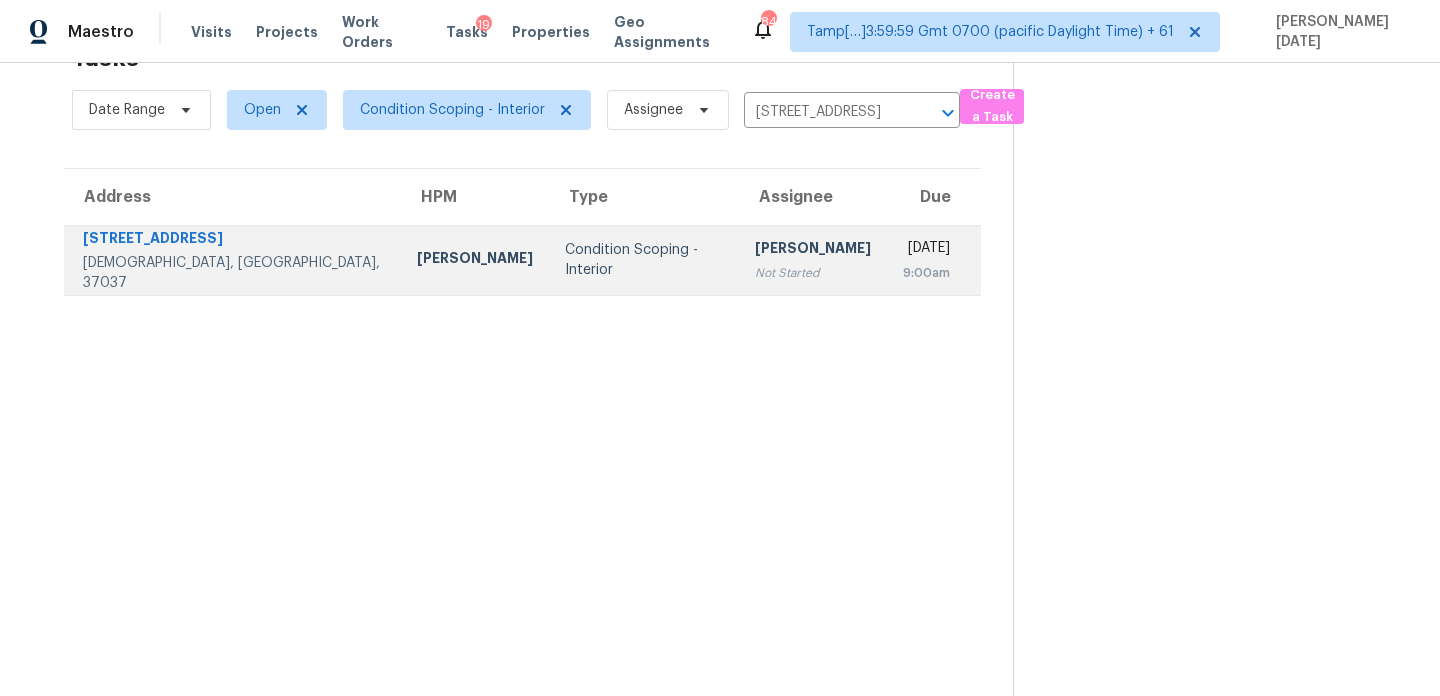 click on "Sakthivel Chandran Not Started" at bounding box center (813, 260) 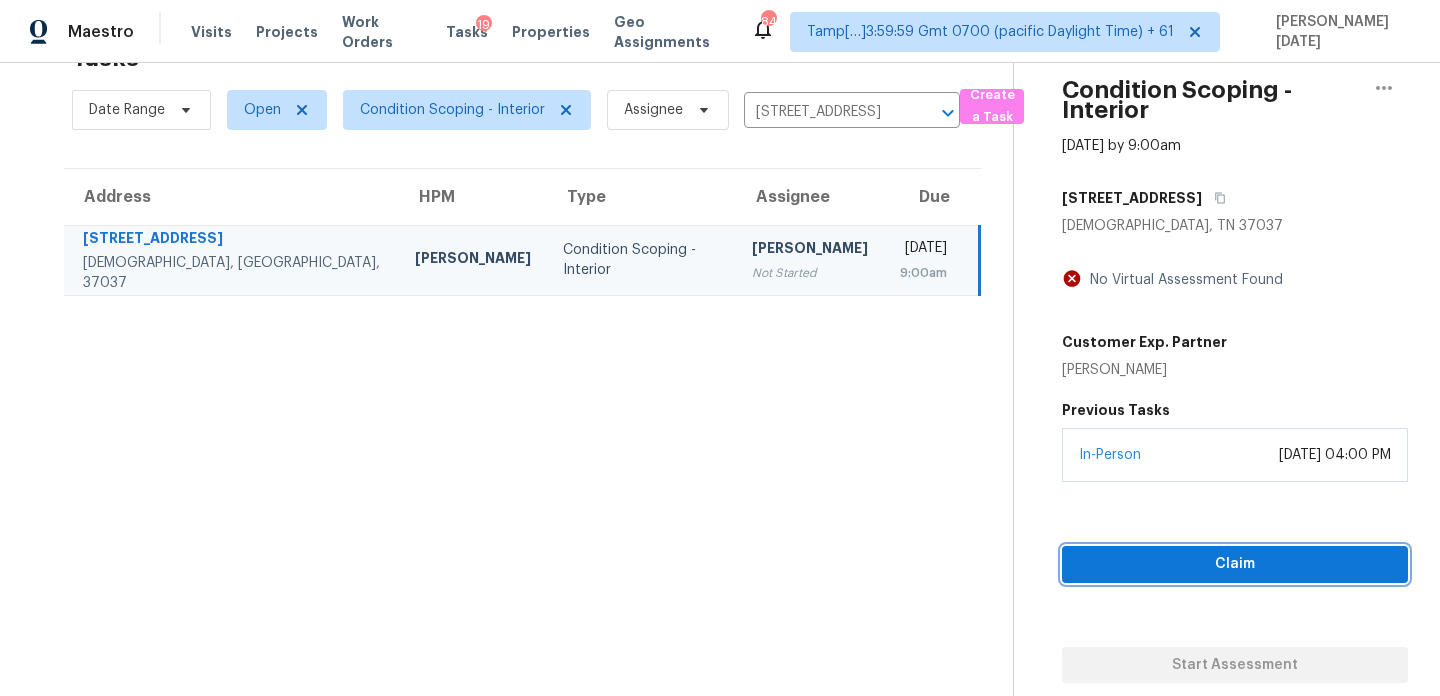 click on "Claim" at bounding box center [1235, 564] 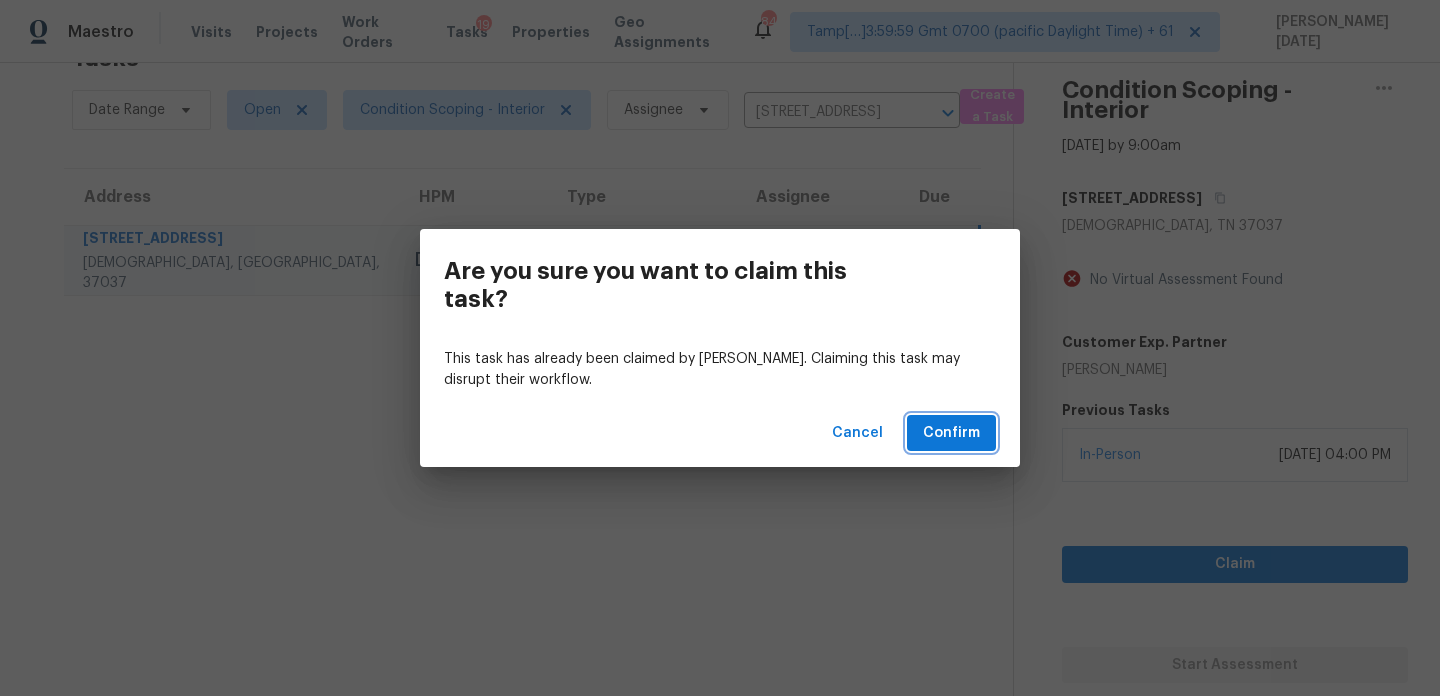 click on "Confirm" at bounding box center (951, 433) 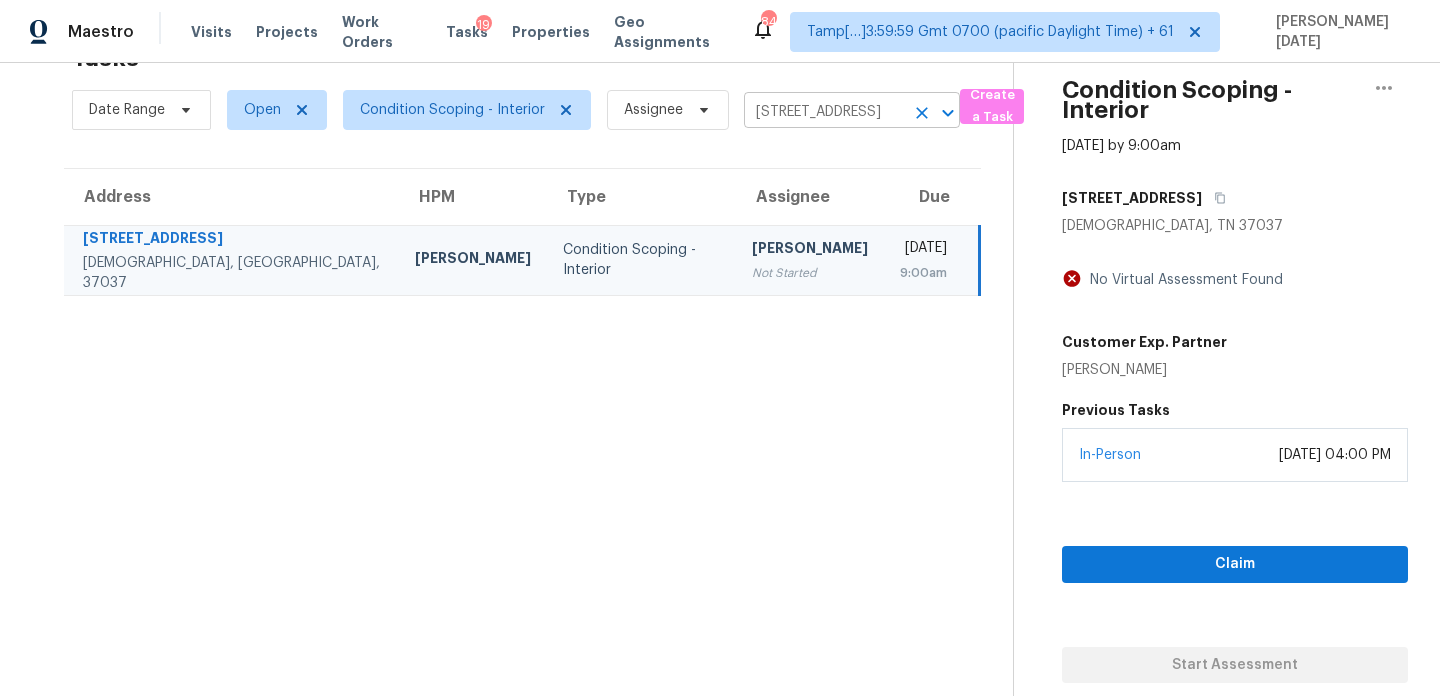 click on "5409 Walnut Chase Dr, Christiana, TN 37037" at bounding box center (824, 112) 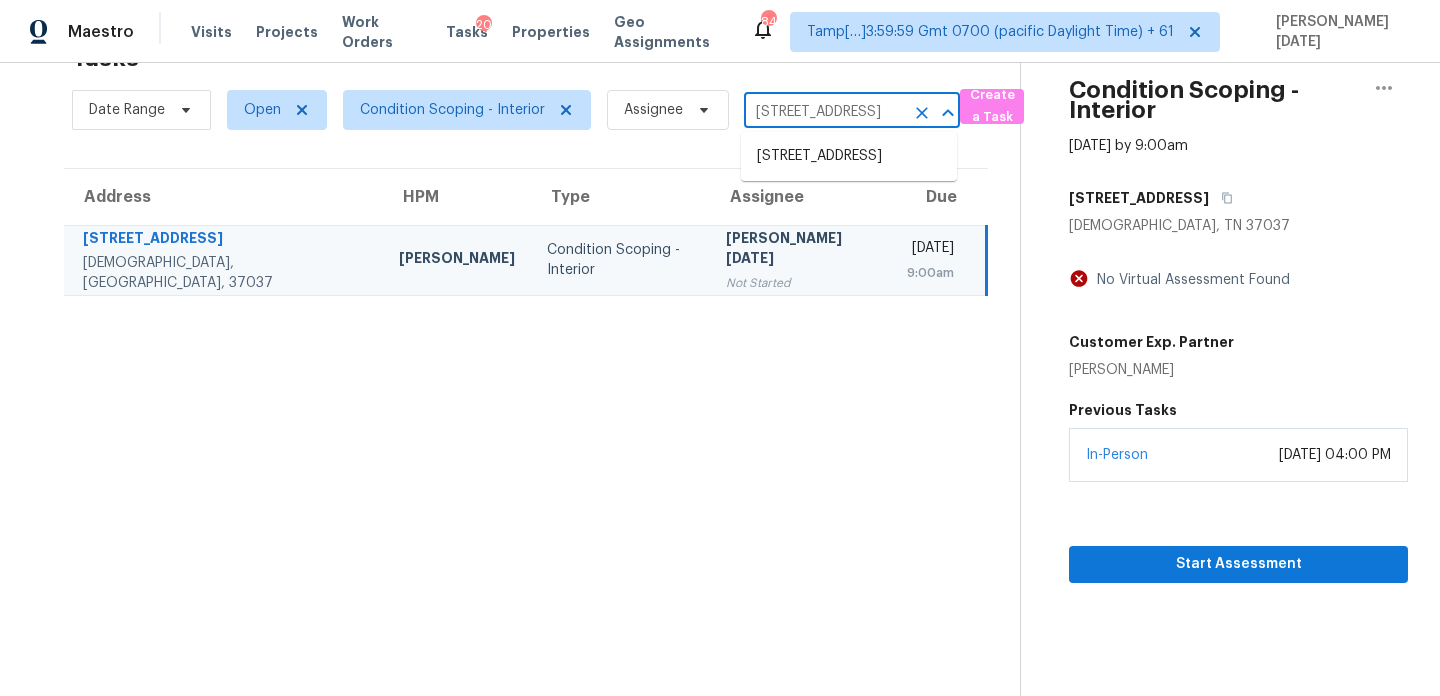 paste on "10502 Torroja Way, Converse, TX, 78109" 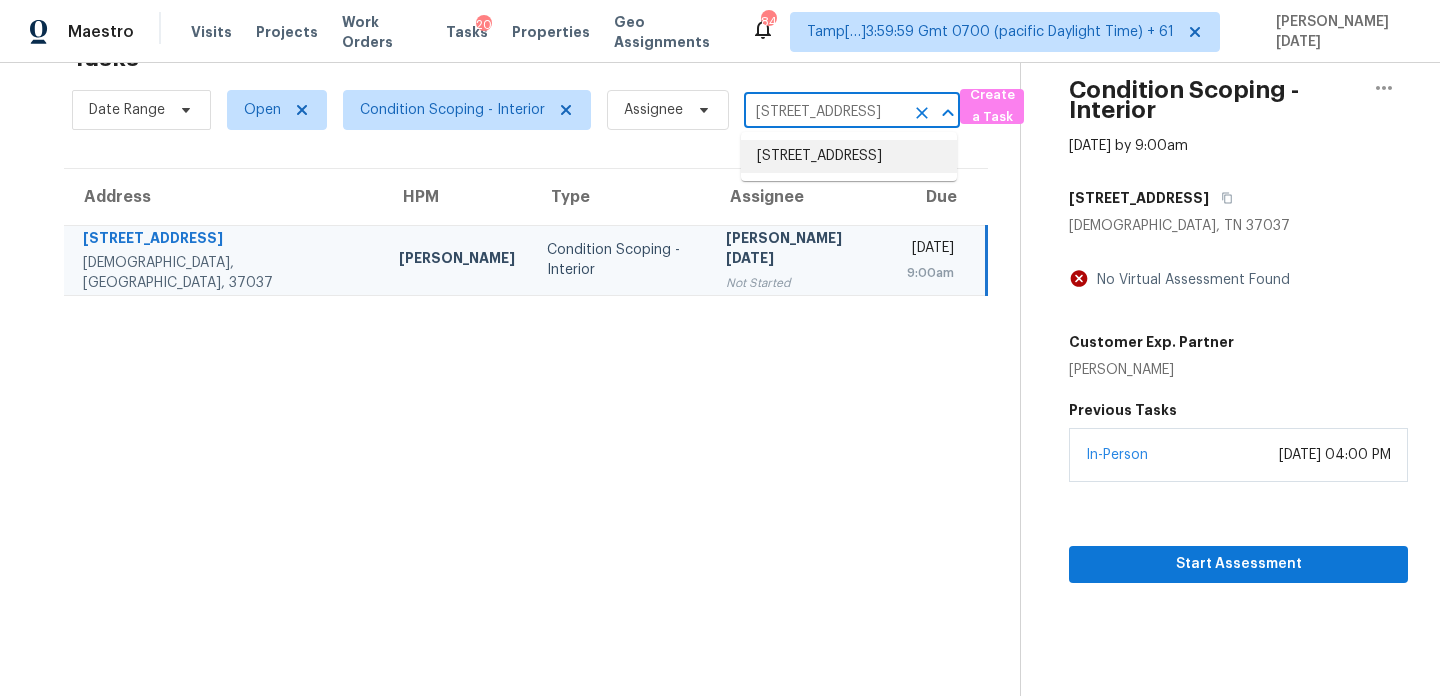 click on "10502 Torroja Way, Converse, TX 78109" at bounding box center [849, 156] 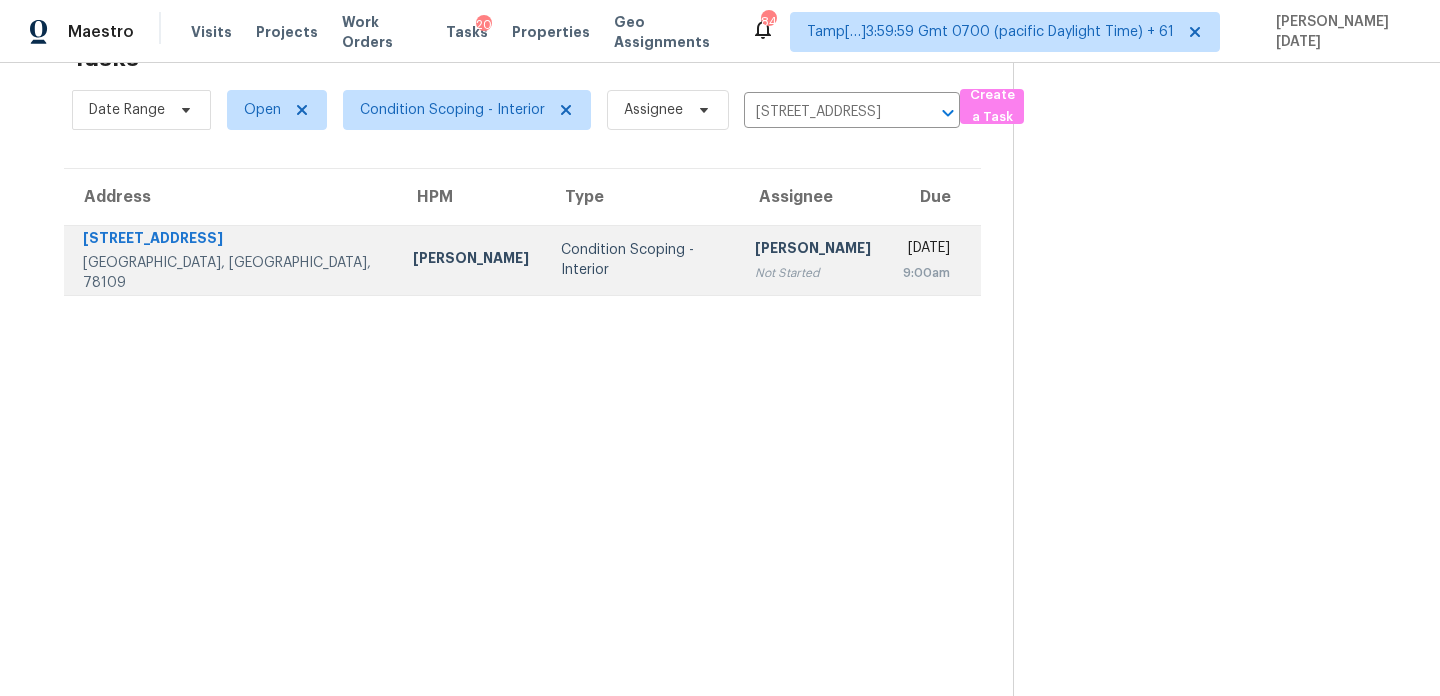 click on "Rajesh M Not Started" at bounding box center [813, 260] 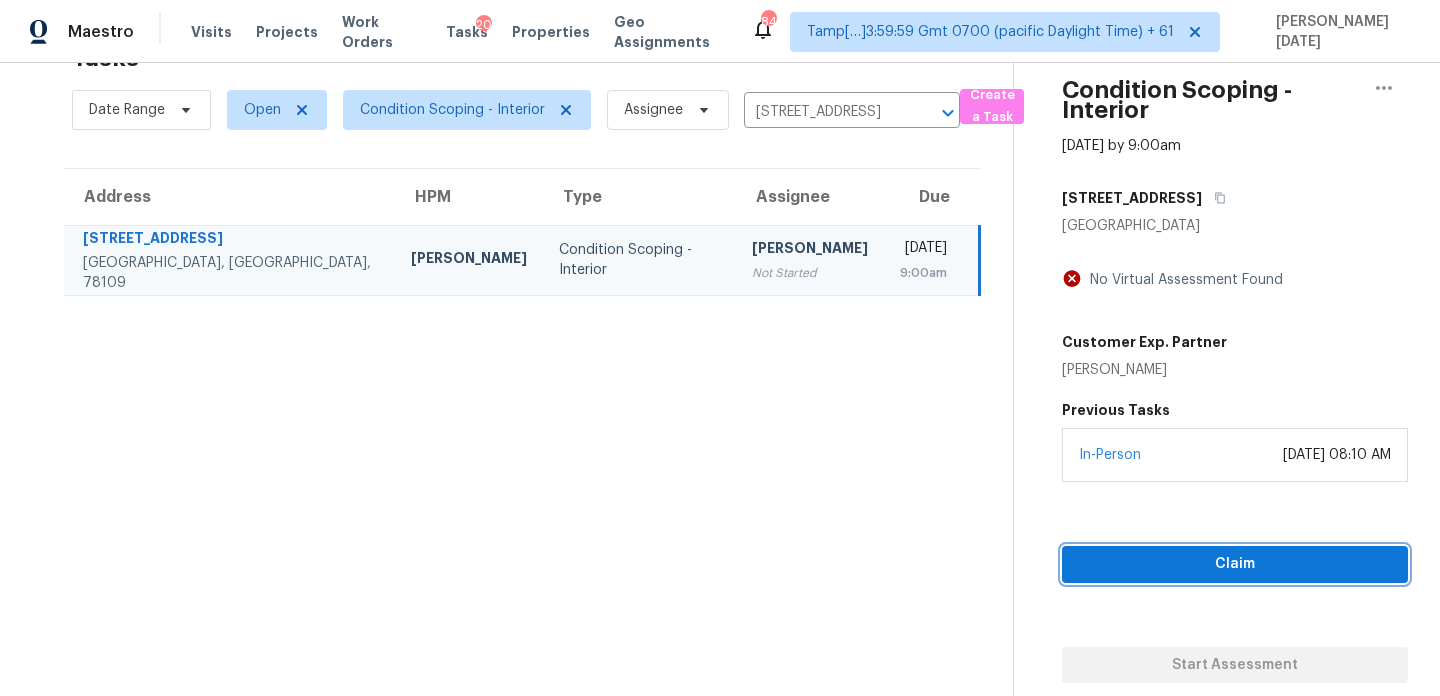 click on "Claim" at bounding box center [1235, 564] 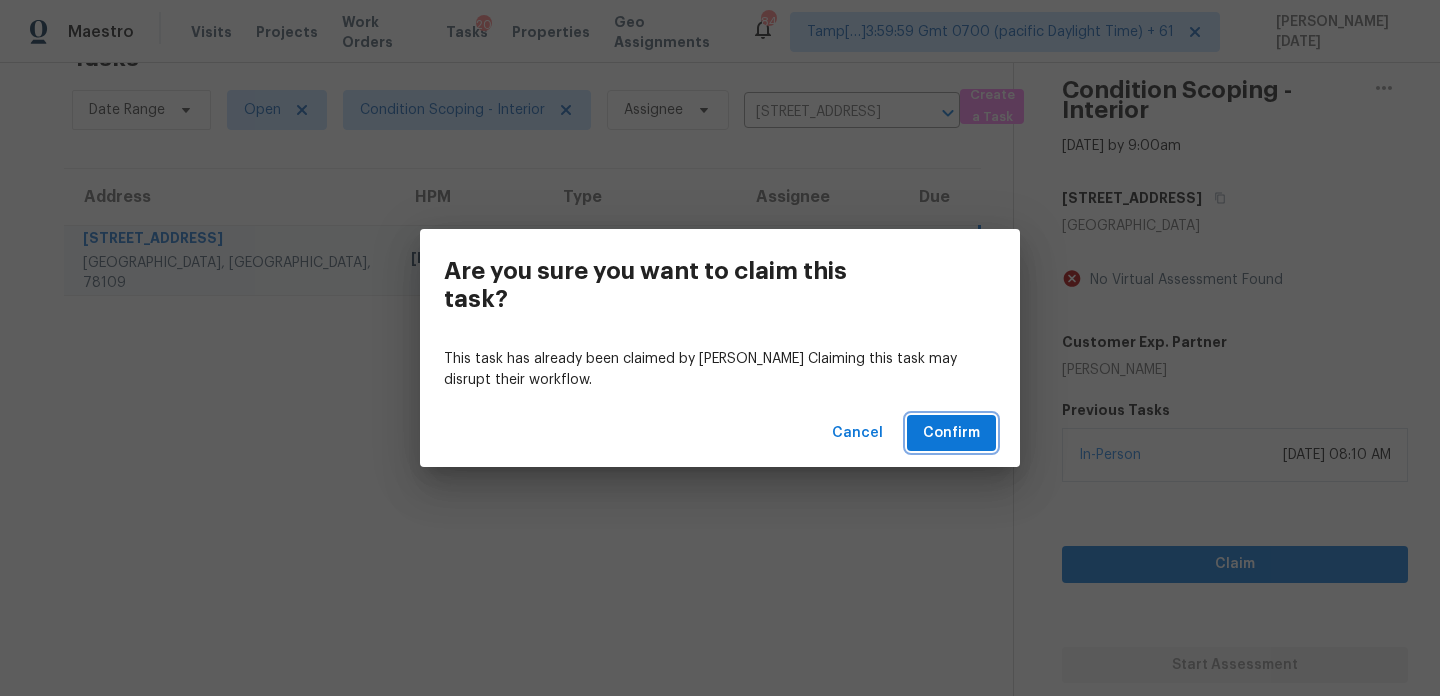 click on "Confirm" at bounding box center [951, 433] 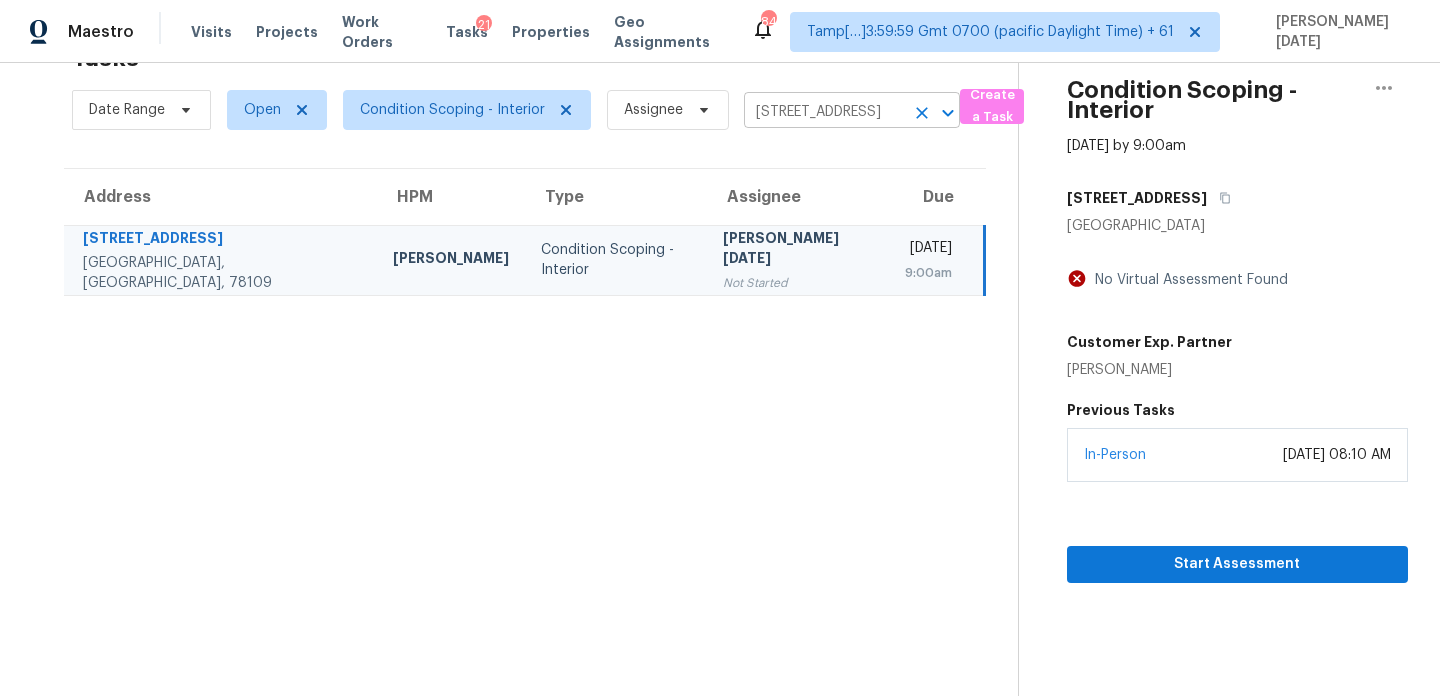 click on "10502 Torroja Way, Converse, TX 78109" at bounding box center (824, 112) 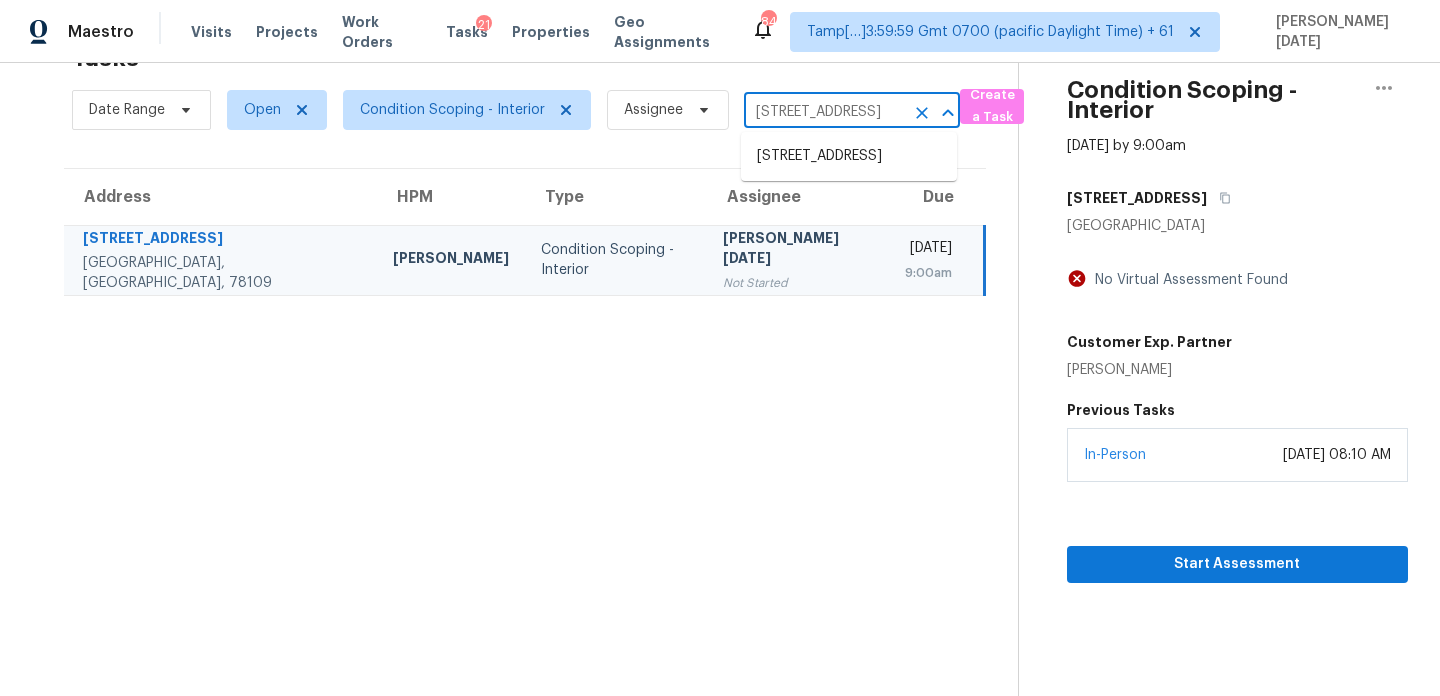 paste on "7538 Belle Grae Dr, Manassas, VA, 20" 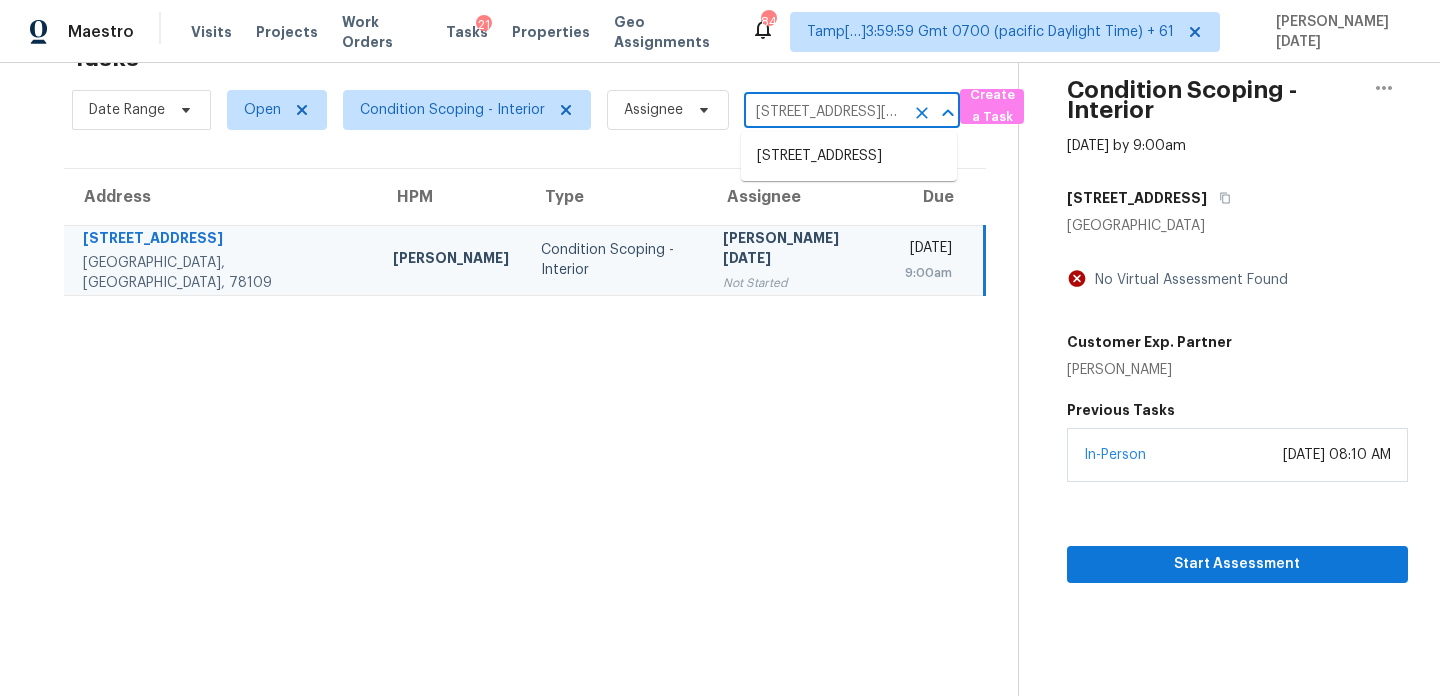 scroll, scrollTop: 0, scrollLeft: 121, axis: horizontal 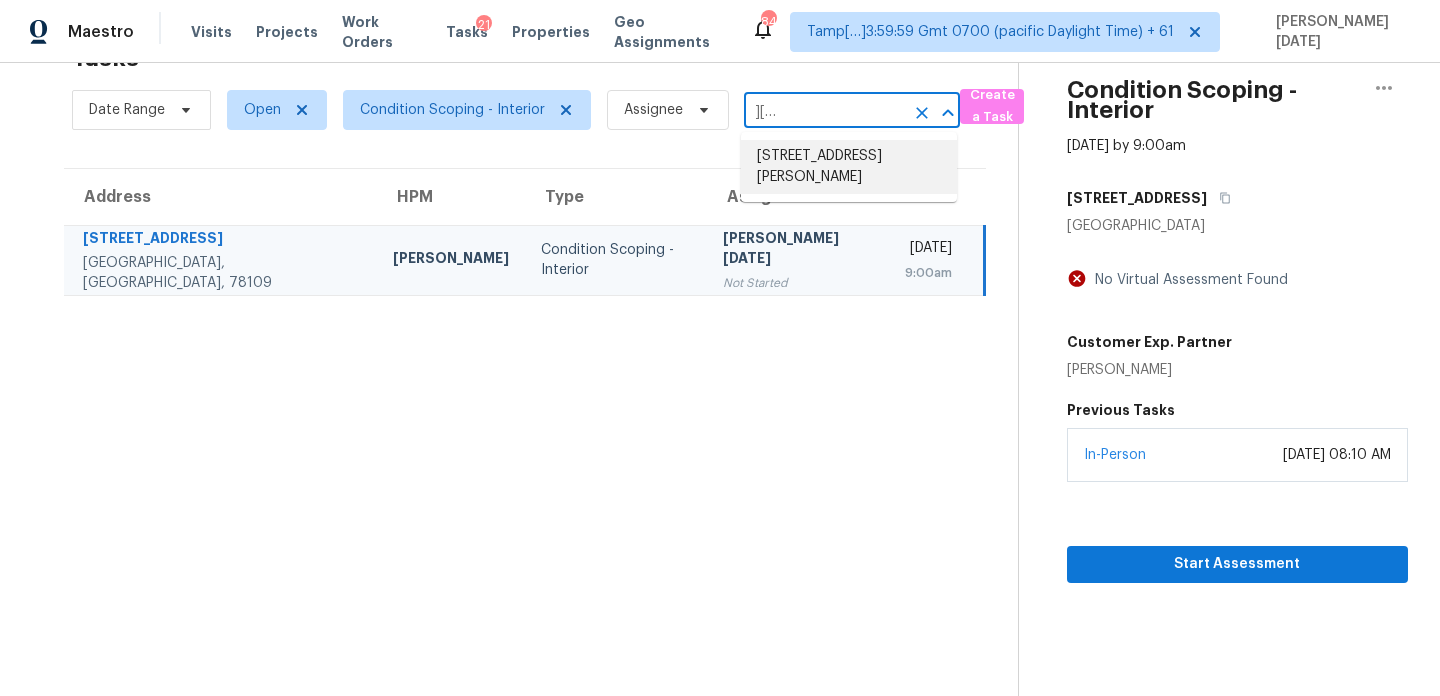 click on "7538 Belle Grae Dr, Manassas, VA 20109" at bounding box center (849, 167) 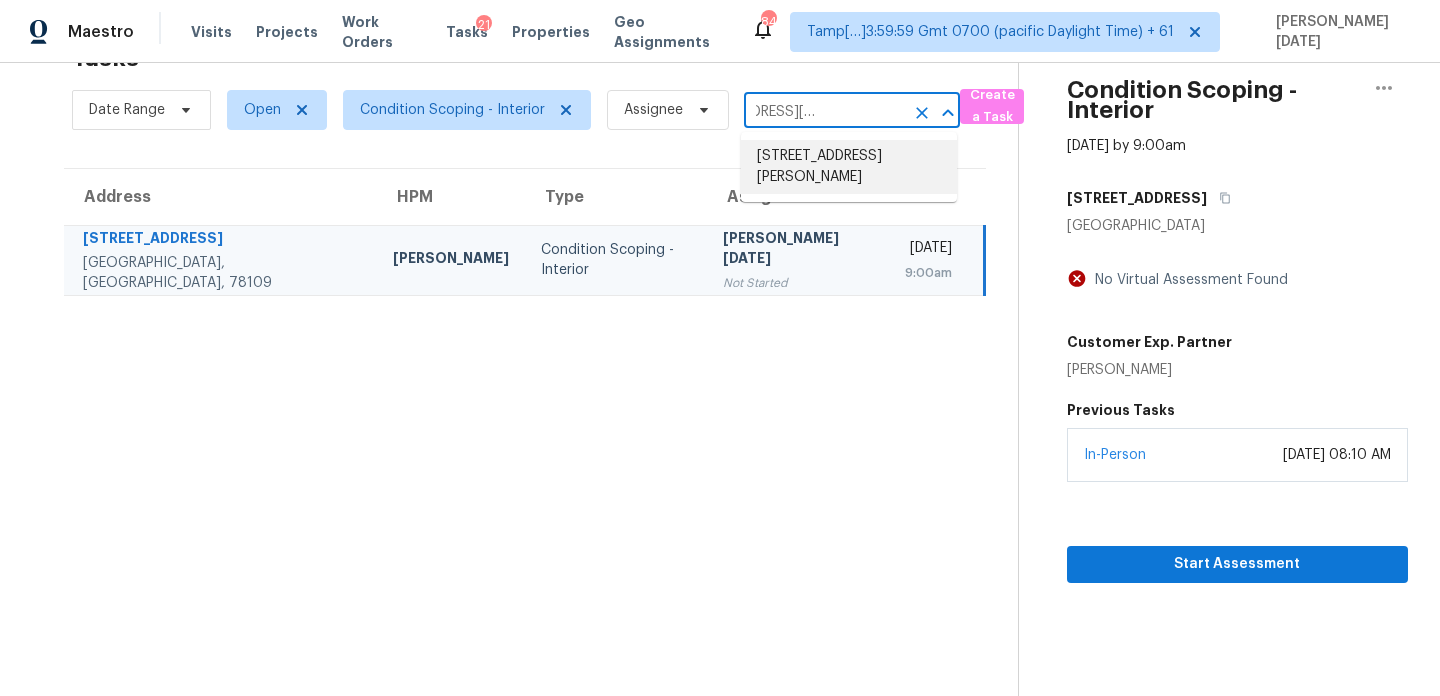 scroll, scrollTop: 0, scrollLeft: 0, axis: both 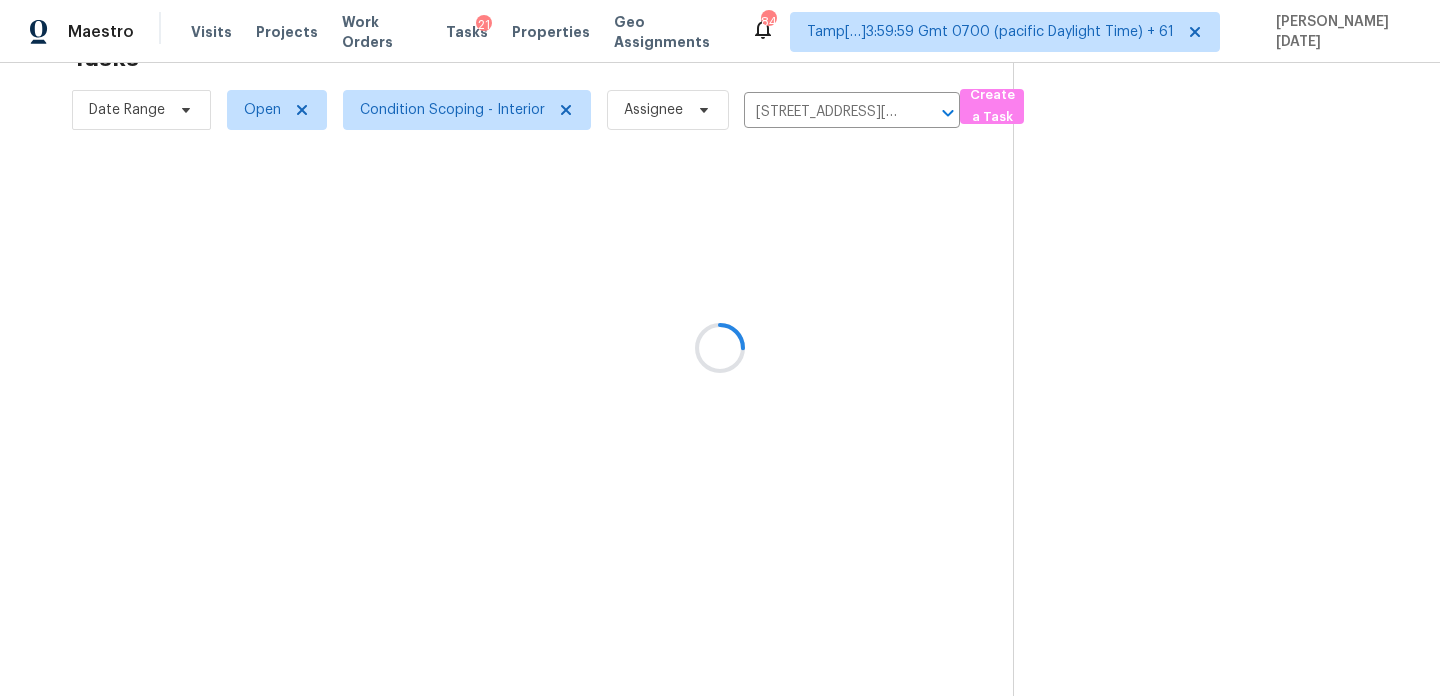 click at bounding box center [720, 348] 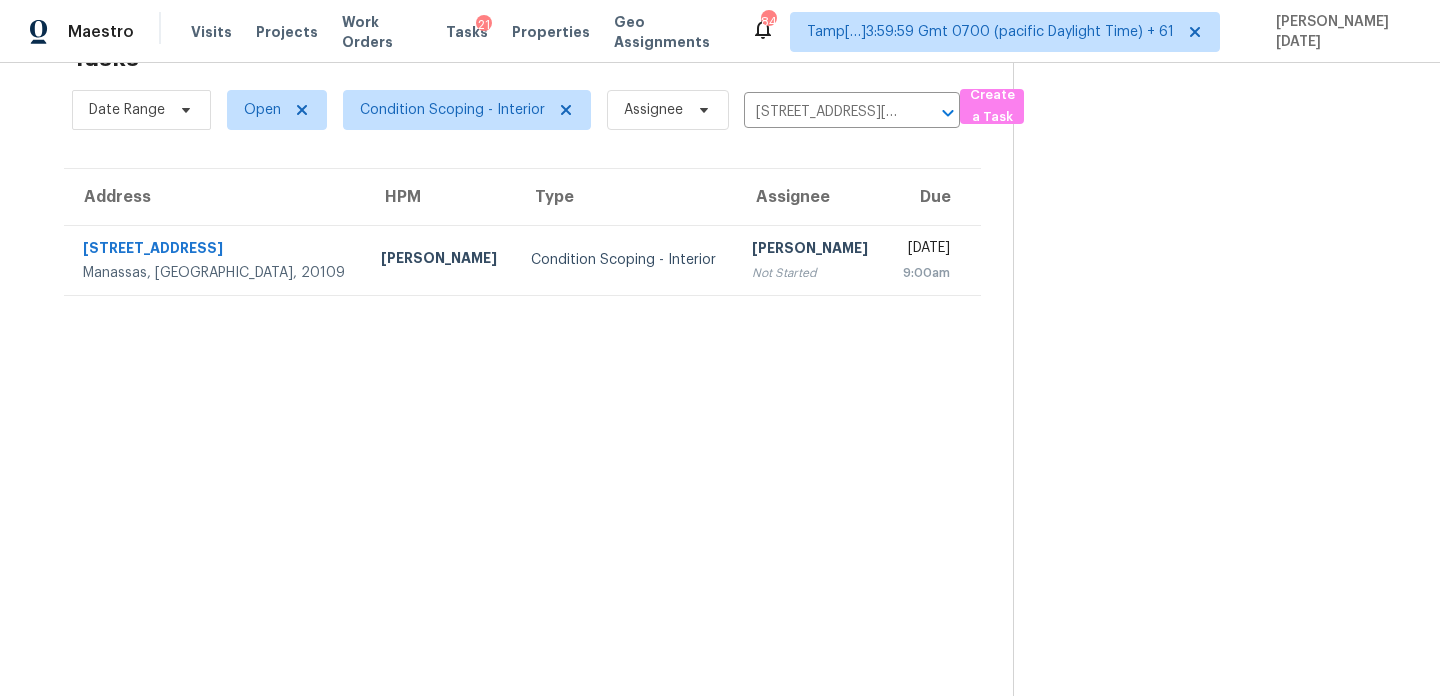 click on "Fri, Jul 11th 2025" at bounding box center (926, 250) 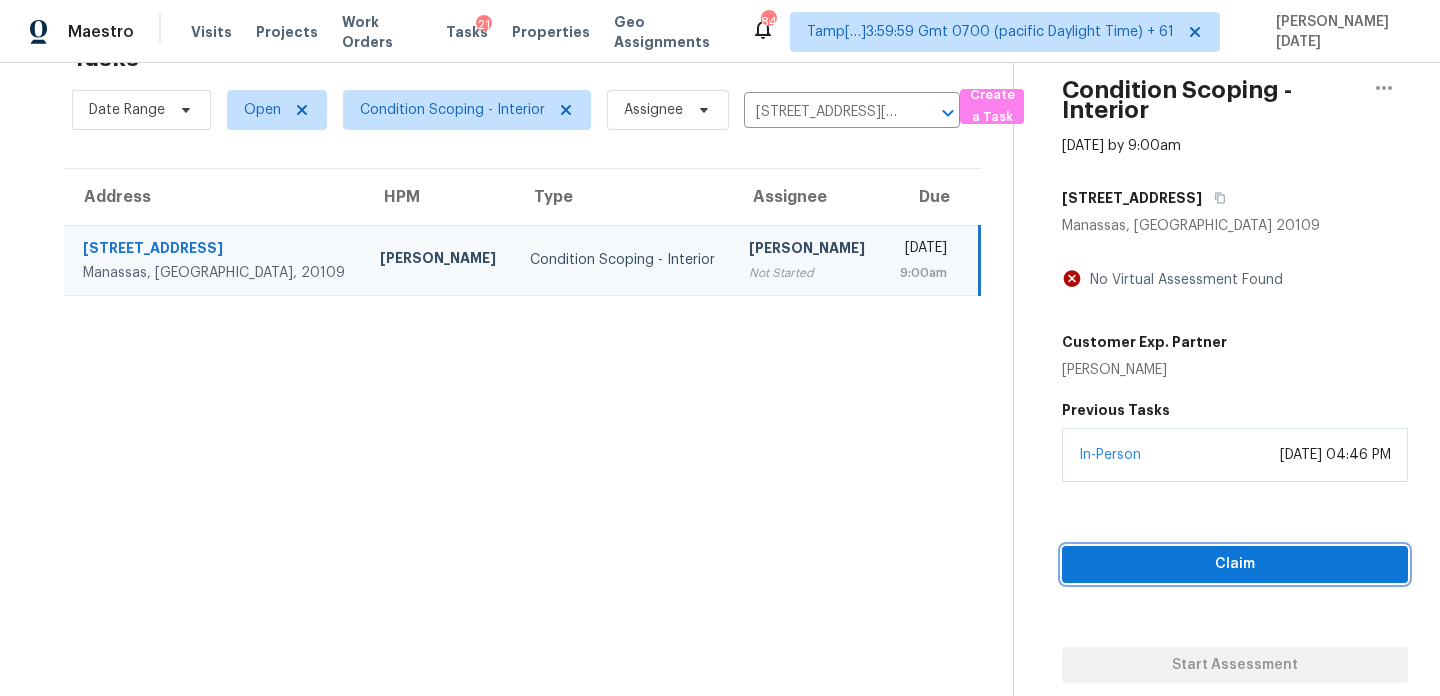 click on "Claim" at bounding box center [1235, 564] 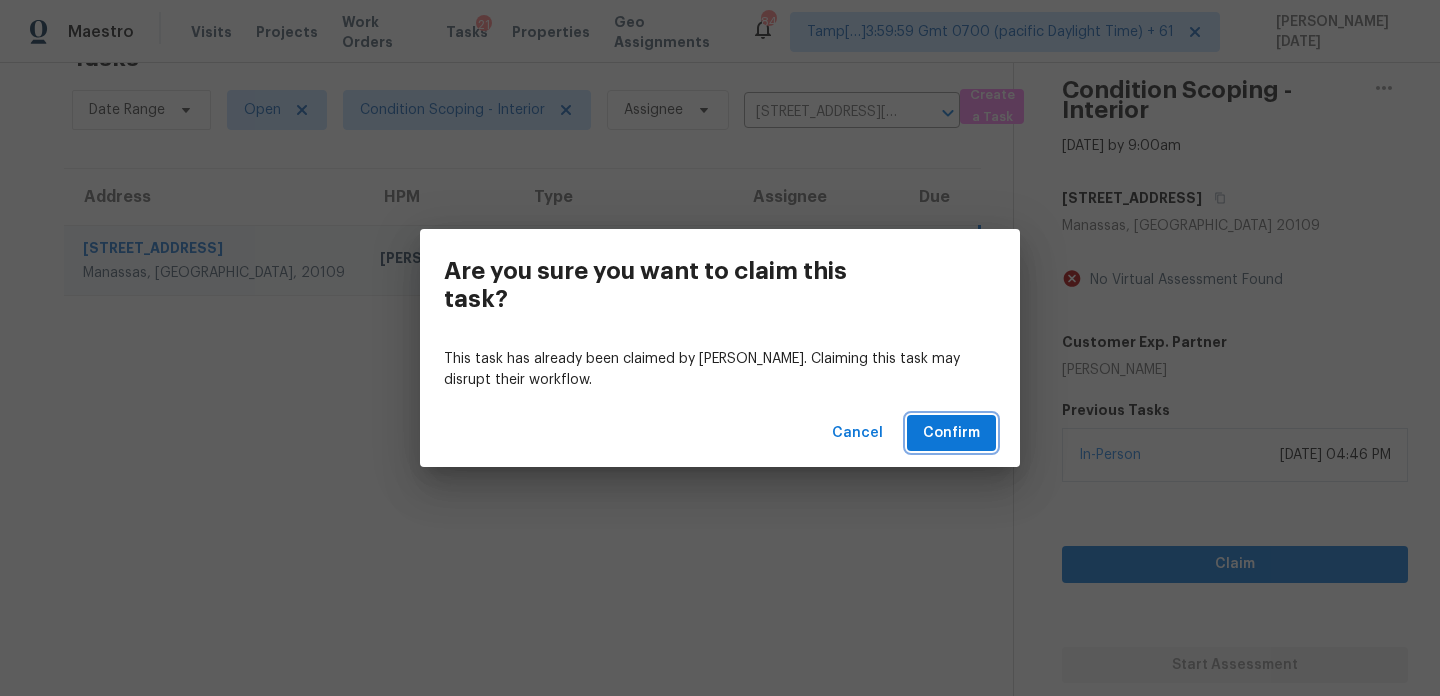 click on "Confirm" at bounding box center [951, 433] 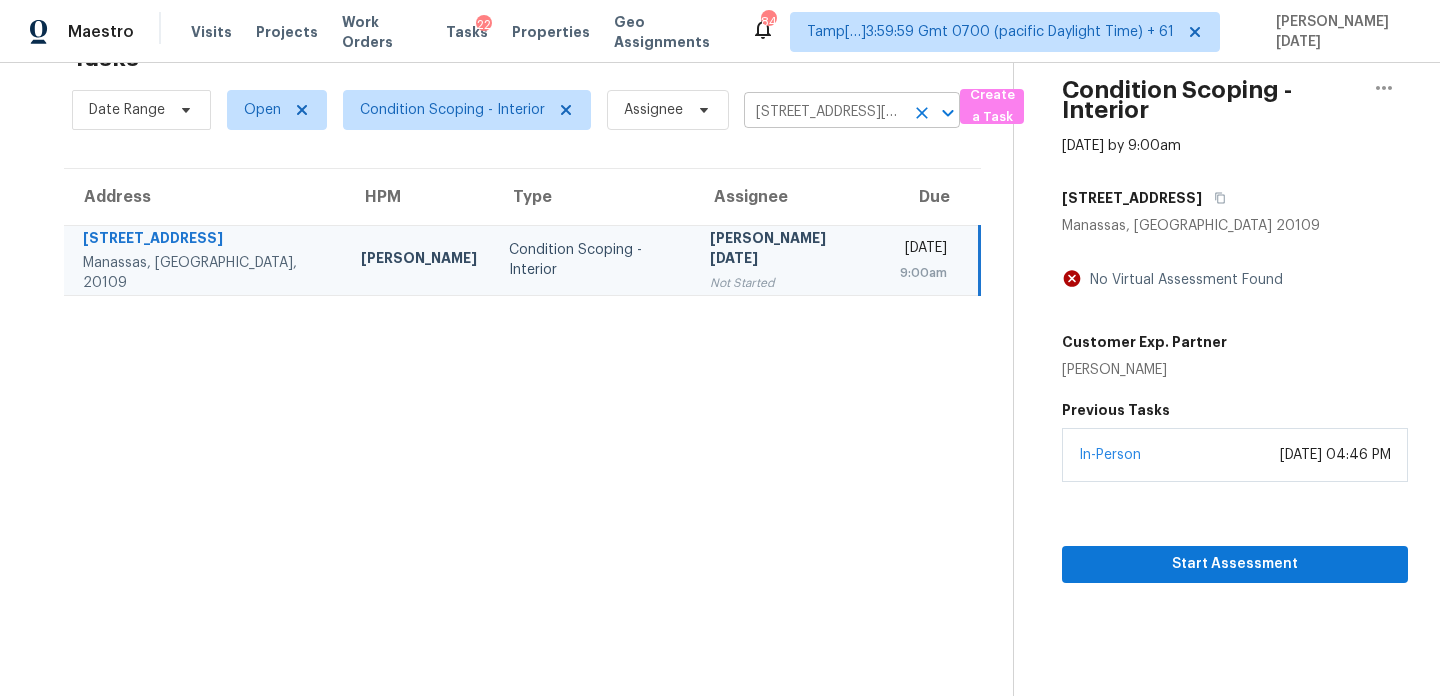 click 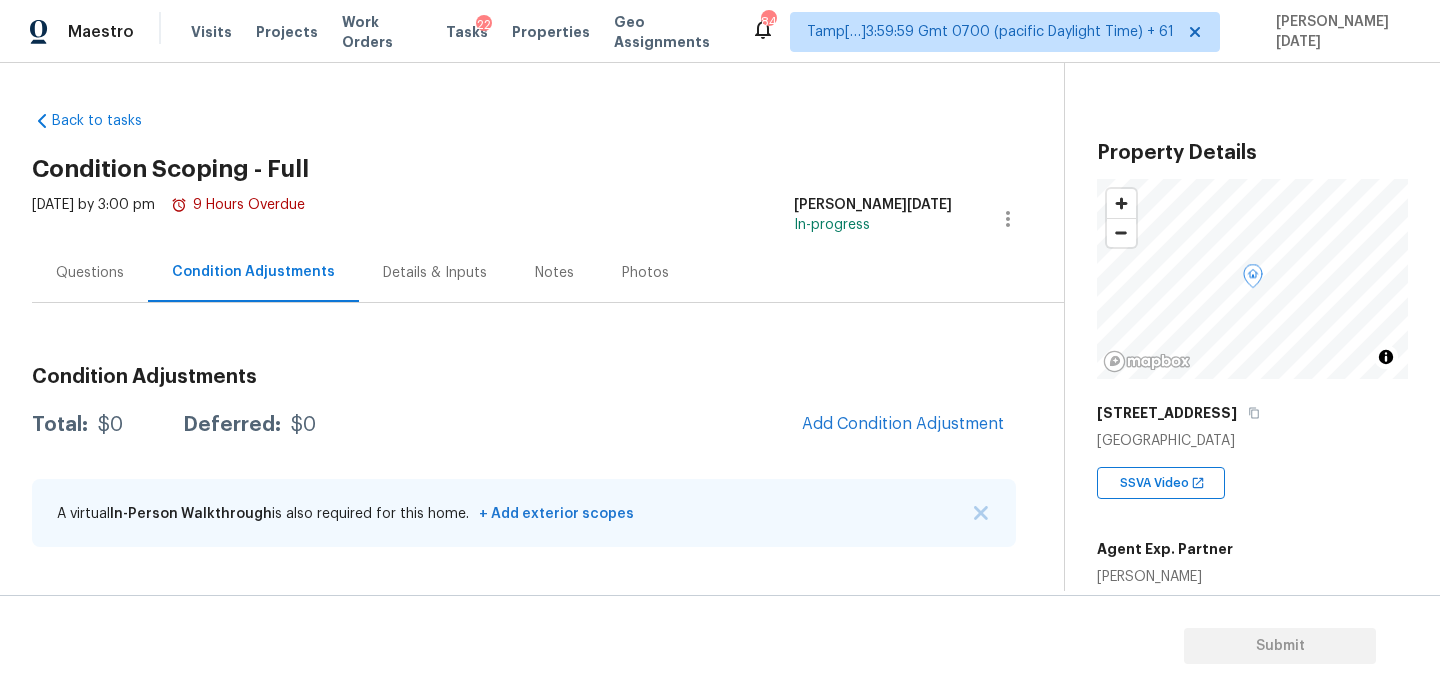 scroll, scrollTop: 0, scrollLeft: 0, axis: both 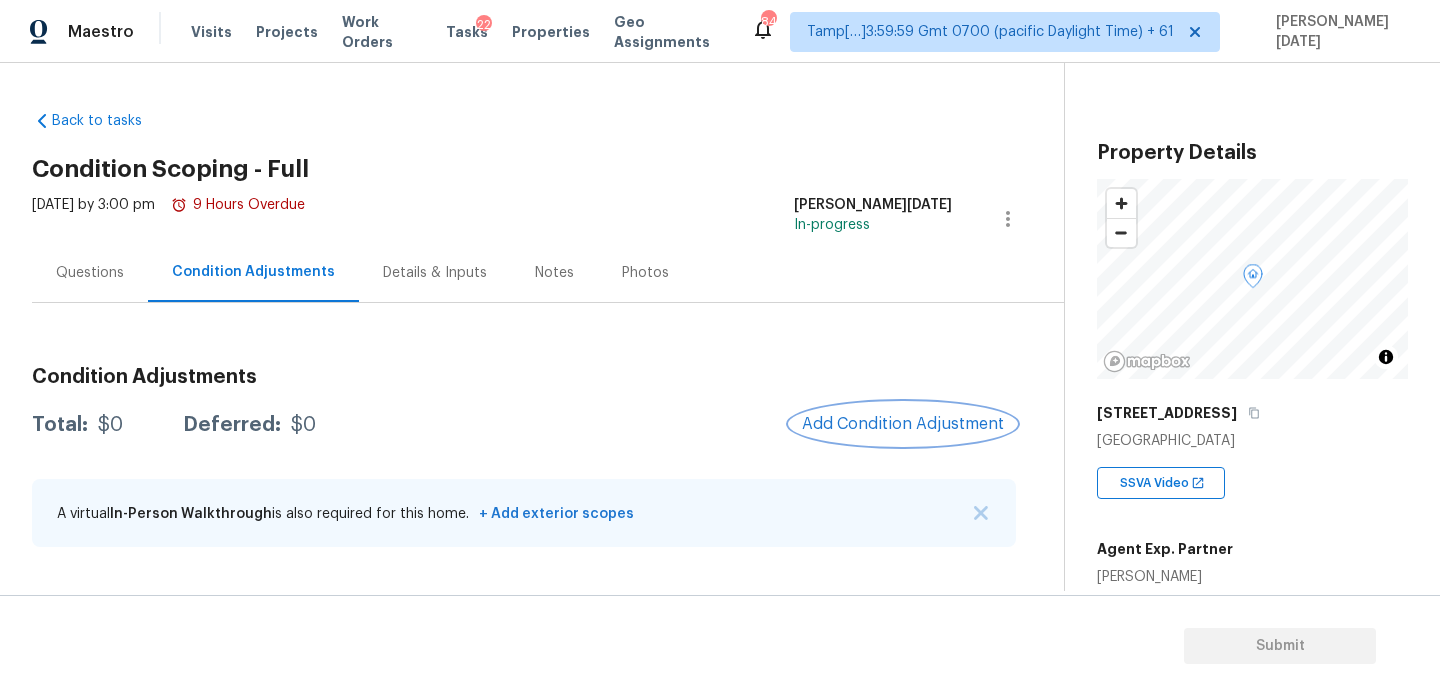 click on "Add Condition Adjustment" at bounding box center [903, 424] 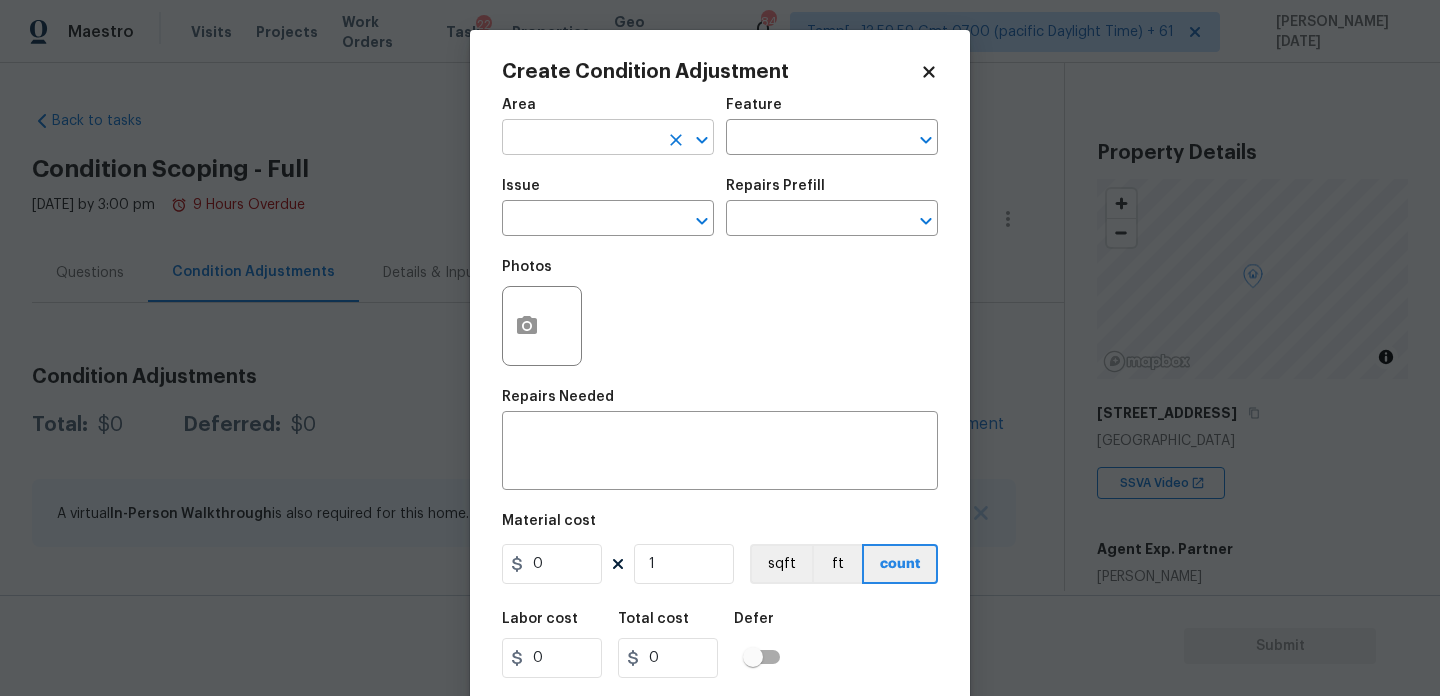 click at bounding box center (580, 139) 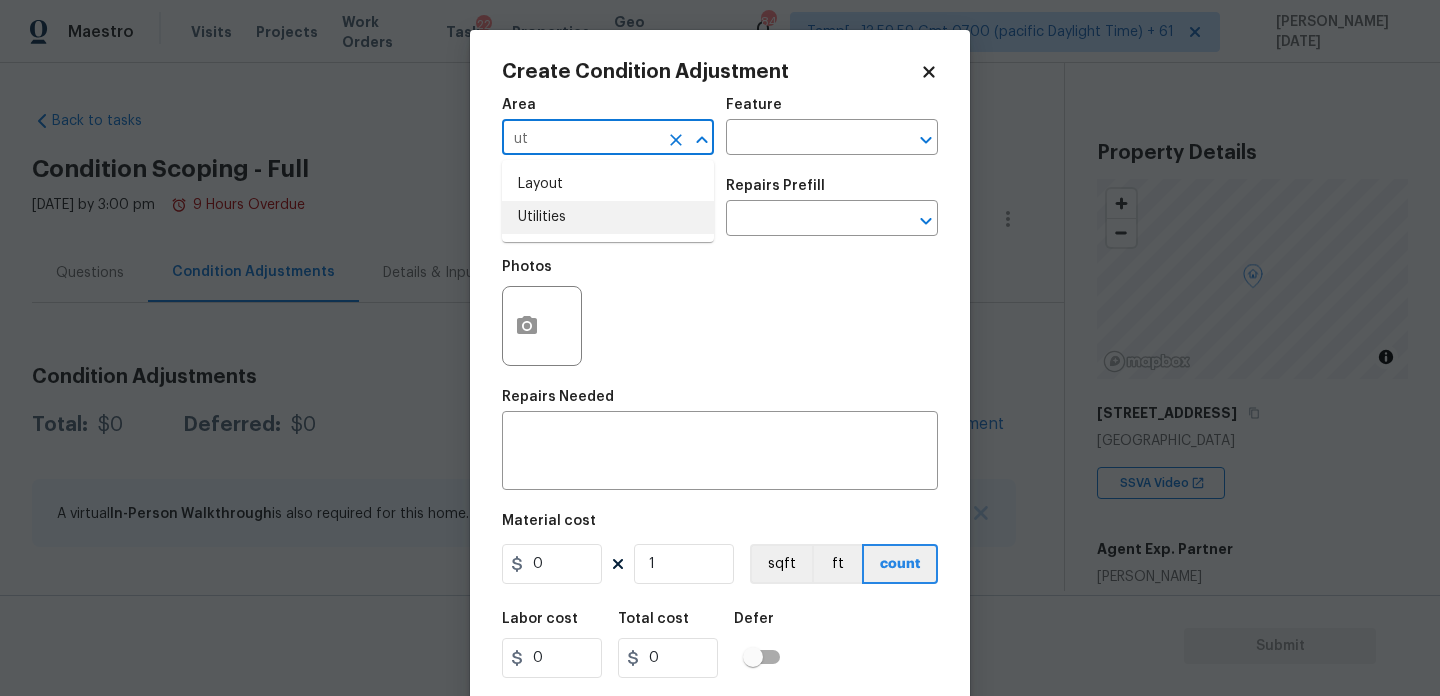 click on "Utilities" at bounding box center [608, 217] 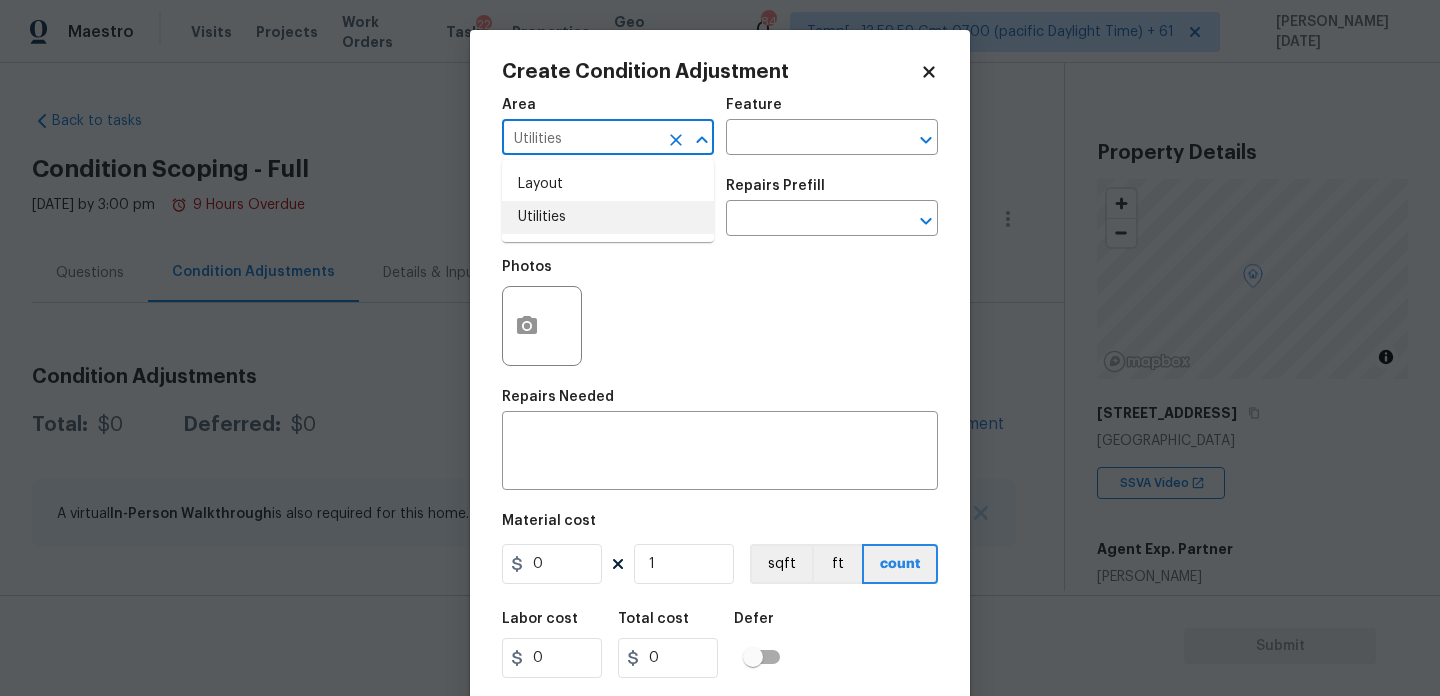 type on "Utilities" 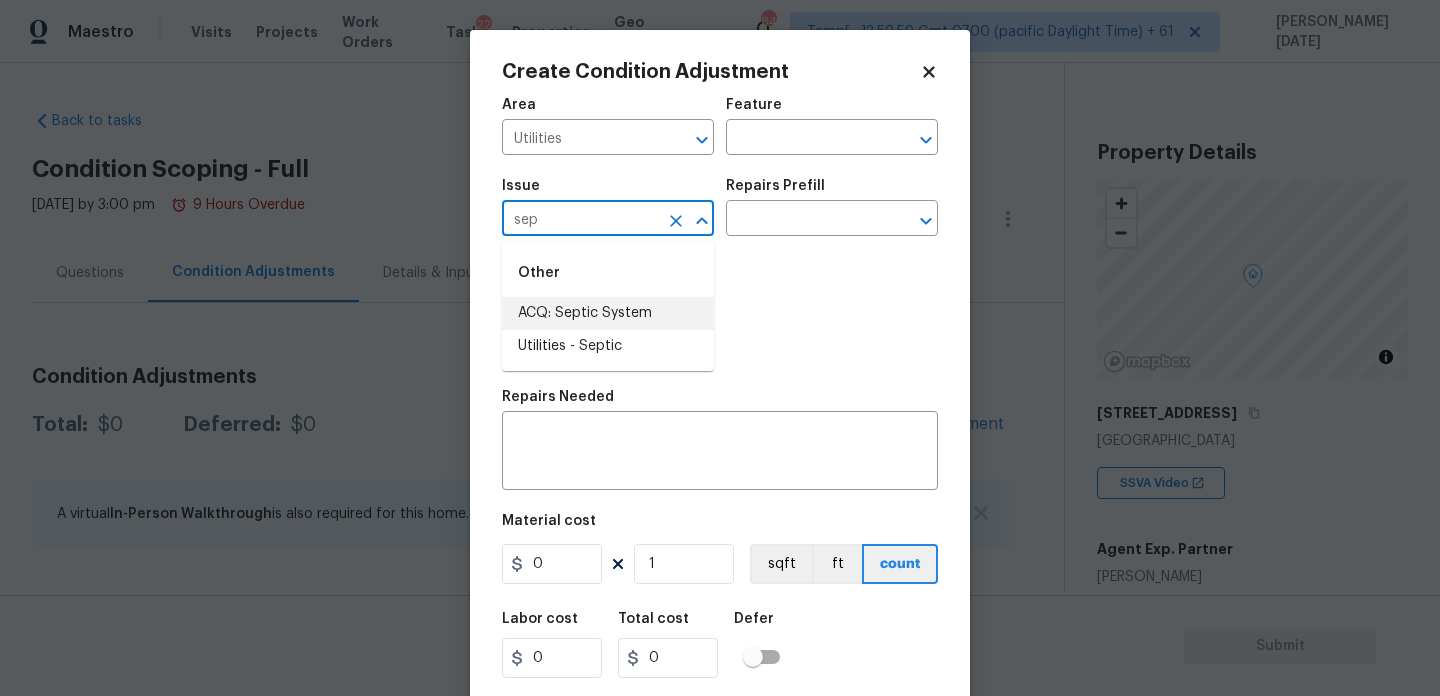 click on "ACQ: Septic System" at bounding box center (608, 313) 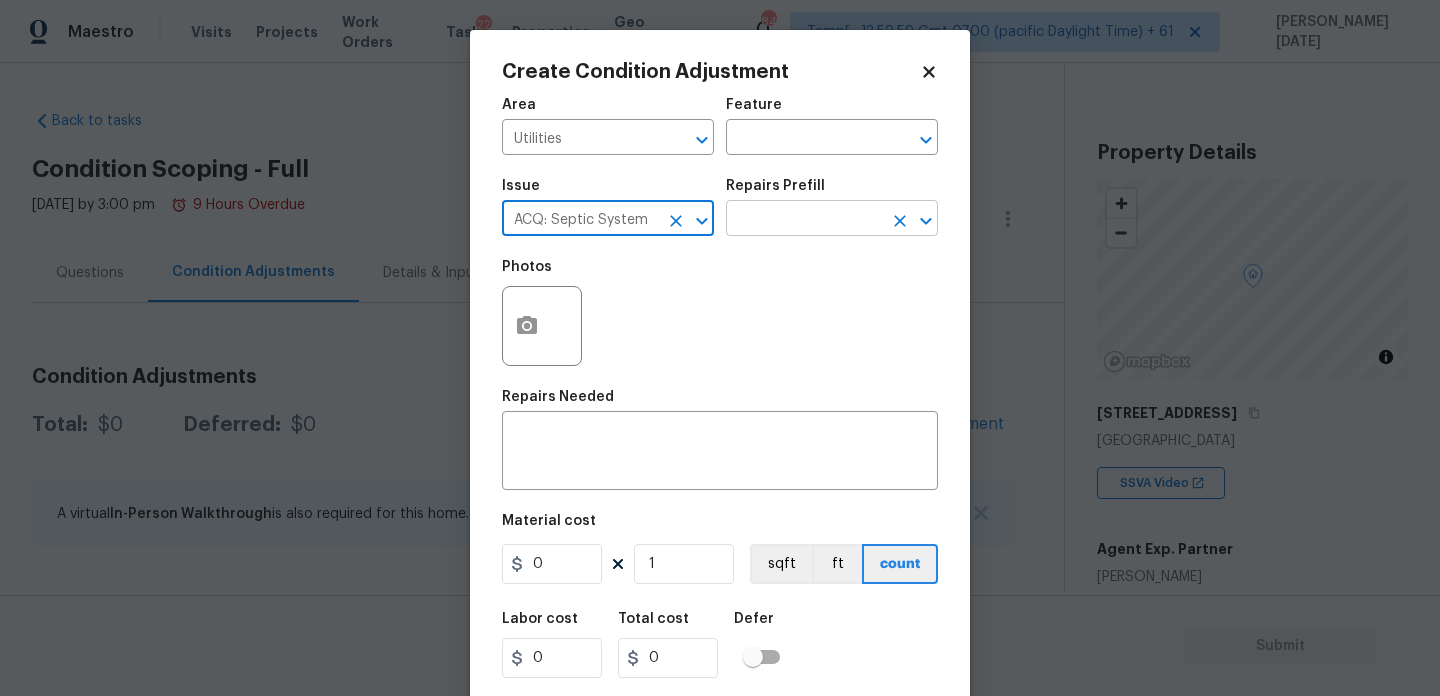 type on "ACQ: Septic System" 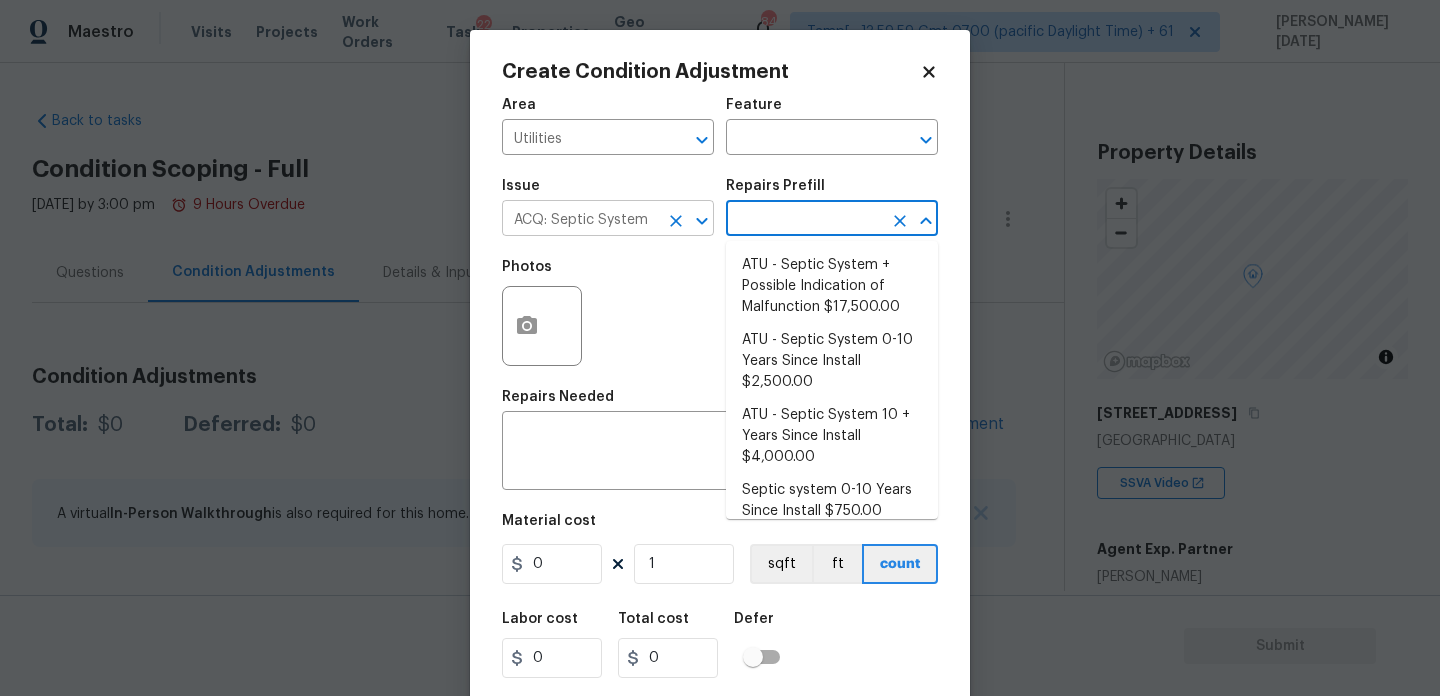 click 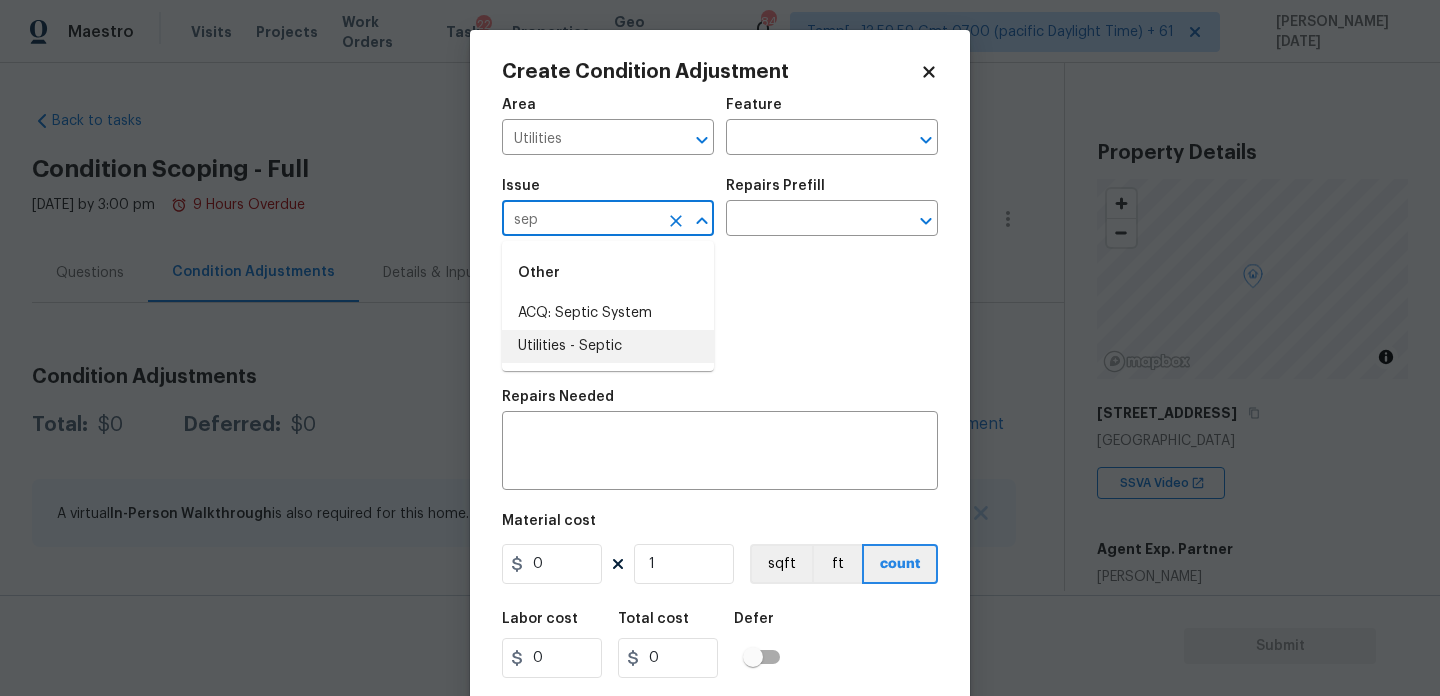 click on "Utilities - Septic" at bounding box center [608, 346] 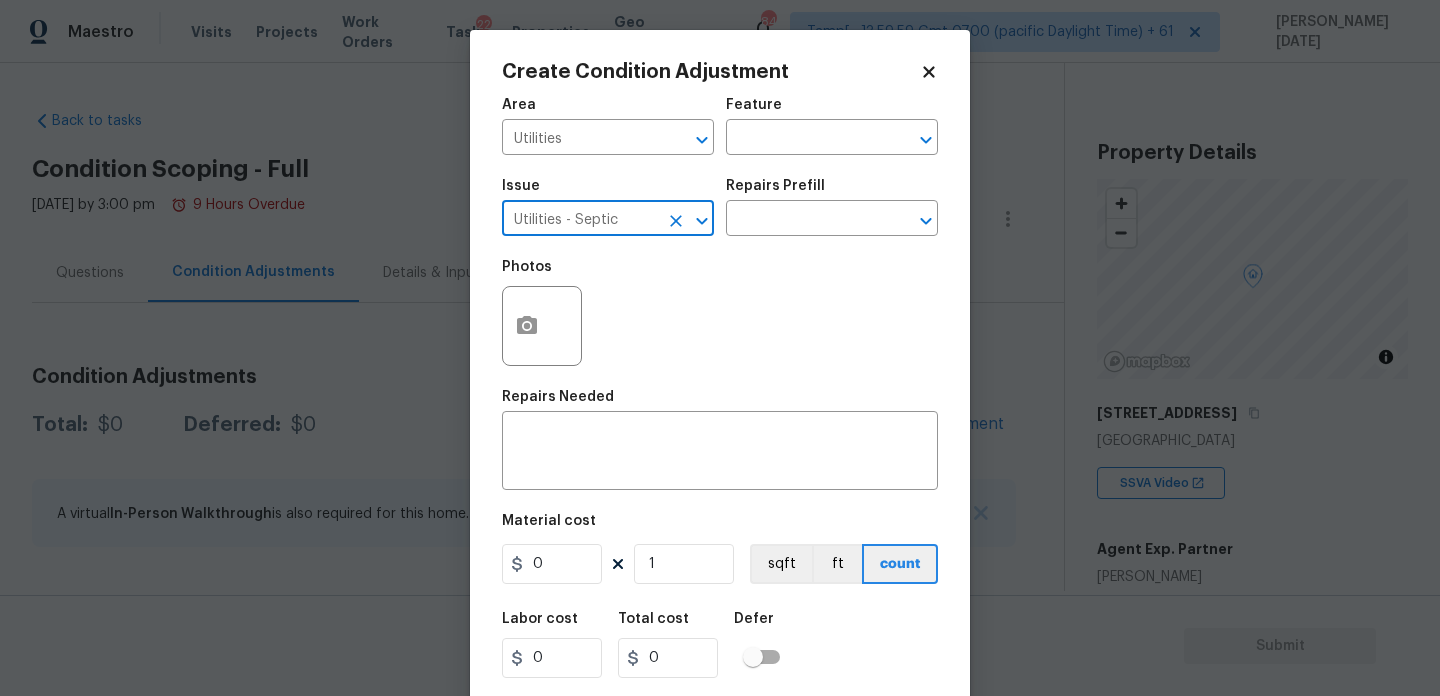 type on "Utilities - Septic" 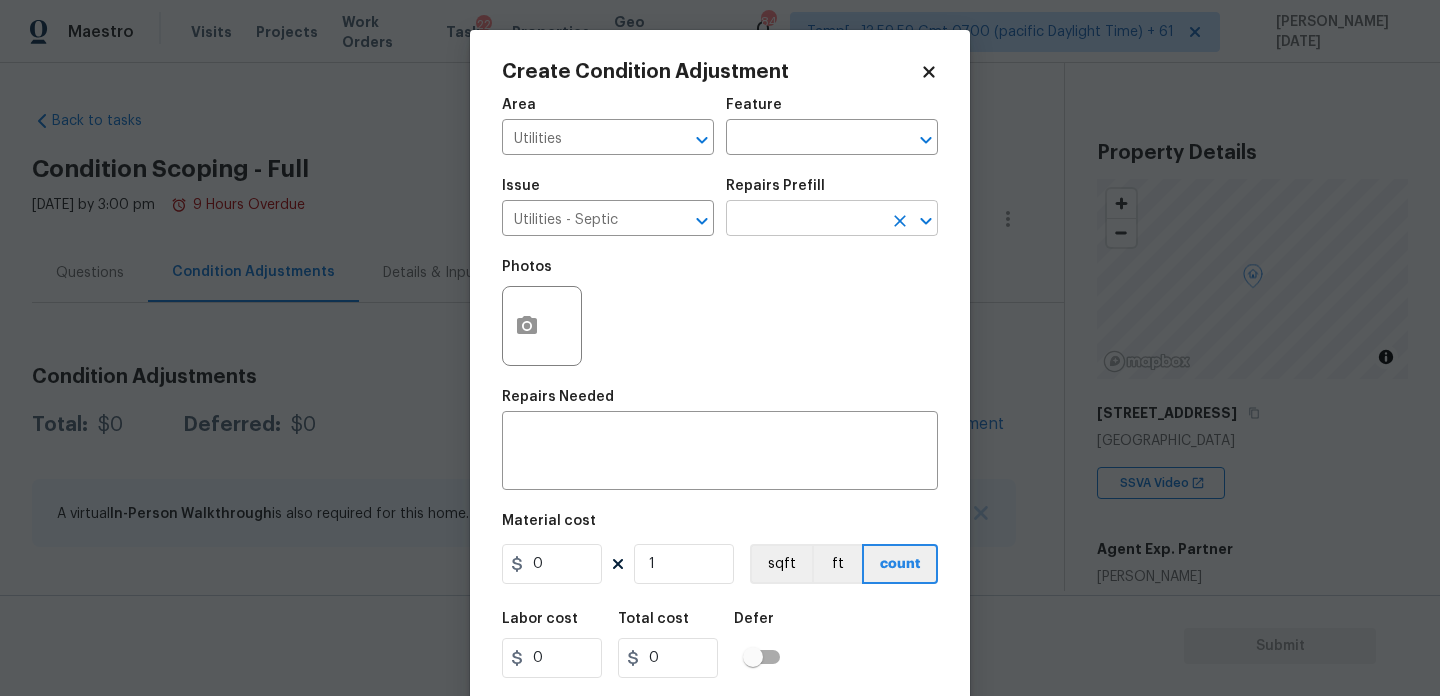 click at bounding box center [804, 220] 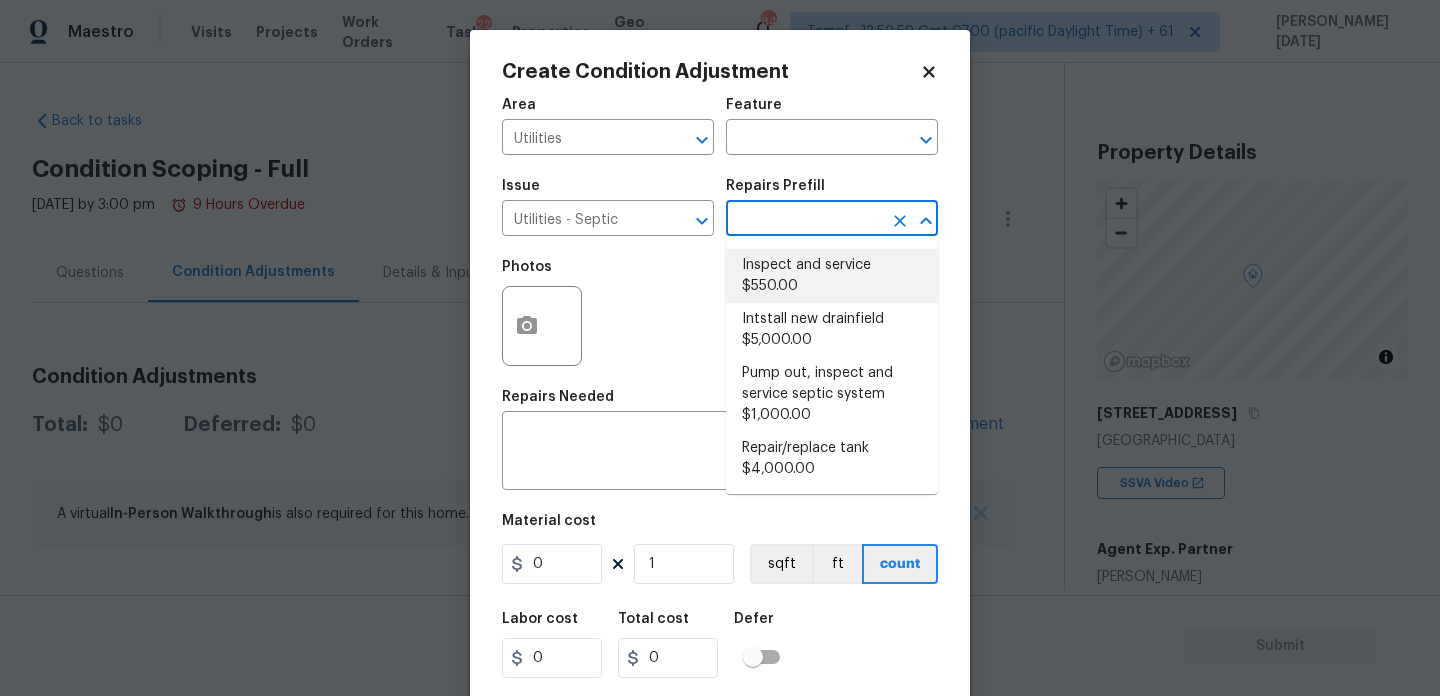 click on "Inspect and service $550.00" at bounding box center [832, 276] 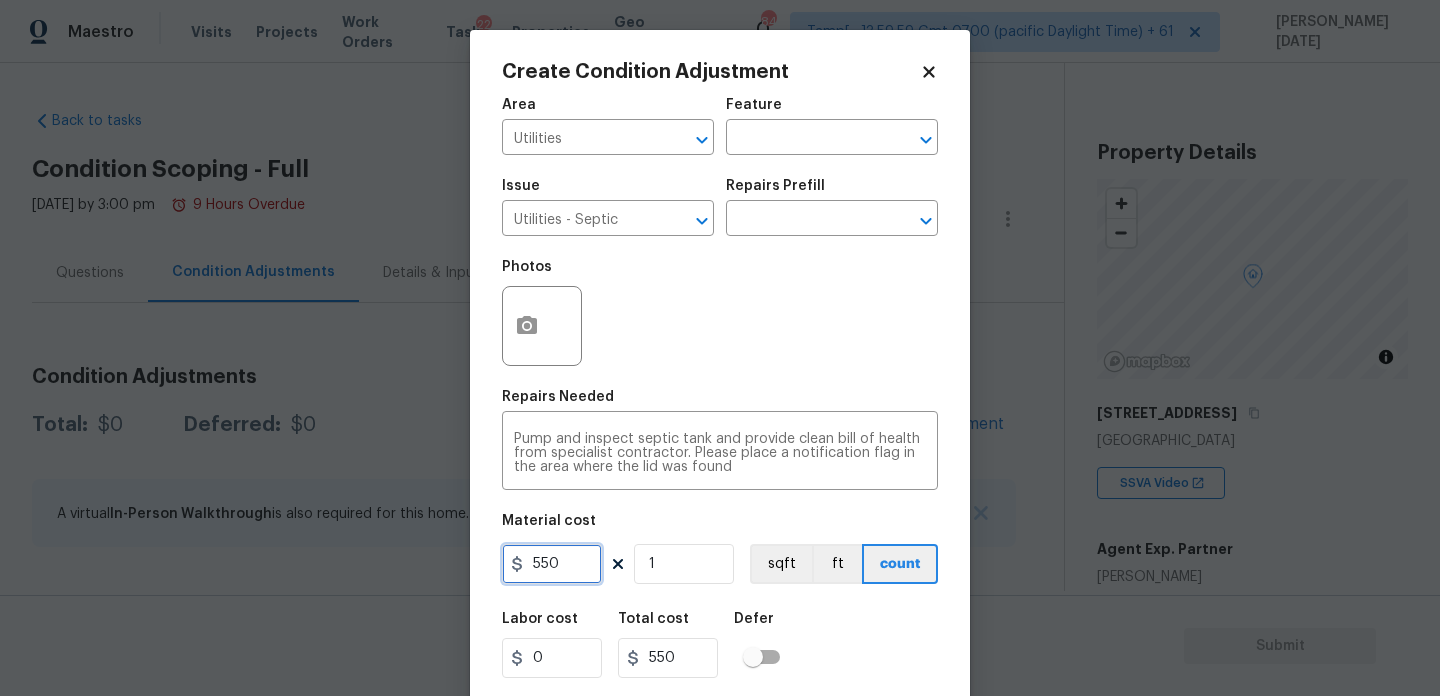 drag, startPoint x: 592, startPoint y: 560, endPoint x: 322, endPoint y: 555, distance: 270.0463 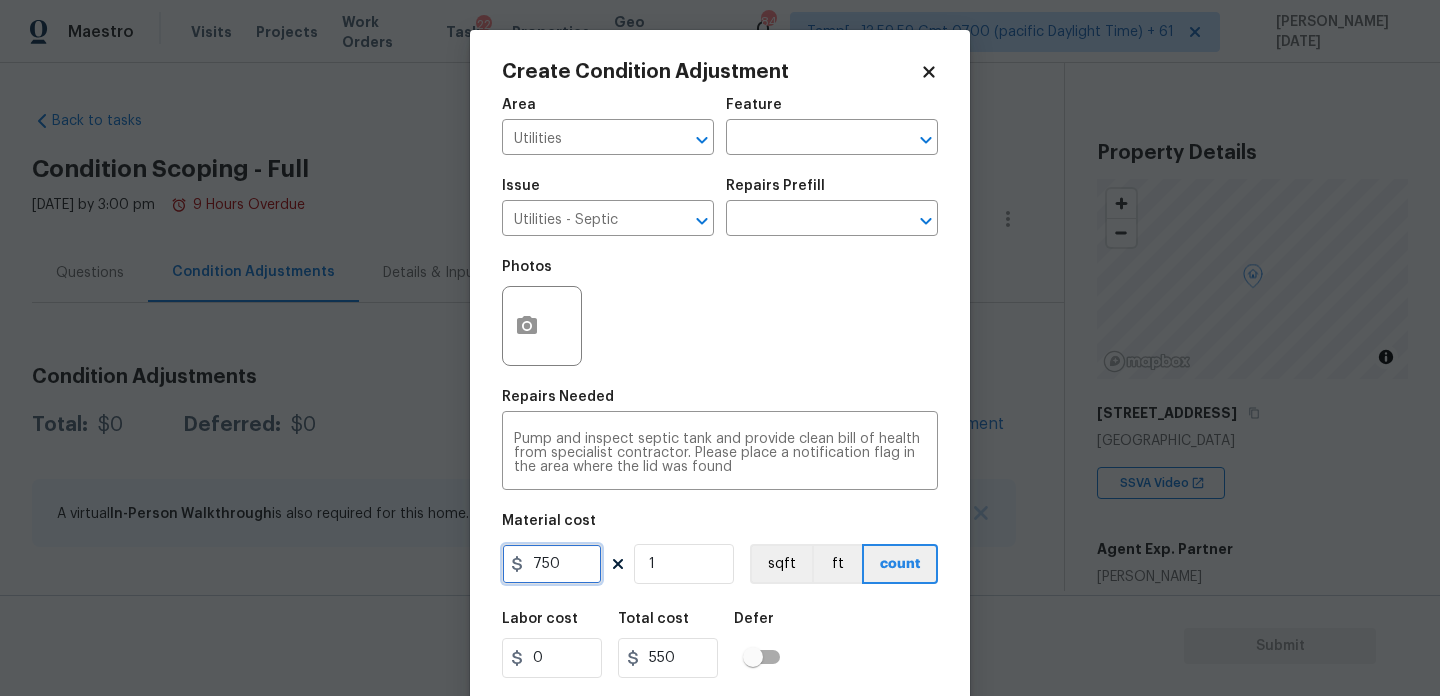 type on "750" 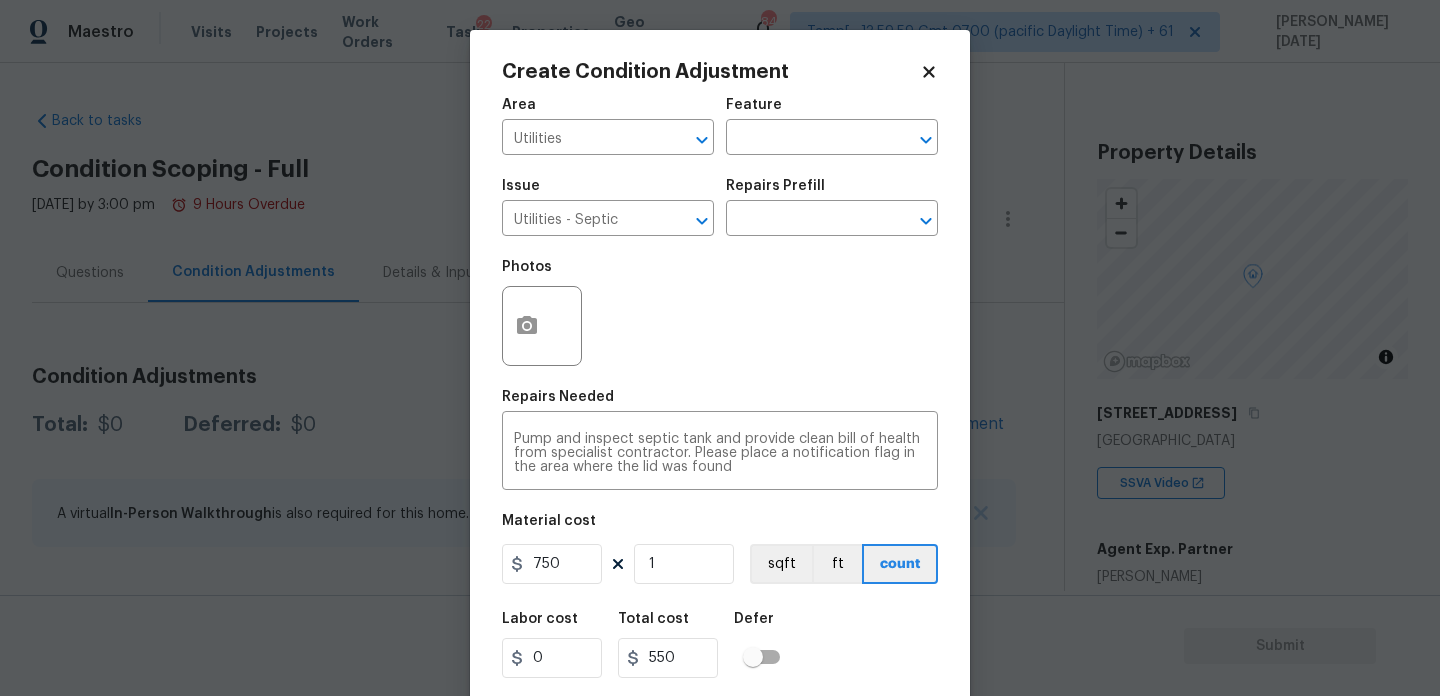 click on "Photos" at bounding box center (720, 313) 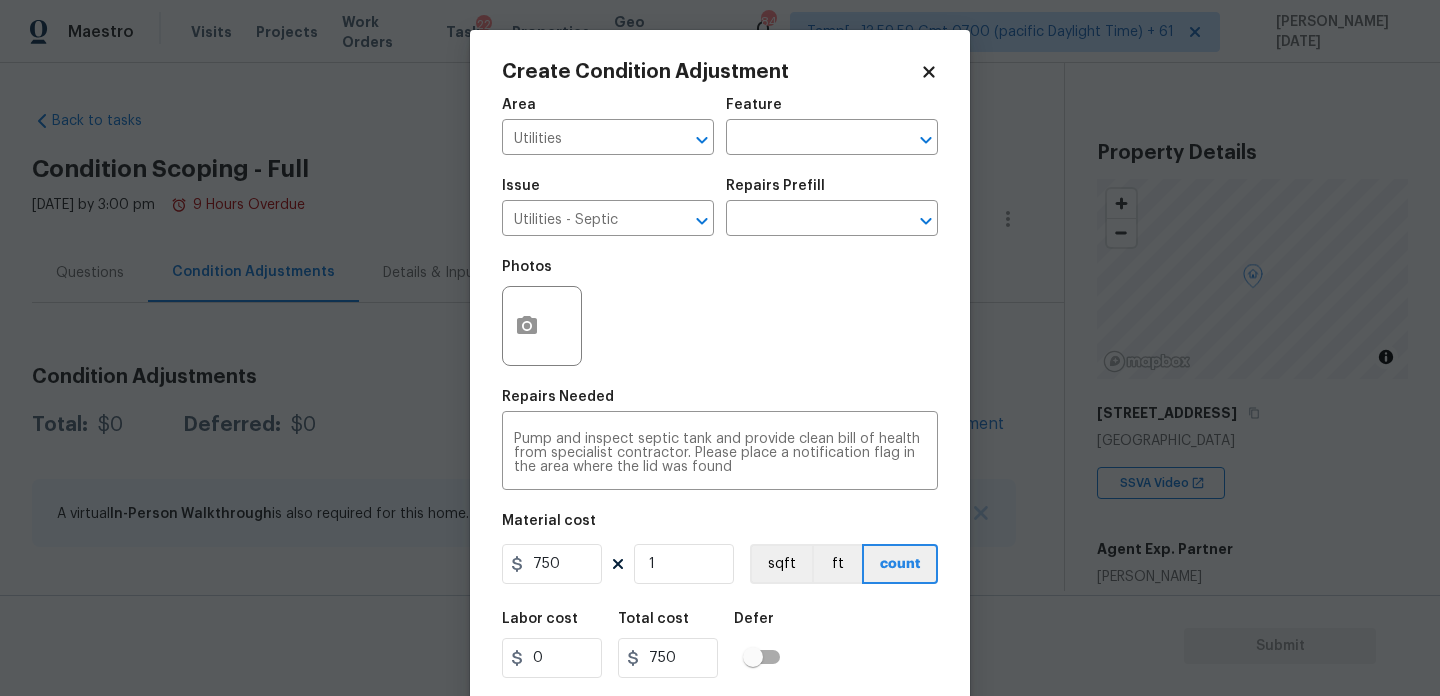 scroll, scrollTop: 51, scrollLeft: 0, axis: vertical 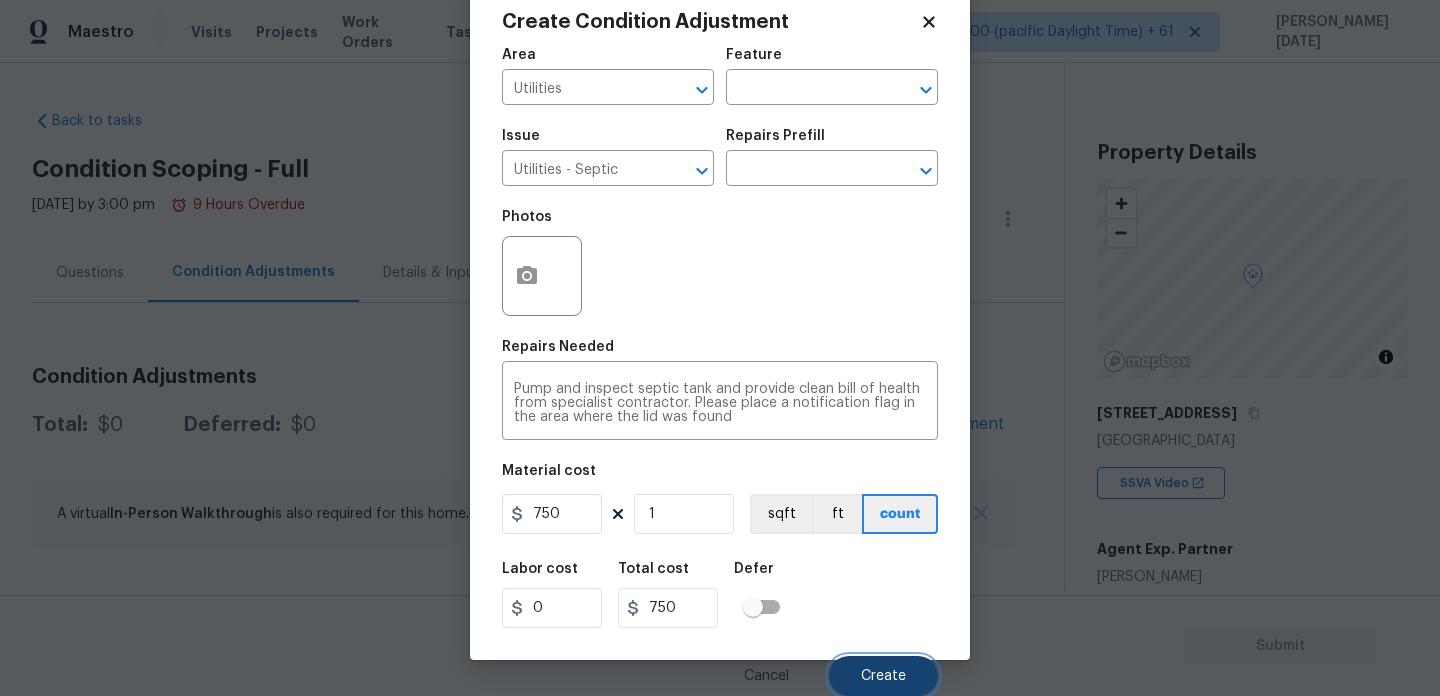 click on "Create" at bounding box center (883, 676) 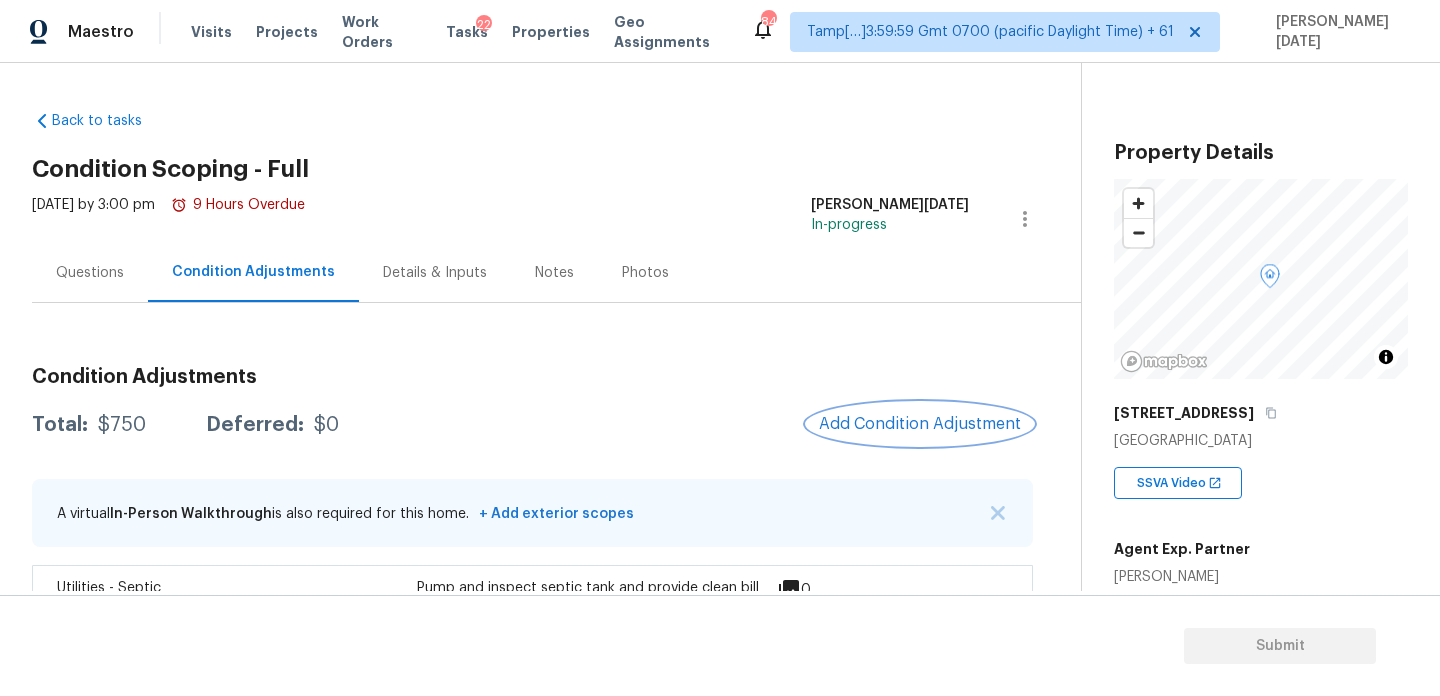 scroll, scrollTop: 0, scrollLeft: 0, axis: both 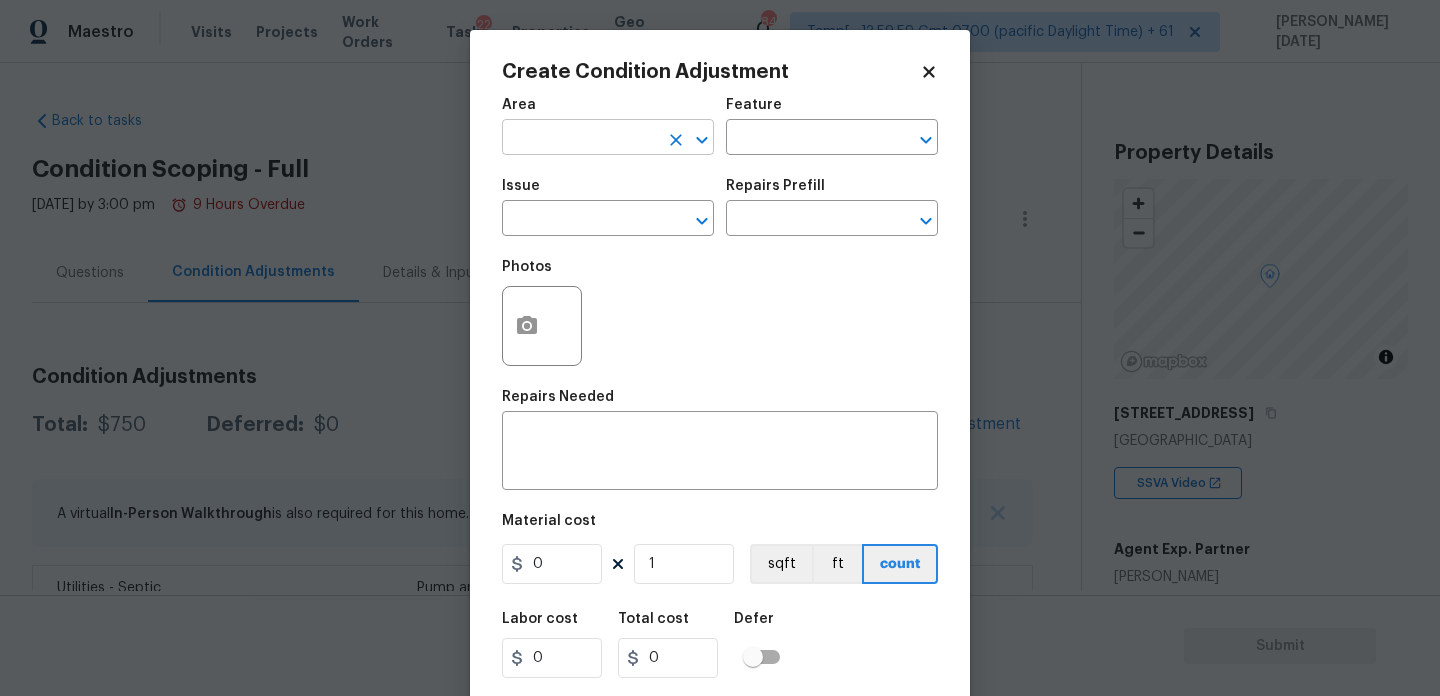 click at bounding box center (580, 139) 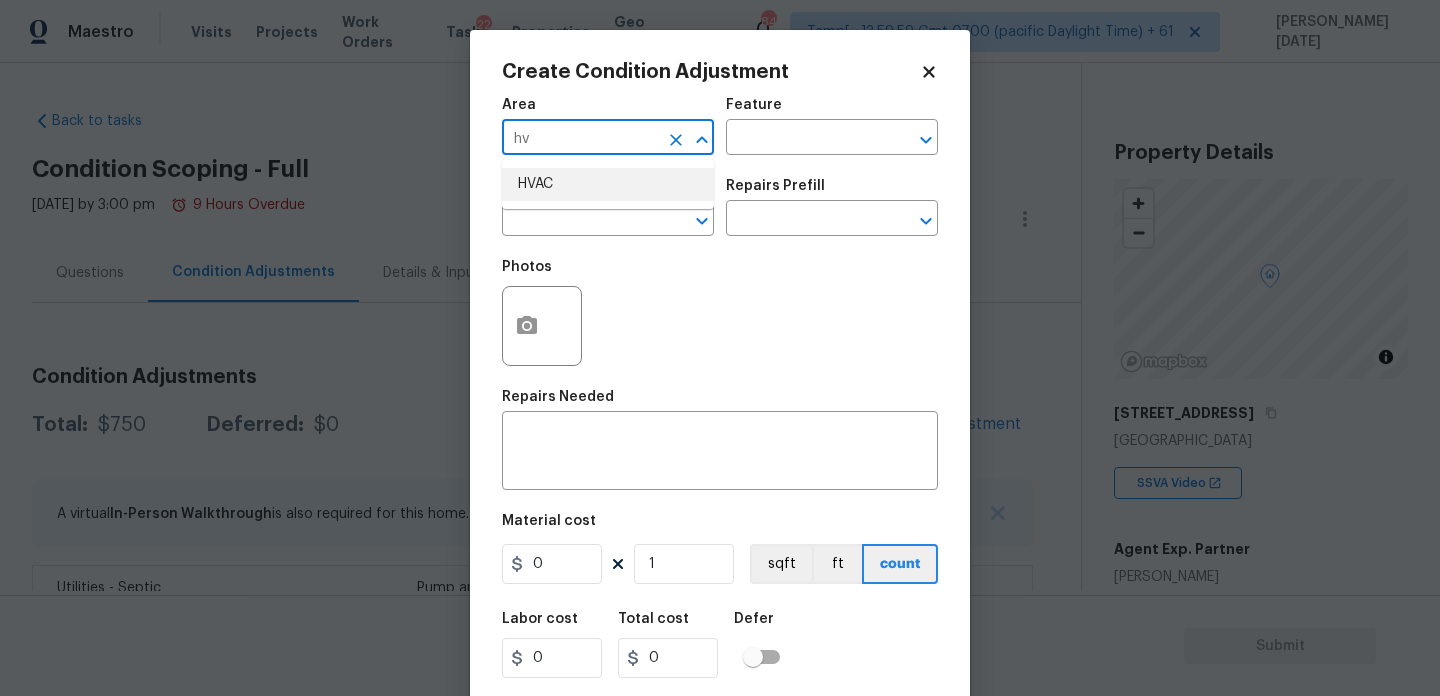 click on "HVAC" at bounding box center [608, 184] 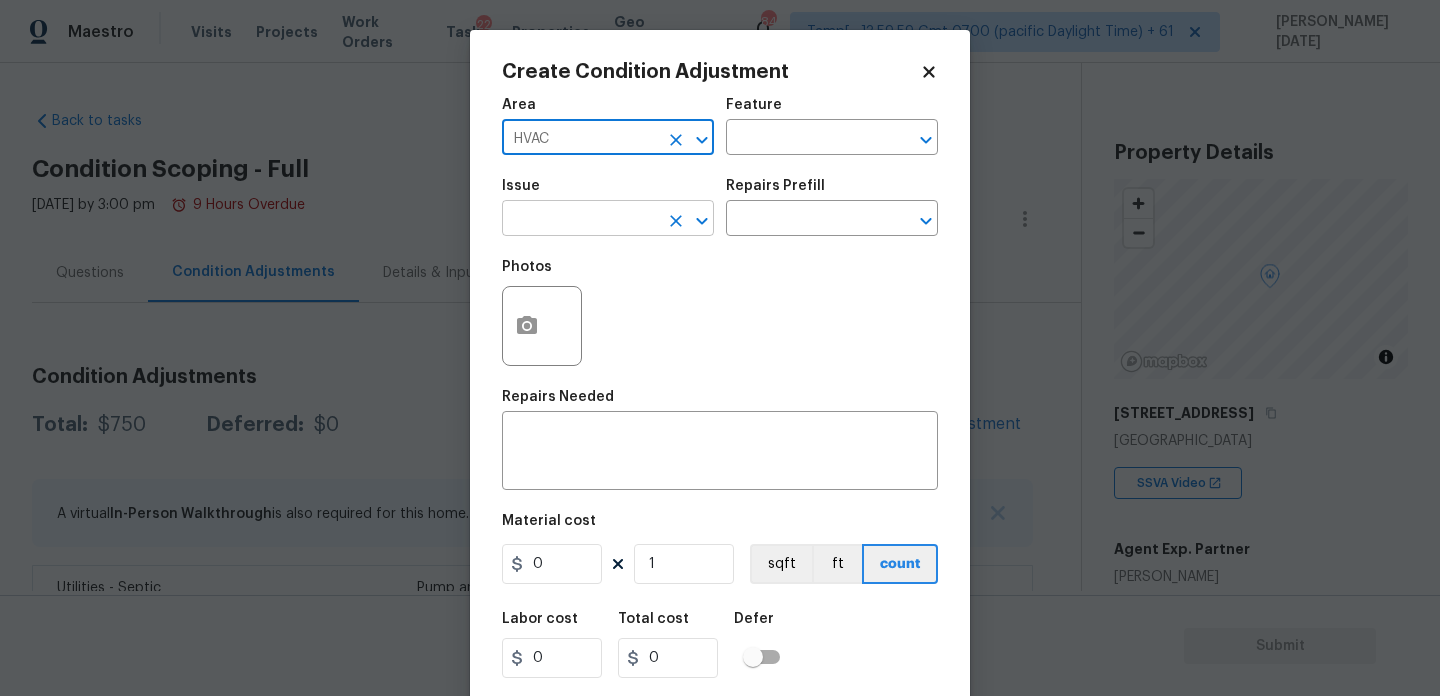 type on "HVAC" 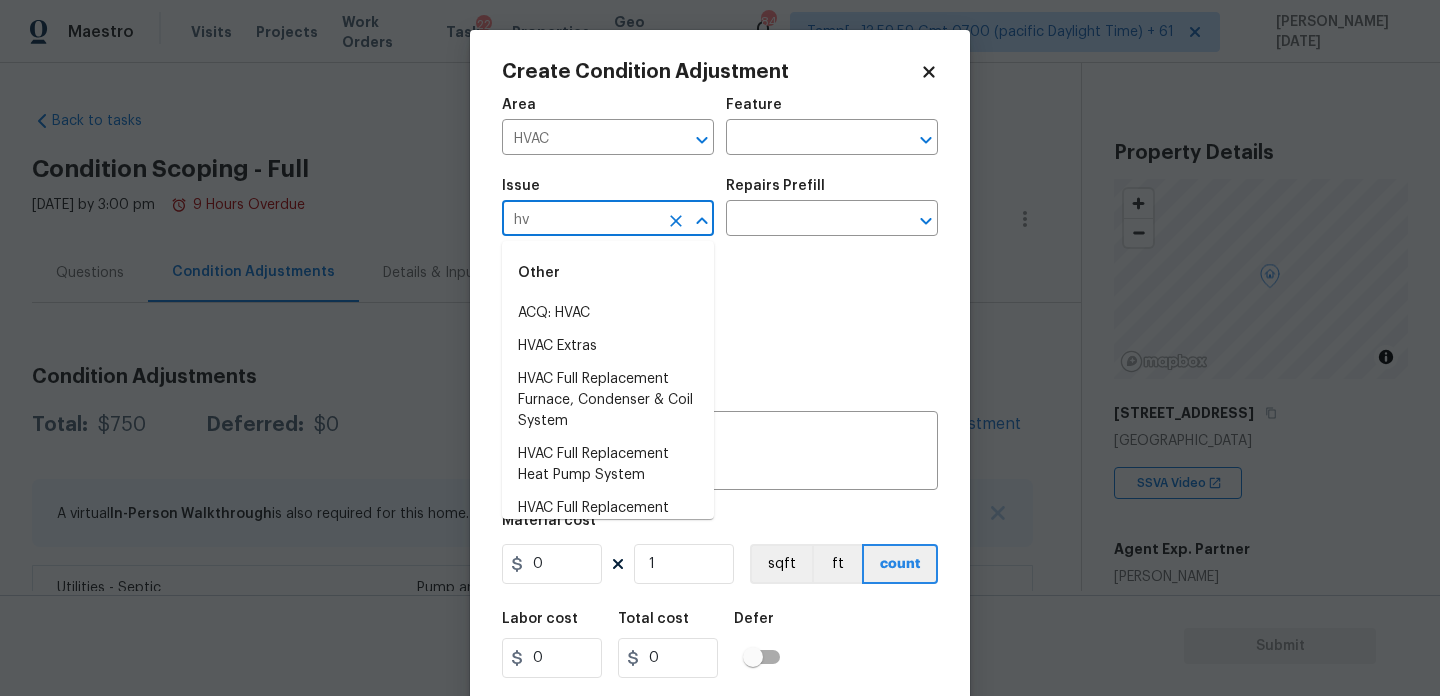 click on "Other" at bounding box center (608, 273) 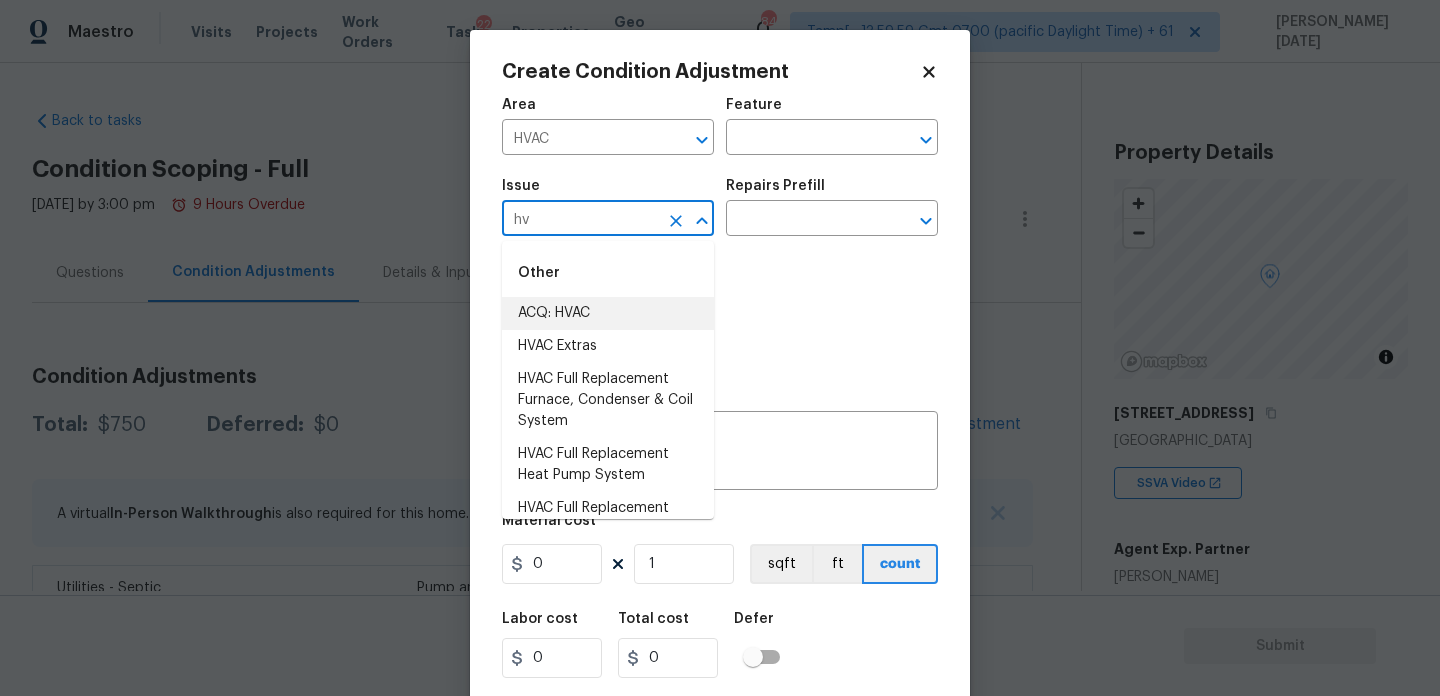 click on "ACQ: HVAC" at bounding box center [608, 313] 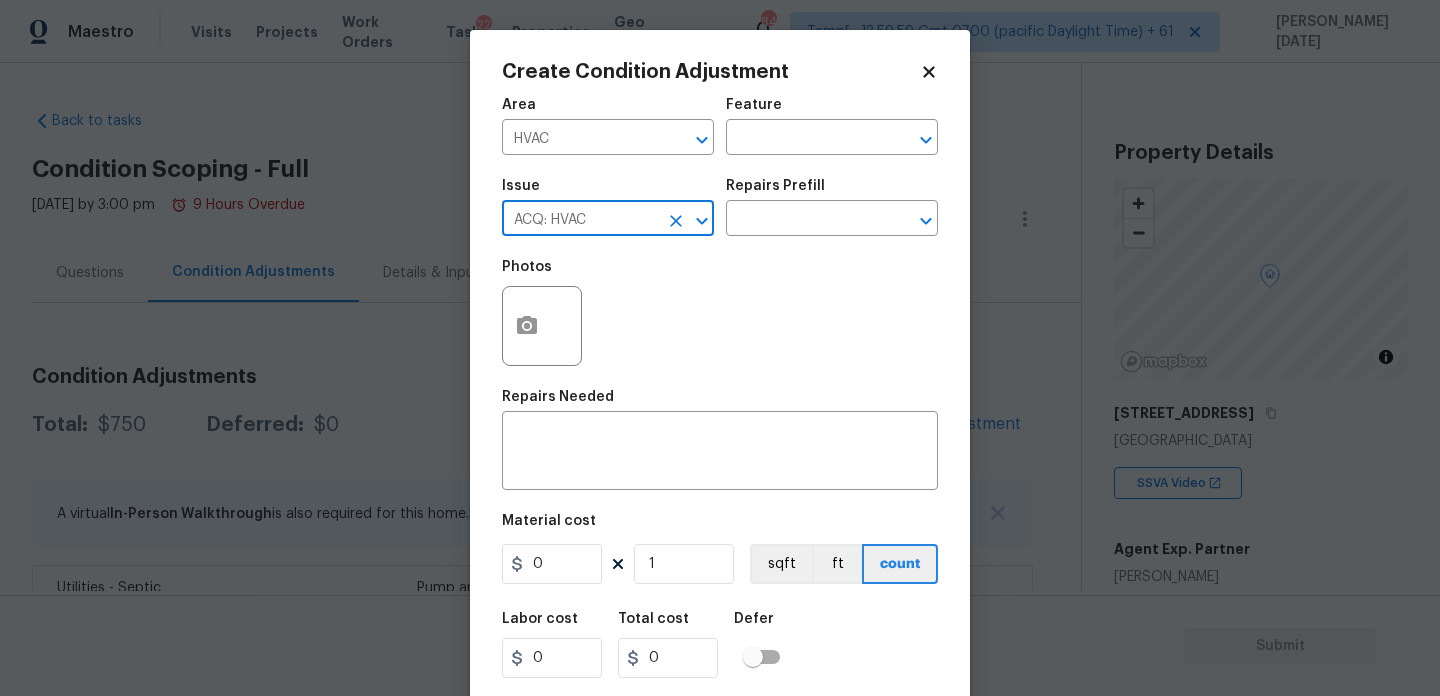 type on "ACQ: HVAC" 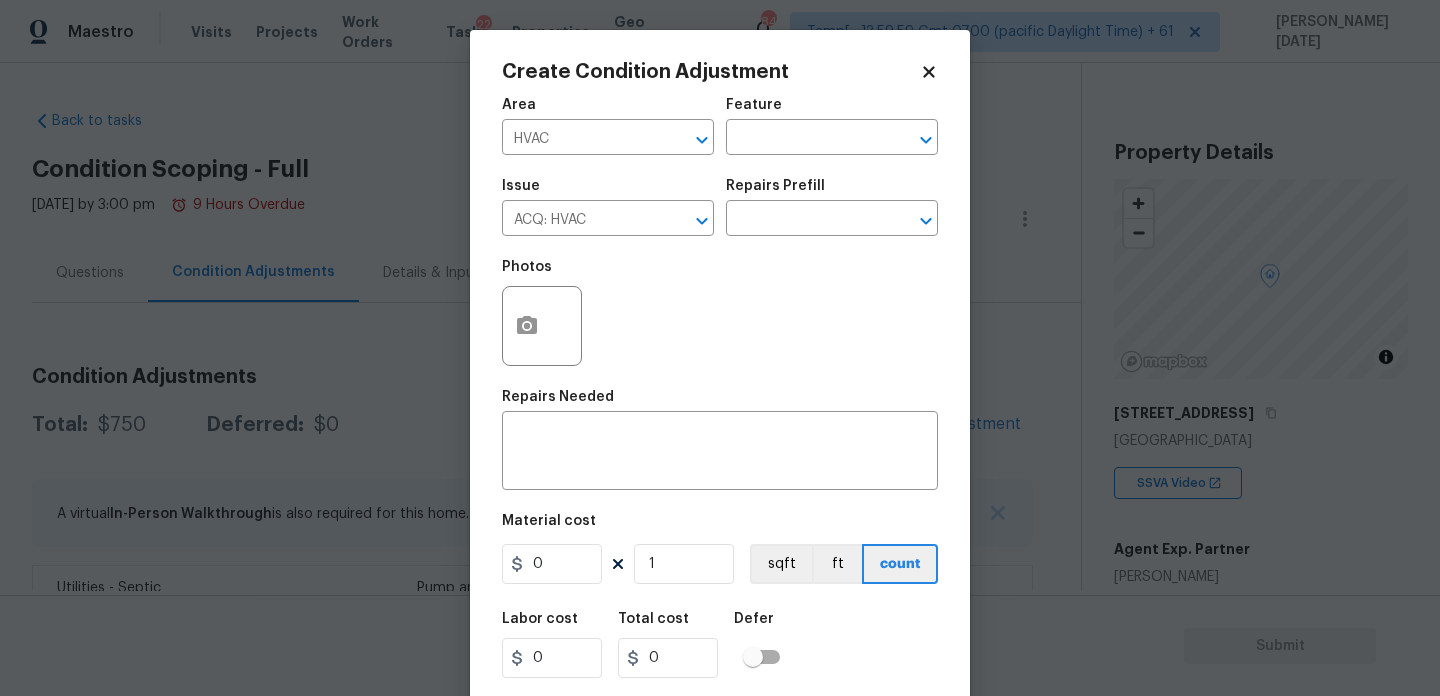 click on "Issue ACQ: HVAC ​ Repairs Prefill ​" at bounding box center [720, 207] 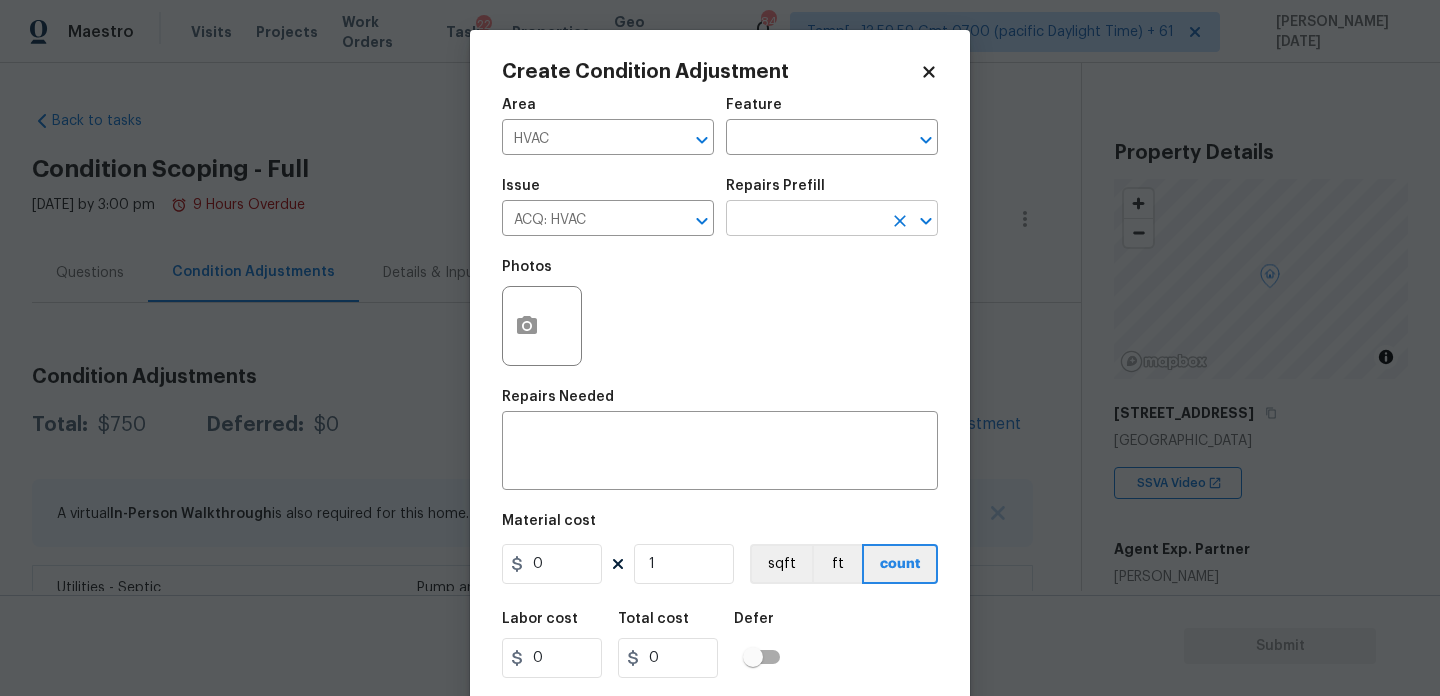 click at bounding box center (804, 220) 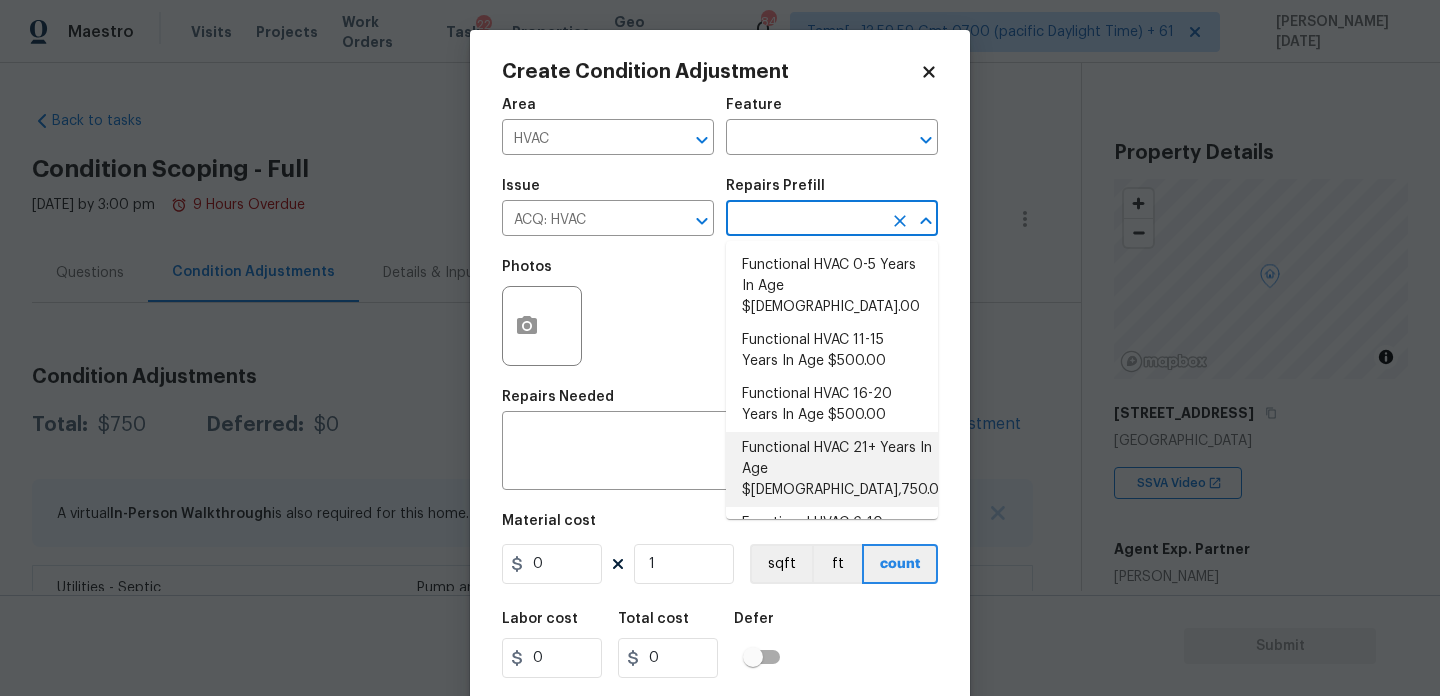 click on "Functional HVAC 21+ Years In Age $5,750.00" at bounding box center (832, 469) 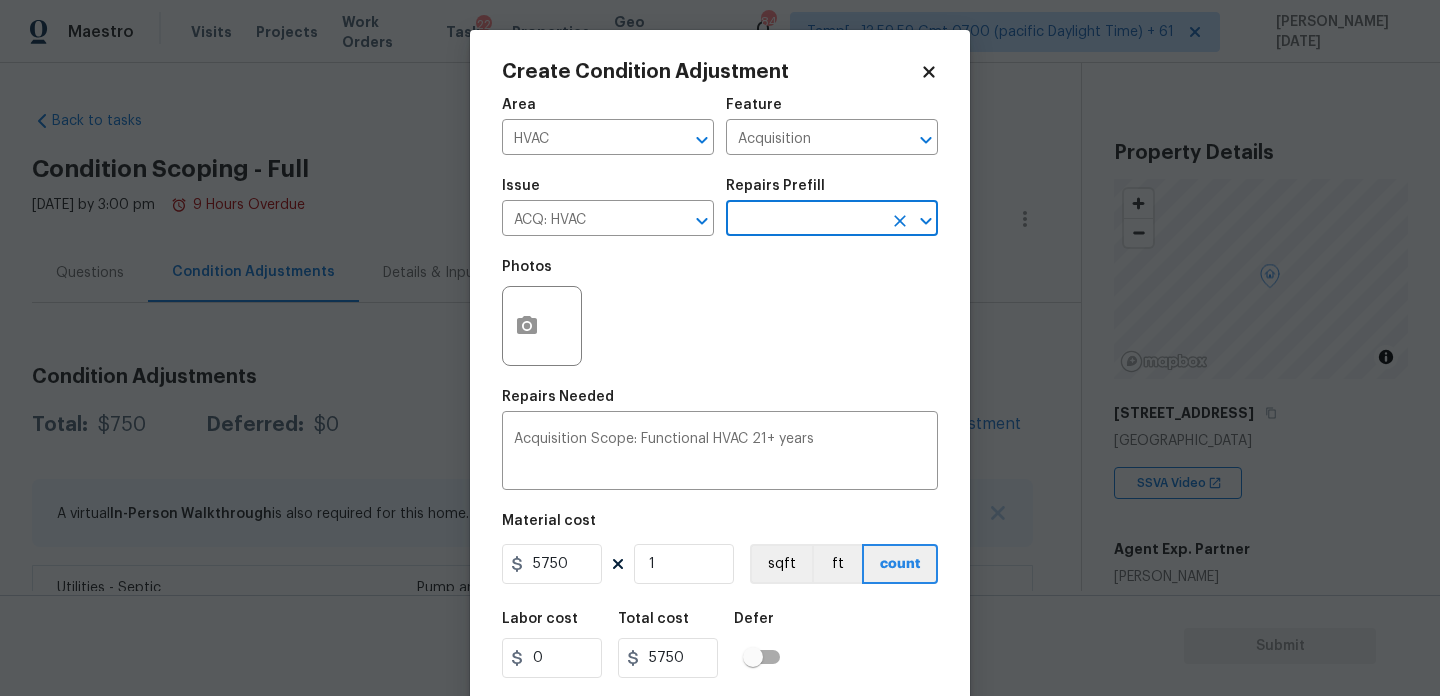 scroll, scrollTop: 51, scrollLeft: 0, axis: vertical 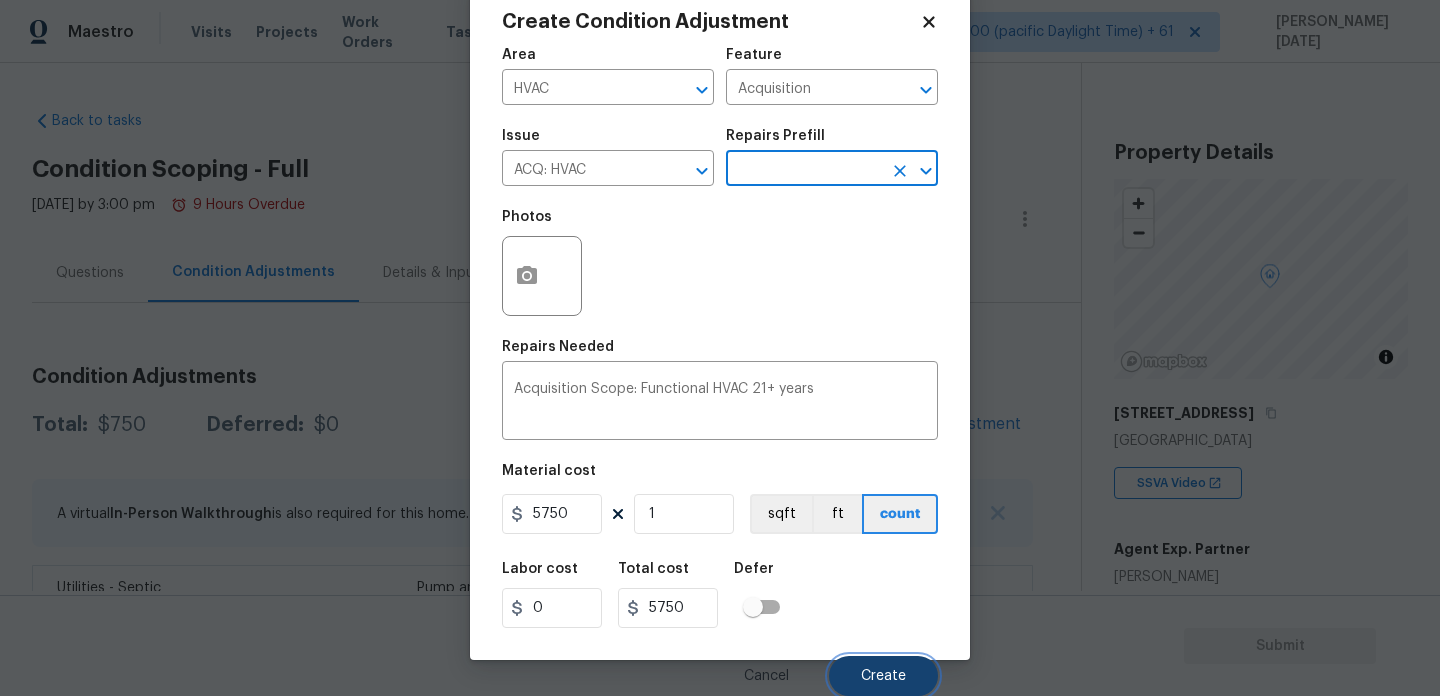 click on "Create" at bounding box center (883, 676) 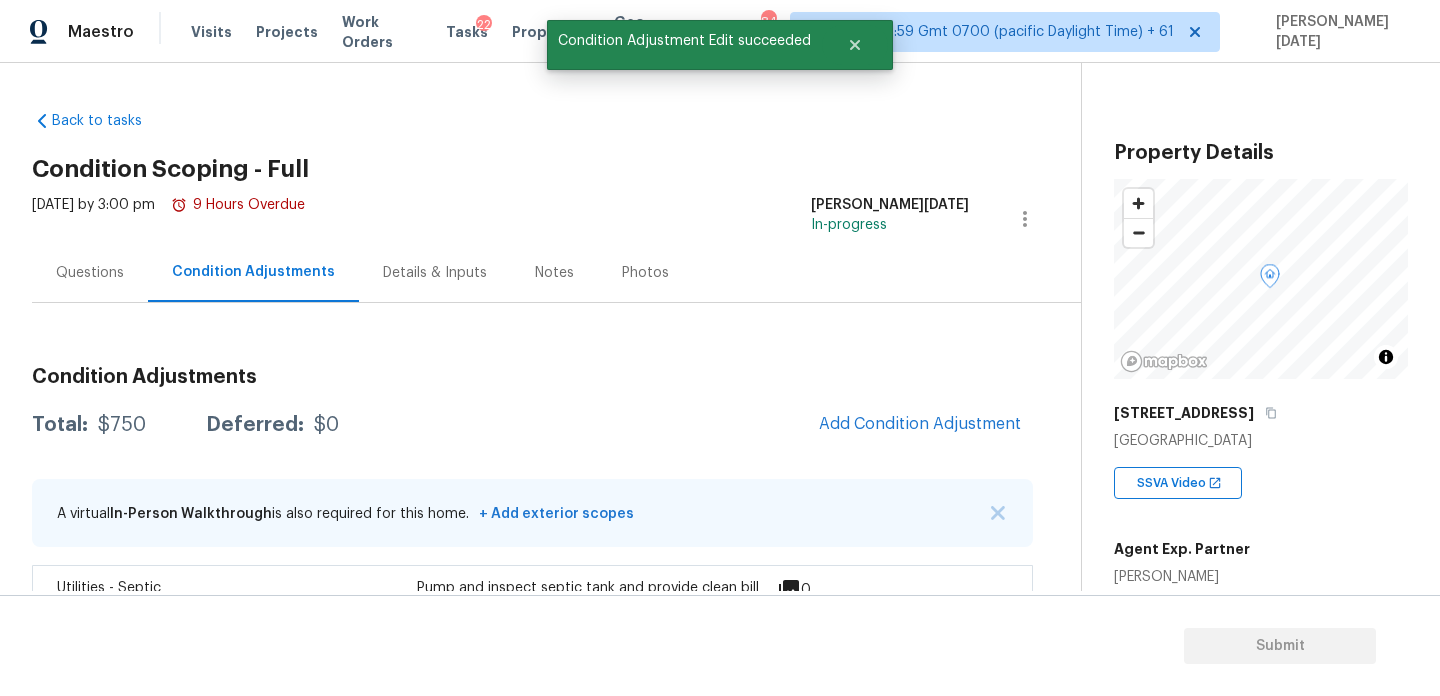 scroll, scrollTop: 44, scrollLeft: 0, axis: vertical 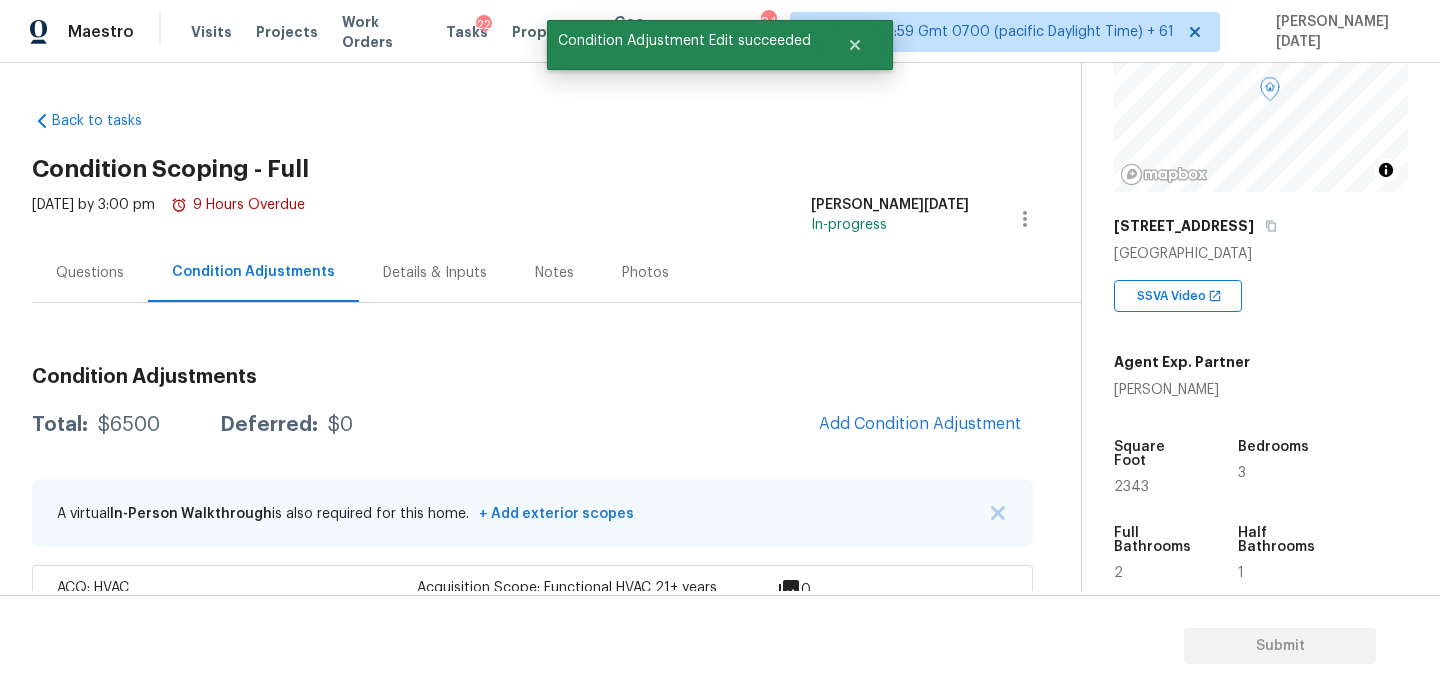 click on "Condition Adjustments Total:  $6500 Deferred:  $0 Add Condition Adjustment A virtual  In-Person Walkthrough  is also required for this home.   + Add exterior scopes ACQ: HVAC HVAC - Acquisition Acquisition Scope: Functional HVAC 21+ years $5,750.00   0 Utilities - Septic Utilities Pump and inspect septic tank and provide clean bill of health from specialist contractor. Please place a notification flag in the area where the lid was found $750.00   0" at bounding box center (532, 547) 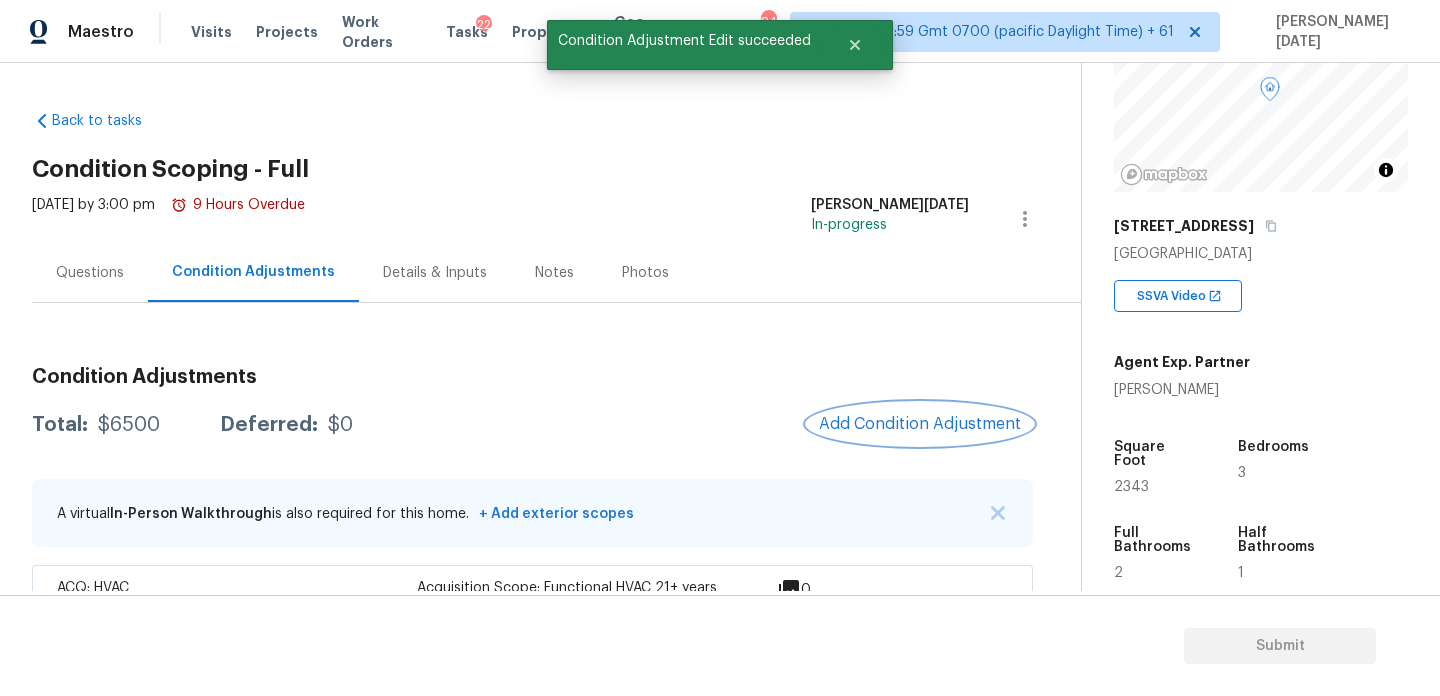 click on "Add Condition Adjustment" at bounding box center (920, 424) 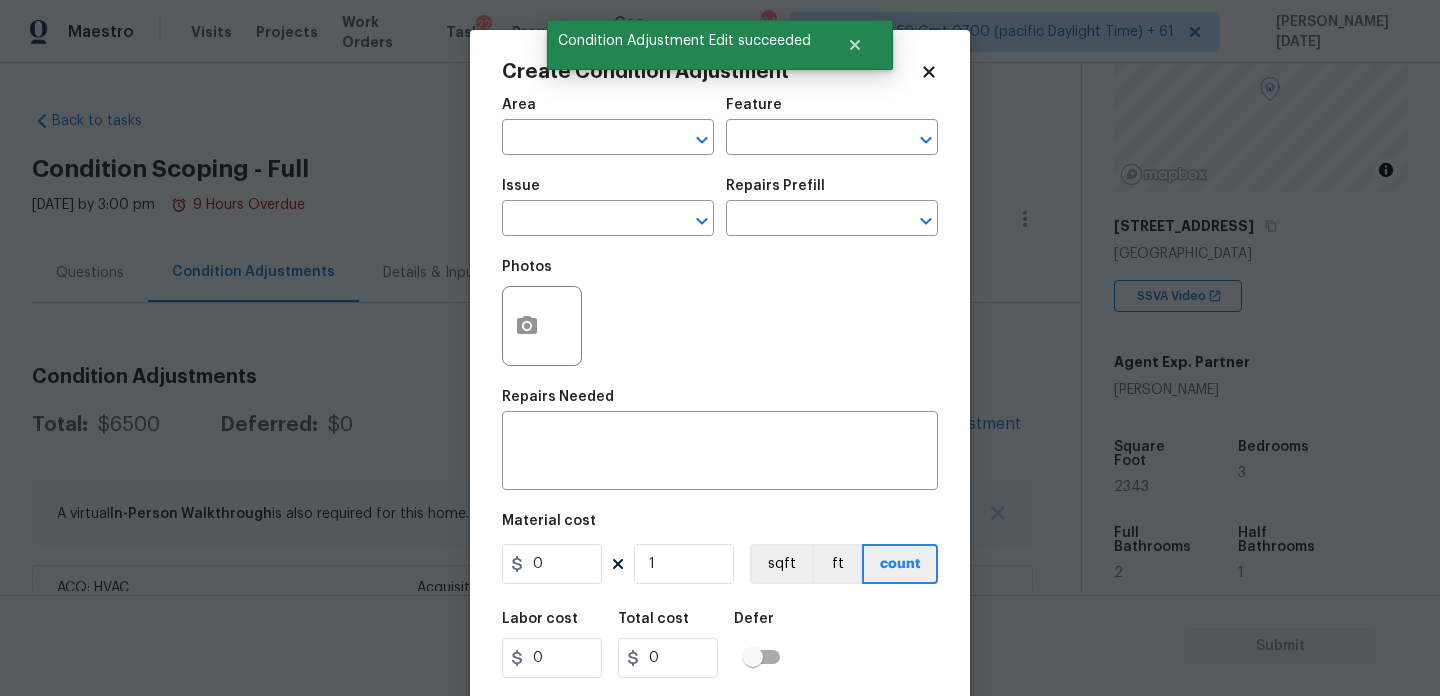 click on "Area ​" at bounding box center (608, 126) 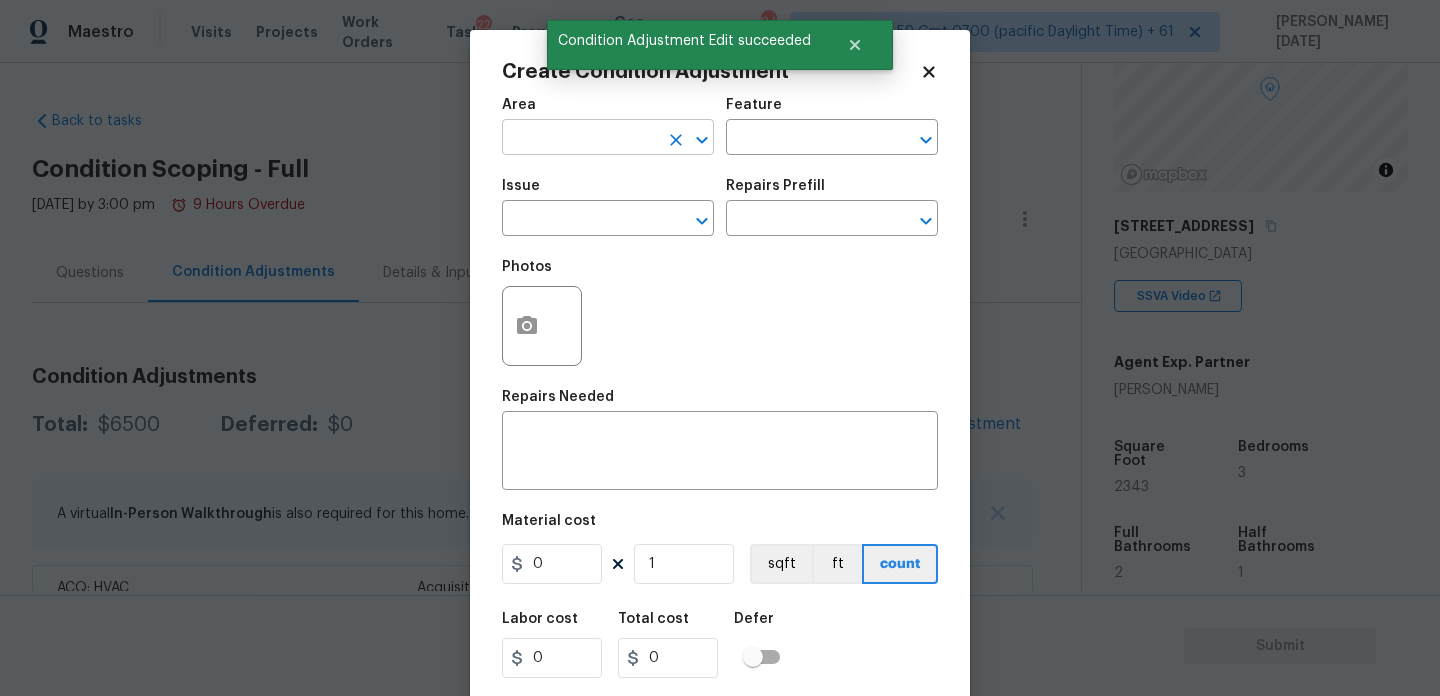click at bounding box center (580, 139) 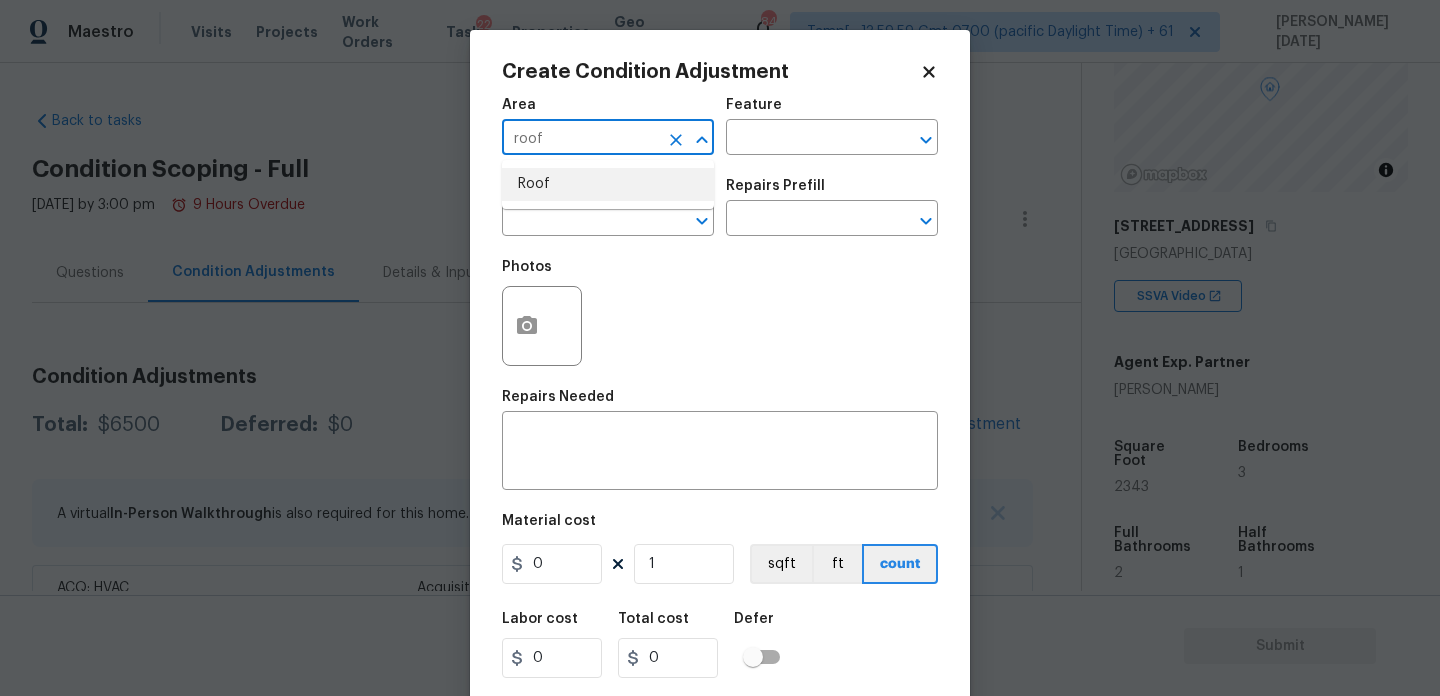 click on "Roof" at bounding box center [608, 184] 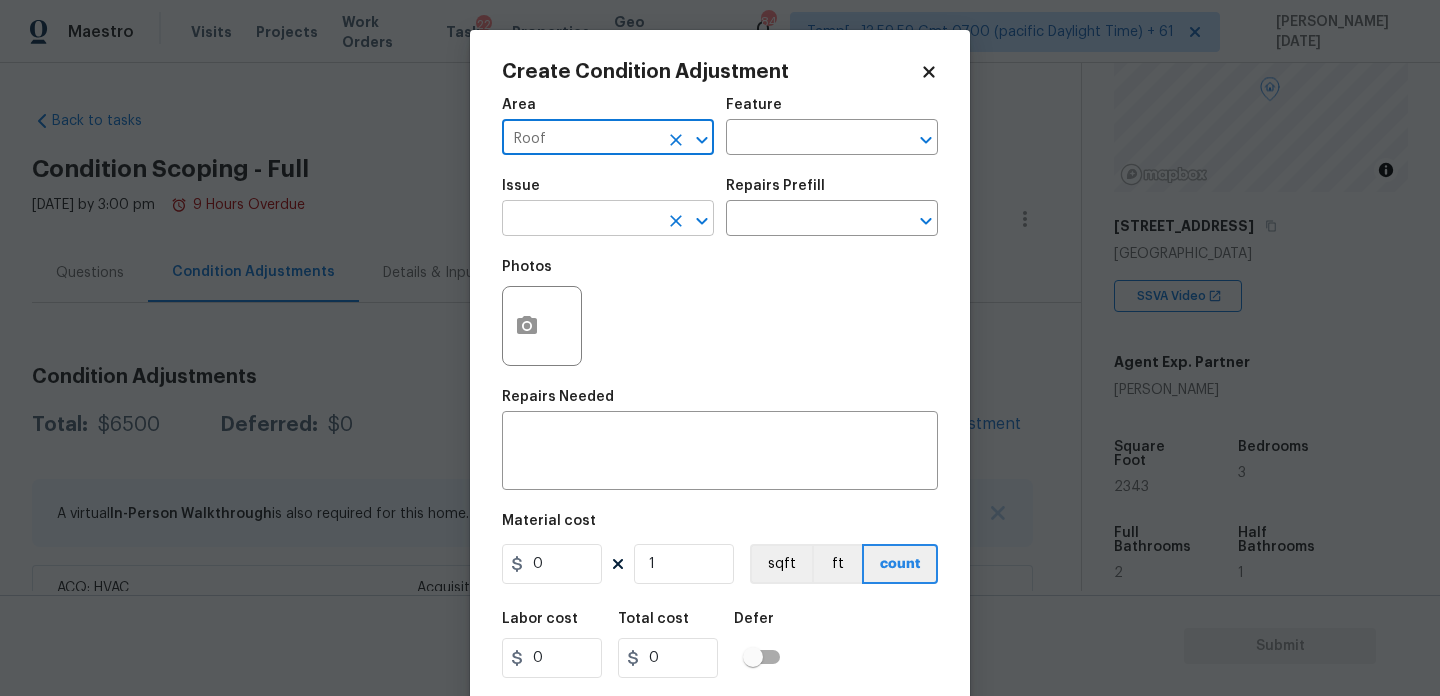 type on "Roof" 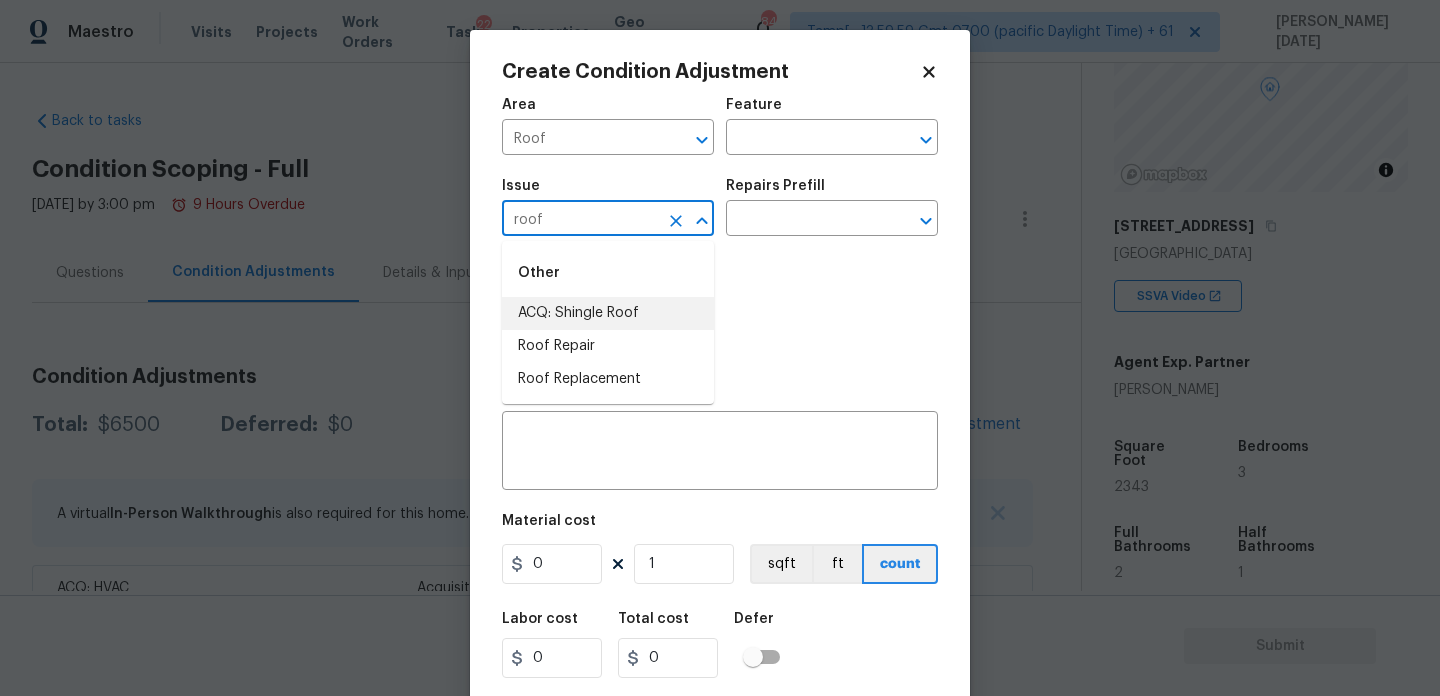 click on "ACQ: Shingle Roof" at bounding box center (608, 313) 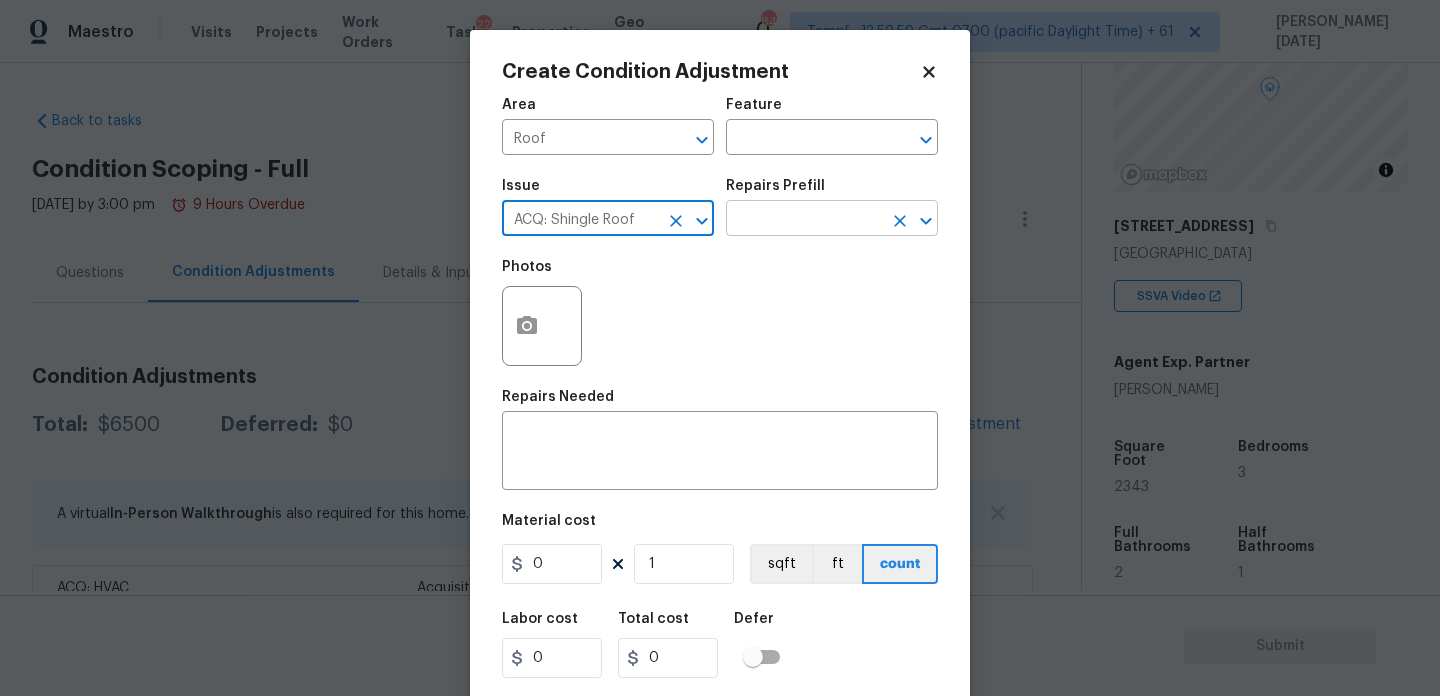 type on "ACQ: Shingle Roof" 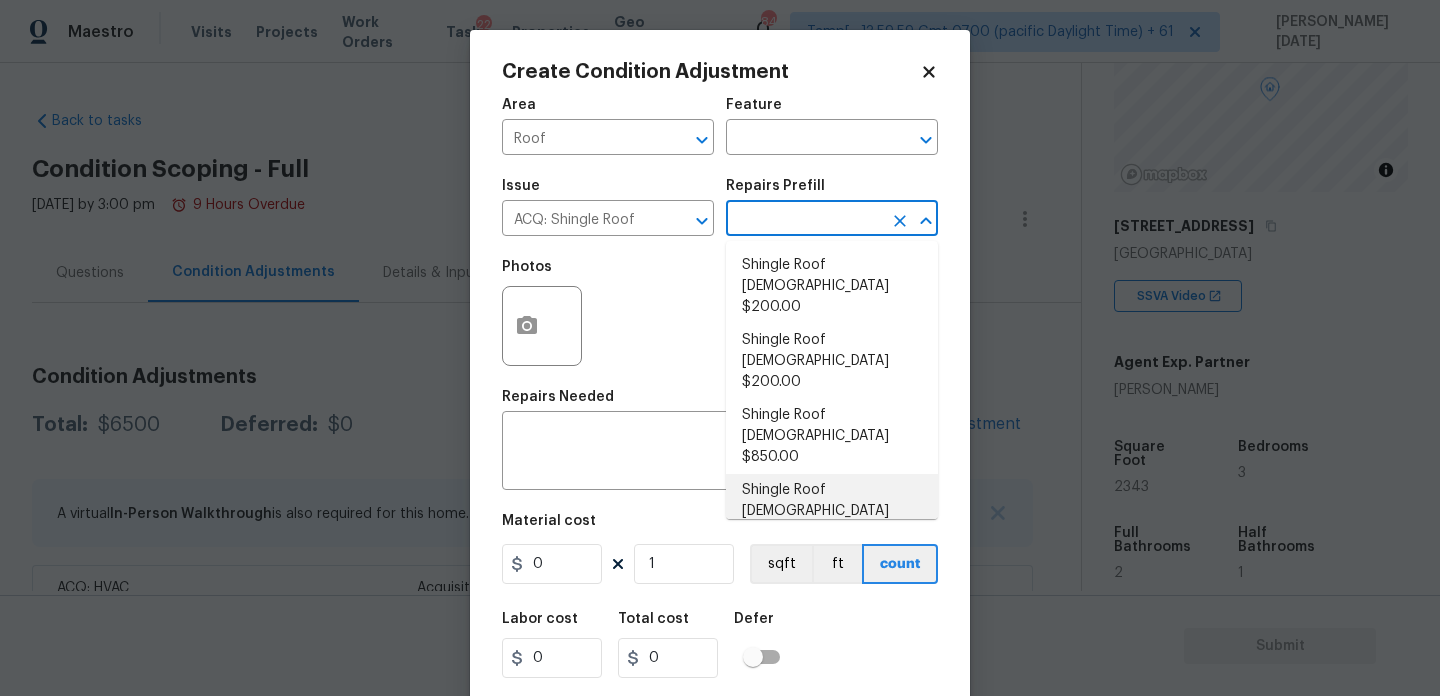 click on "Shingle Roof 21+ Years Old $4,025.00" at bounding box center [832, 511] 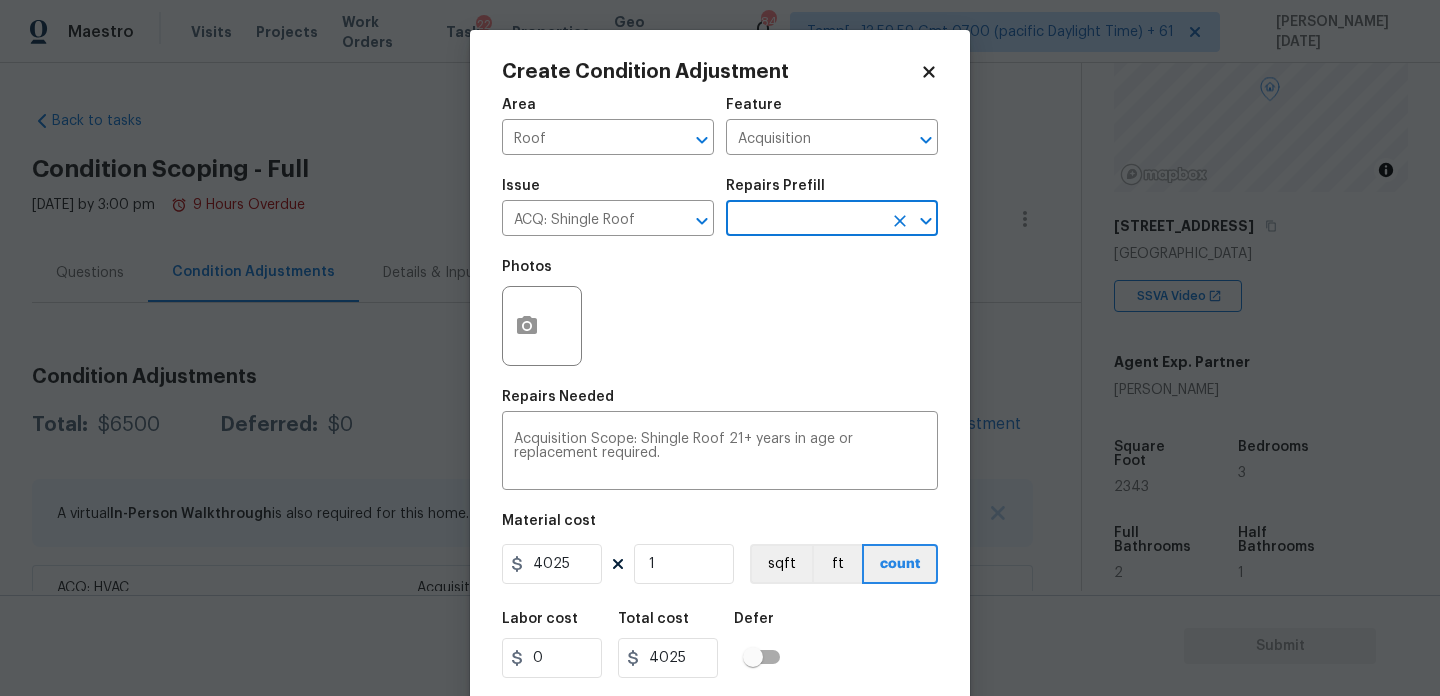 scroll, scrollTop: 51, scrollLeft: 0, axis: vertical 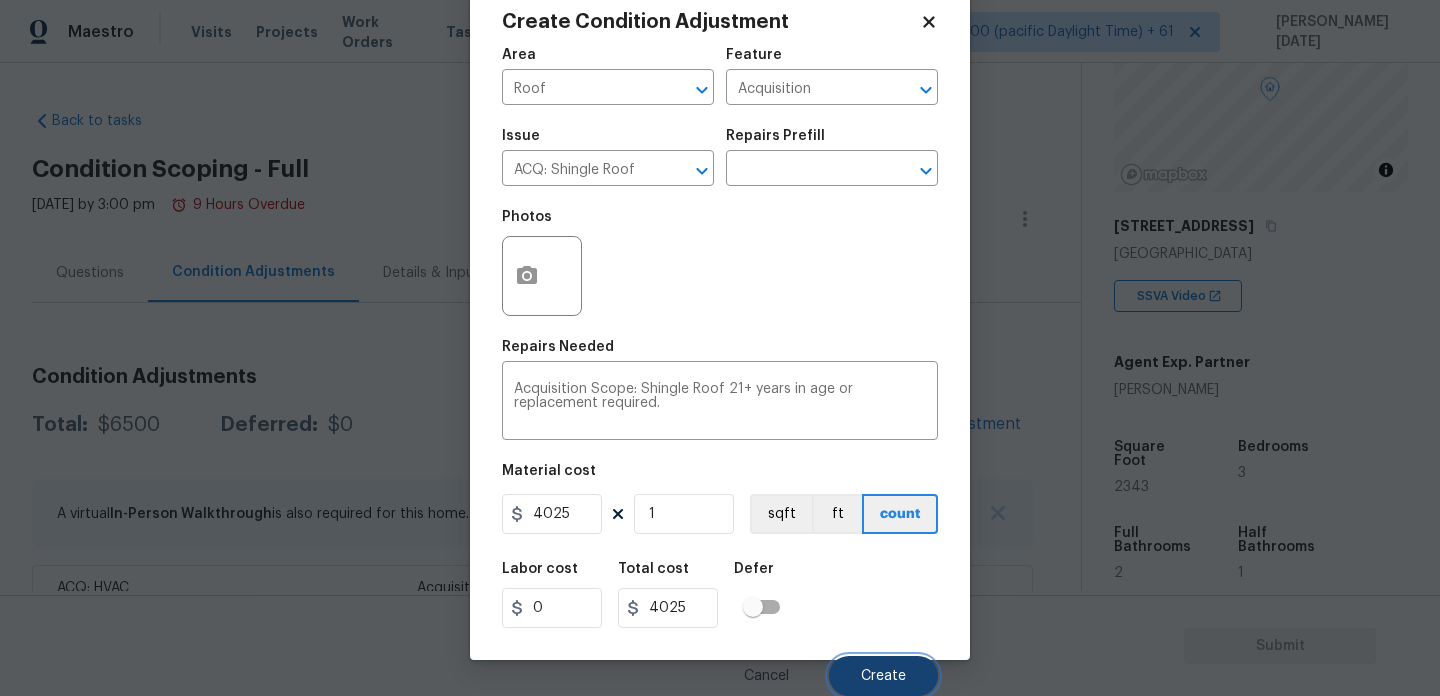 click on "Create" at bounding box center (883, 676) 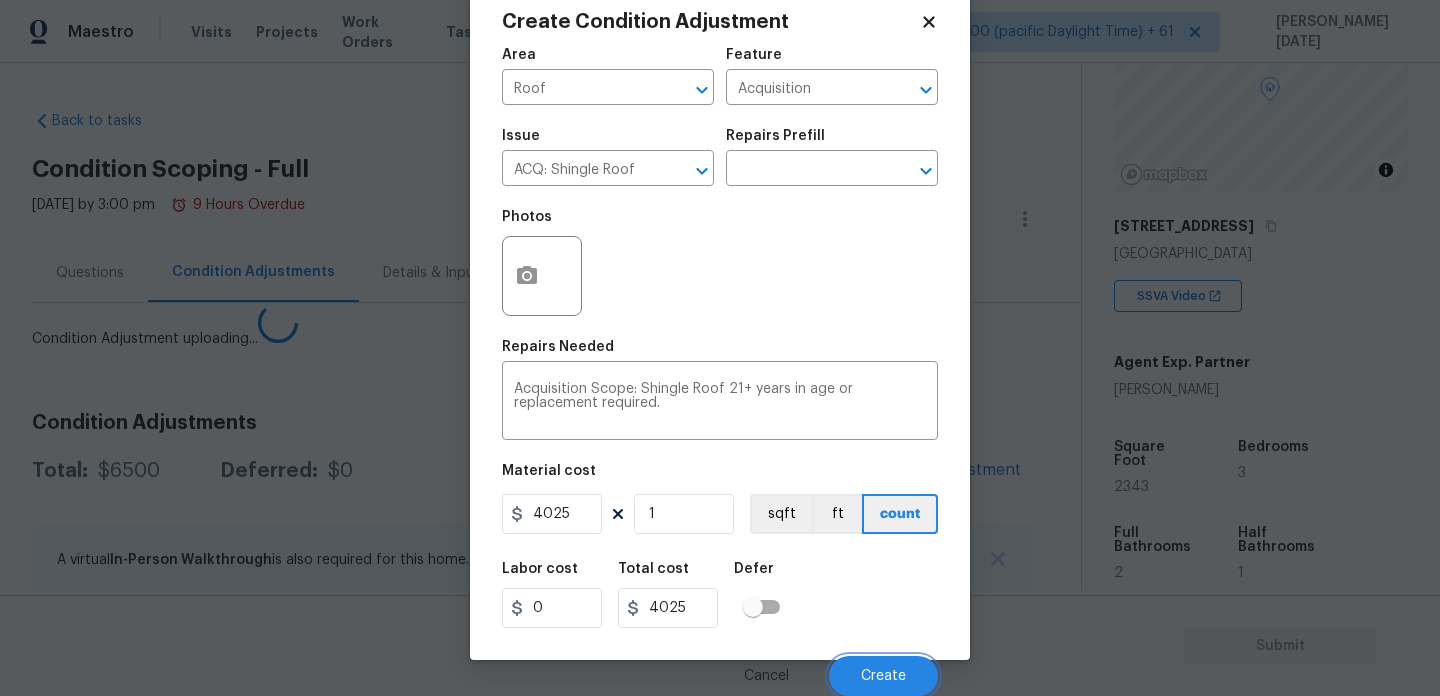 scroll, scrollTop: 44, scrollLeft: 0, axis: vertical 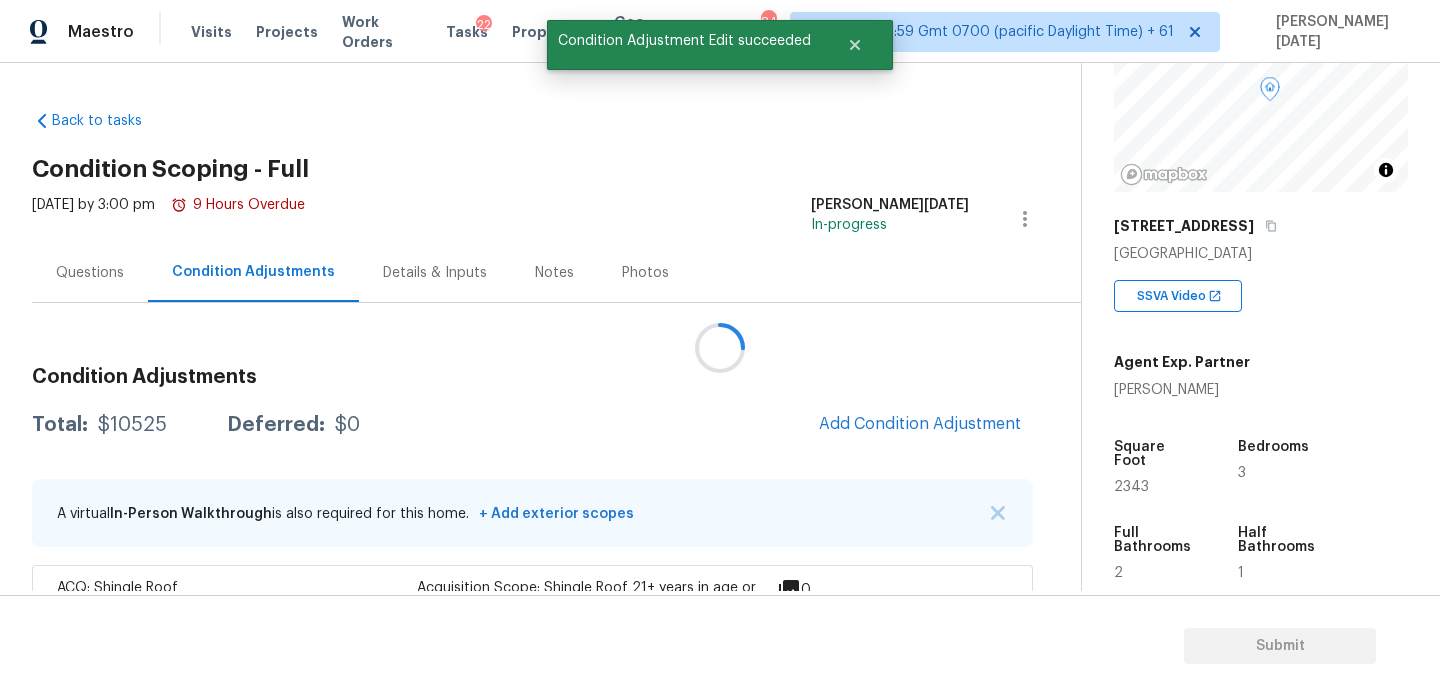 click at bounding box center [720, 348] 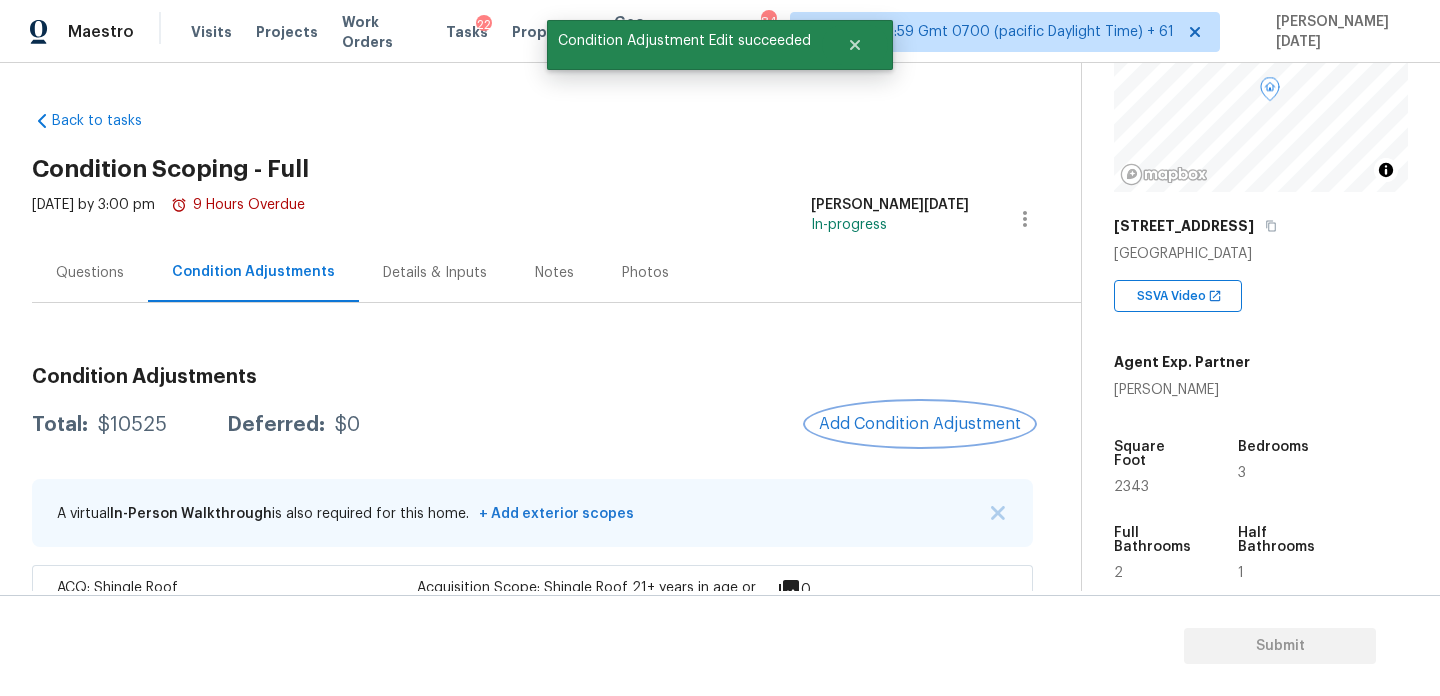 click on "Add Condition Adjustment" at bounding box center [920, 424] 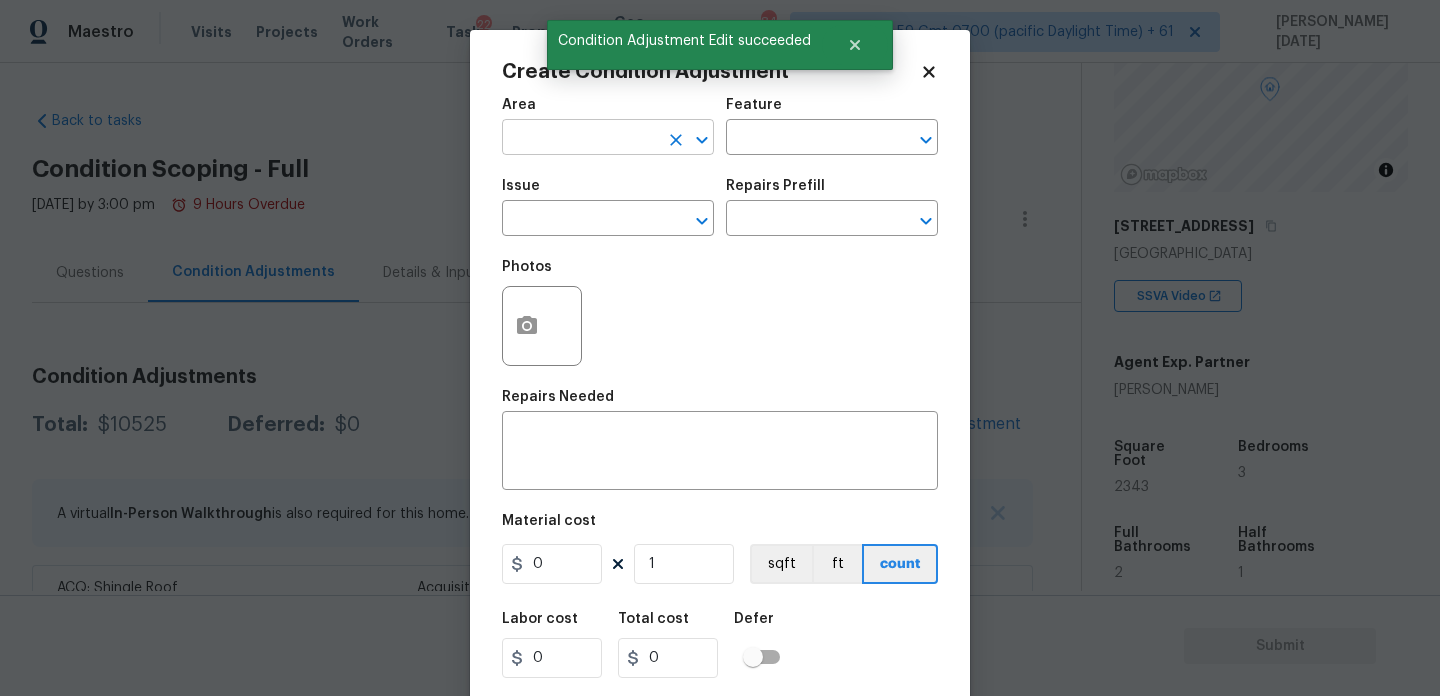 click at bounding box center [580, 139] 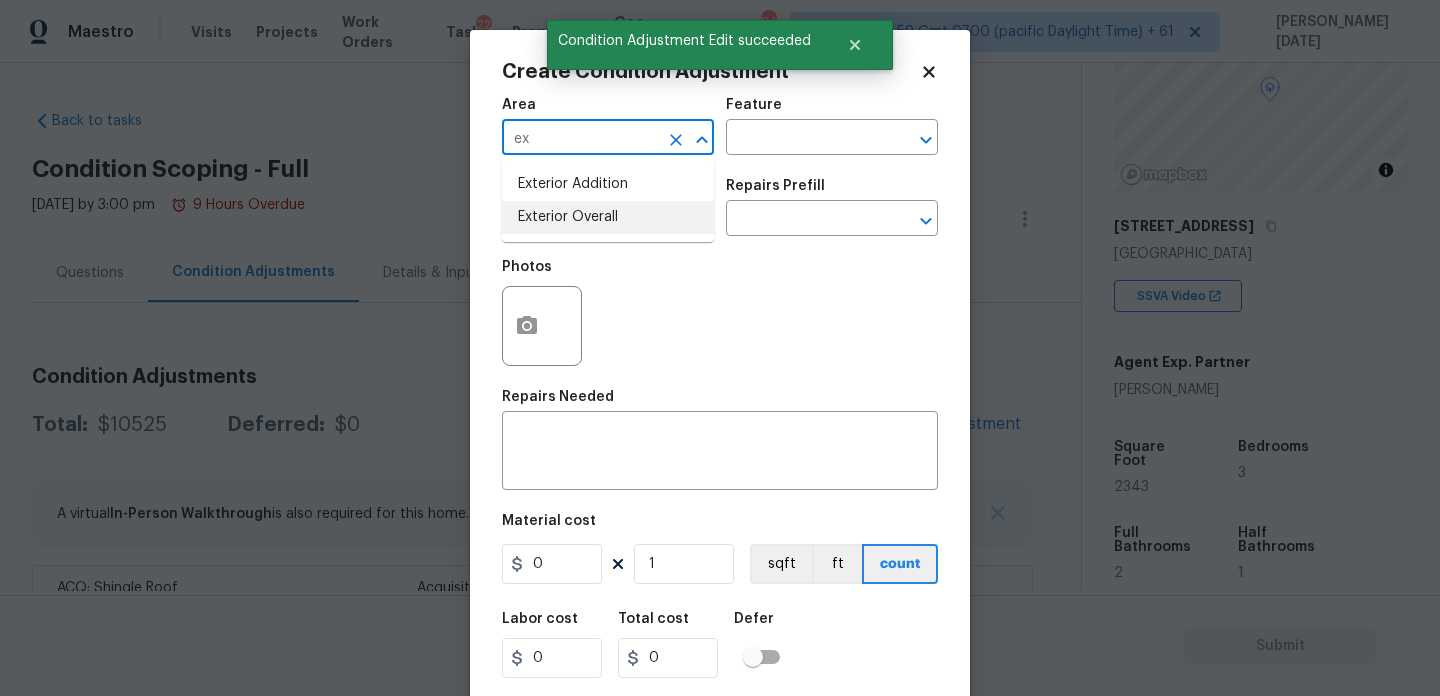 click on "Exterior Overall" at bounding box center [608, 217] 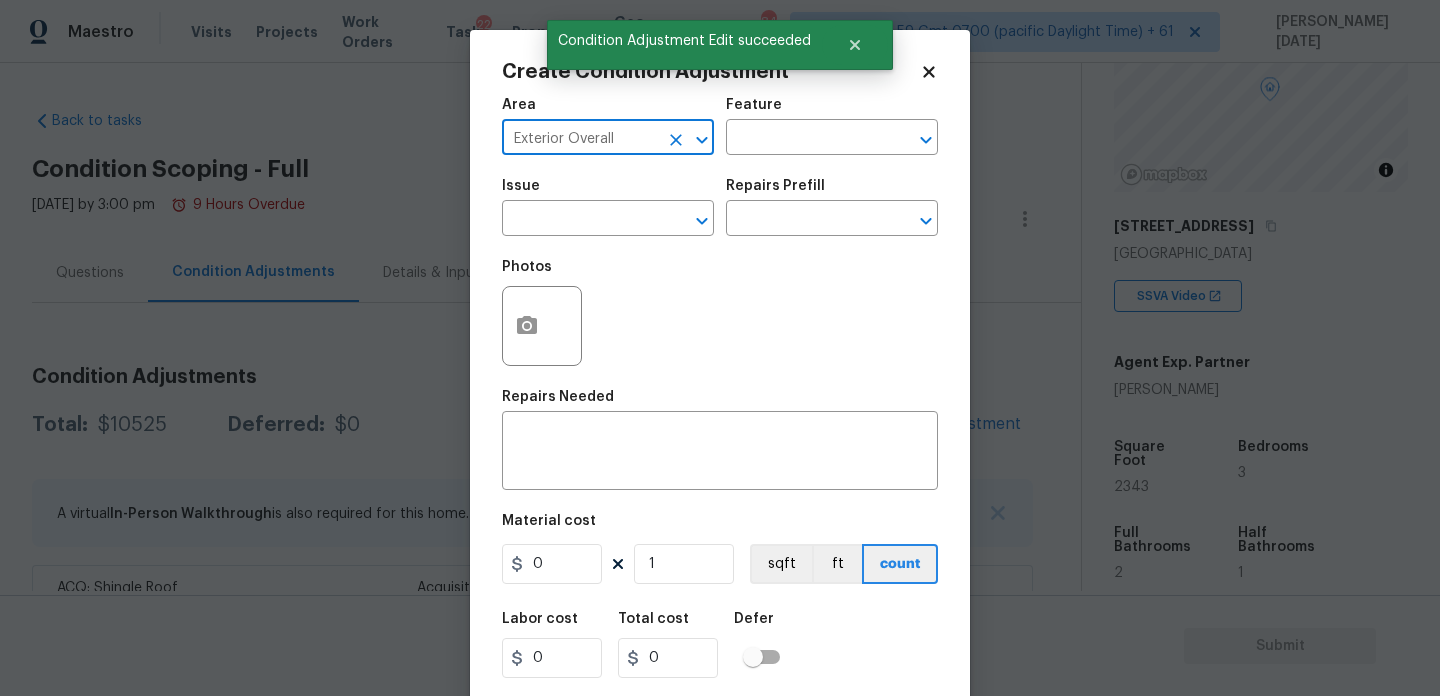 type on "Exterior Overall" 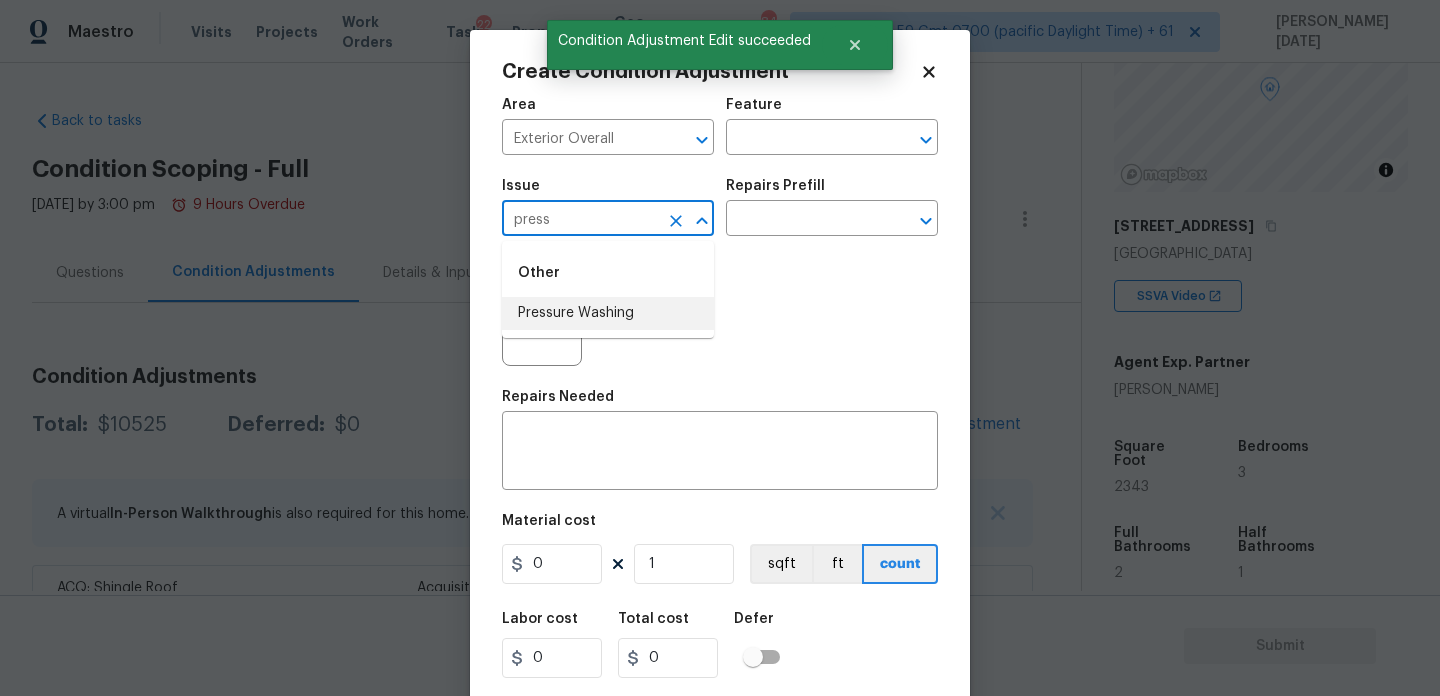 click on "Pressure Washing" at bounding box center (608, 313) 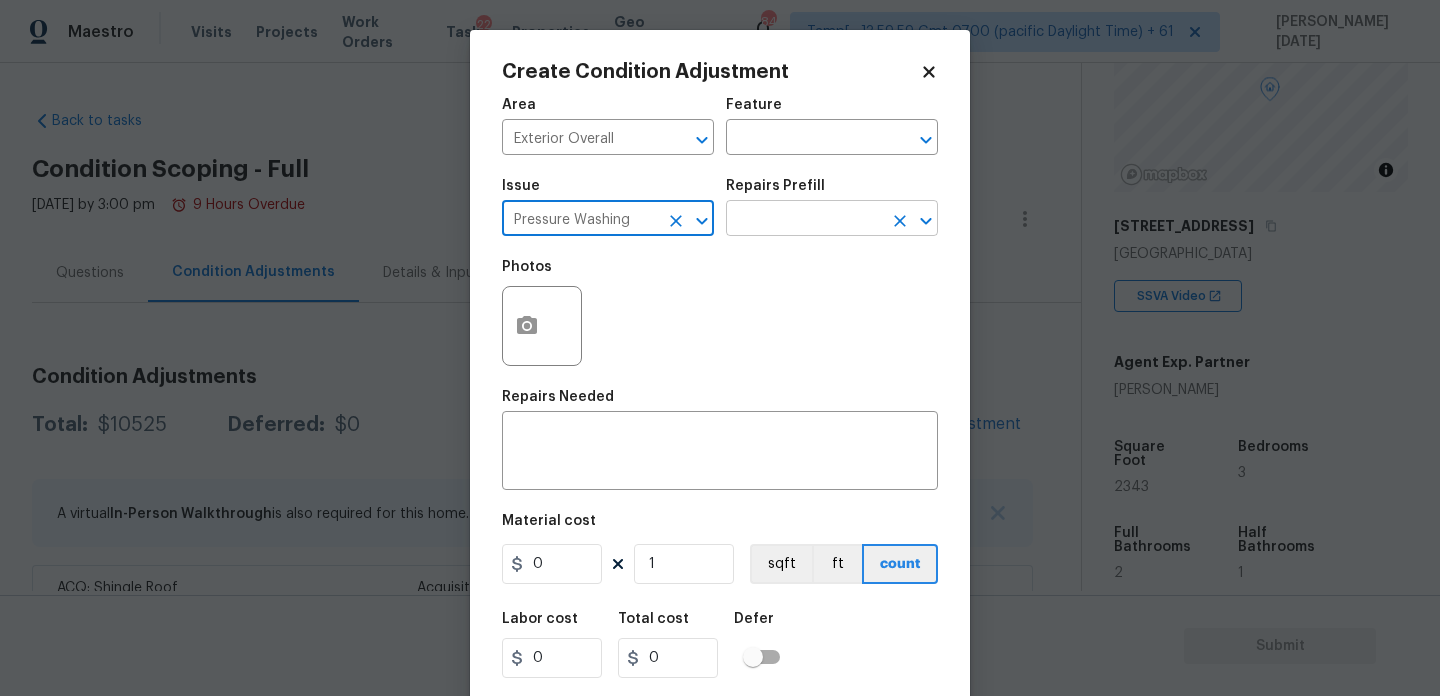 type on "Pressure Washing" 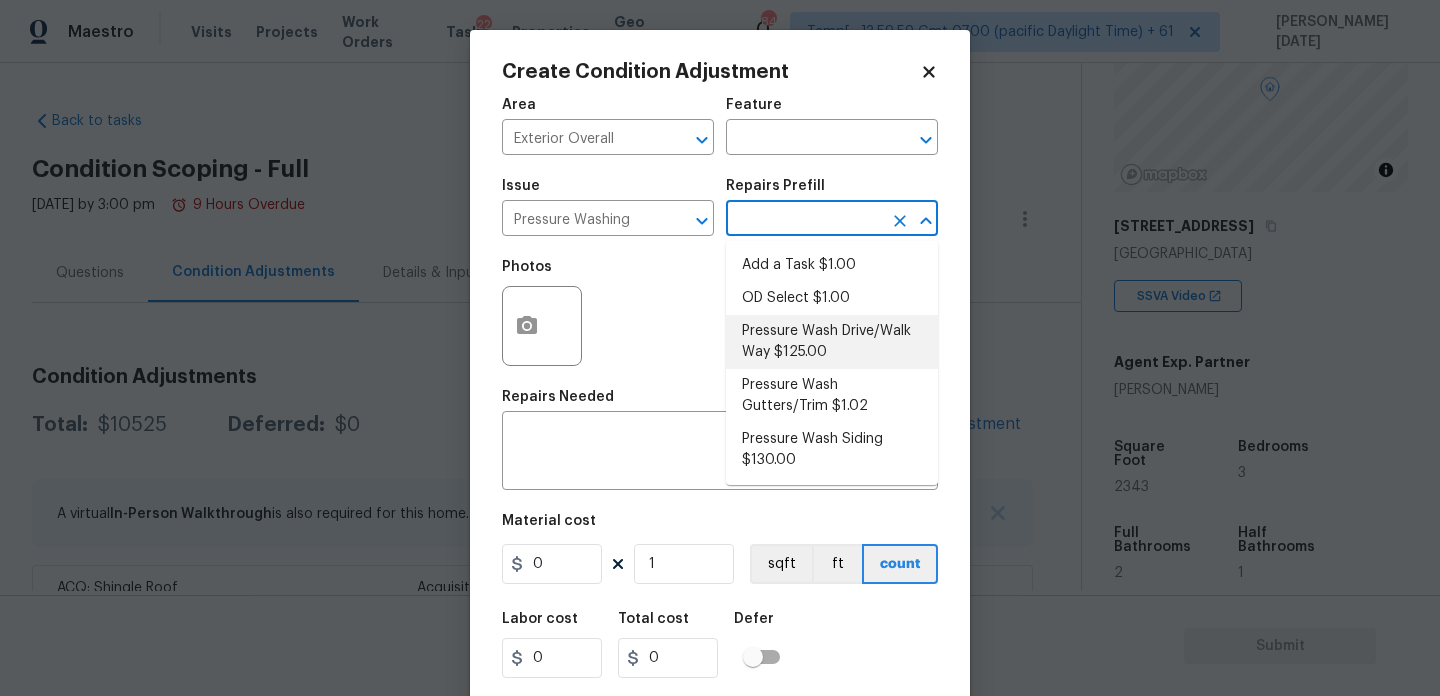 click on "Pressure Wash Drive/Walk Way $125.00" at bounding box center (832, 342) 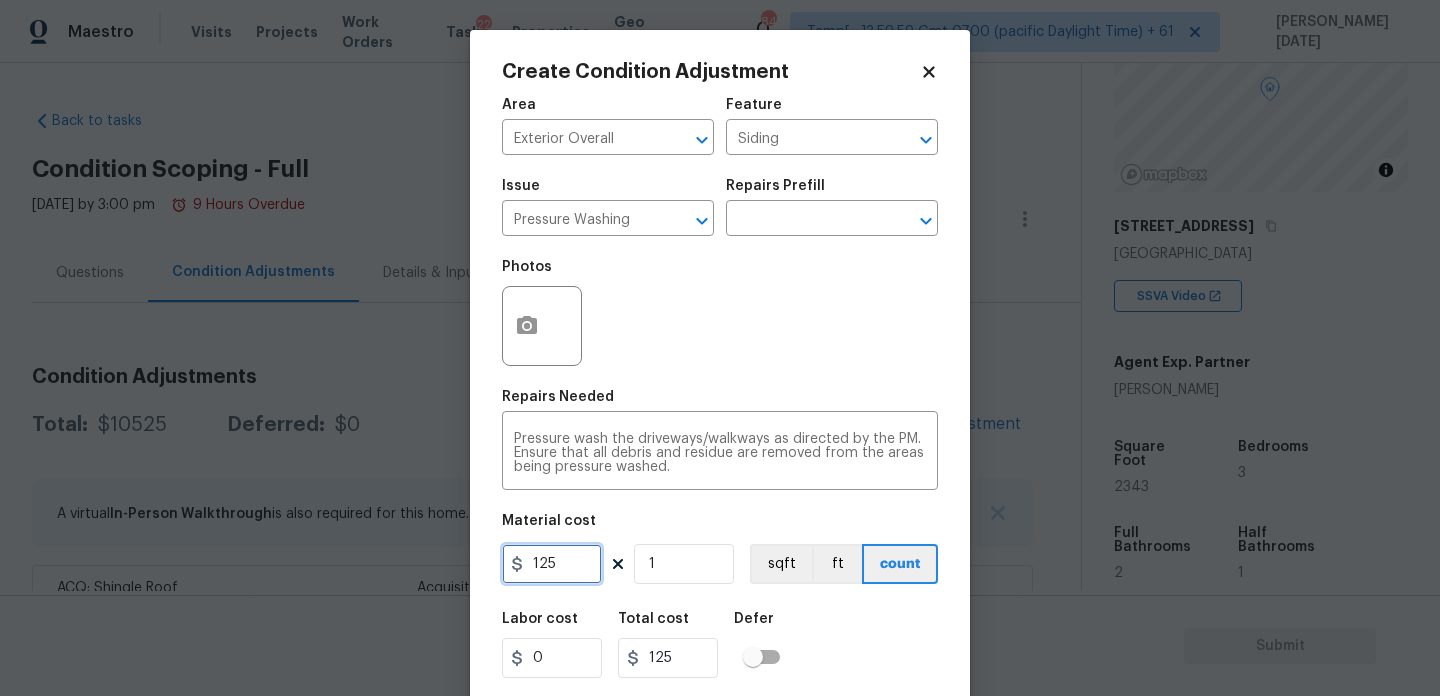 drag, startPoint x: 522, startPoint y: 569, endPoint x: 428, endPoint y: 568, distance: 94.00532 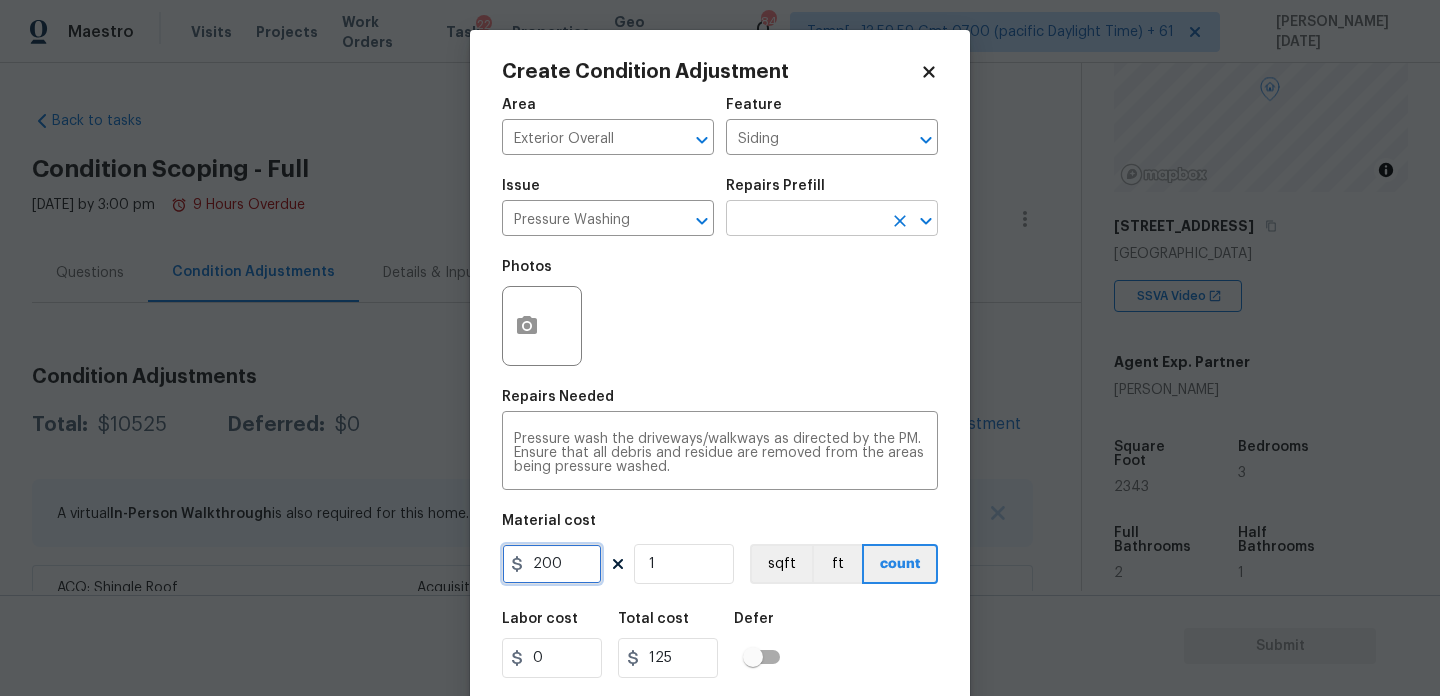 click 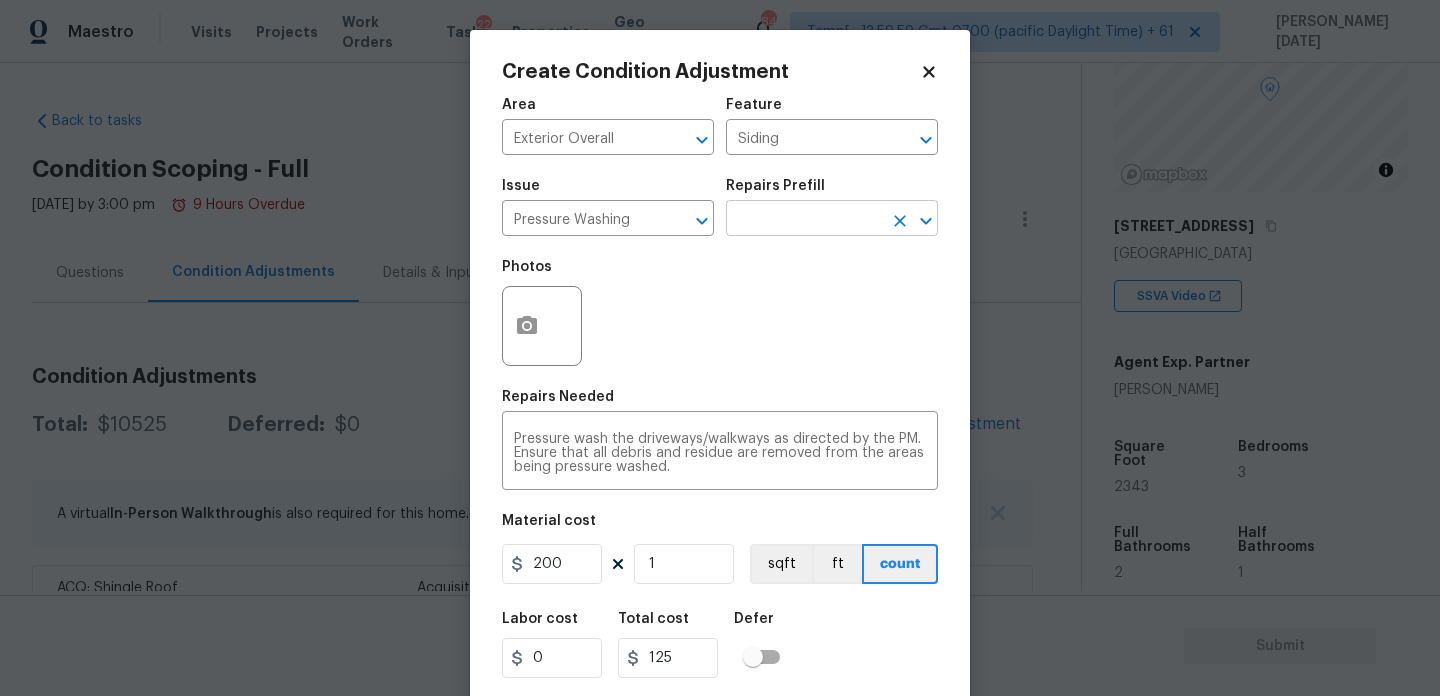 type on "200" 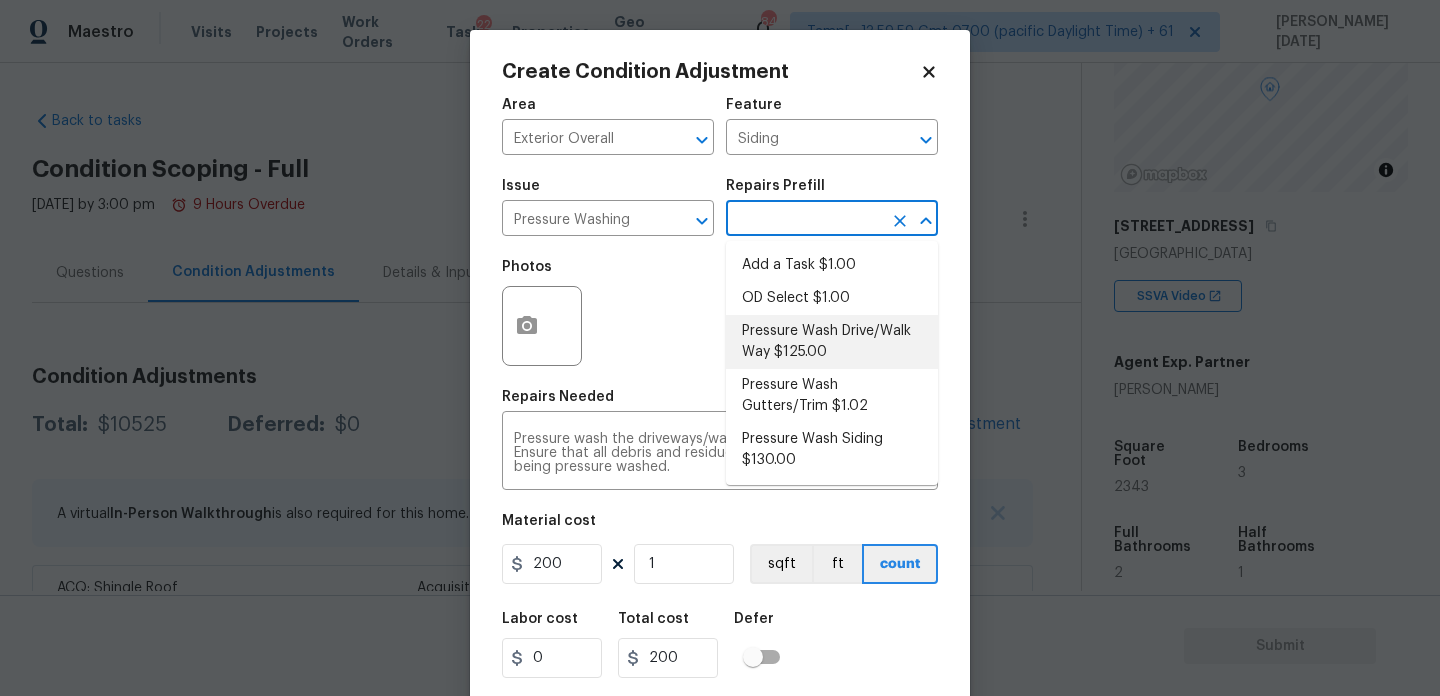 click on "Photos" at bounding box center [720, 313] 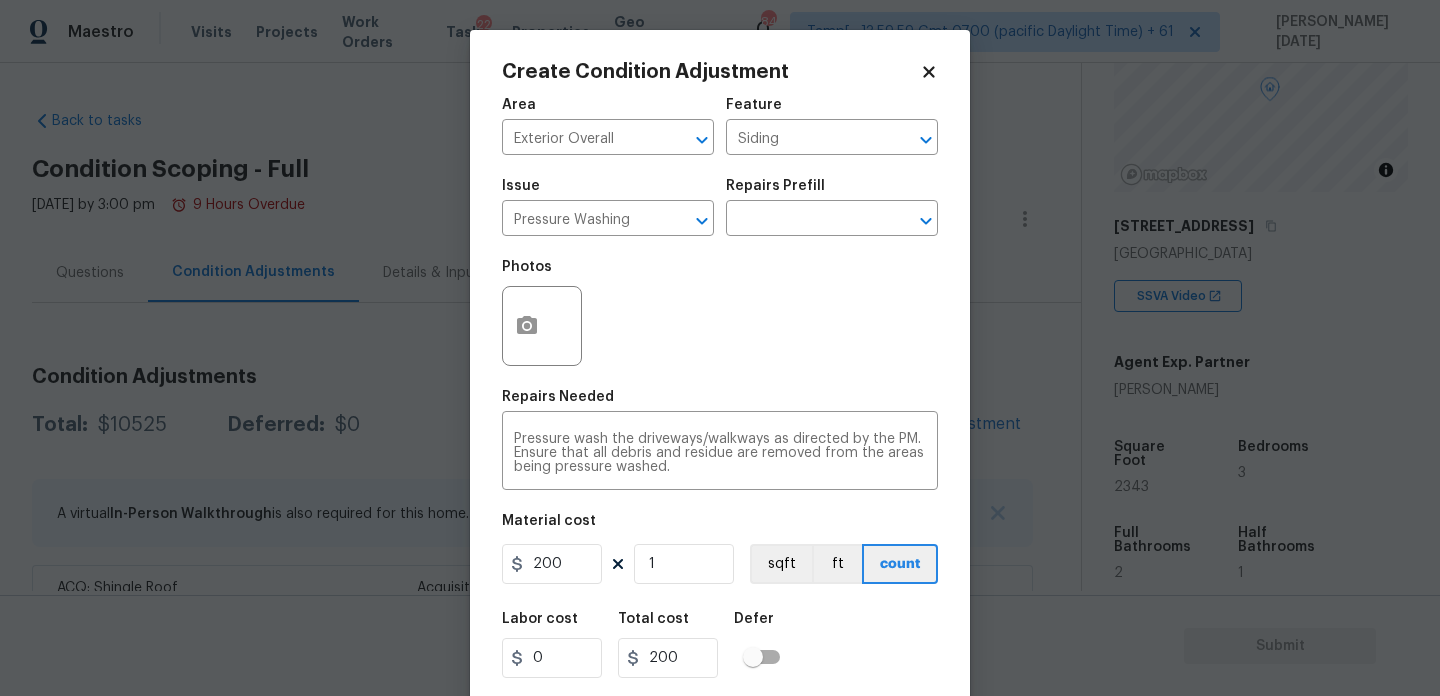 scroll, scrollTop: 51, scrollLeft: 0, axis: vertical 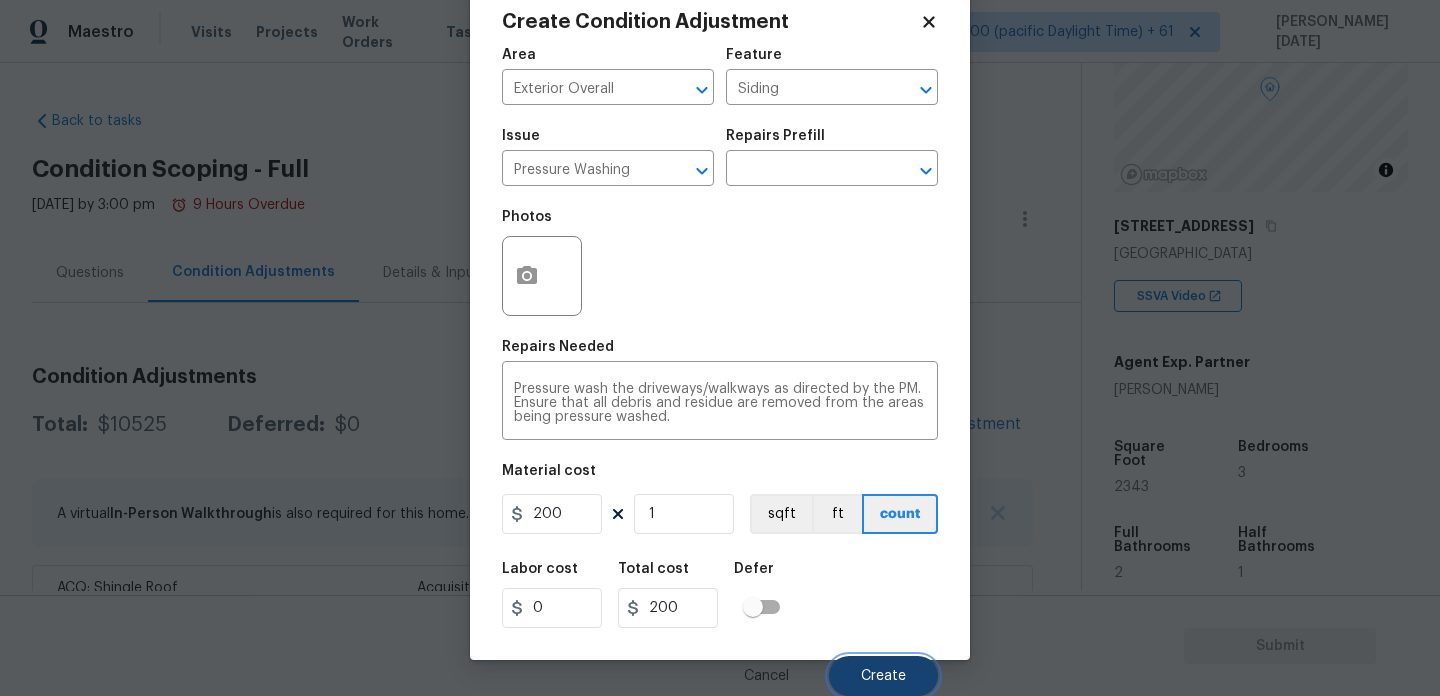 click on "Create" at bounding box center [883, 676] 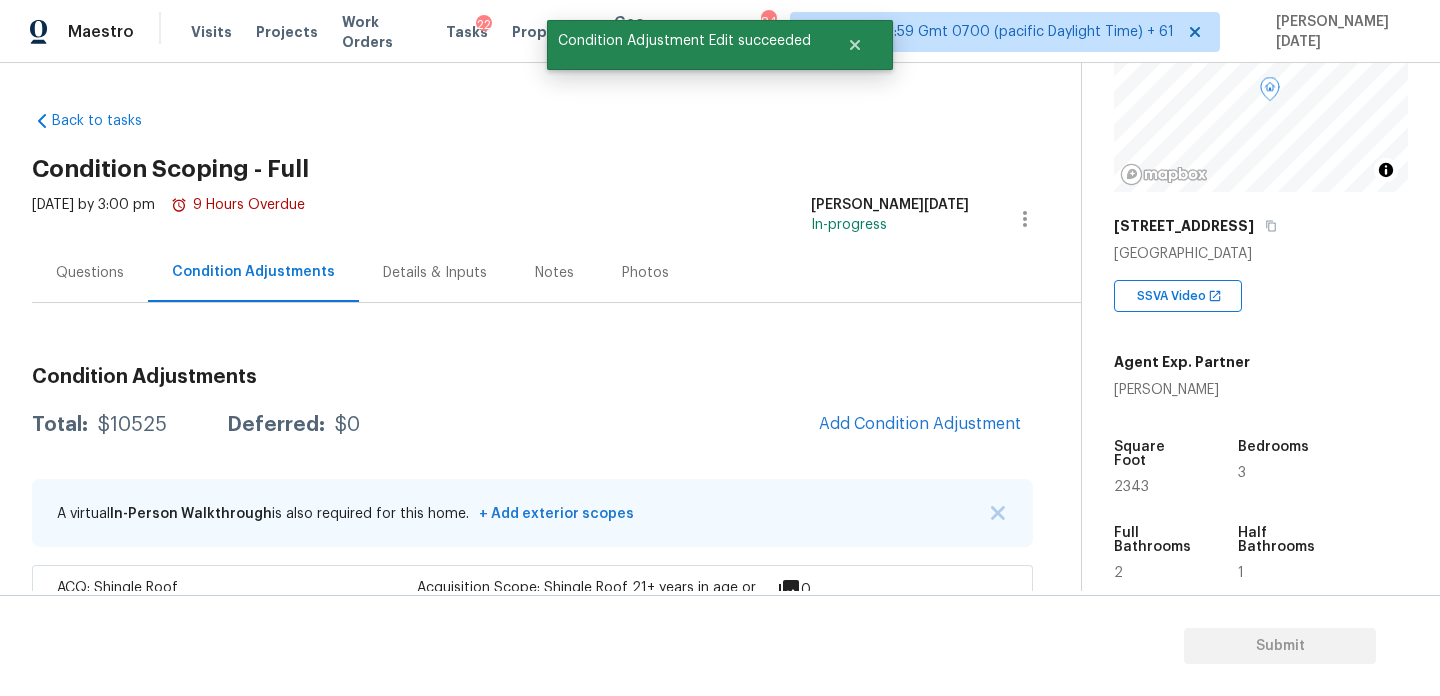 scroll, scrollTop: 44, scrollLeft: 0, axis: vertical 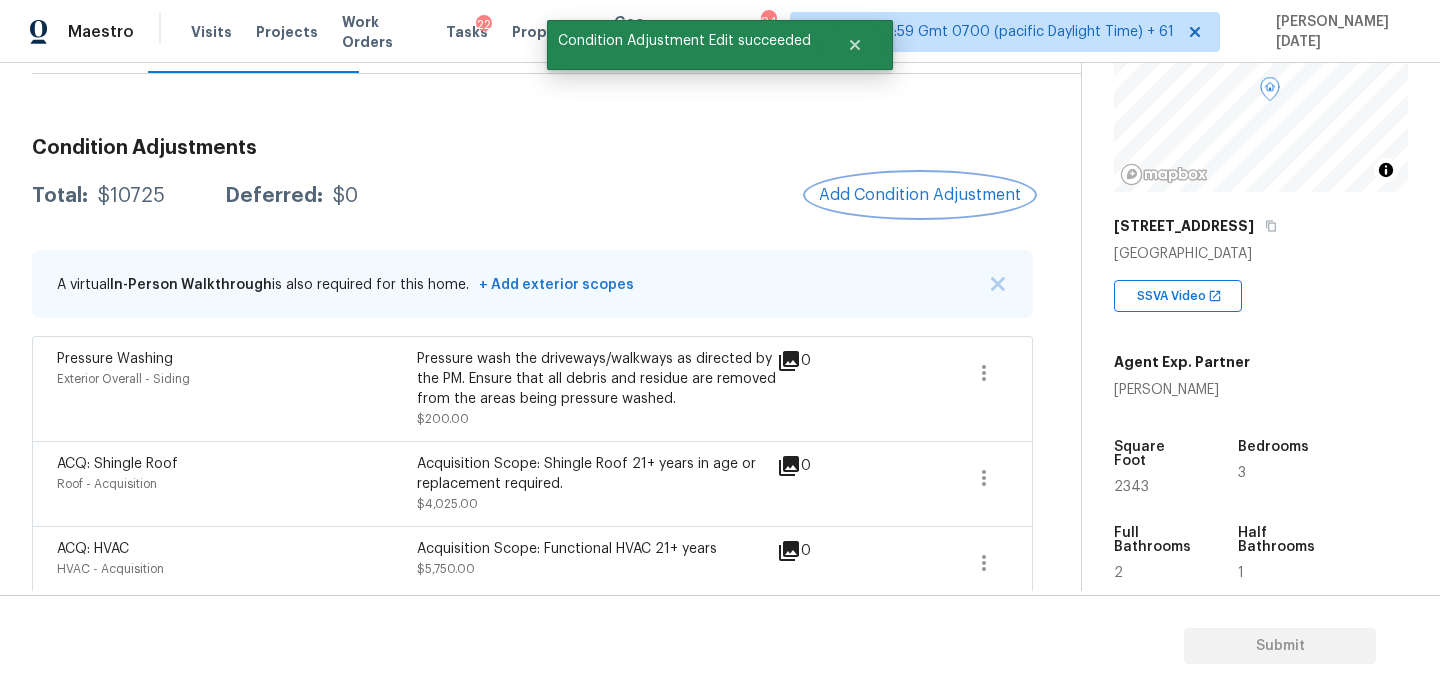 click on "Add Condition Adjustment" at bounding box center (920, 195) 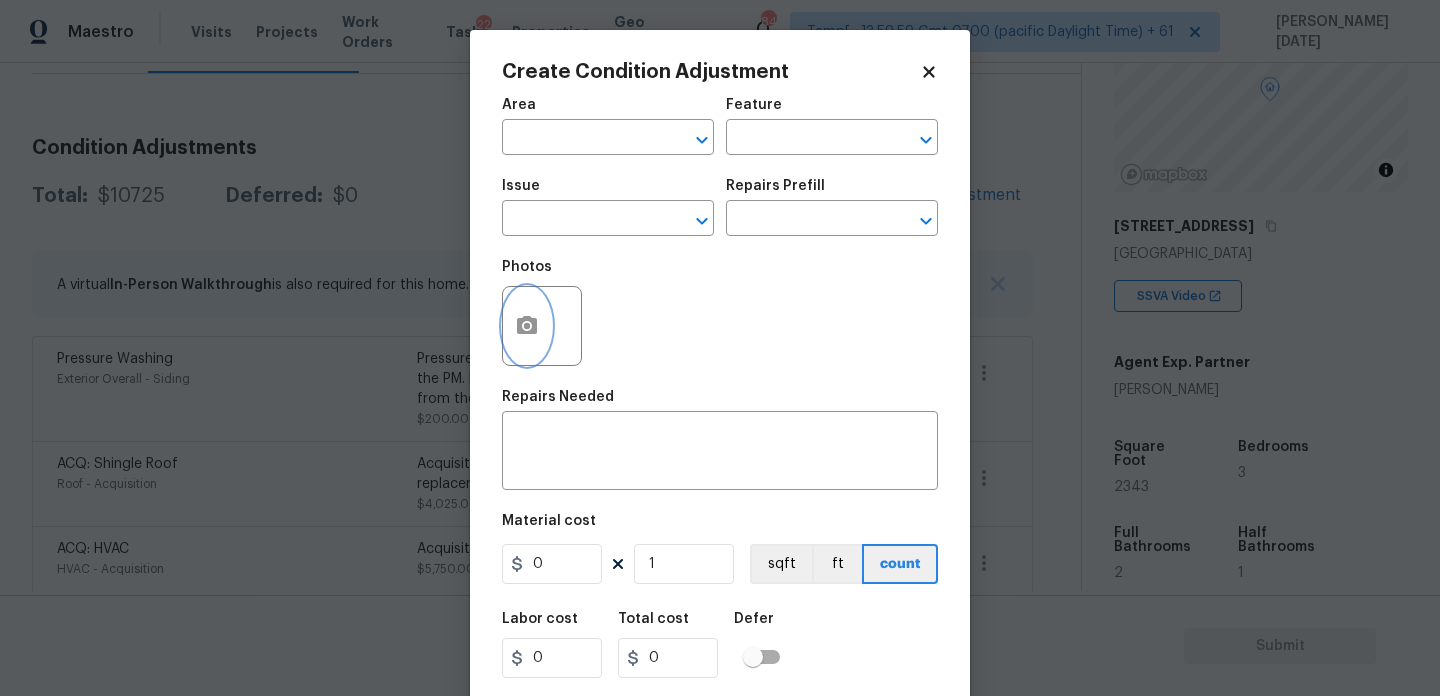 click 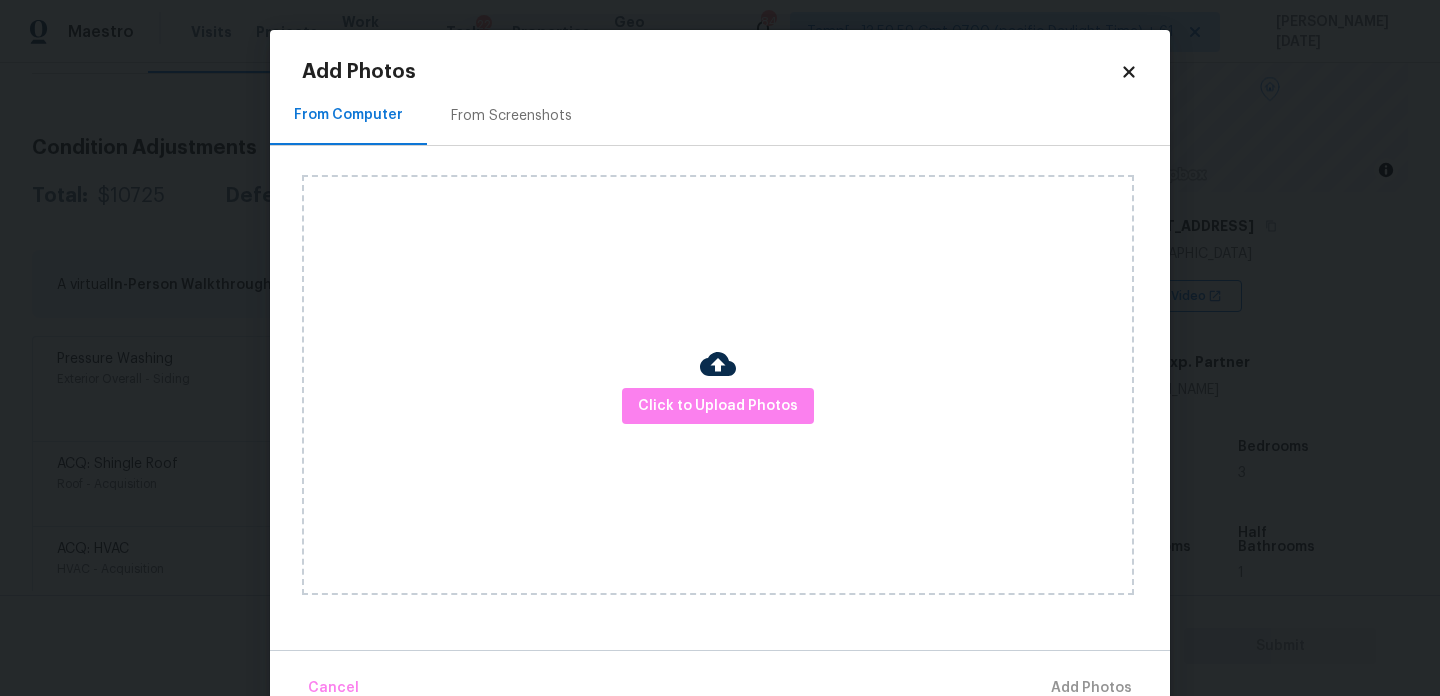 click on "From Screenshots" at bounding box center [511, 116] 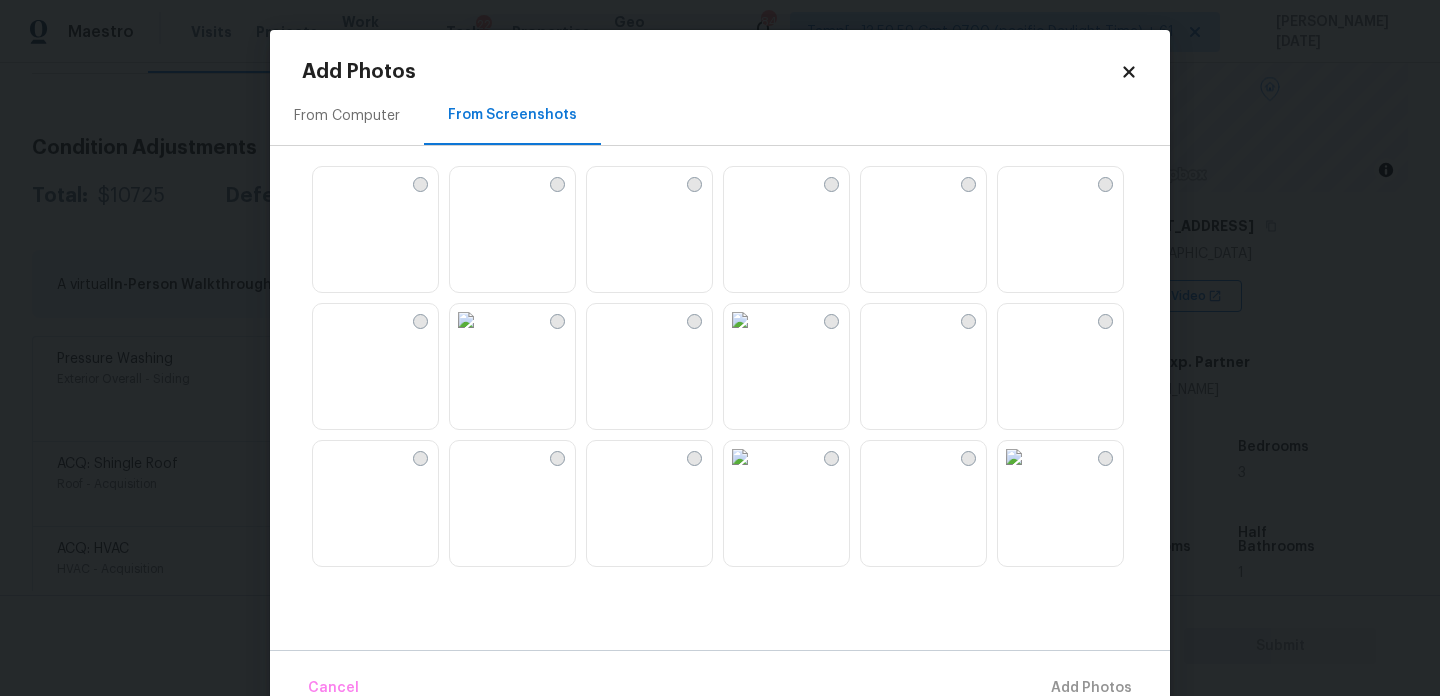 click at bounding box center (877, 183) 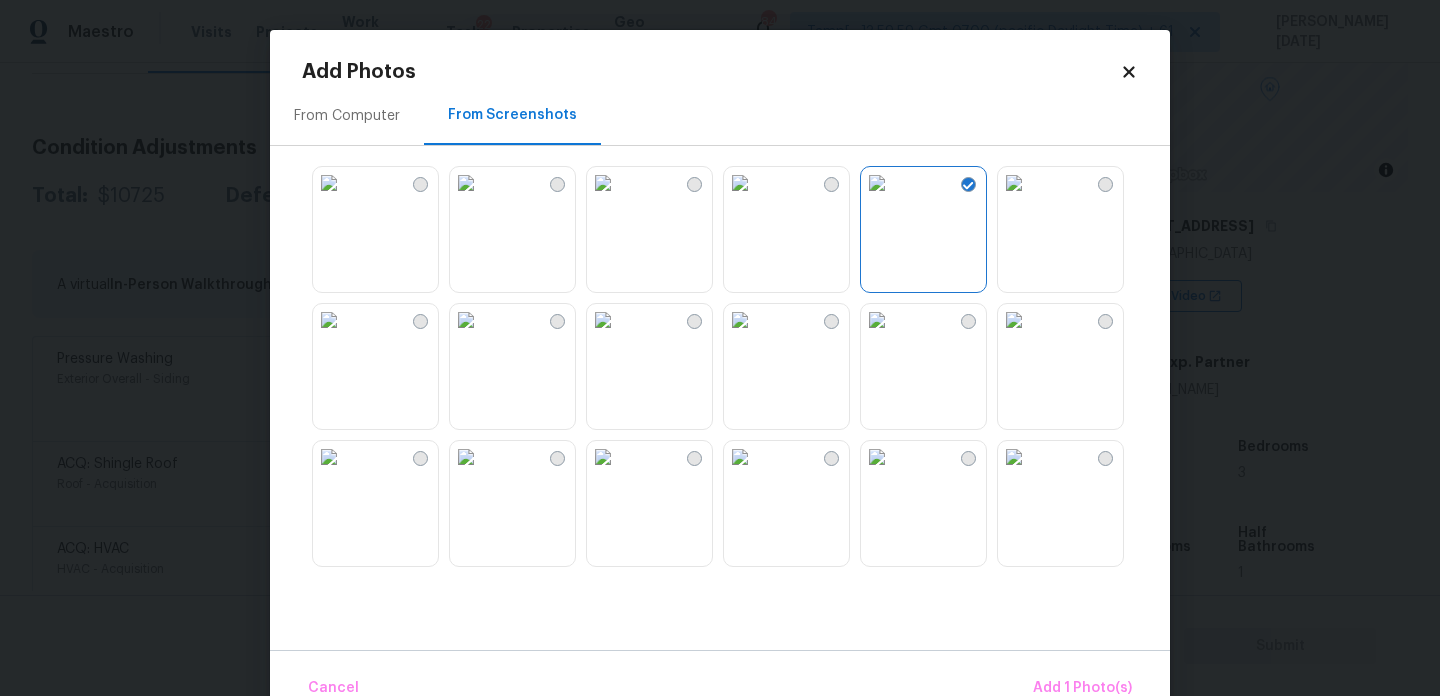 click at bounding box center [466, 183] 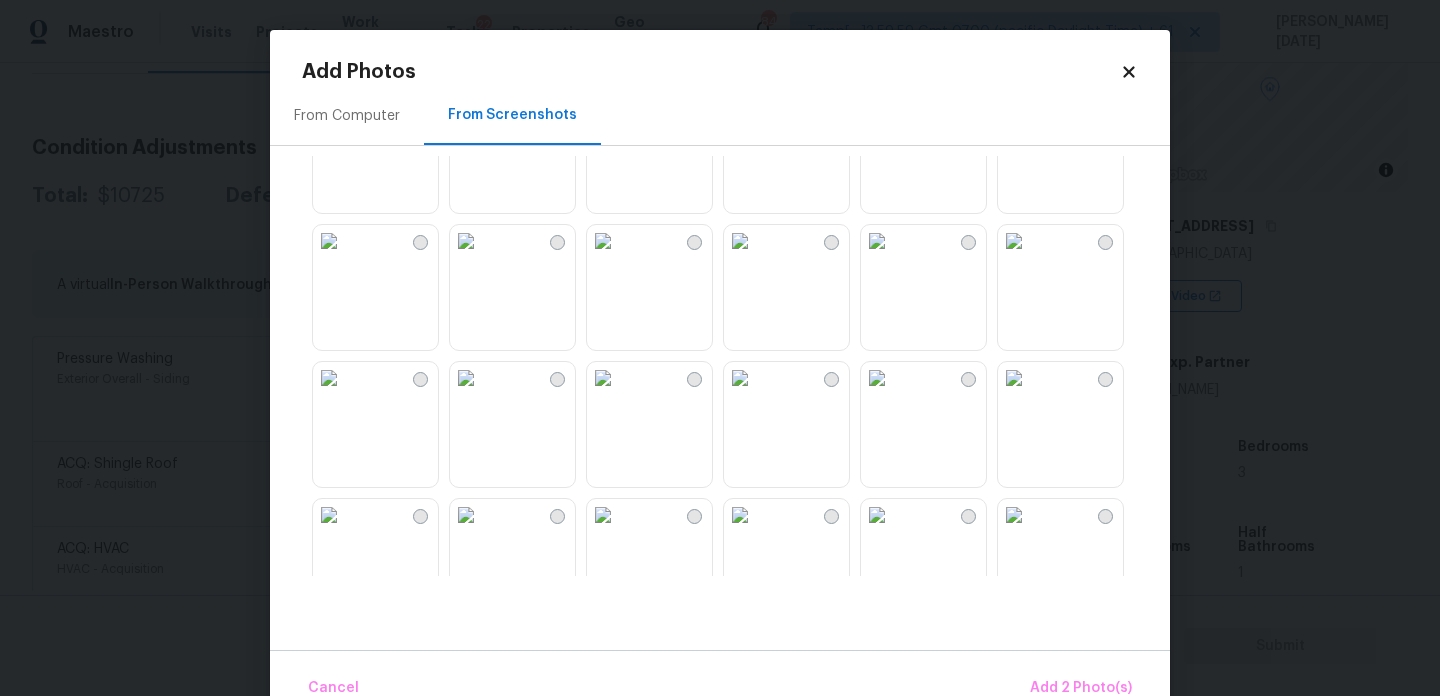 scroll, scrollTop: 276, scrollLeft: 0, axis: vertical 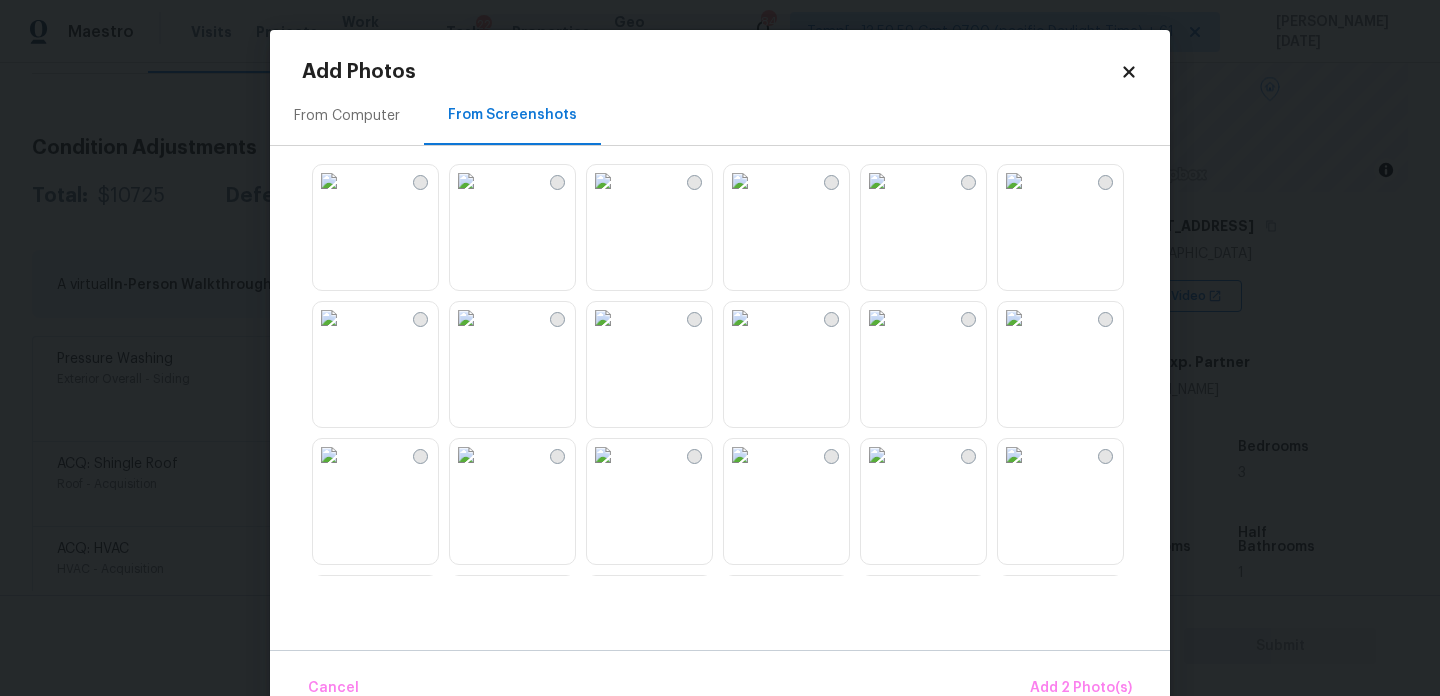 click at bounding box center (466, 318) 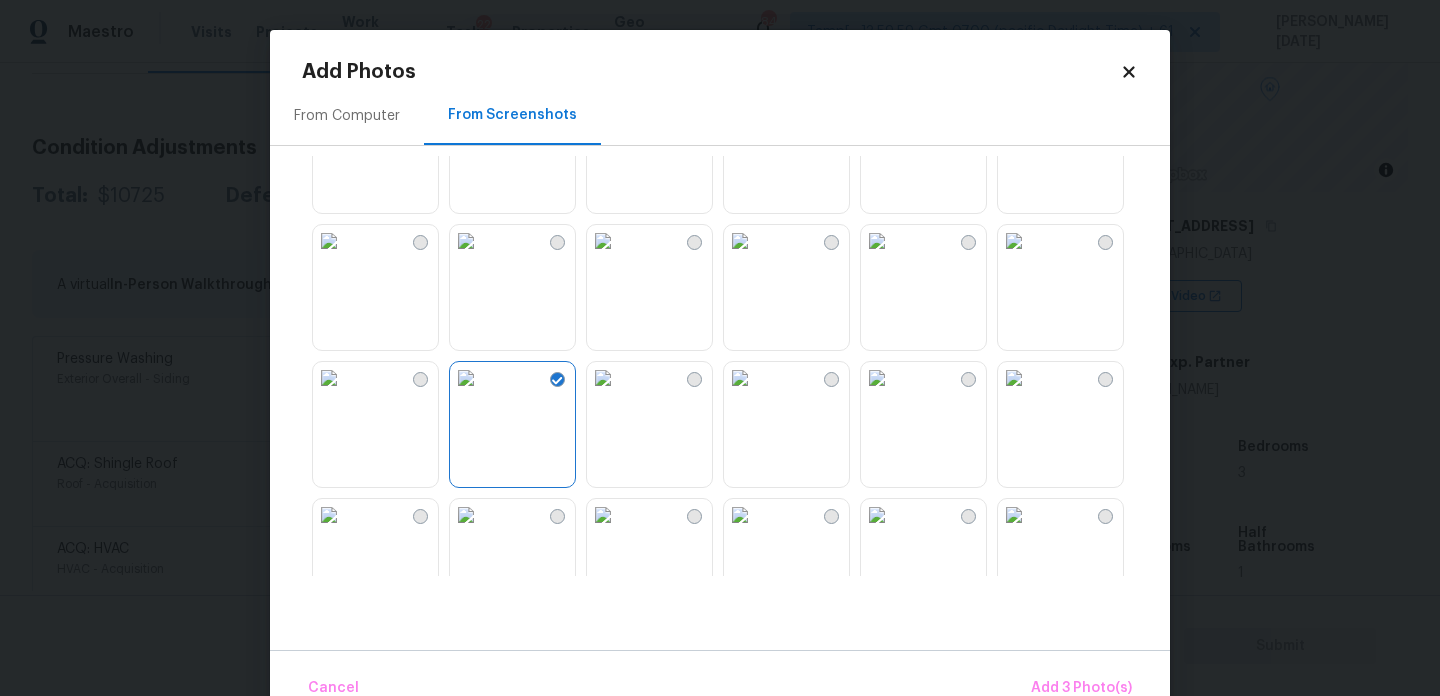 scroll, scrollTop: 197, scrollLeft: 0, axis: vertical 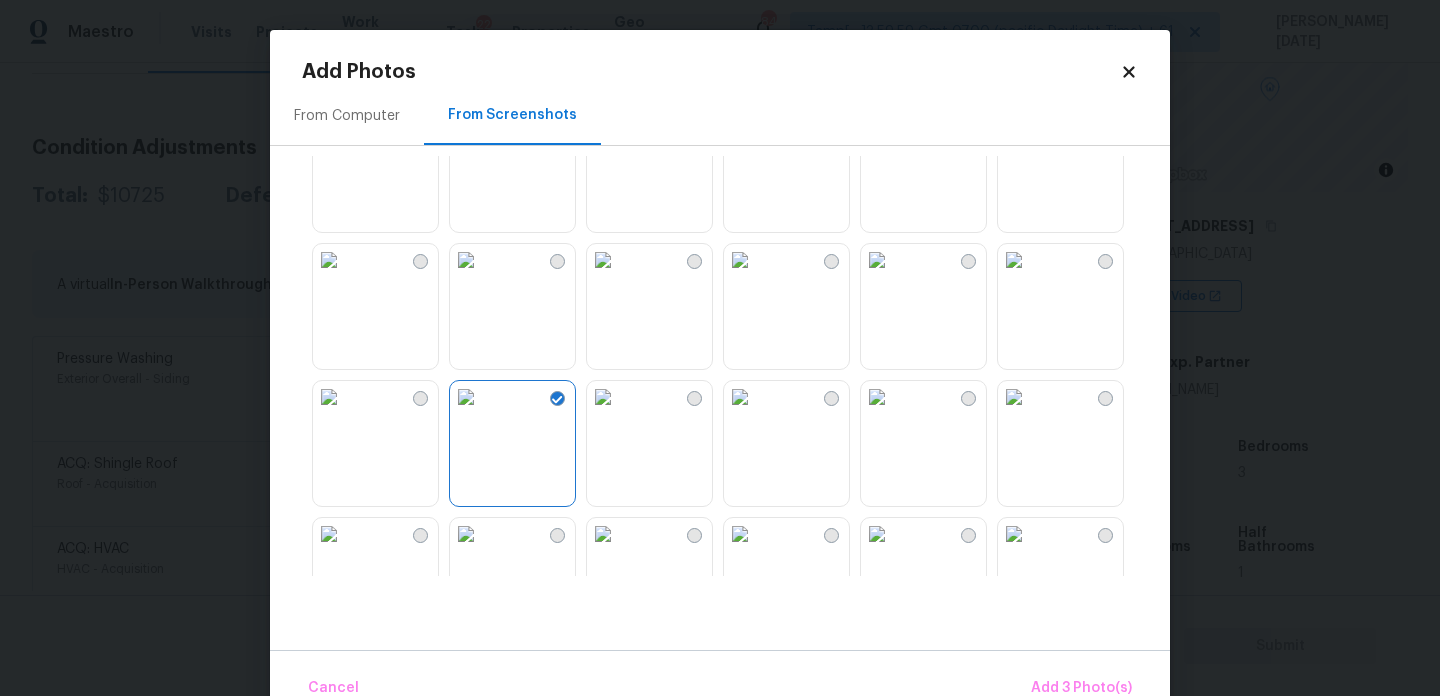 click at bounding box center (466, 260) 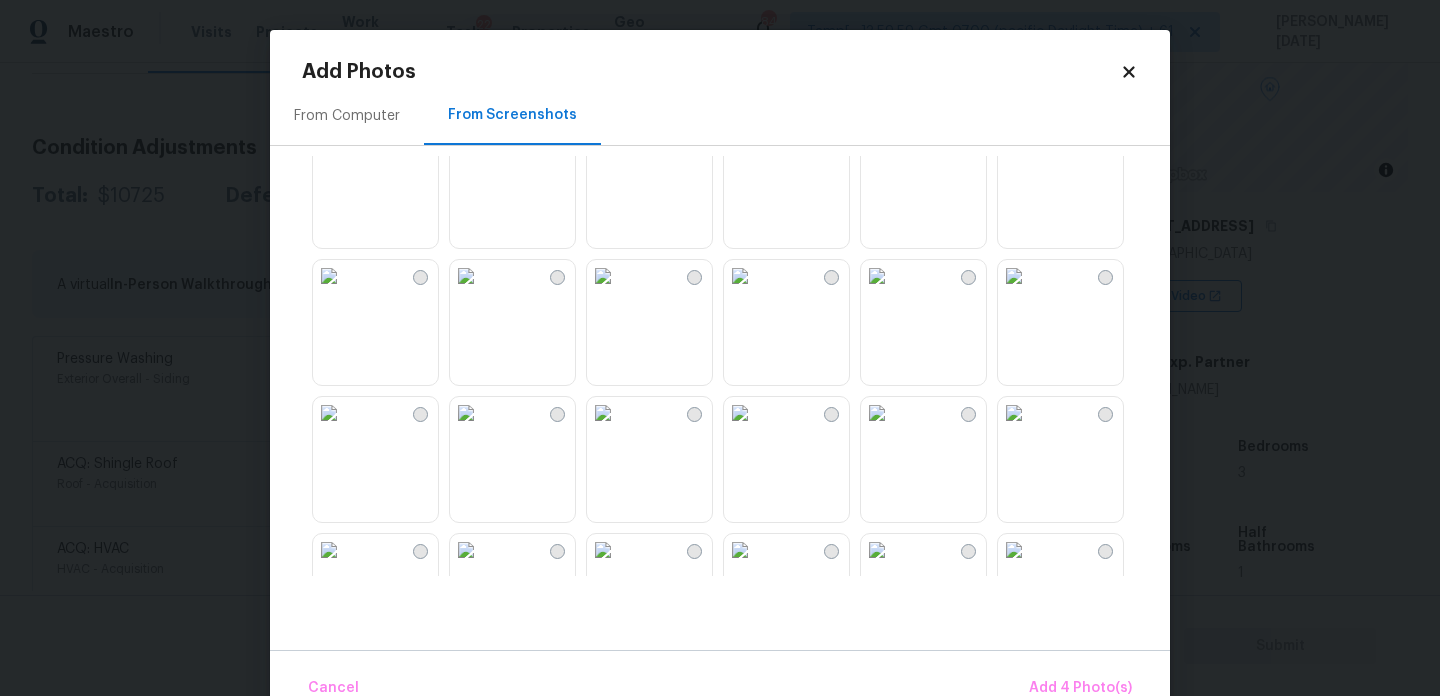 scroll, scrollTop: 730, scrollLeft: 0, axis: vertical 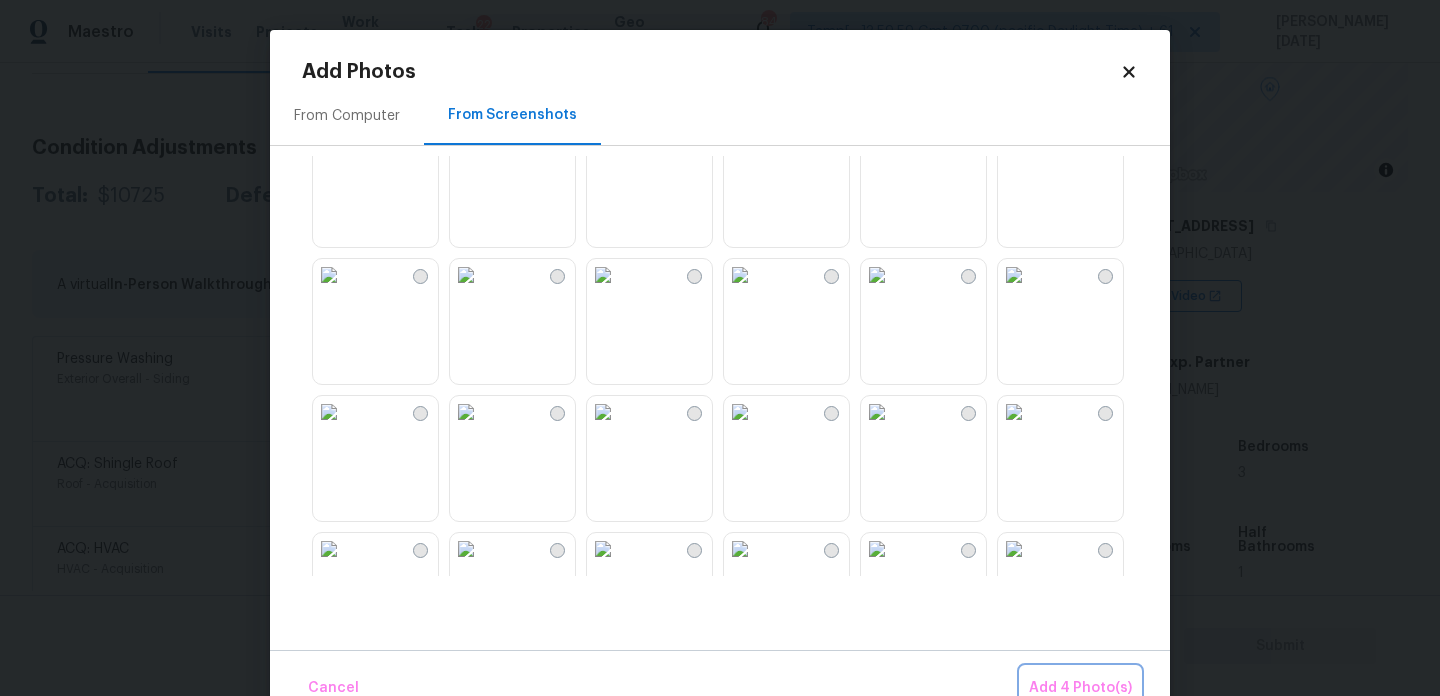 click on "Add 4 Photo(s)" at bounding box center (1080, 688) 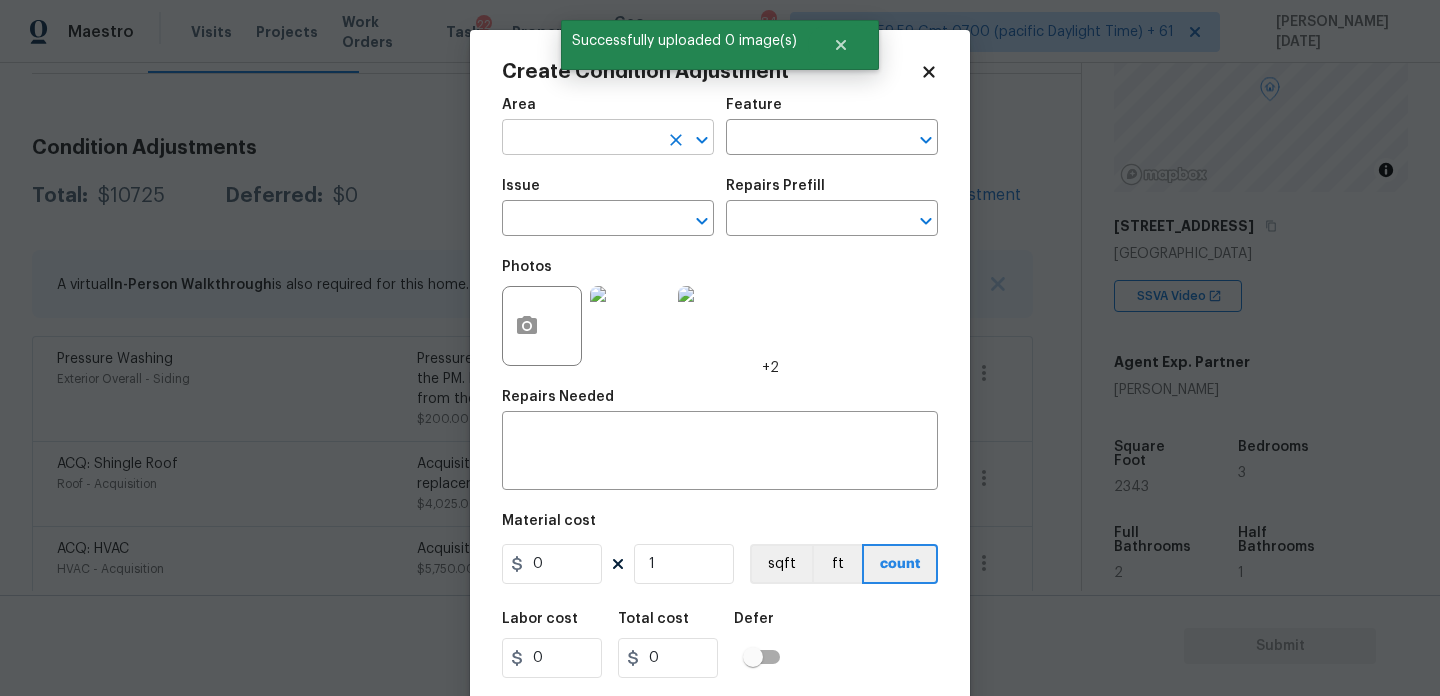 click at bounding box center [580, 139] 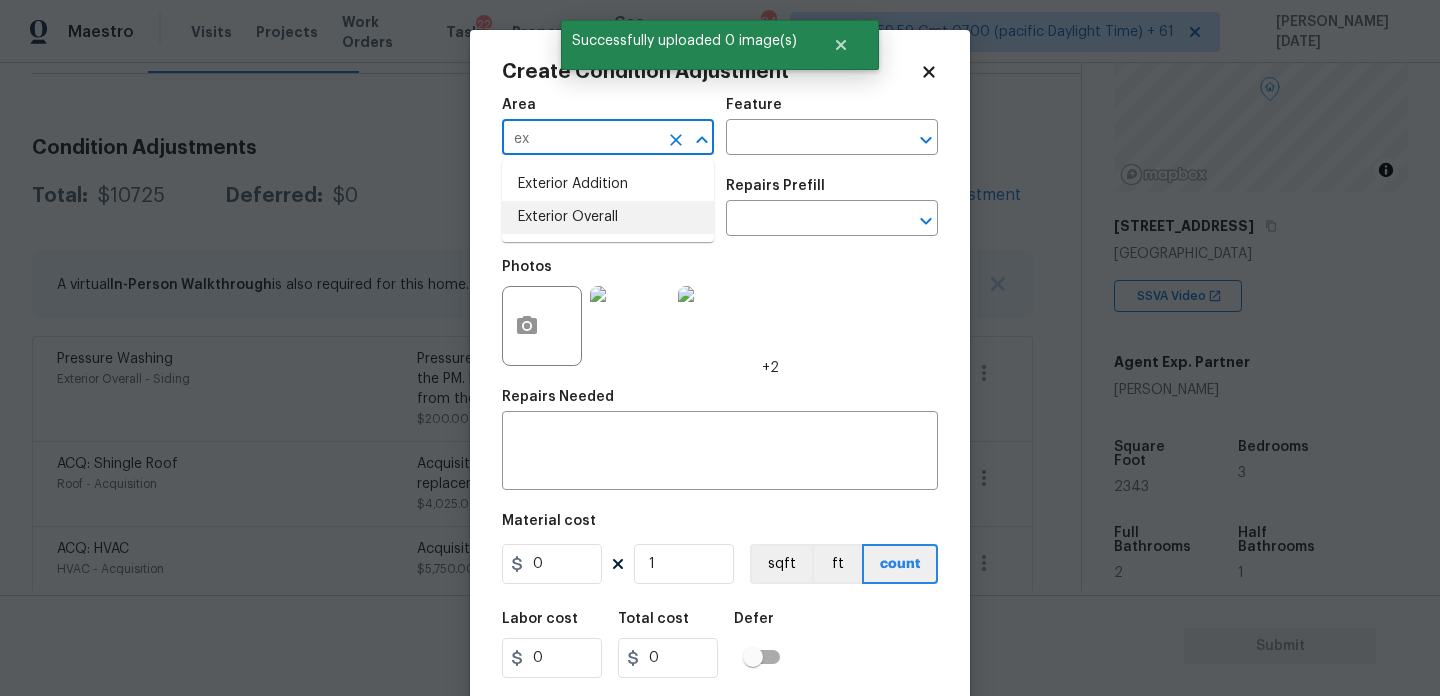 click on "Exterior Overall" at bounding box center [608, 217] 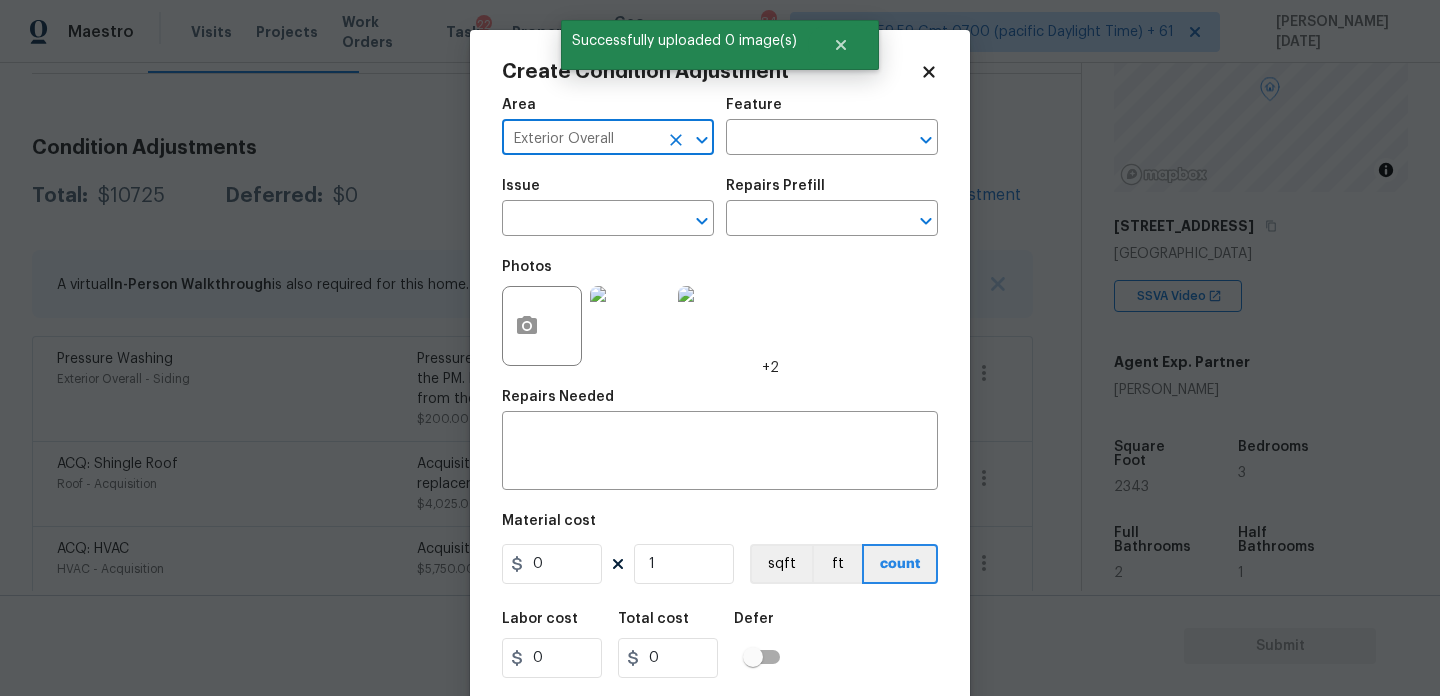 type on "Exterior Overall" 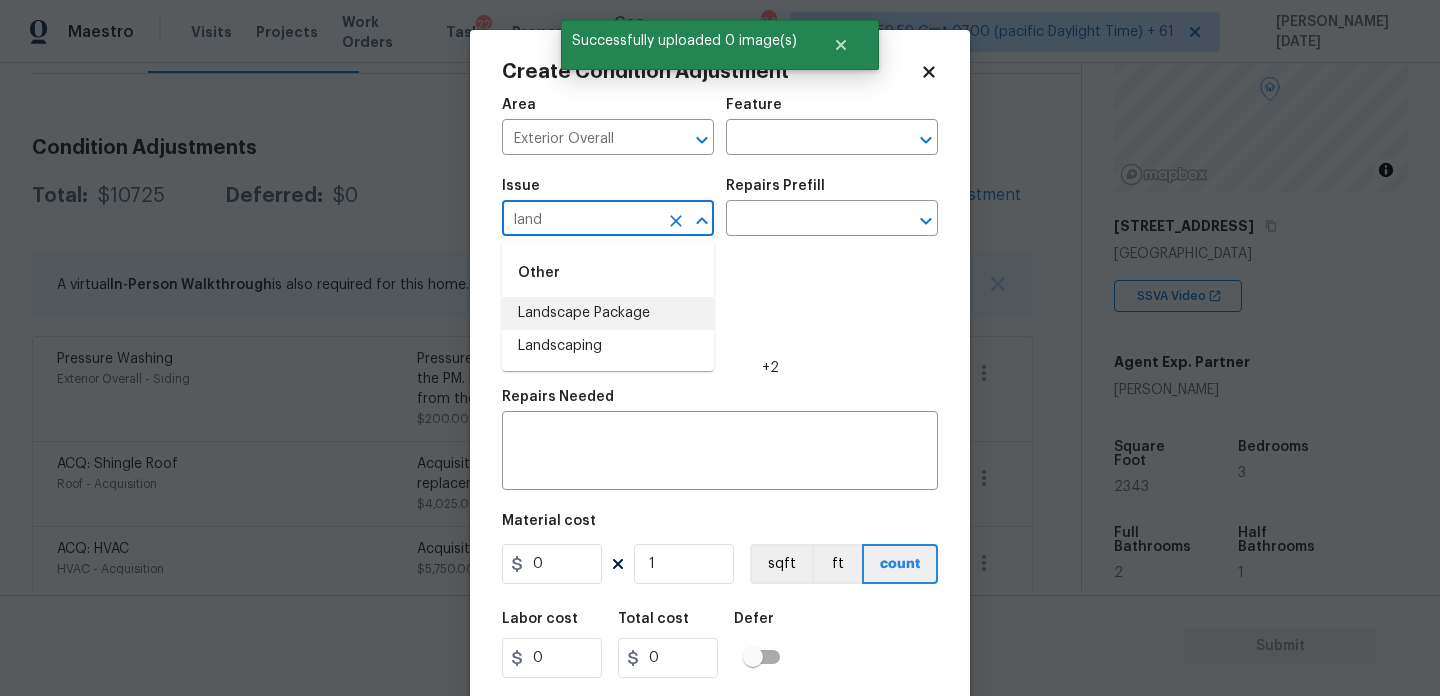 click on "Landscape Package" at bounding box center (608, 313) 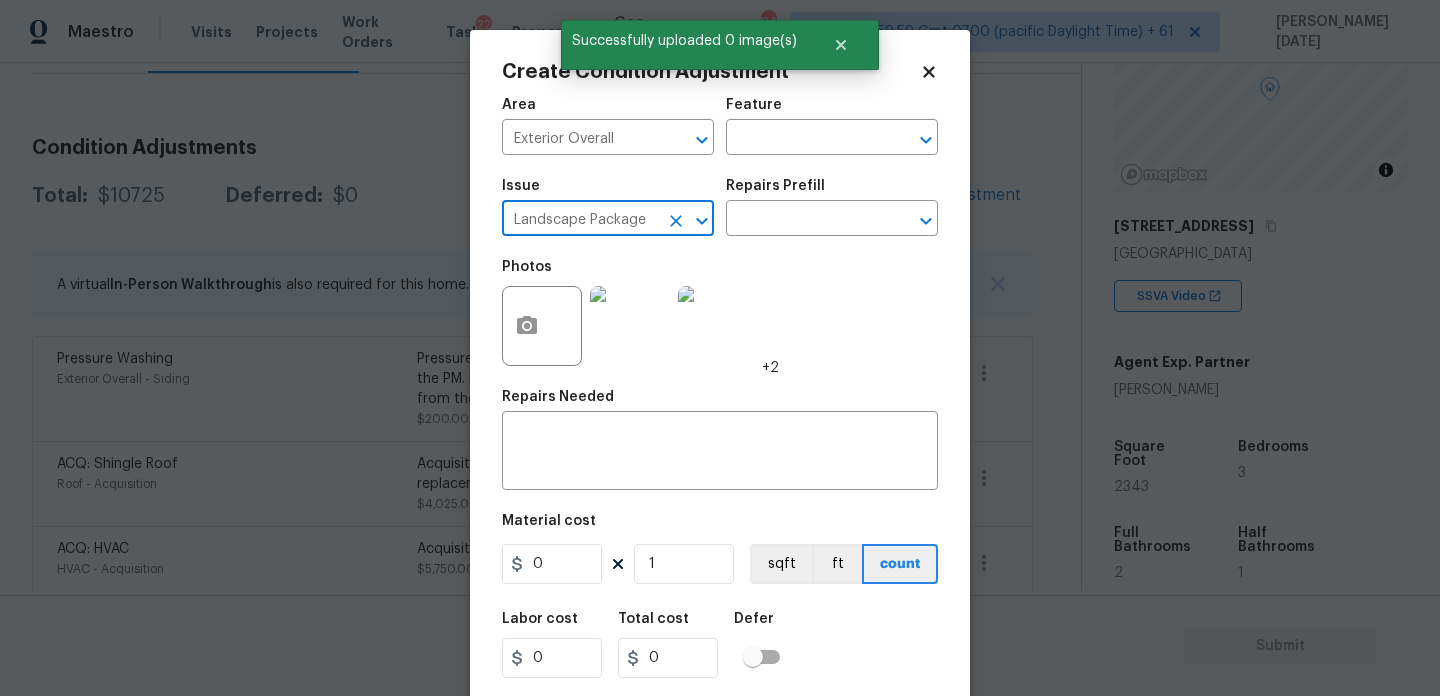type on "Landscape Package" 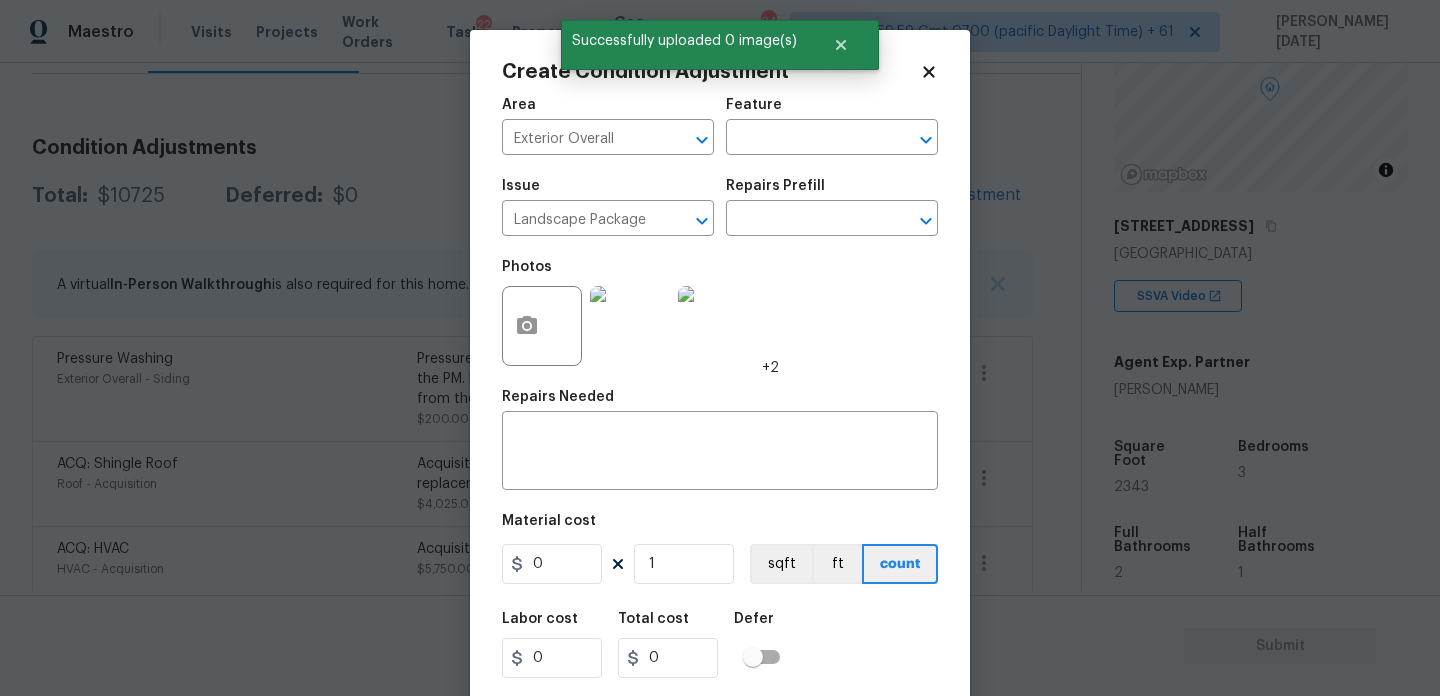 click on "Issue Landscape Package ​ Repairs Prefill ​" at bounding box center (720, 207) 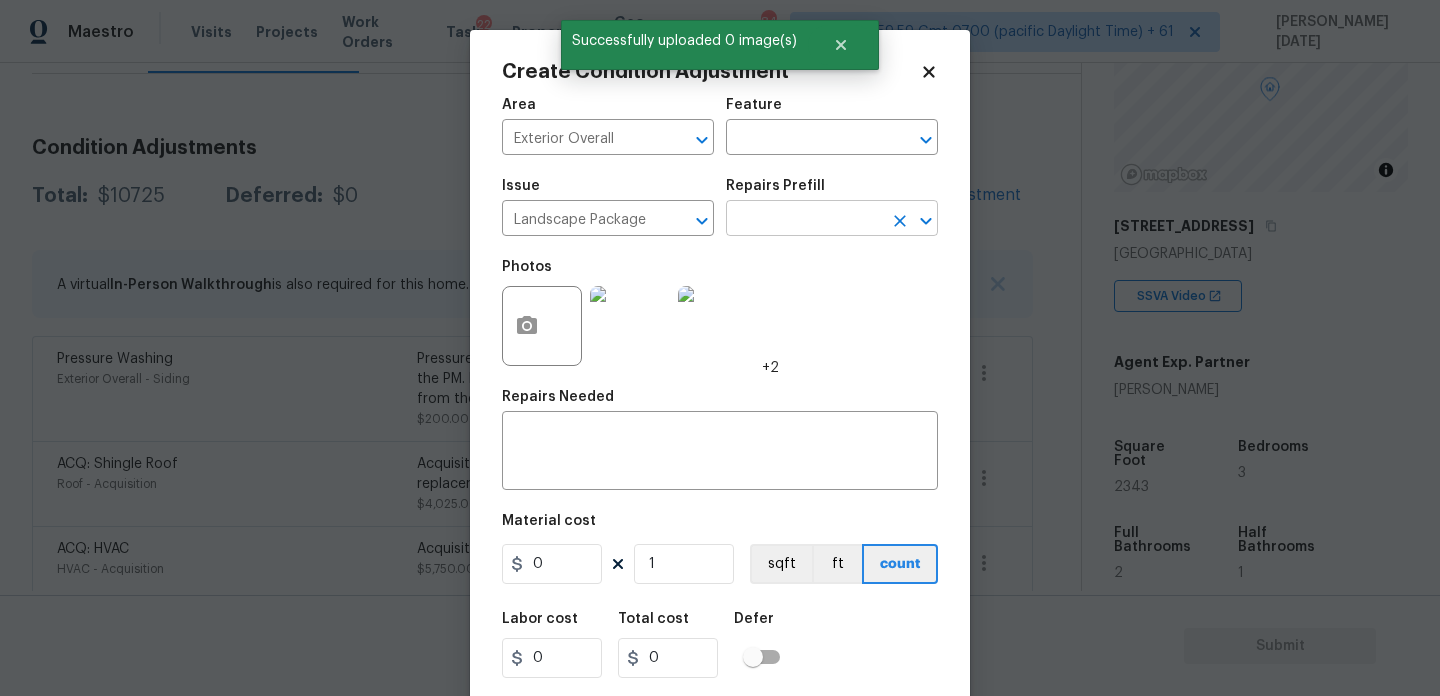click at bounding box center [804, 220] 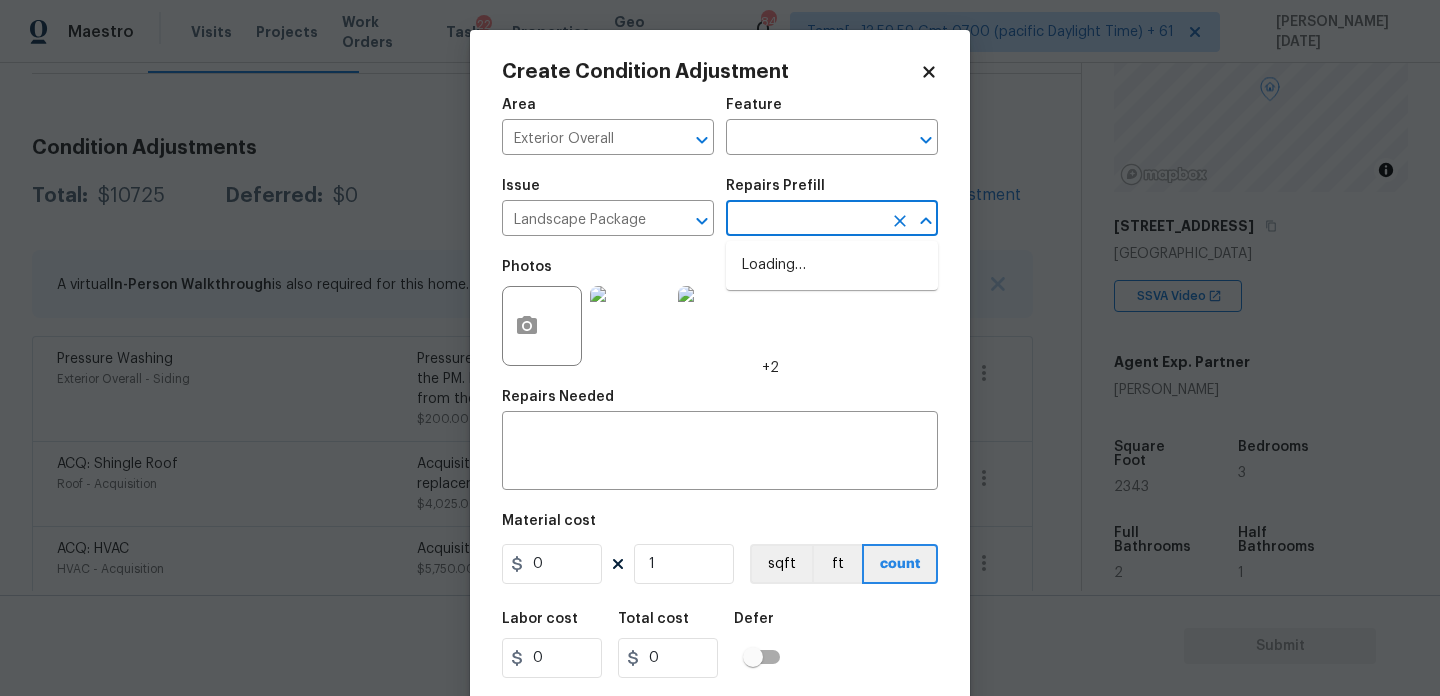 click at bounding box center (804, 220) 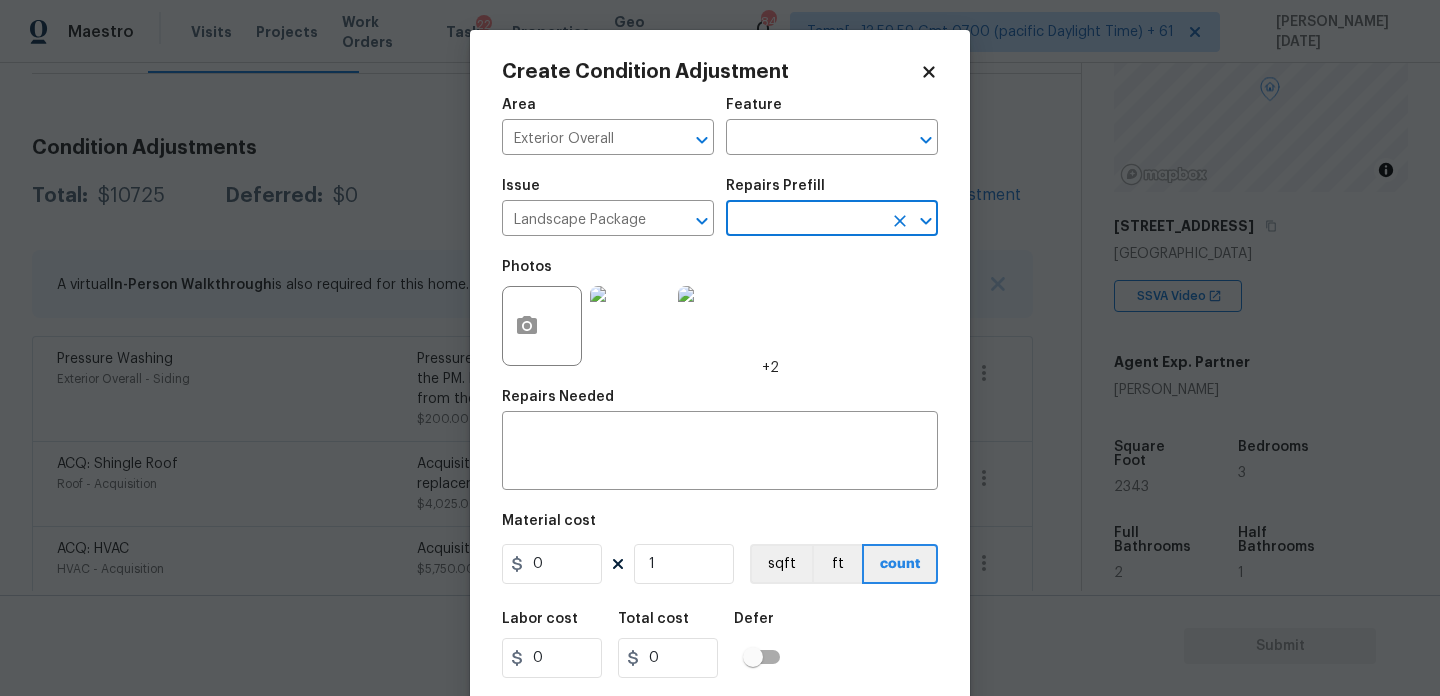 click at bounding box center (804, 220) 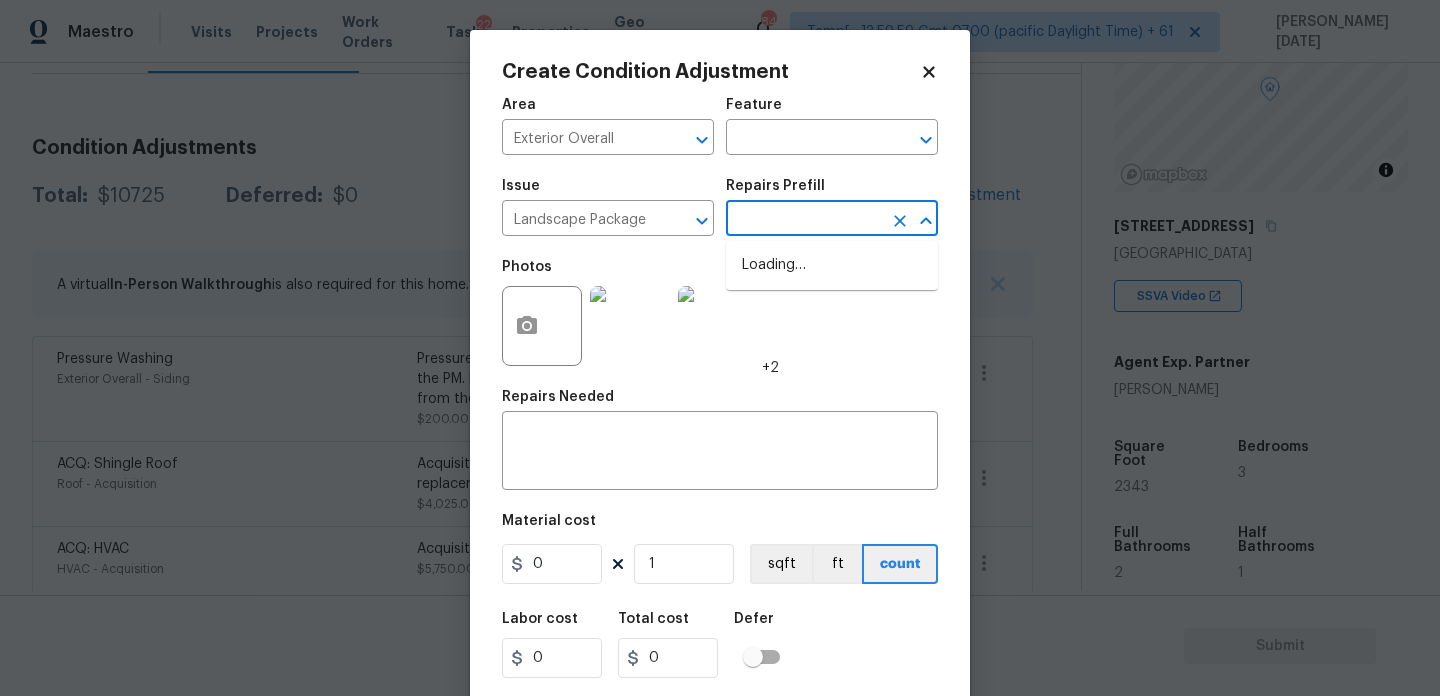click at bounding box center (804, 220) 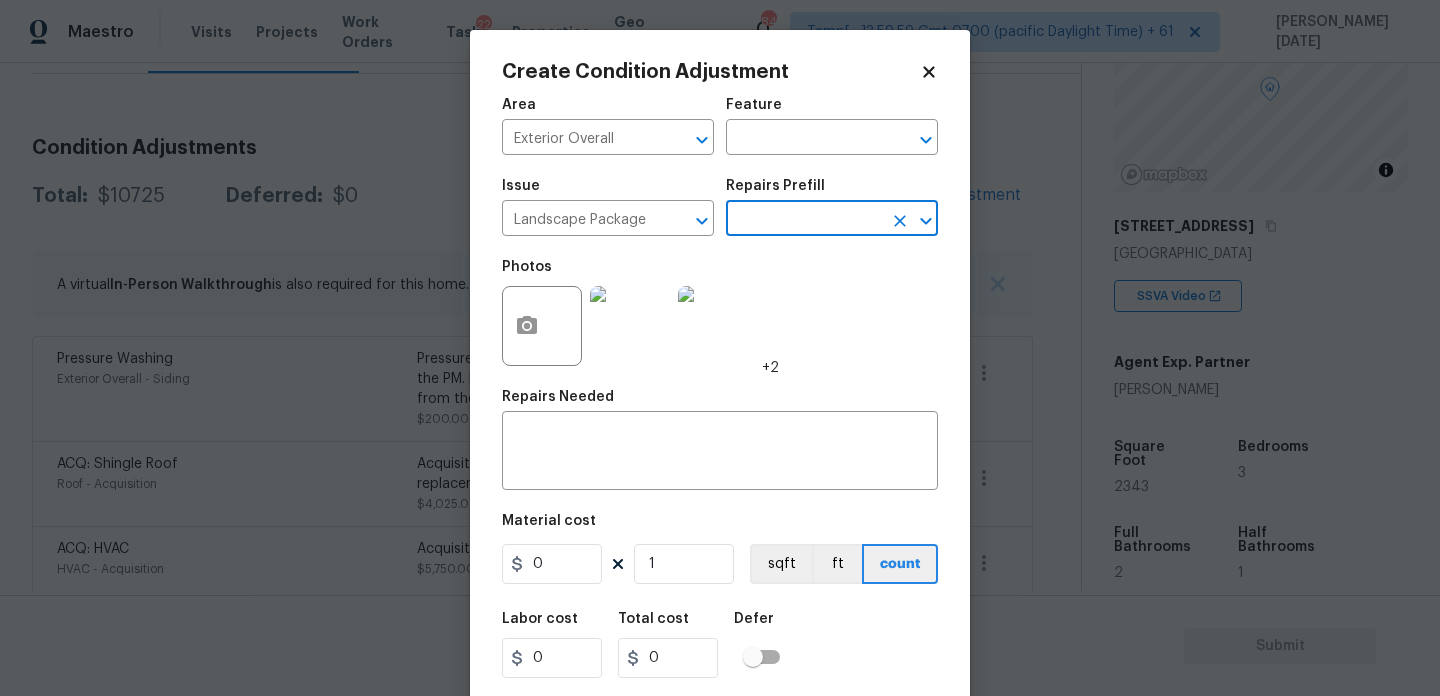 click at bounding box center [804, 220] 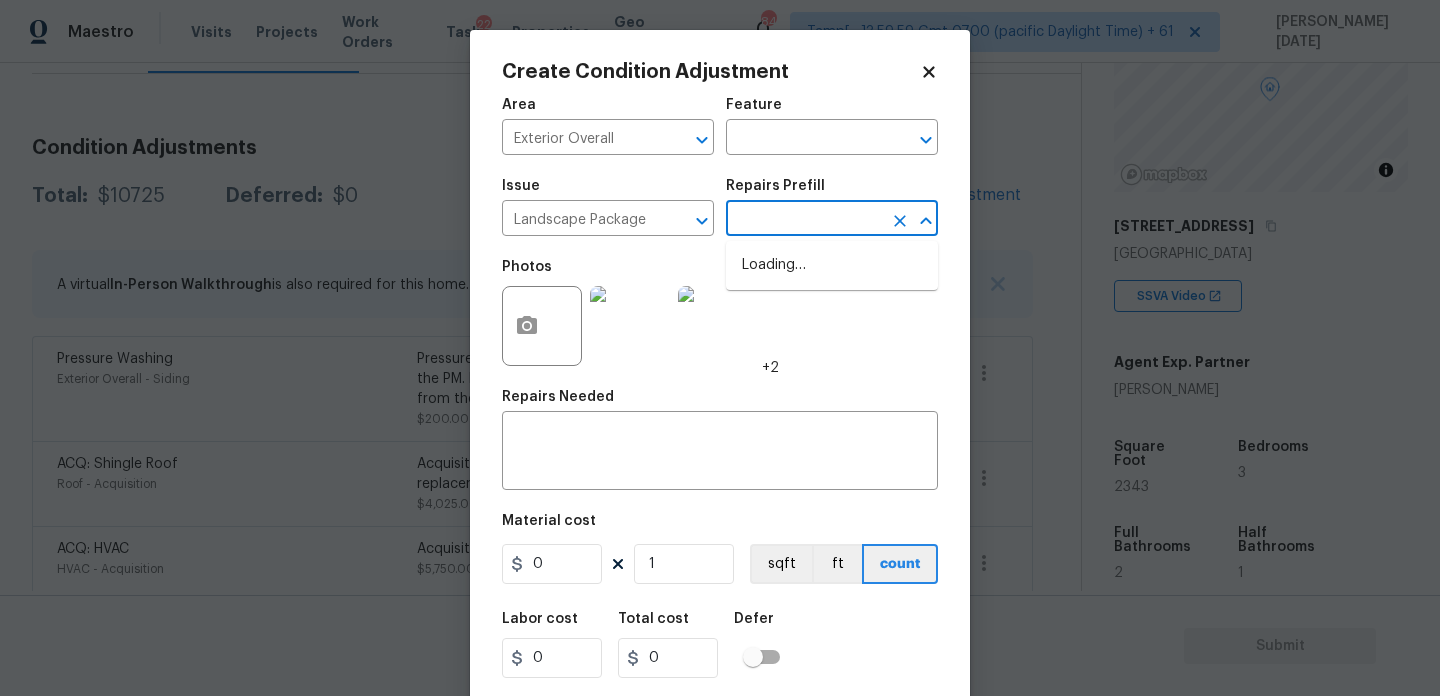 click on "Maestro Visits Projects Work Orders Tasks 22 Properties Geo Assignments 842 Tamp[…]3:59:59 Gmt 0700 (pacific Daylight Time) + 61 Prabhu Raja Back to tasks Condition Scoping - Full Thu, Jul 10 2025 by 3:00 pm   9 Hours Overdue Prabhu Raja In-progress Questions Condition Adjustments Details & Inputs Notes Photos Condition Adjustments Total:  $10725 Deferred:  $0 Add Condition Adjustment A virtual  In-Person Walkthrough  is also required for this home.   + Add exterior scopes Pressure Washing Exterior Overall - Siding Pressure wash the driveways/walkways as directed by the PM. Ensure that all debris and residue are removed from the areas being pressure washed. $200.00   0 ACQ: Shingle Roof Roof - Acquisition Acquisition Scope: Shingle Roof 21+ years in age or replacement required. $4,025.00   0 ACQ: HVAC HVAC - Acquisition Acquisition Scope: Functional HVAC 21+ years $5,750.00   0 Utilities - Septic Utilities $750.00   0 Property Details © Mapbox   © OpenStreetMap   Improve this map 4913 Golden Oaks Dr 2343" at bounding box center [720, 348] 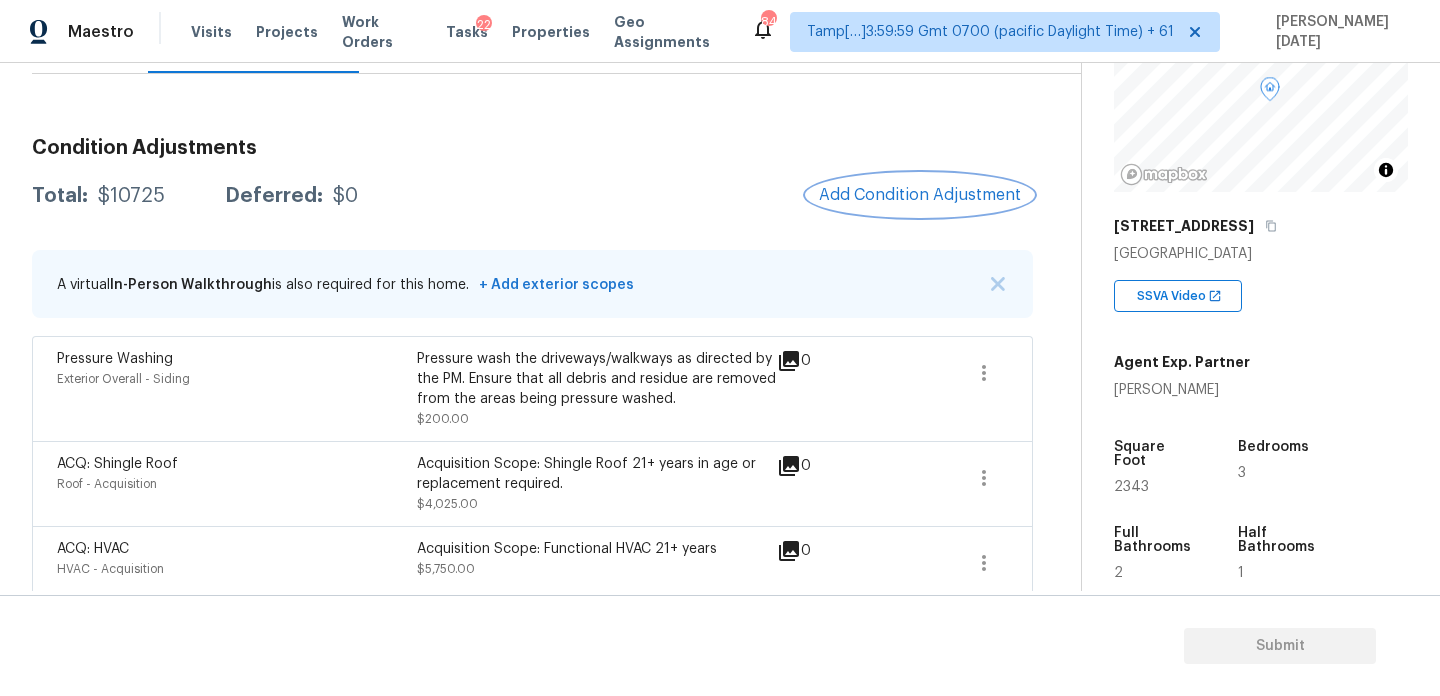 click on "Add Condition Adjustment" at bounding box center [920, 195] 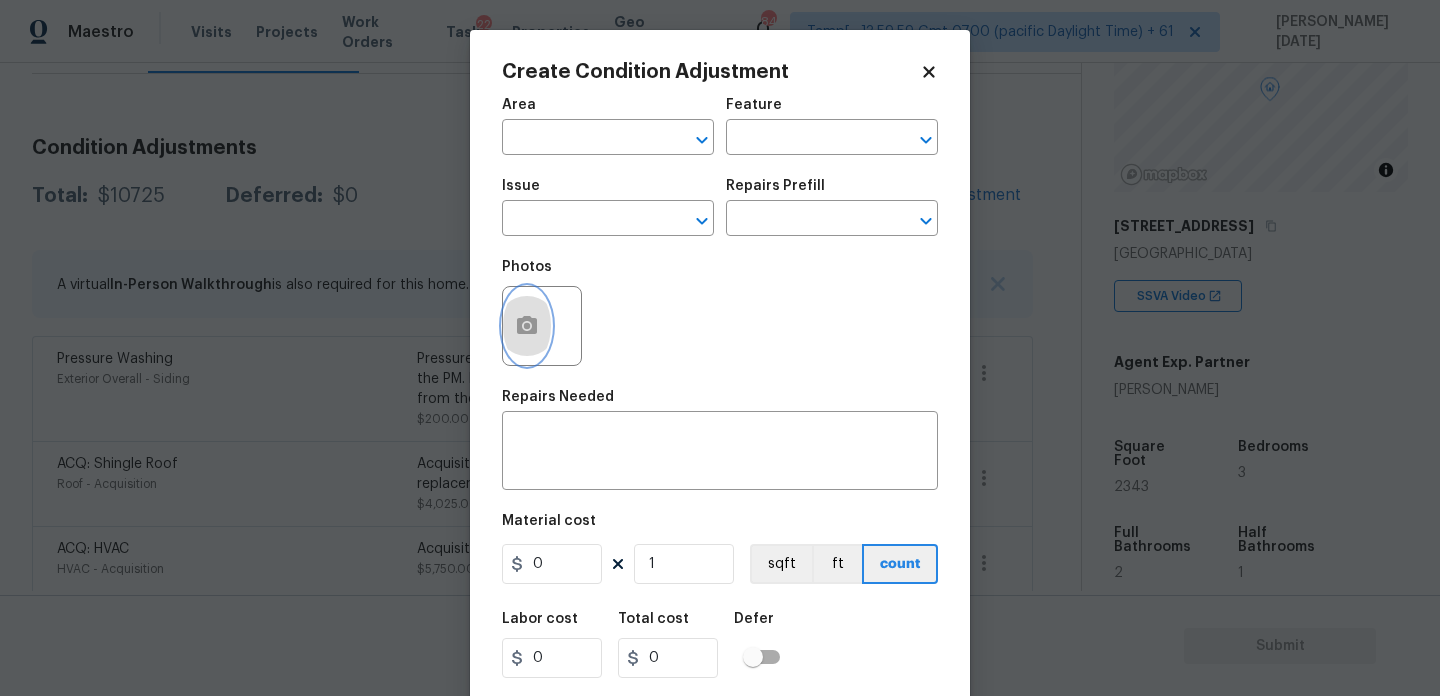 click 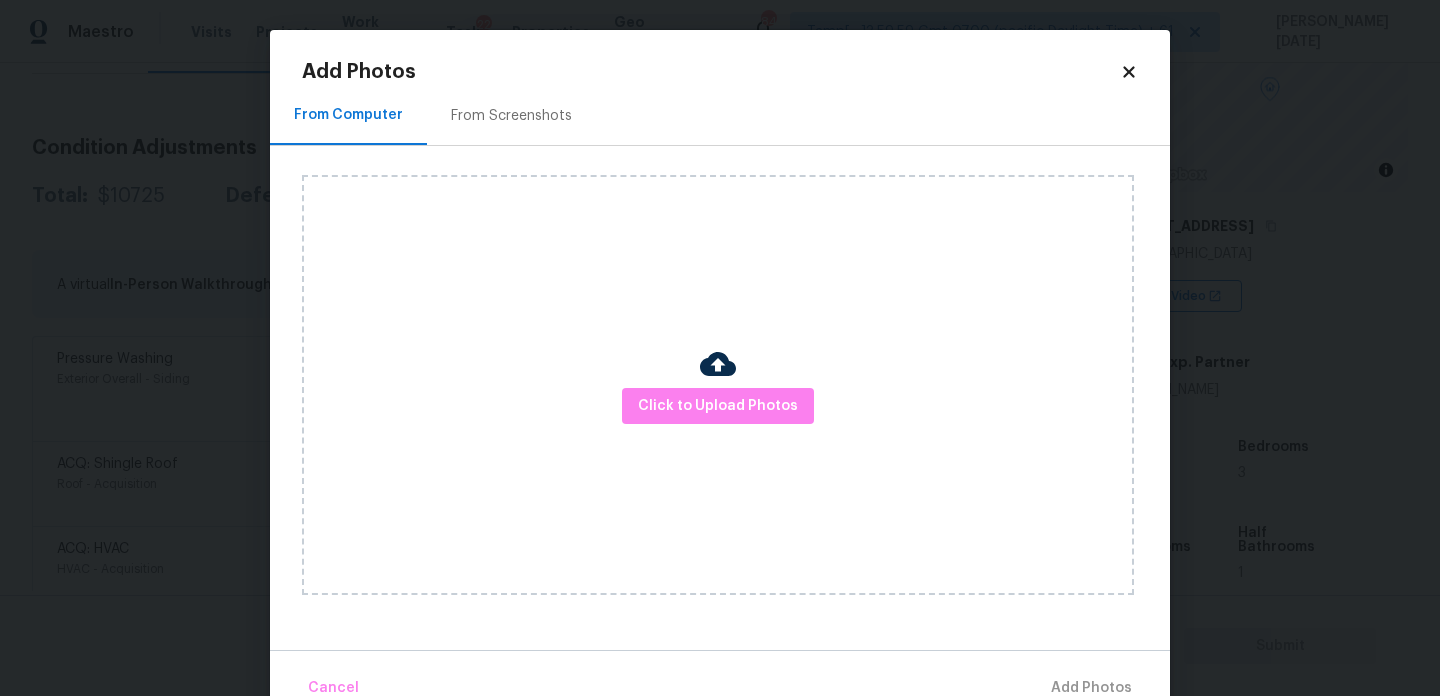 click on "Add Photos From Computer From Screenshots Click to Upload Photos Cancel Add Photos" at bounding box center [720, 370] 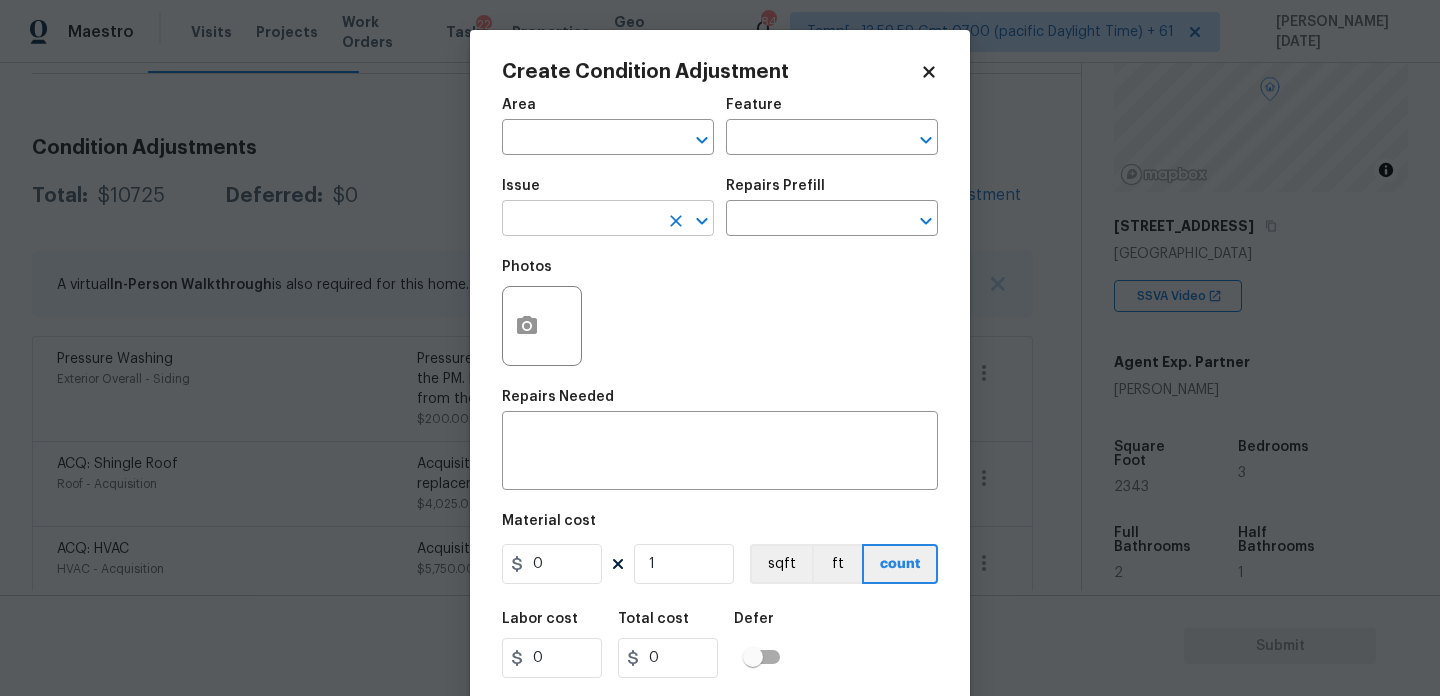 click at bounding box center (580, 220) 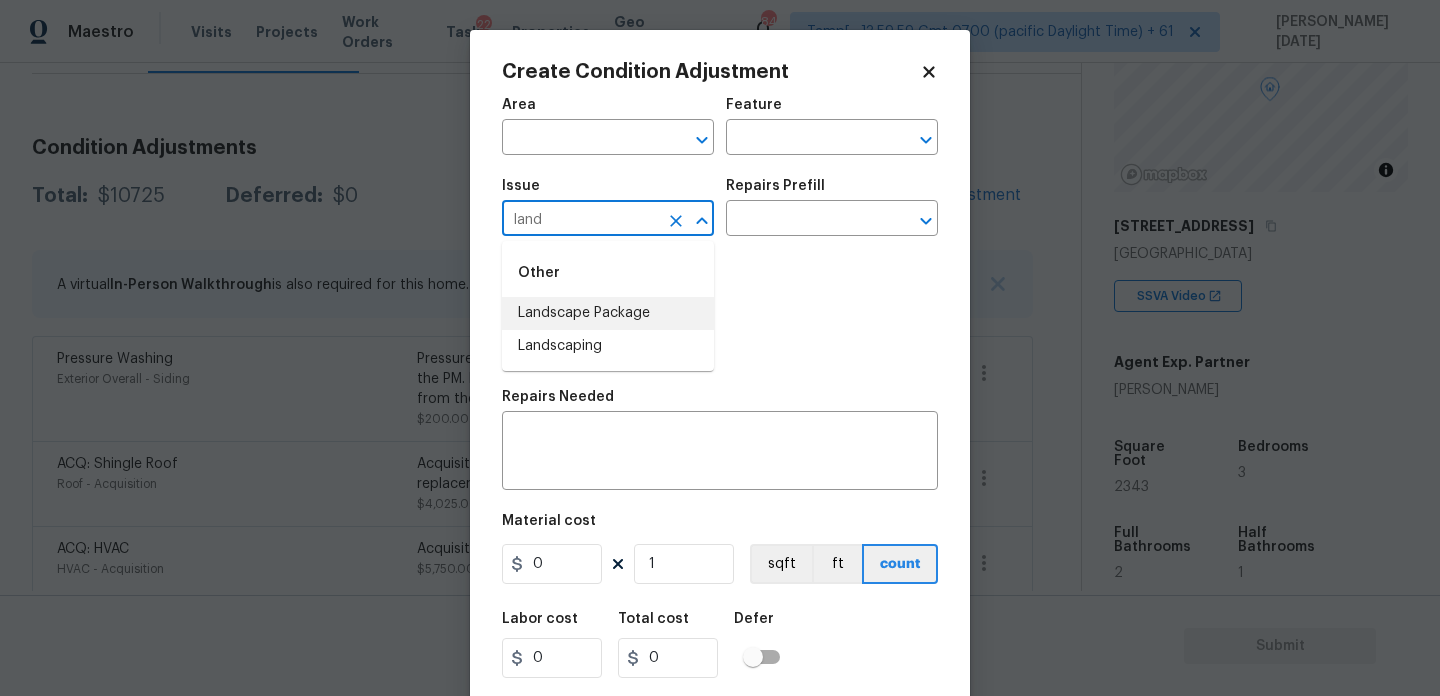click on "Landscape Package" at bounding box center [608, 313] 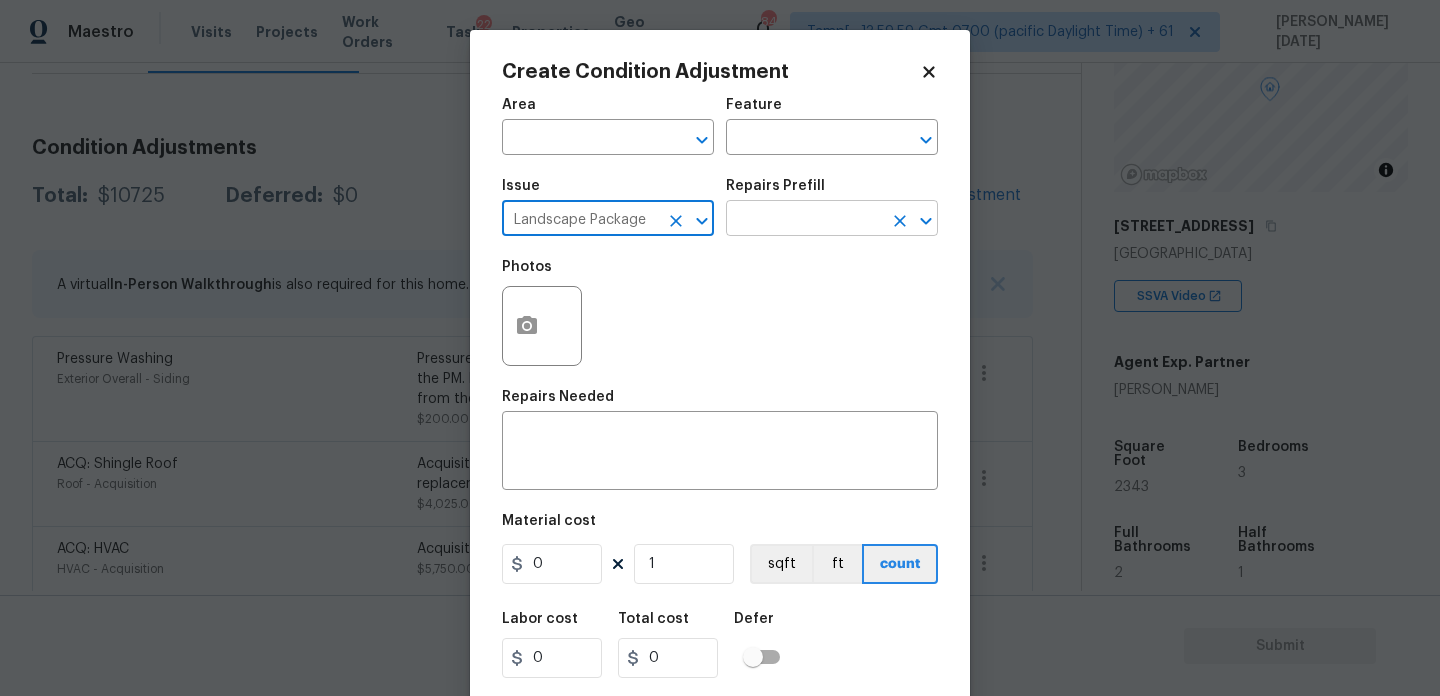 type on "Landscape Package" 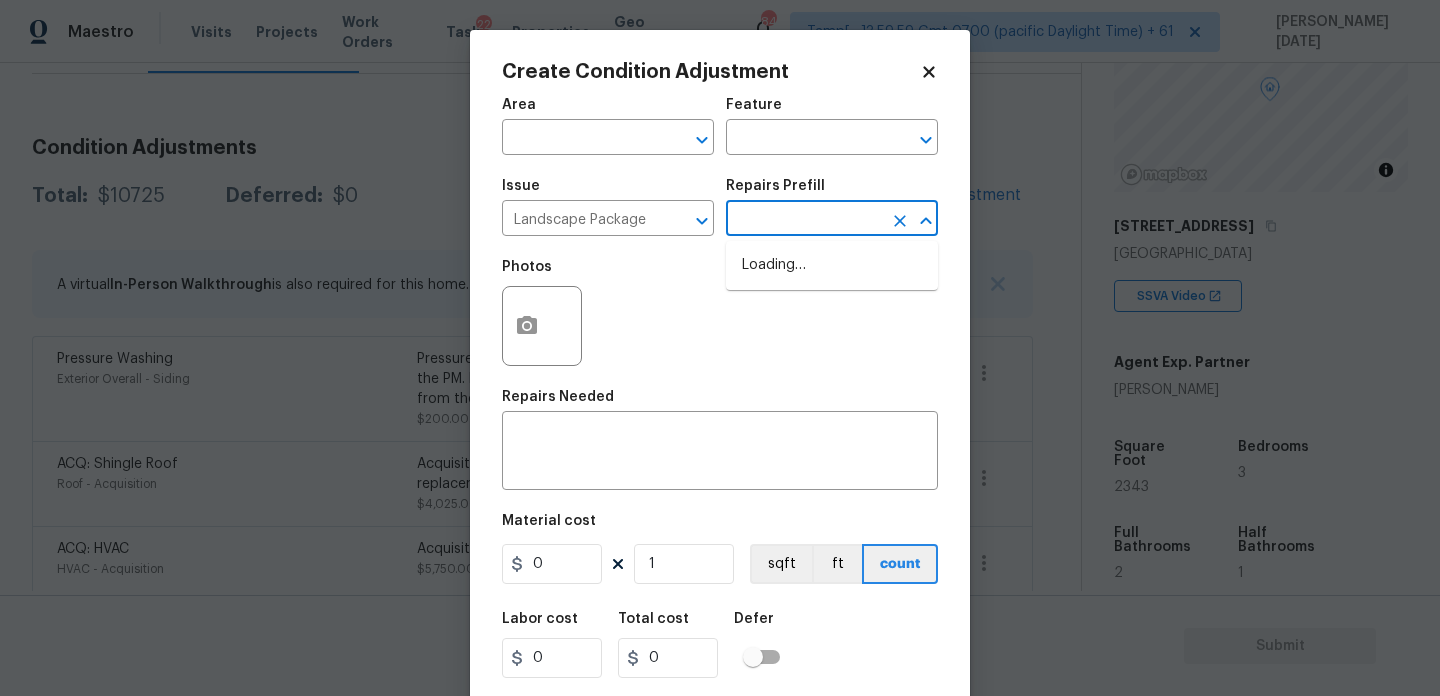 click on "Maestro Visits Projects Work Orders Tasks 22 Properties Geo Assignments 842 Tamp[…]3:59:59 Gmt 0700 (pacific Daylight Time) + 61 Prabhu Raja Back to tasks Condition Scoping - Full Thu, Jul 10 2025 by 3:00 pm   9 Hours Overdue Prabhu Raja In-progress Questions Condition Adjustments Details & Inputs Notes Photos Condition Adjustments Total:  $10725 Deferred:  $0 Add Condition Adjustment A virtual  In-Person Walkthrough  is also required for this home.   + Add exterior scopes Pressure Washing Exterior Overall - Siding Pressure wash the driveways/walkways as directed by the PM. Ensure that all debris and residue are removed from the areas being pressure washed. $200.00   0 ACQ: Shingle Roof Roof - Acquisition Acquisition Scope: Shingle Roof 21+ years in age or replacement required. $4,025.00   0 ACQ: HVAC HVAC - Acquisition Acquisition Scope: Functional HVAC 21+ years $5,750.00   0 Utilities - Septic Utilities $750.00   0 Property Details © Mapbox   © OpenStreetMap   Improve this map 4913 Golden Oaks Dr 2343" at bounding box center [720, 348] 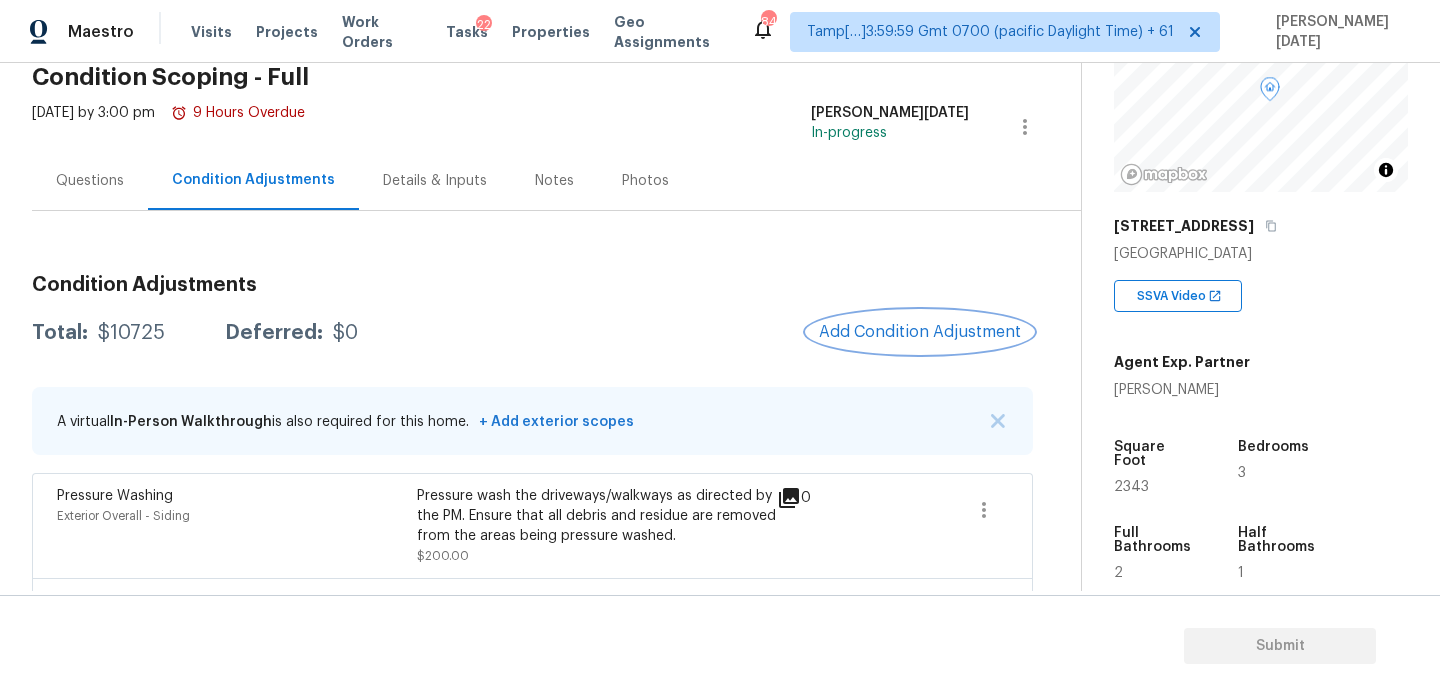 scroll, scrollTop: 44, scrollLeft: 0, axis: vertical 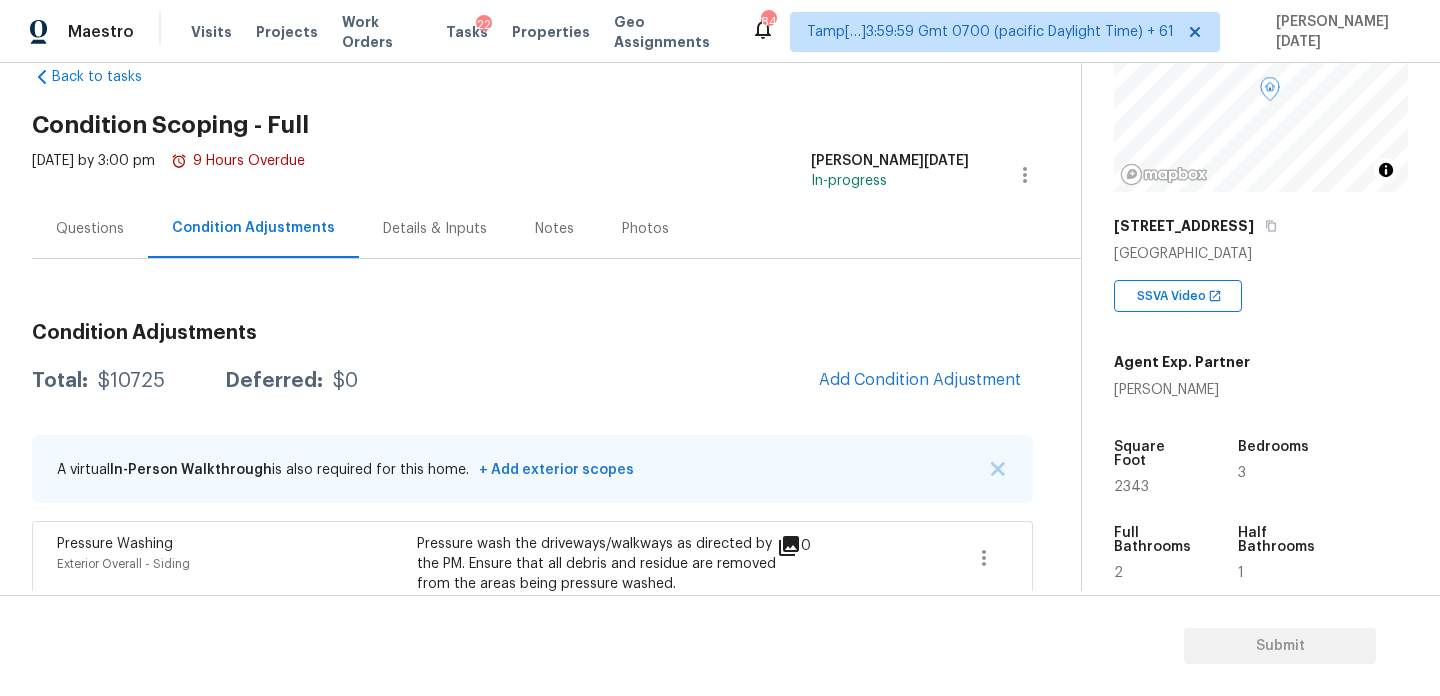 click on "Questions" at bounding box center (90, 229) 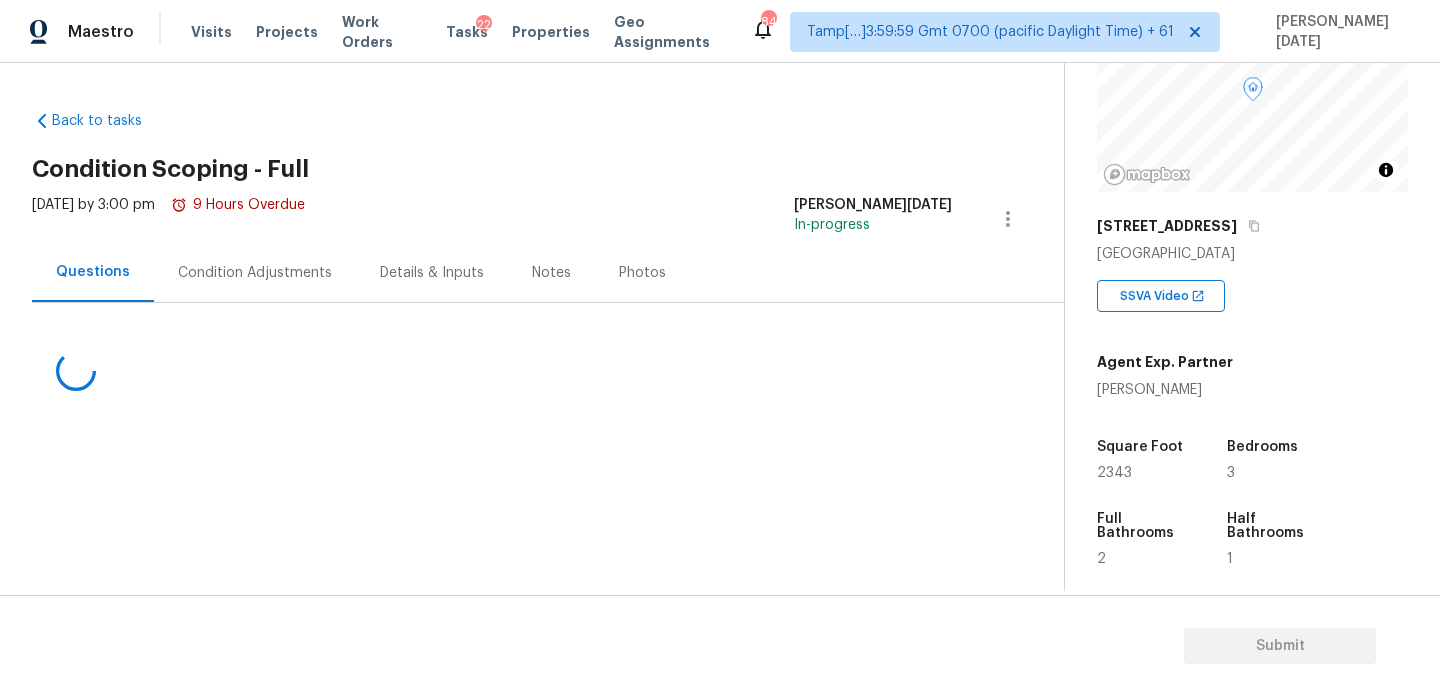 scroll, scrollTop: 0, scrollLeft: 0, axis: both 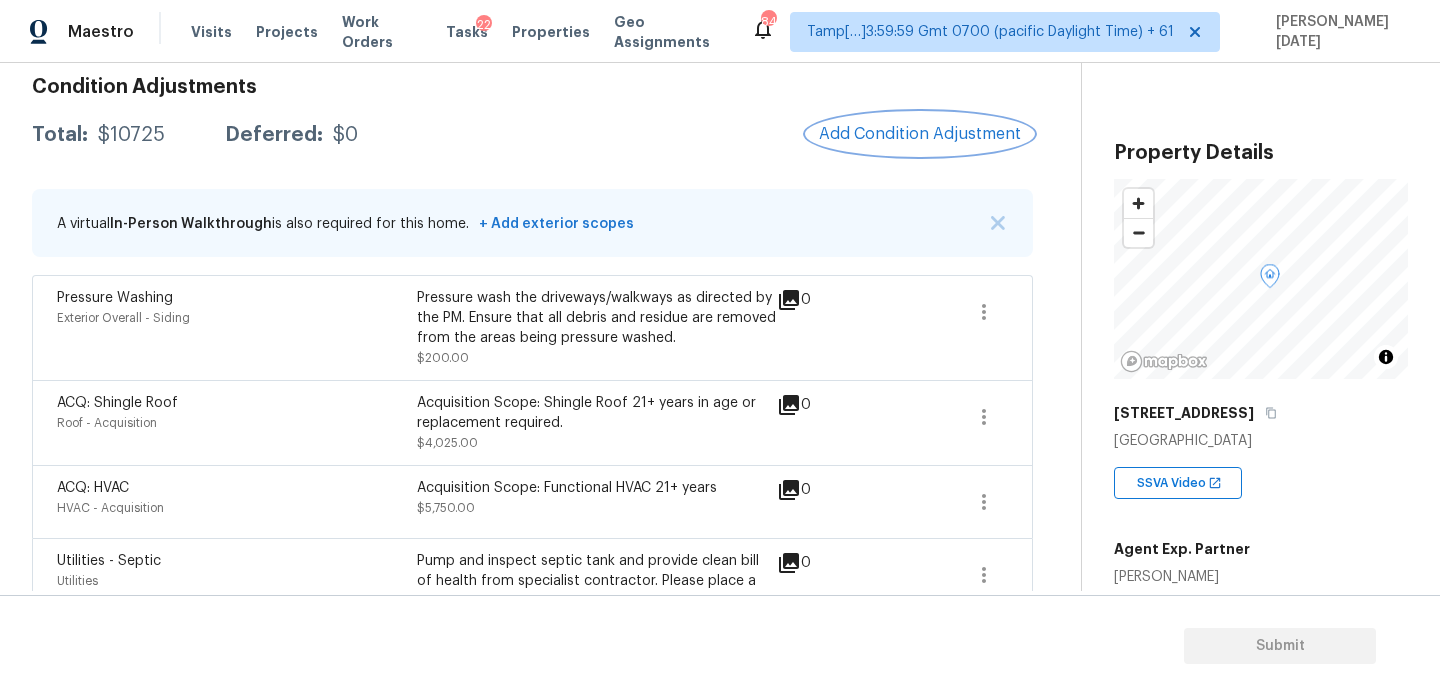 click on "Add Condition Adjustment" at bounding box center (920, 134) 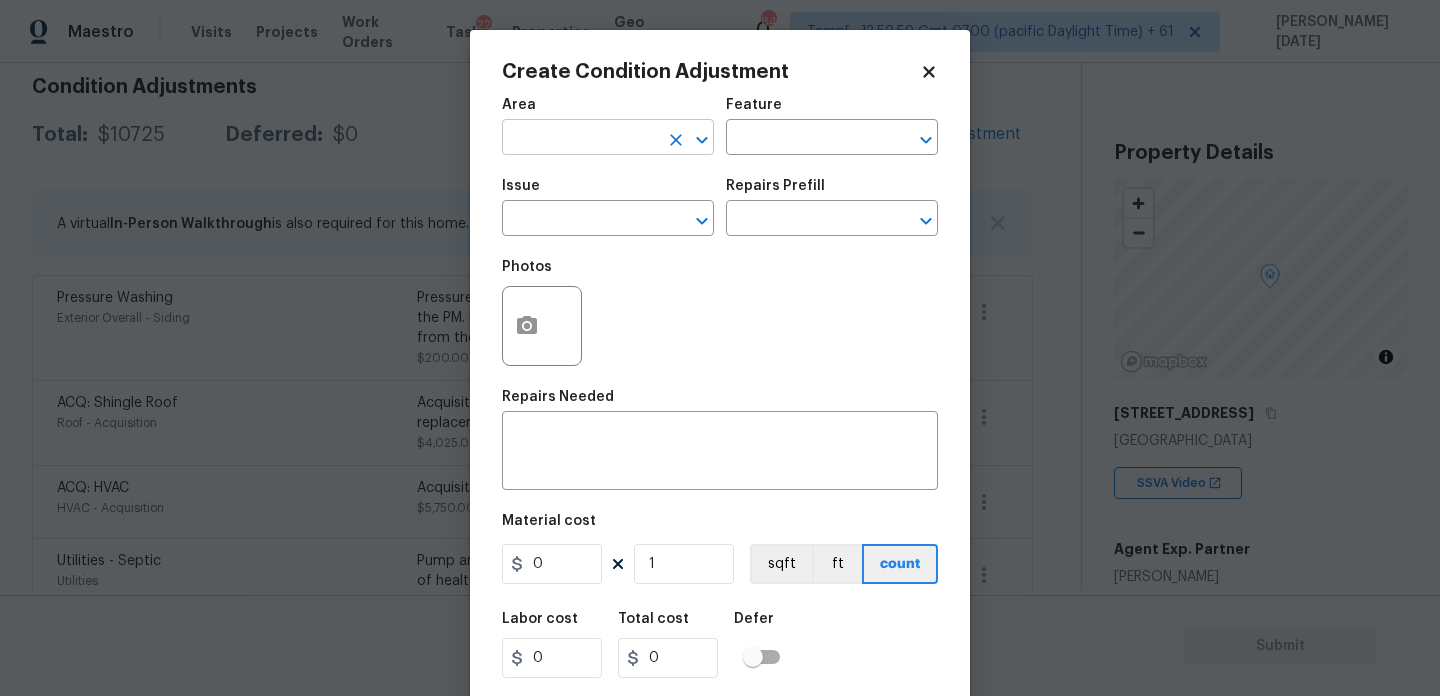 click at bounding box center (580, 139) 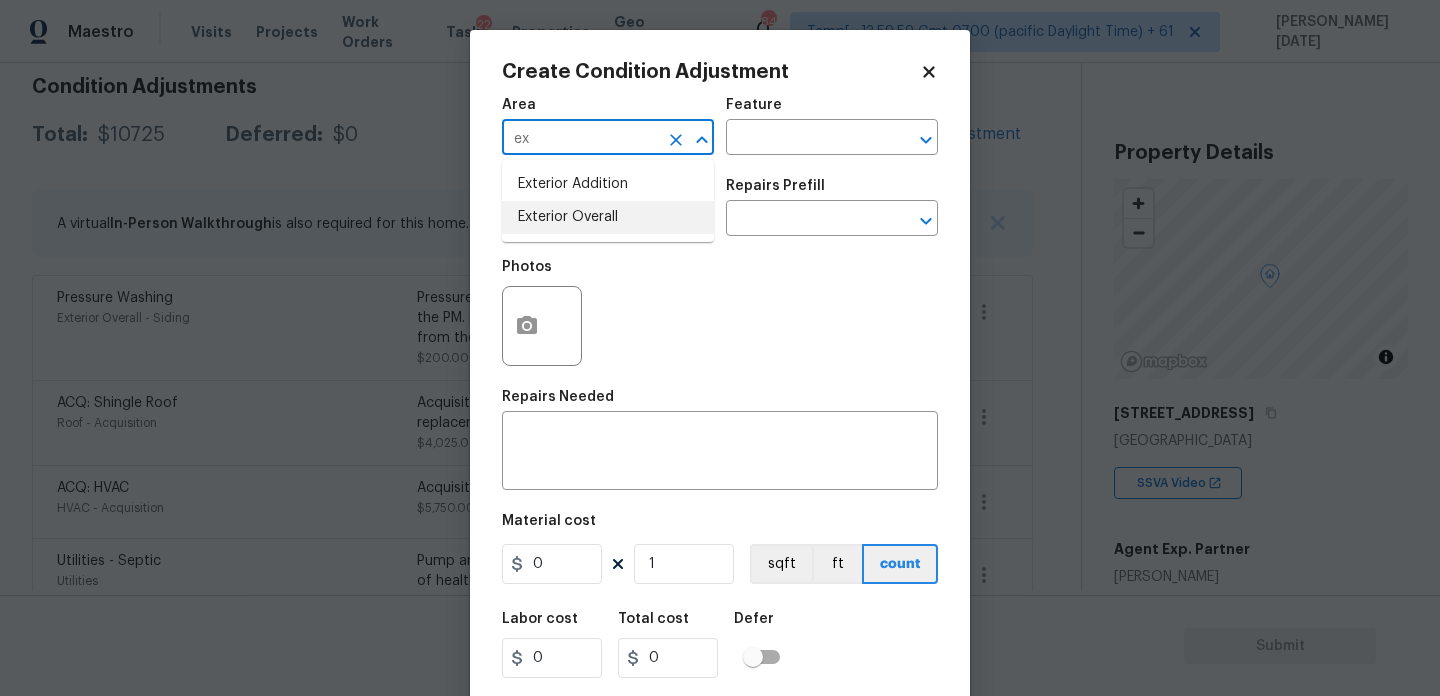 click on "Exterior Overall" at bounding box center [608, 217] 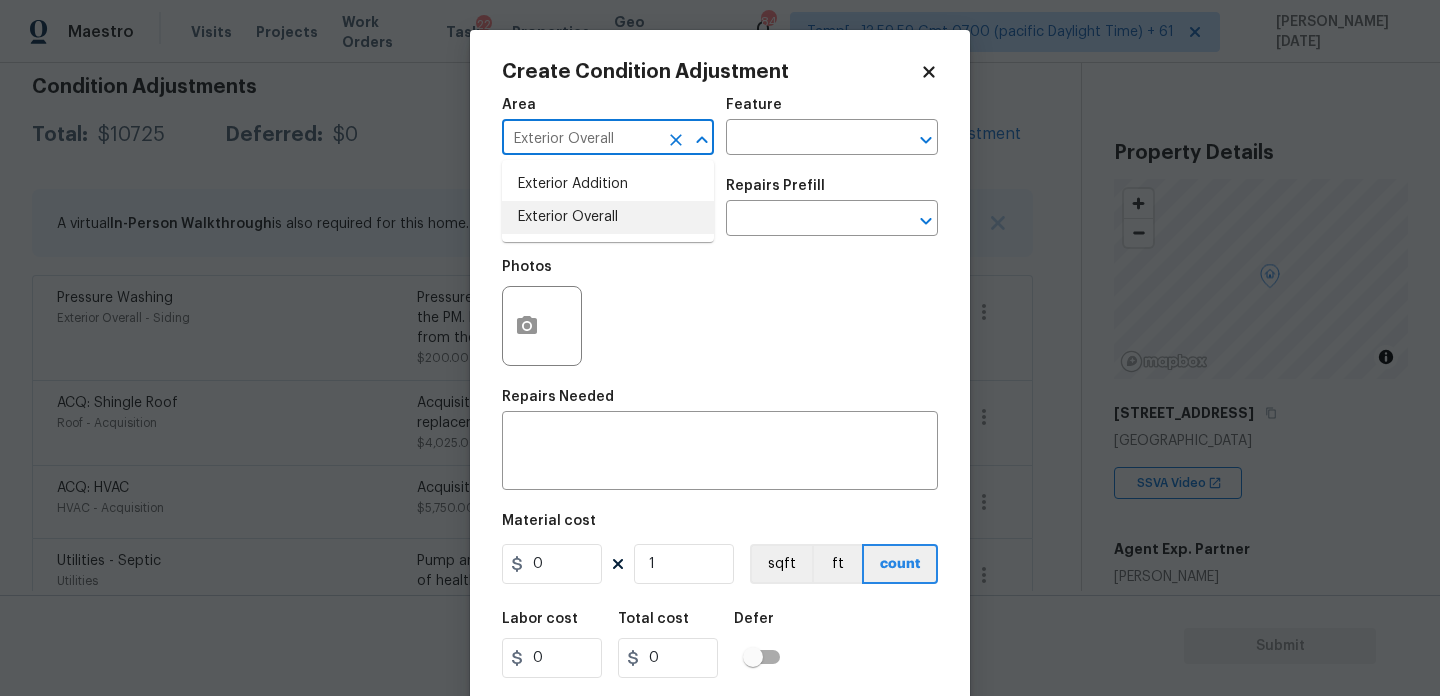 type on "Exterior Overall" 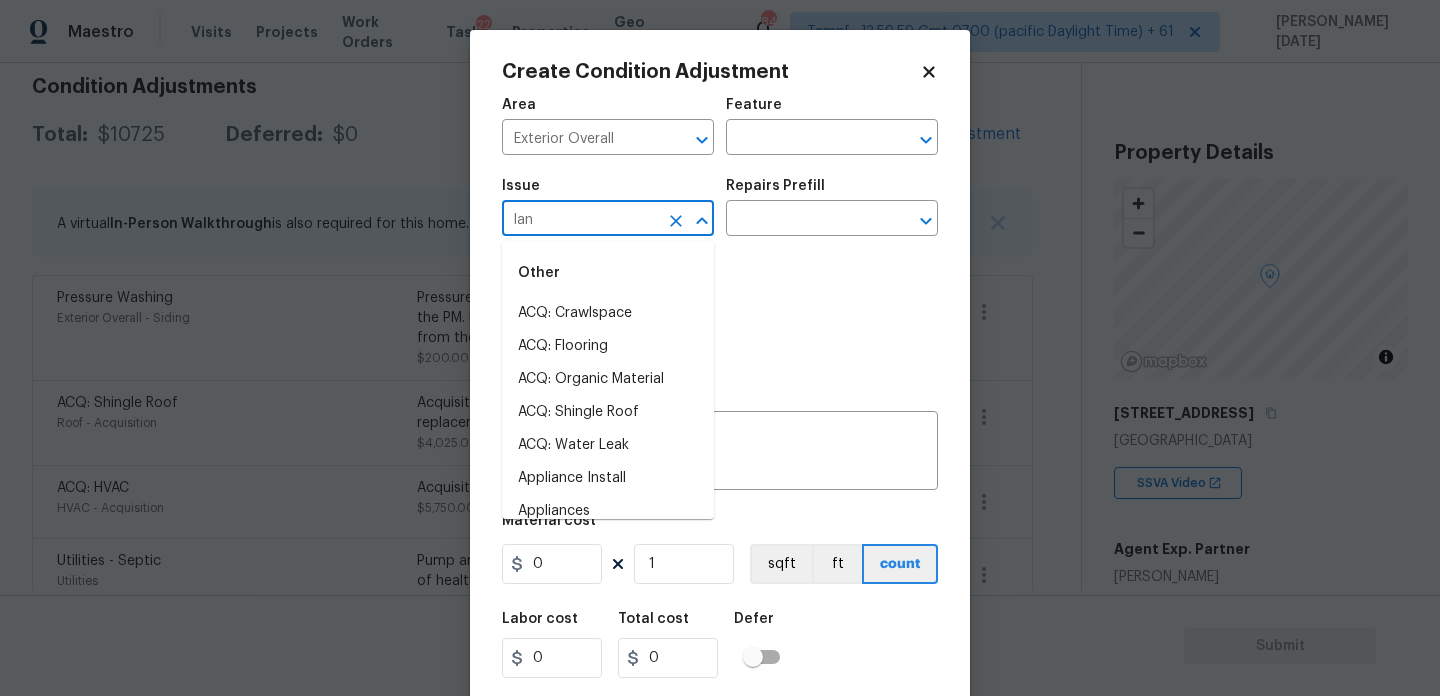 type on "land" 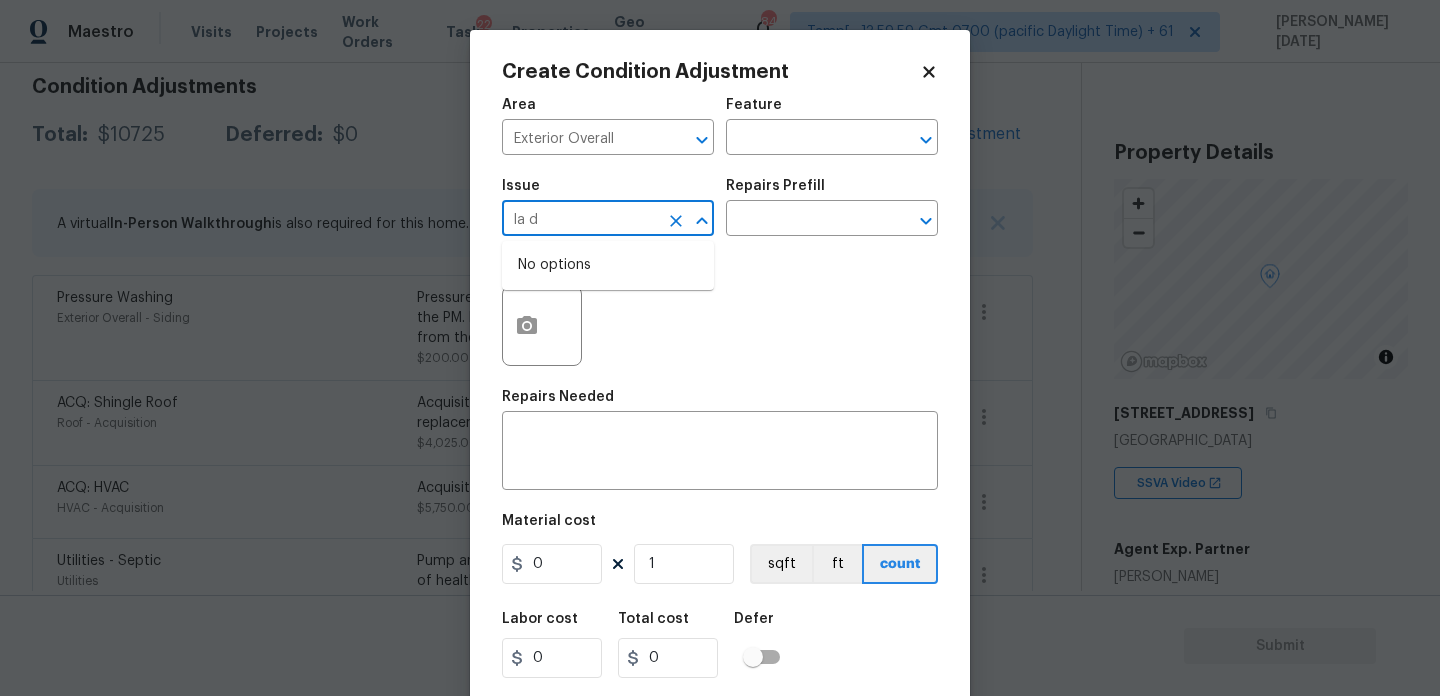 type on "la d" 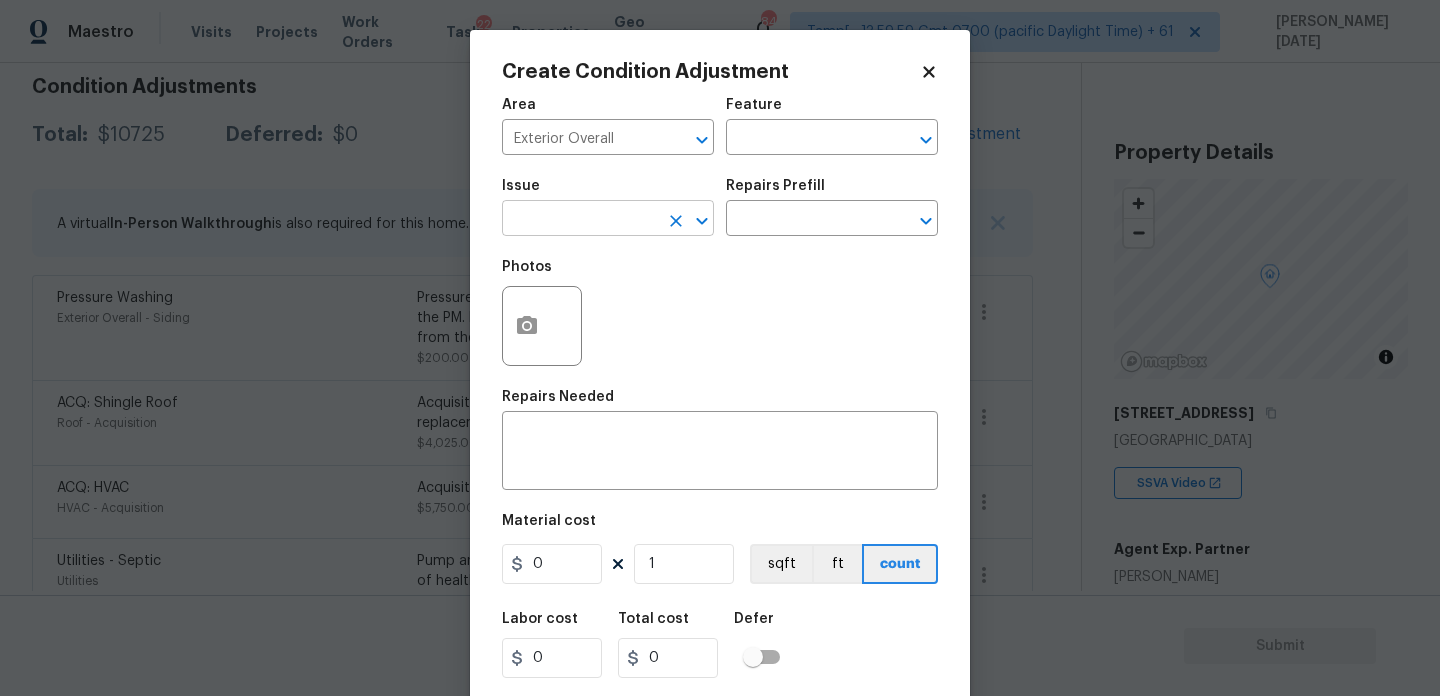 click at bounding box center (580, 220) 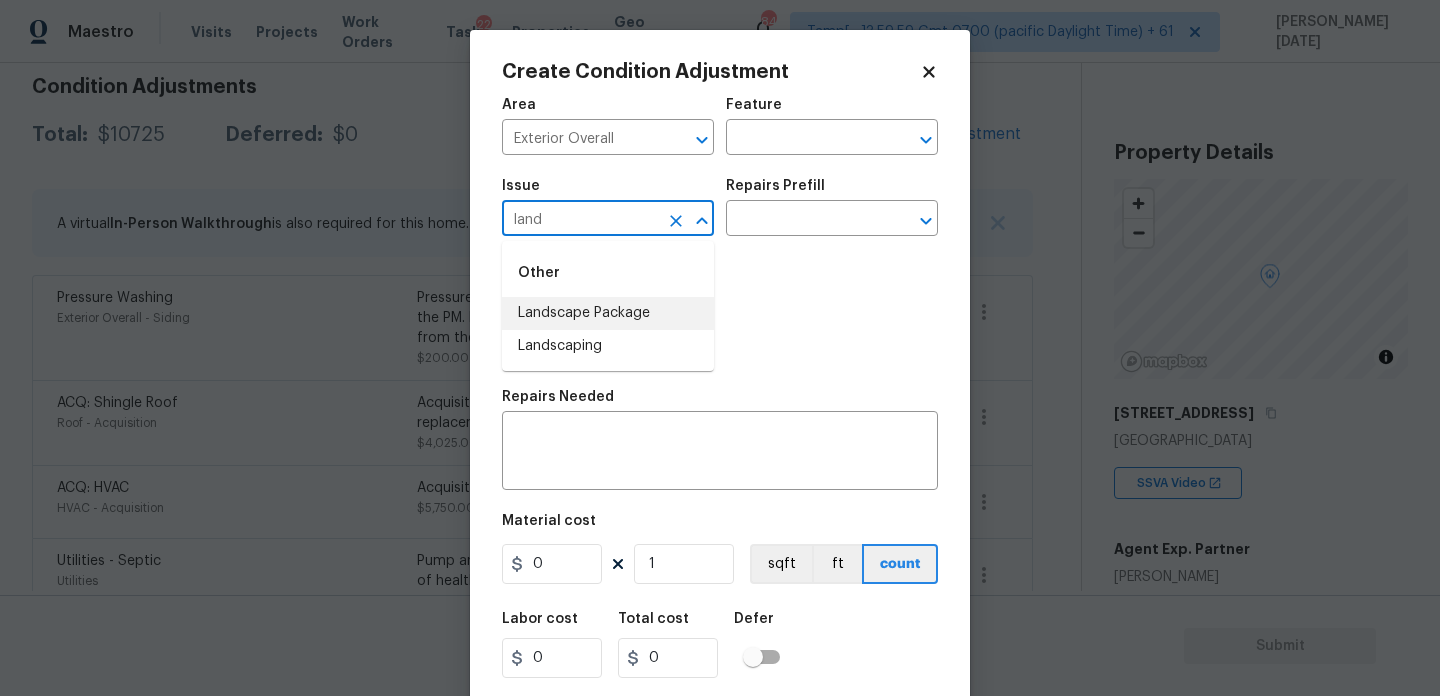 click on "Landscape Package" at bounding box center [608, 313] 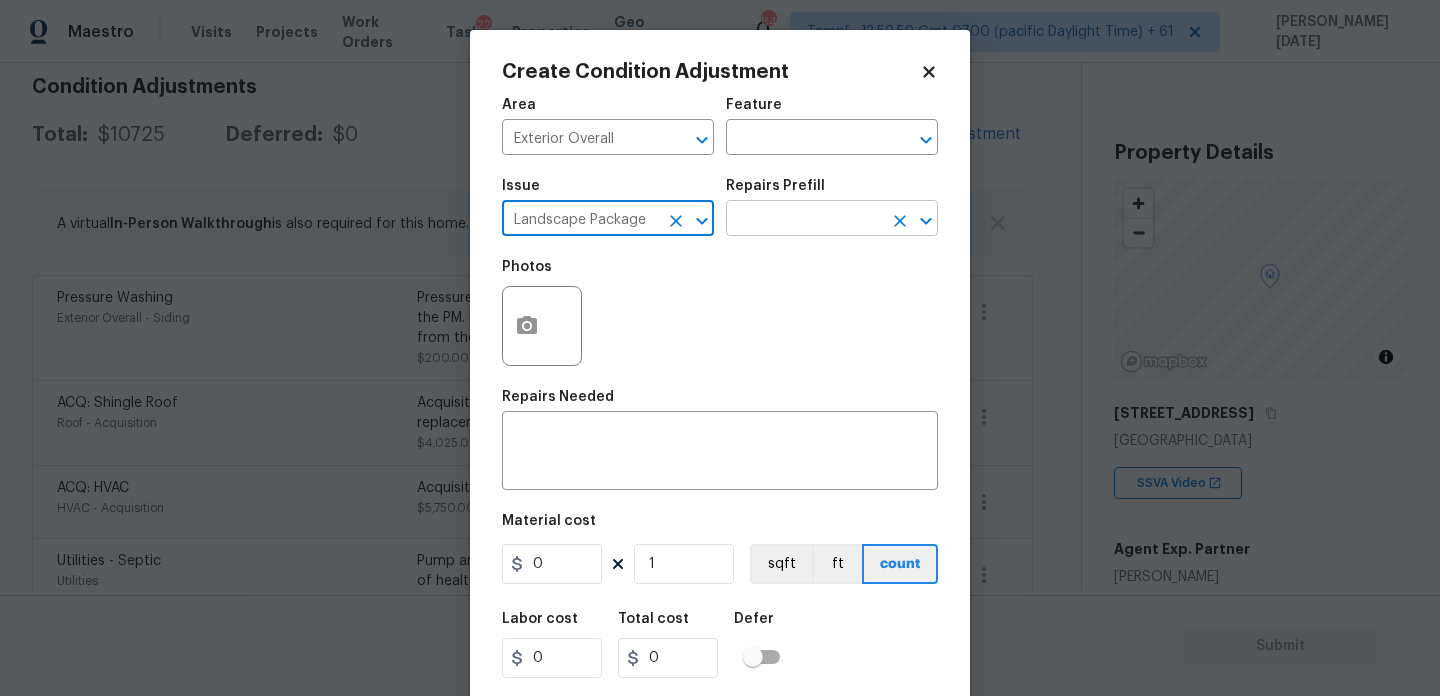 type on "Landscape Package" 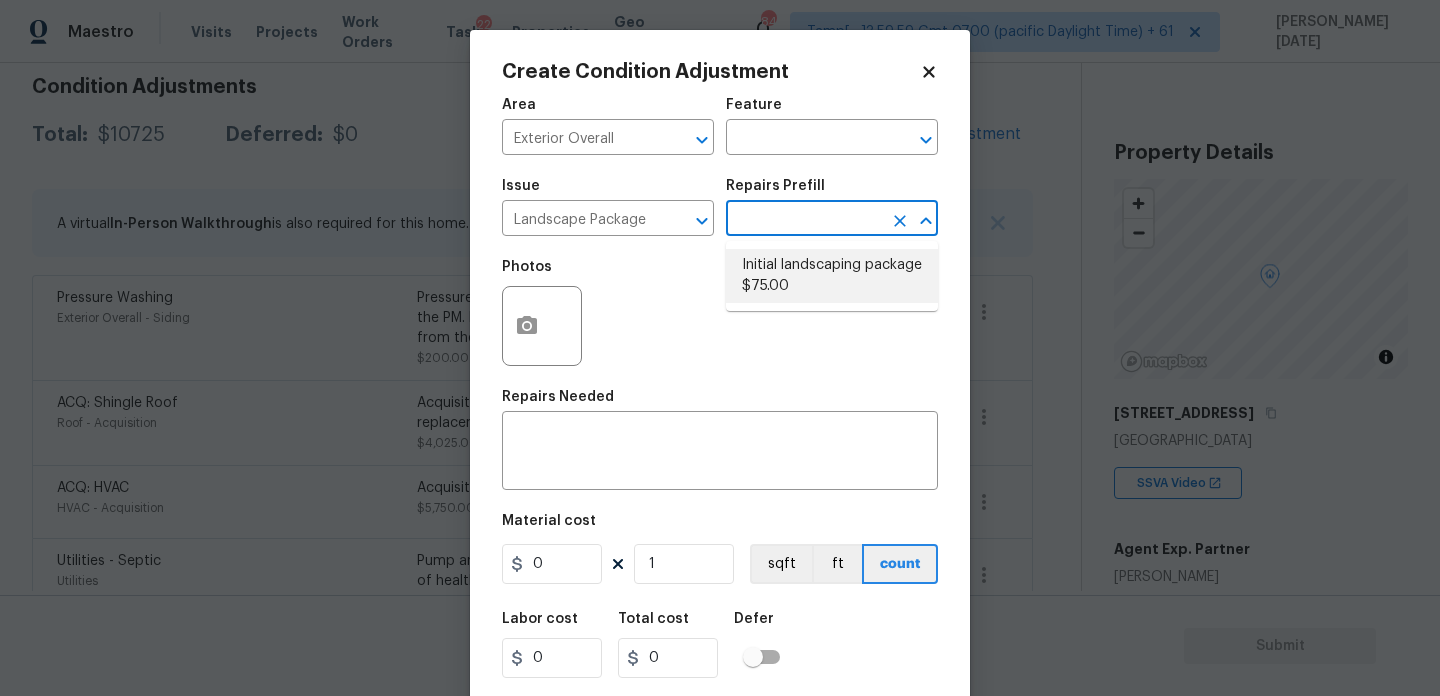 click on "Initial landscaping package $75.00" at bounding box center (832, 276) 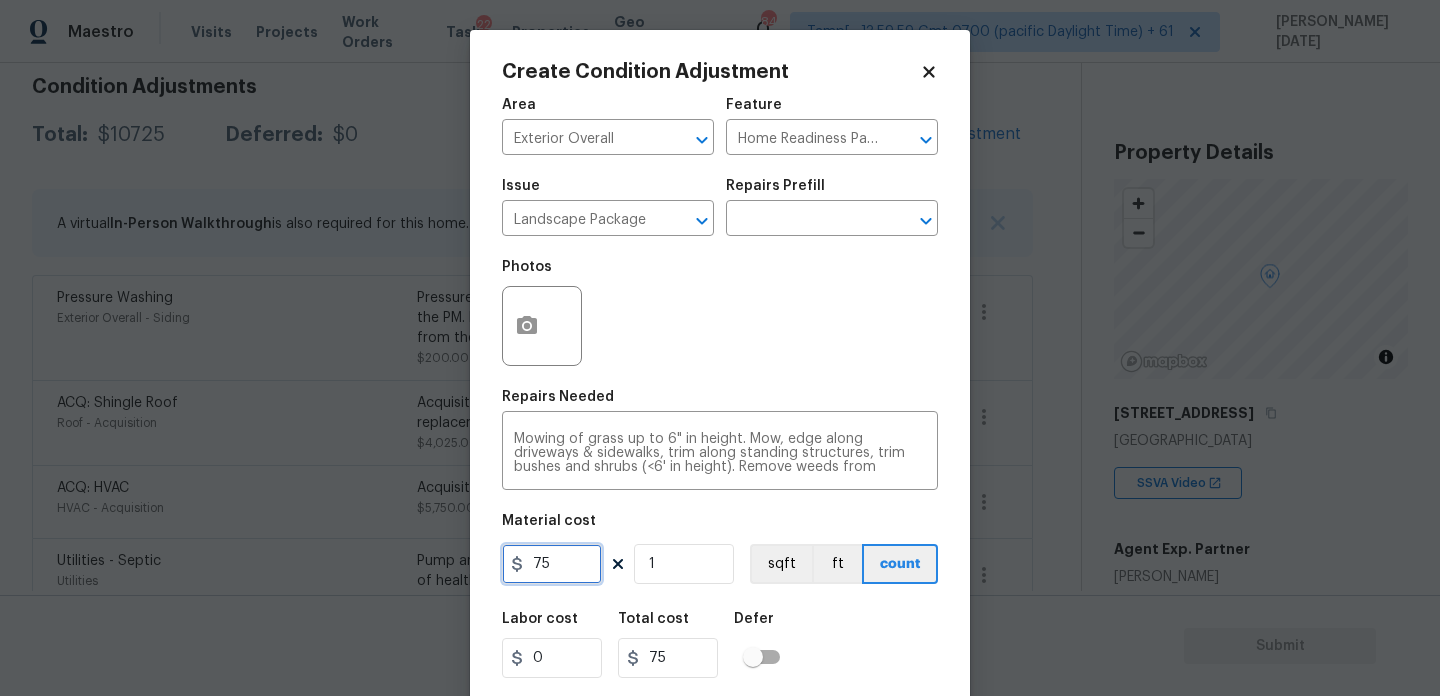 click on "75" at bounding box center (552, 564) 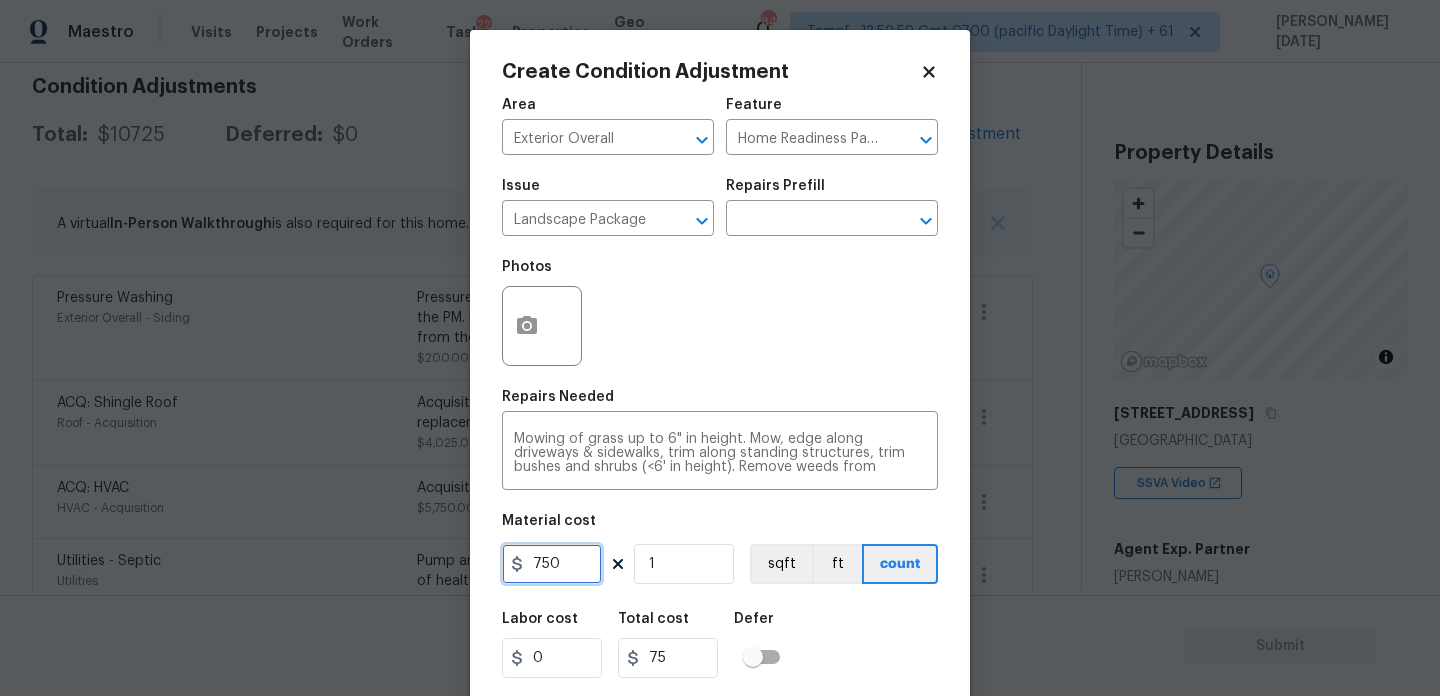 type on "750" 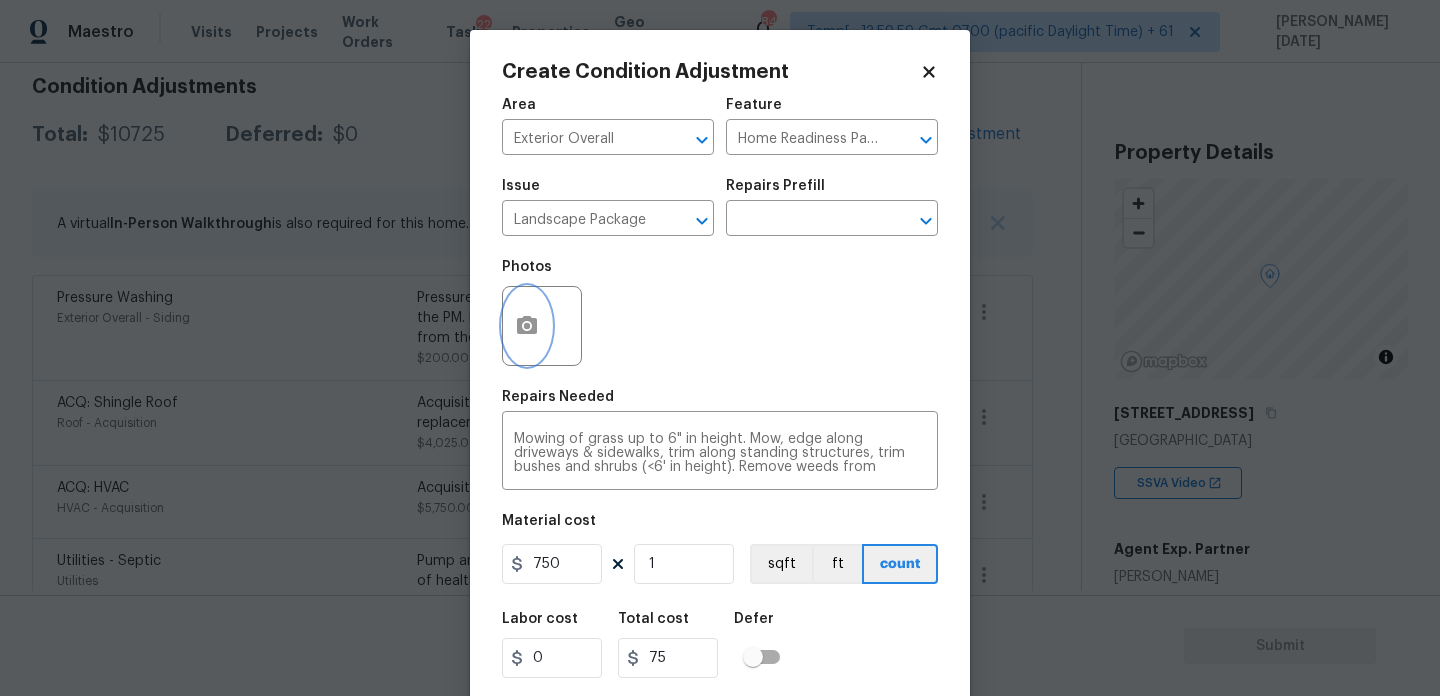 click 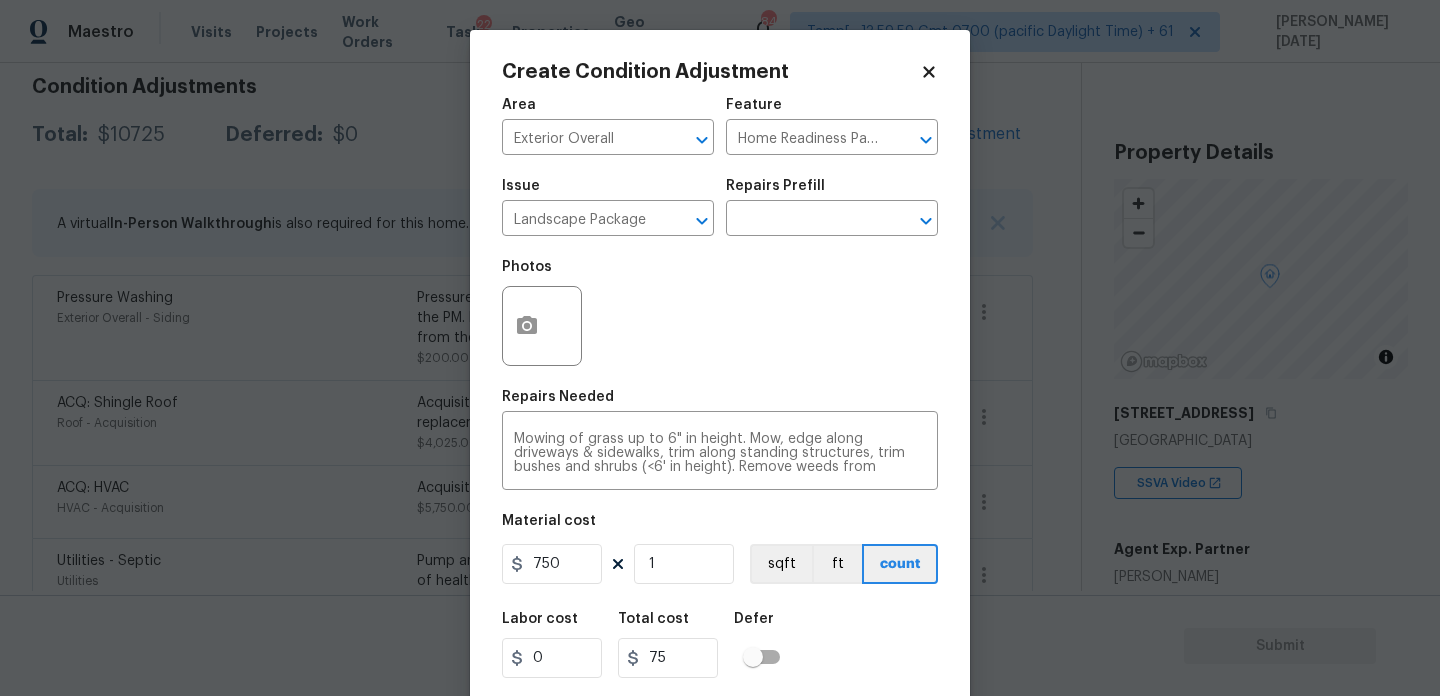 type on "750" 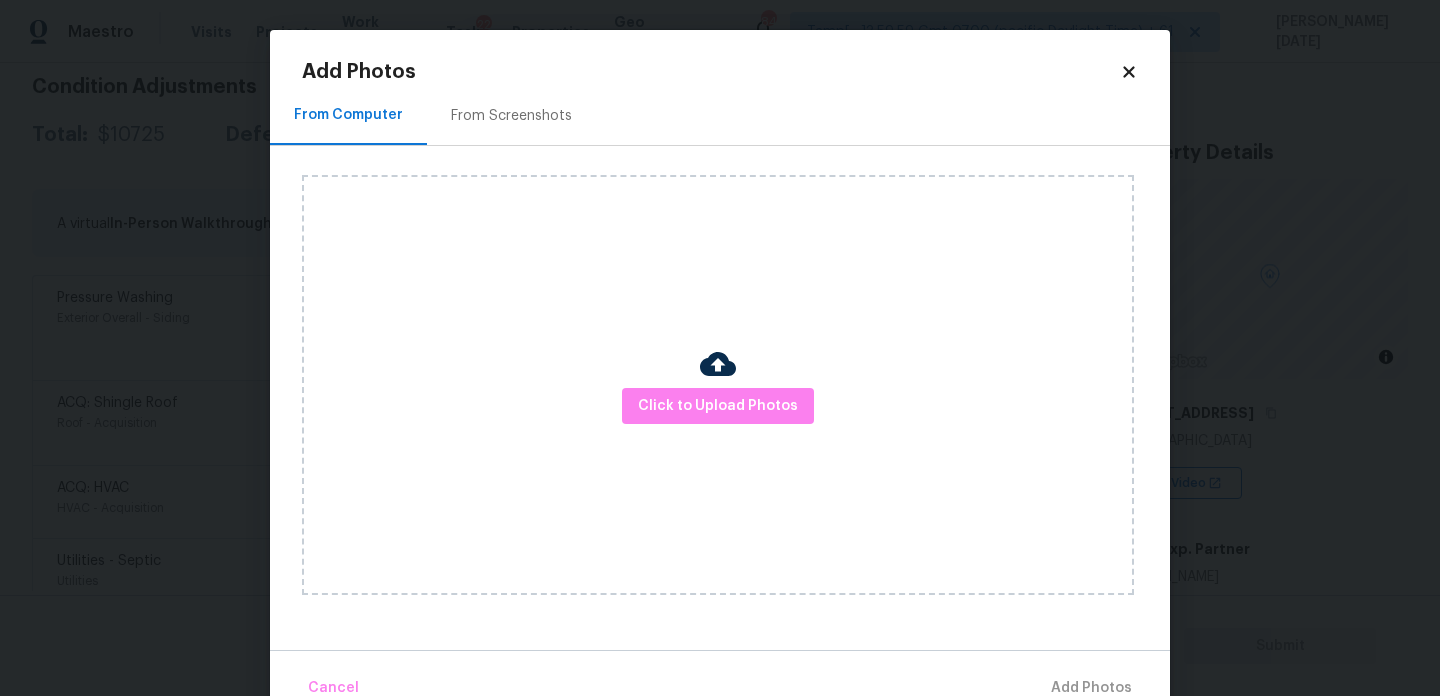 click on "From Screenshots" at bounding box center [511, 115] 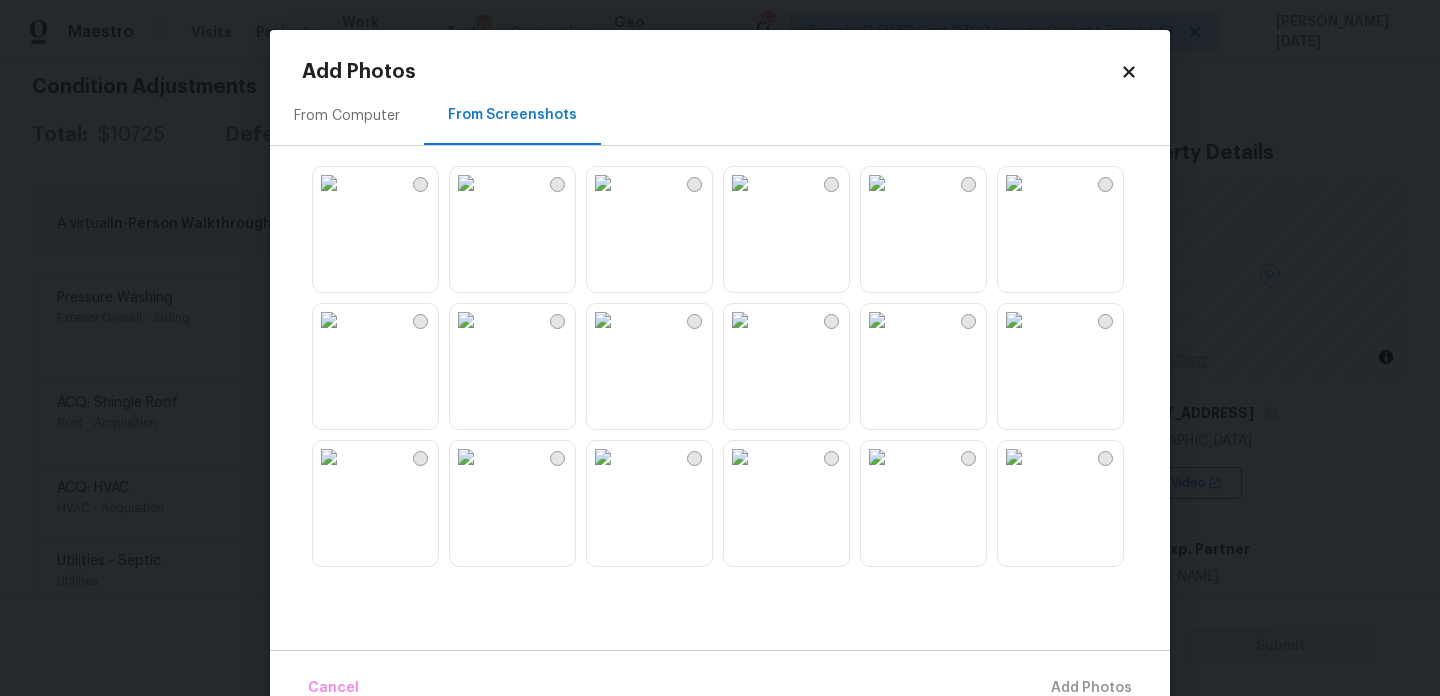 click at bounding box center (877, 183) 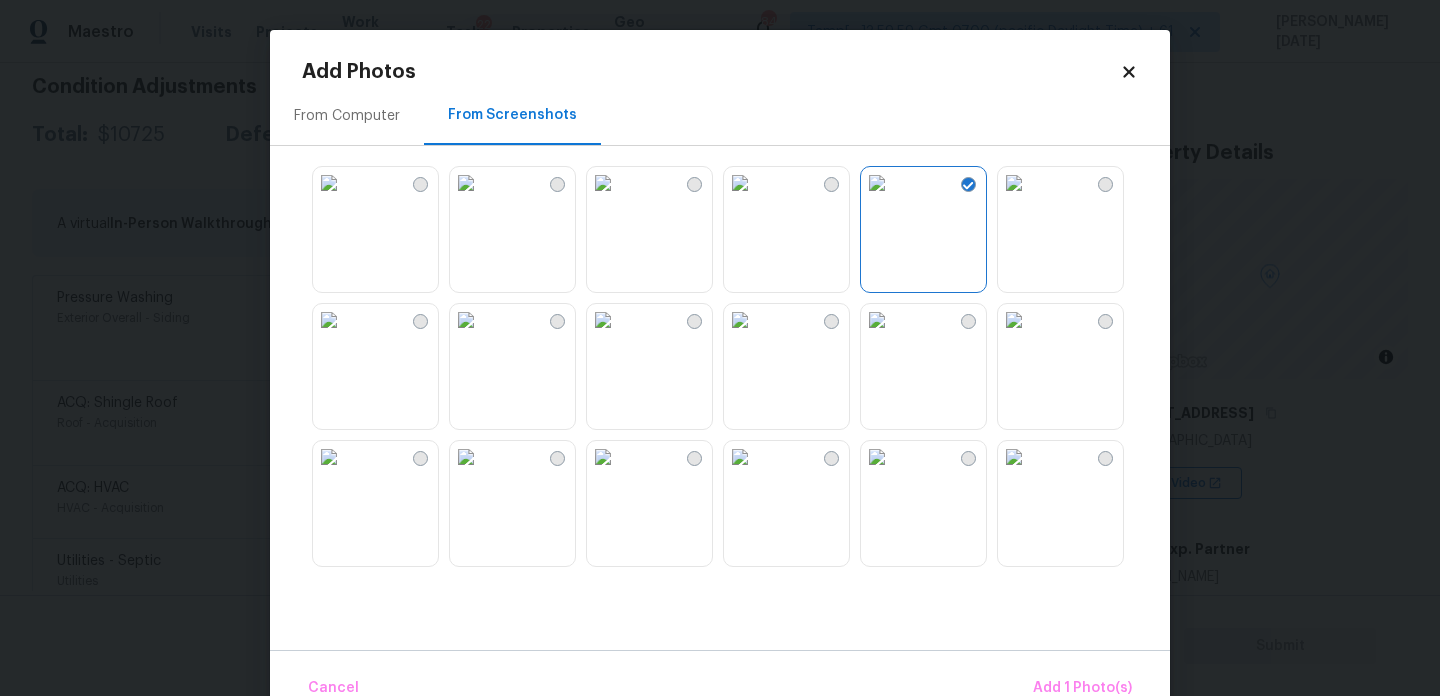 click at bounding box center (466, 183) 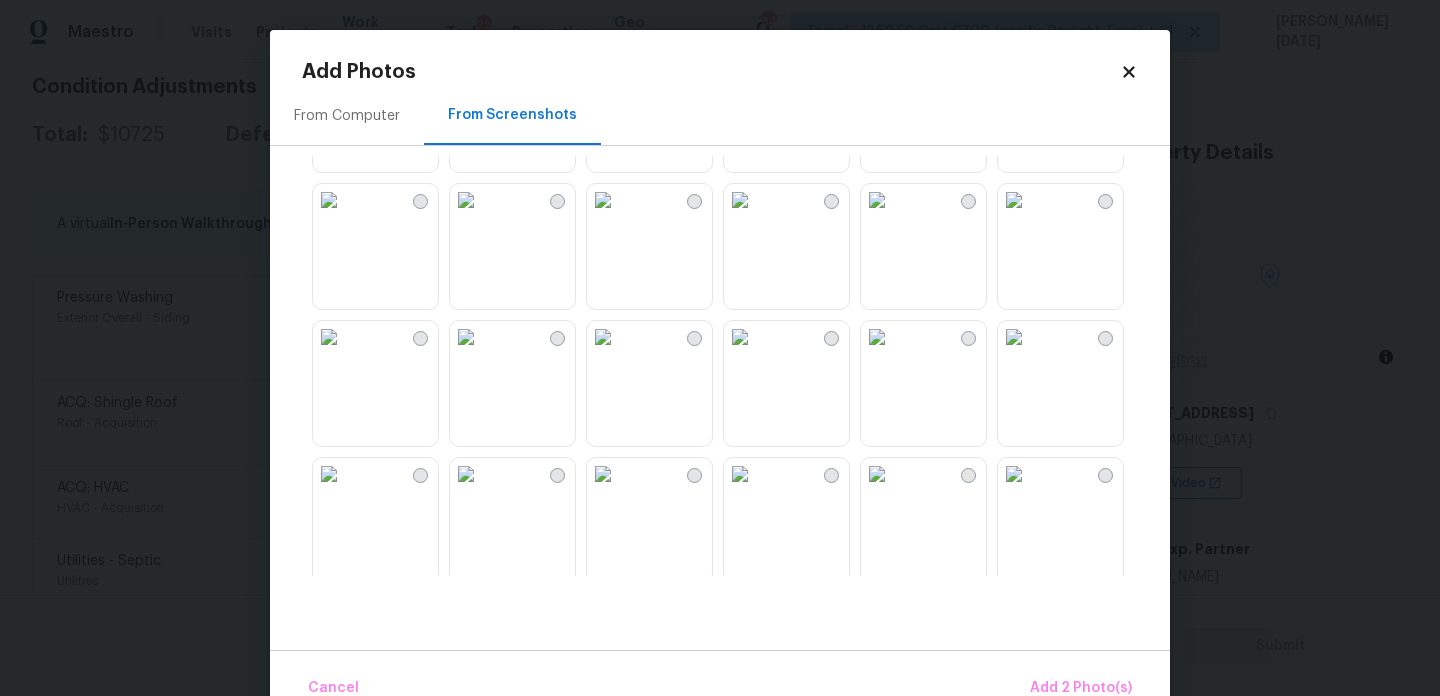 scroll, scrollTop: 317, scrollLeft: 0, axis: vertical 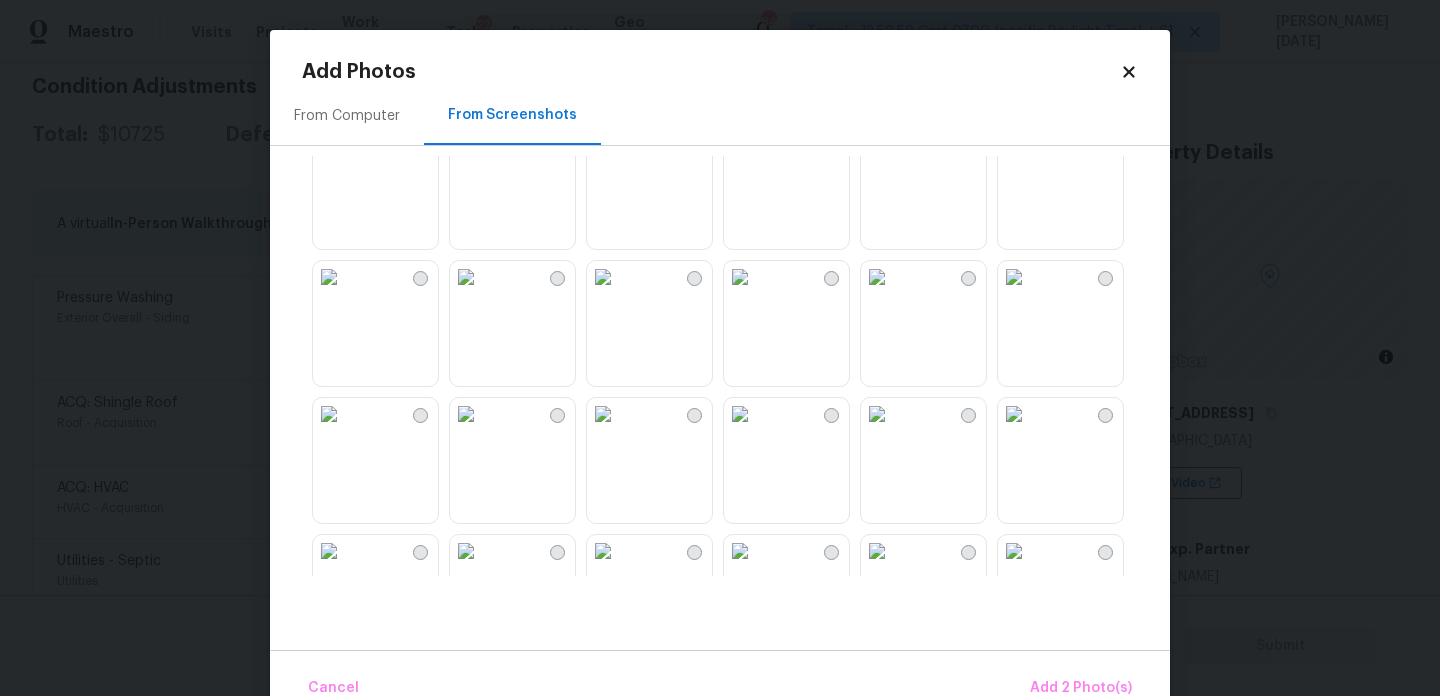 click at bounding box center [877, 414] 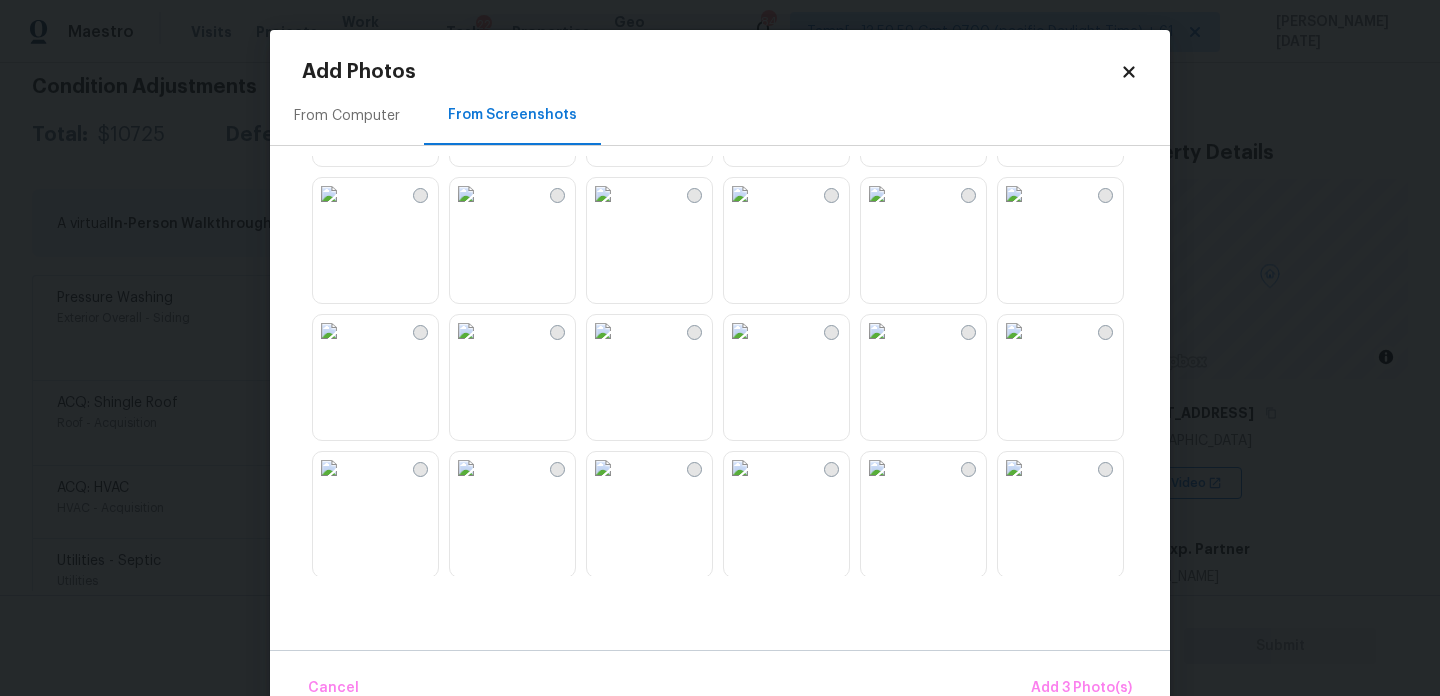 scroll, scrollTop: 829, scrollLeft: 0, axis: vertical 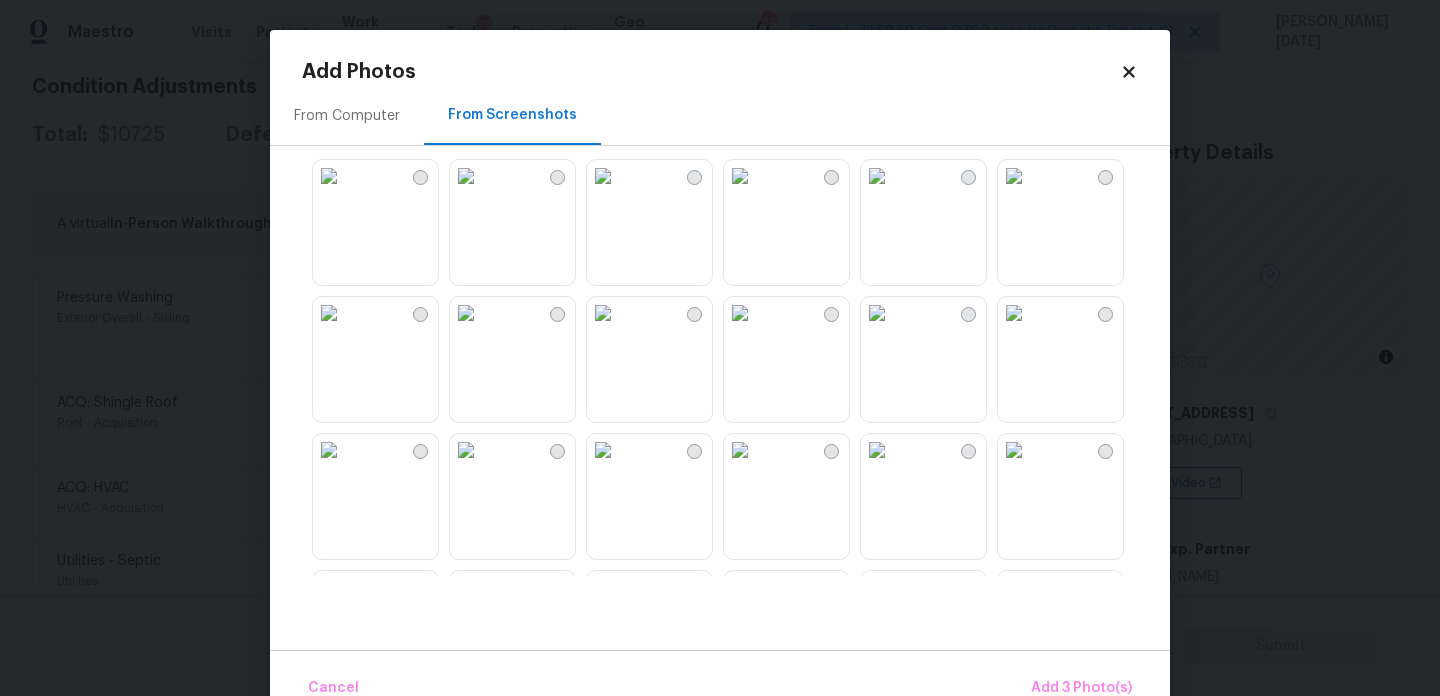 click at bounding box center (740, 176) 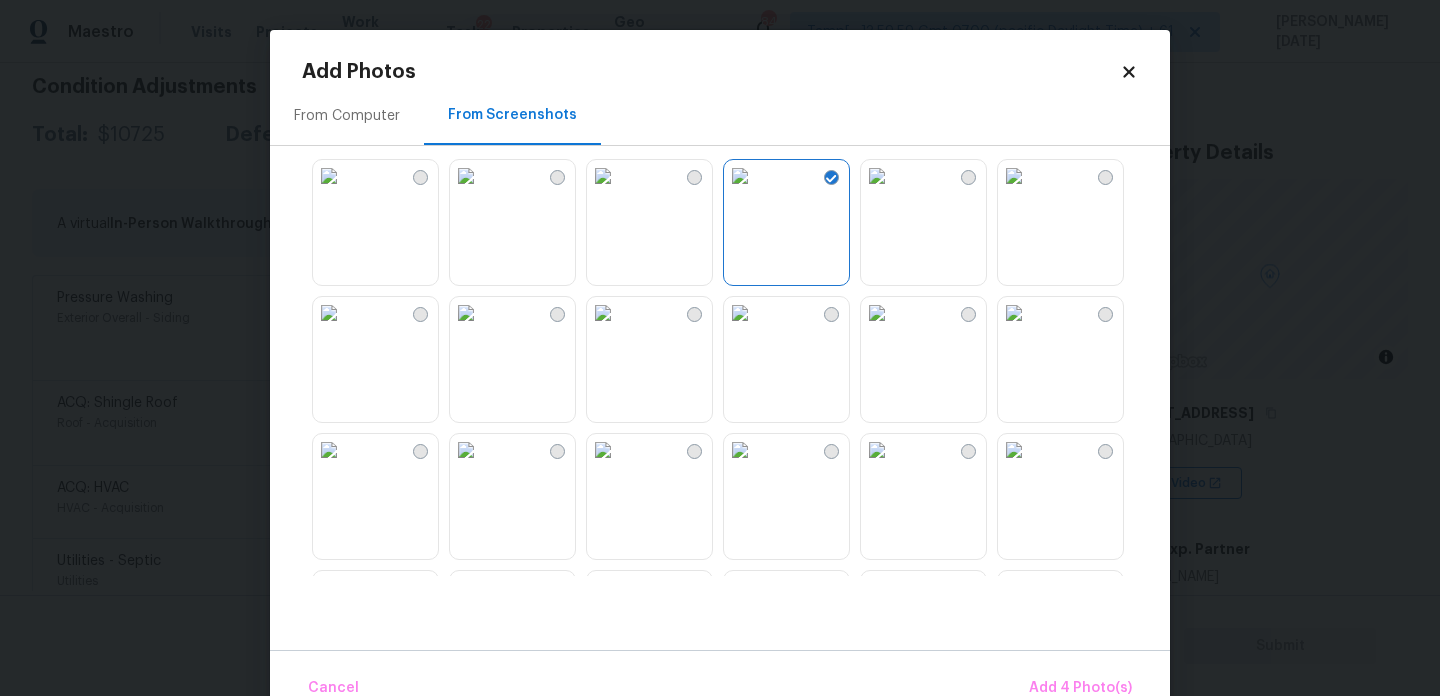 click at bounding box center [877, 450] 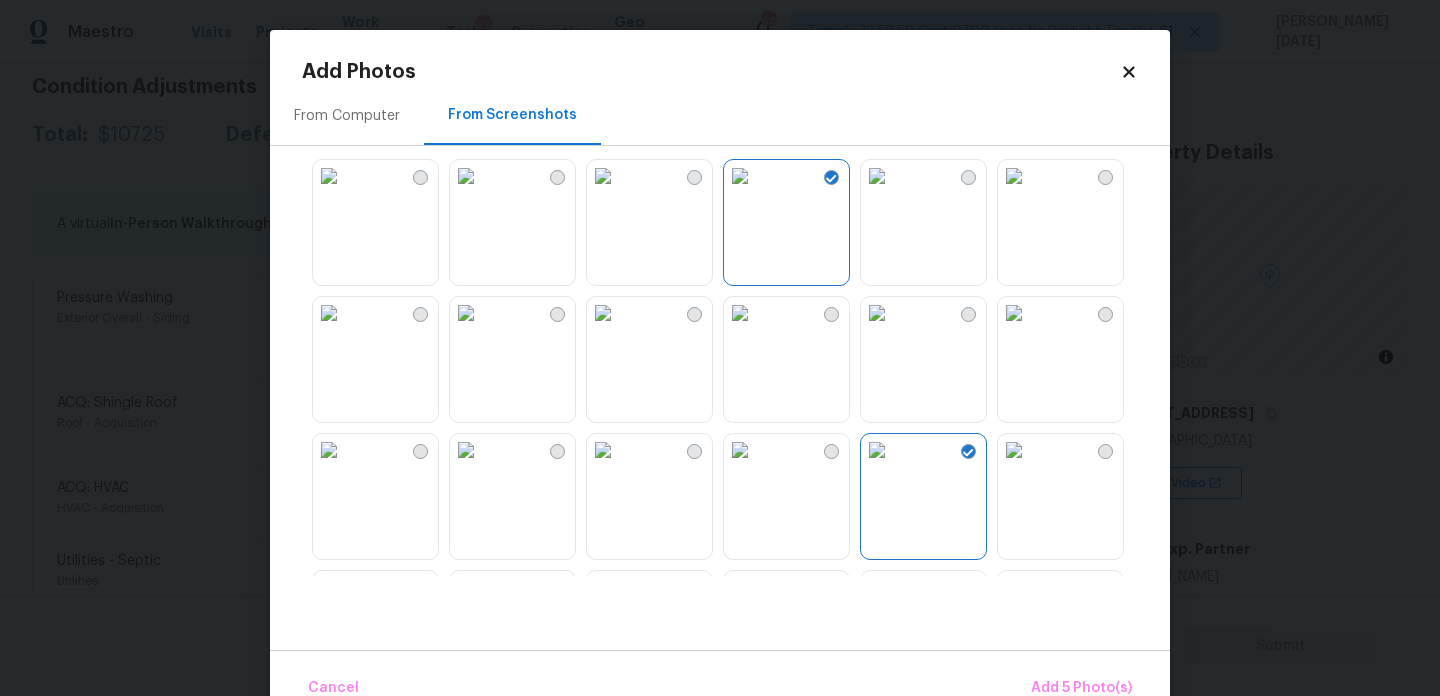 click at bounding box center [466, 450] 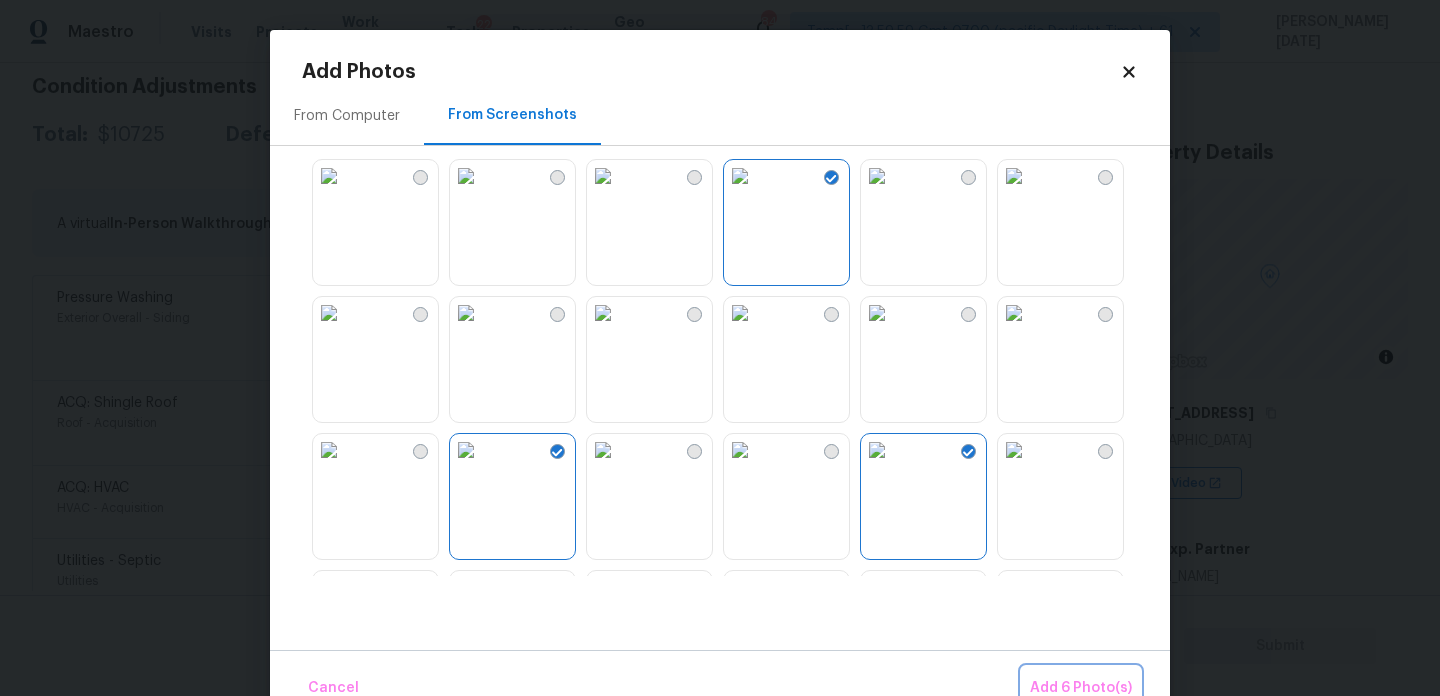 click on "Add 6 Photo(s)" at bounding box center [1081, 688] 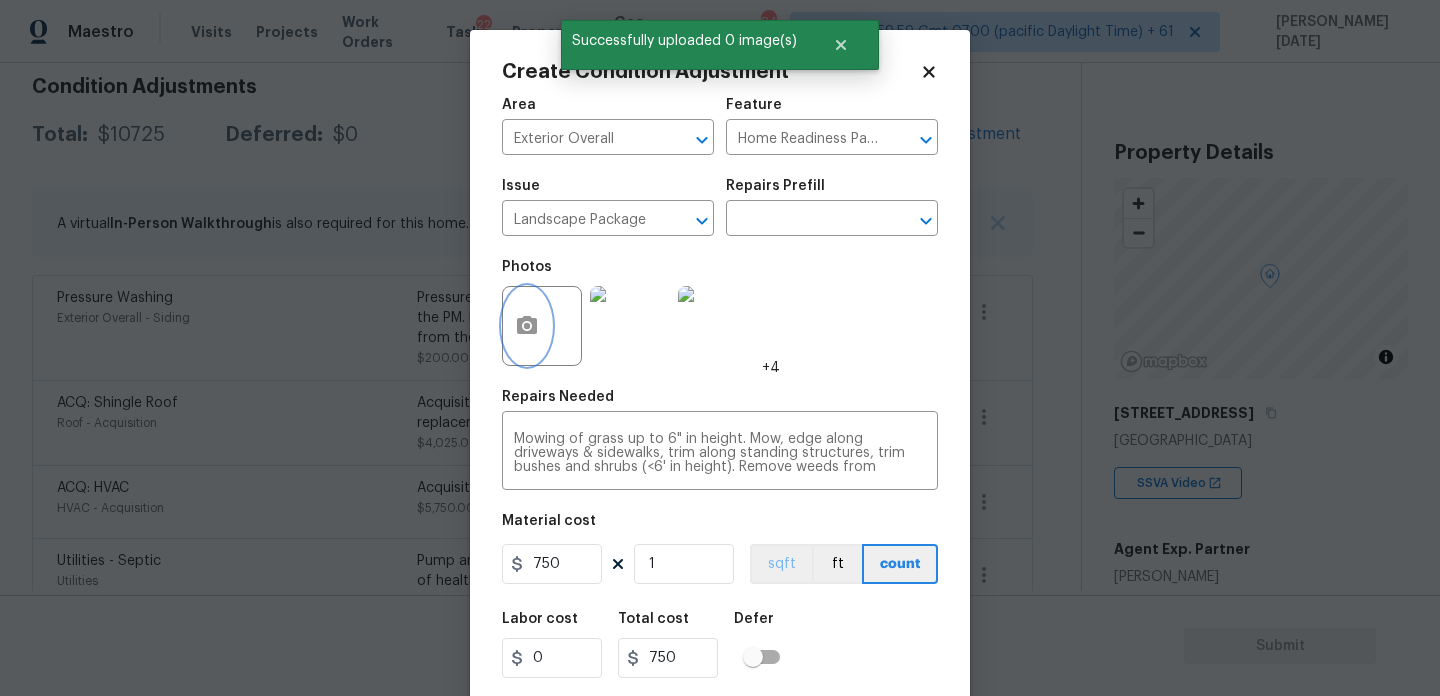 scroll, scrollTop: 51, scrollLeft: 0, axis: vertical 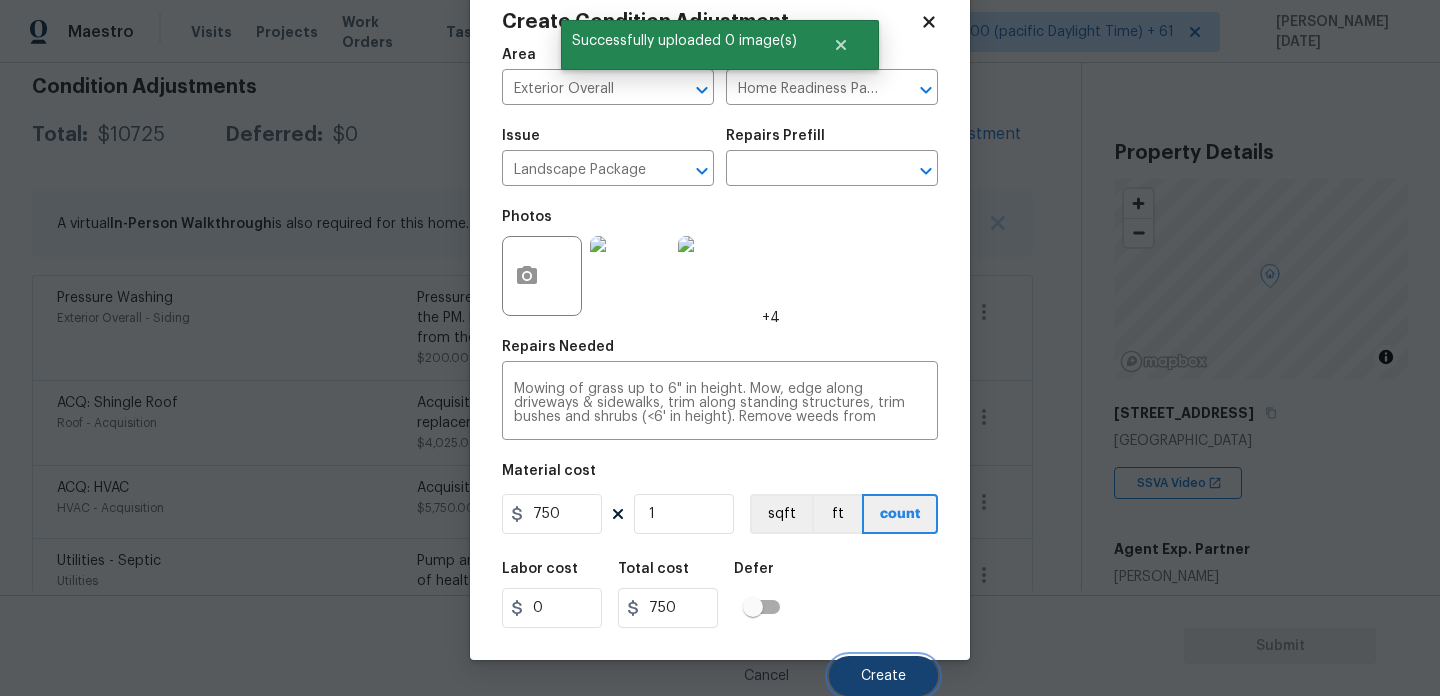 click on "Create" at bounding box center (883, 676) 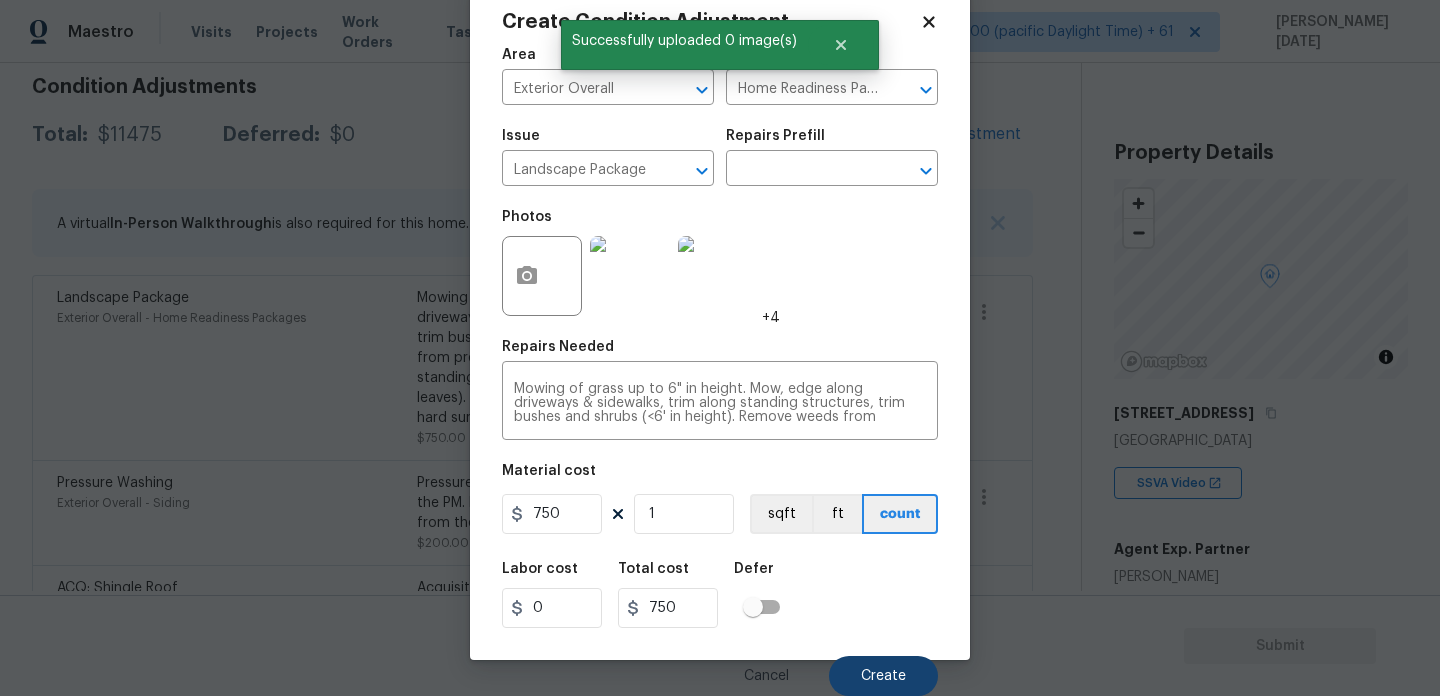 scroll, scrollTop: 290, scrollLeft: 0, axis: vertical 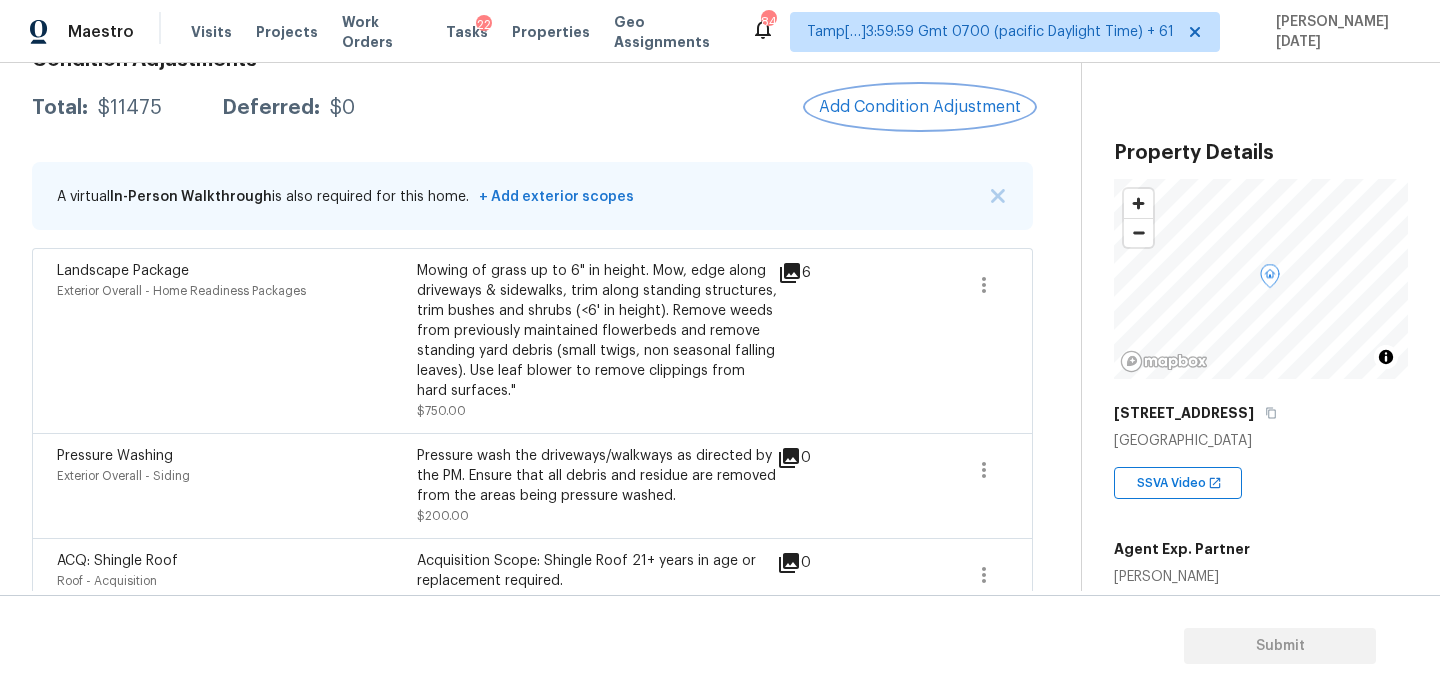 click on "Add Condition Adjustment" at bounding box center (920, 107) 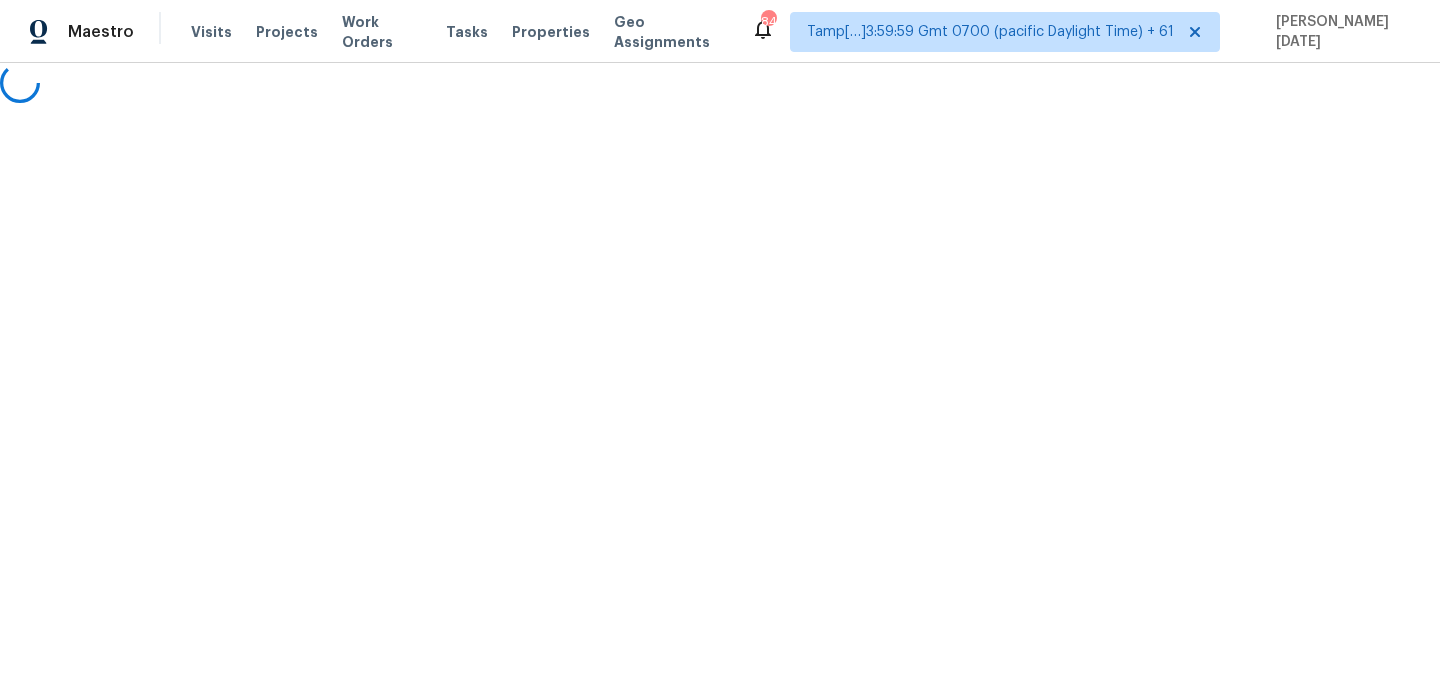scroll, scrollTop: 0, scrollLeft: 0, axis: both 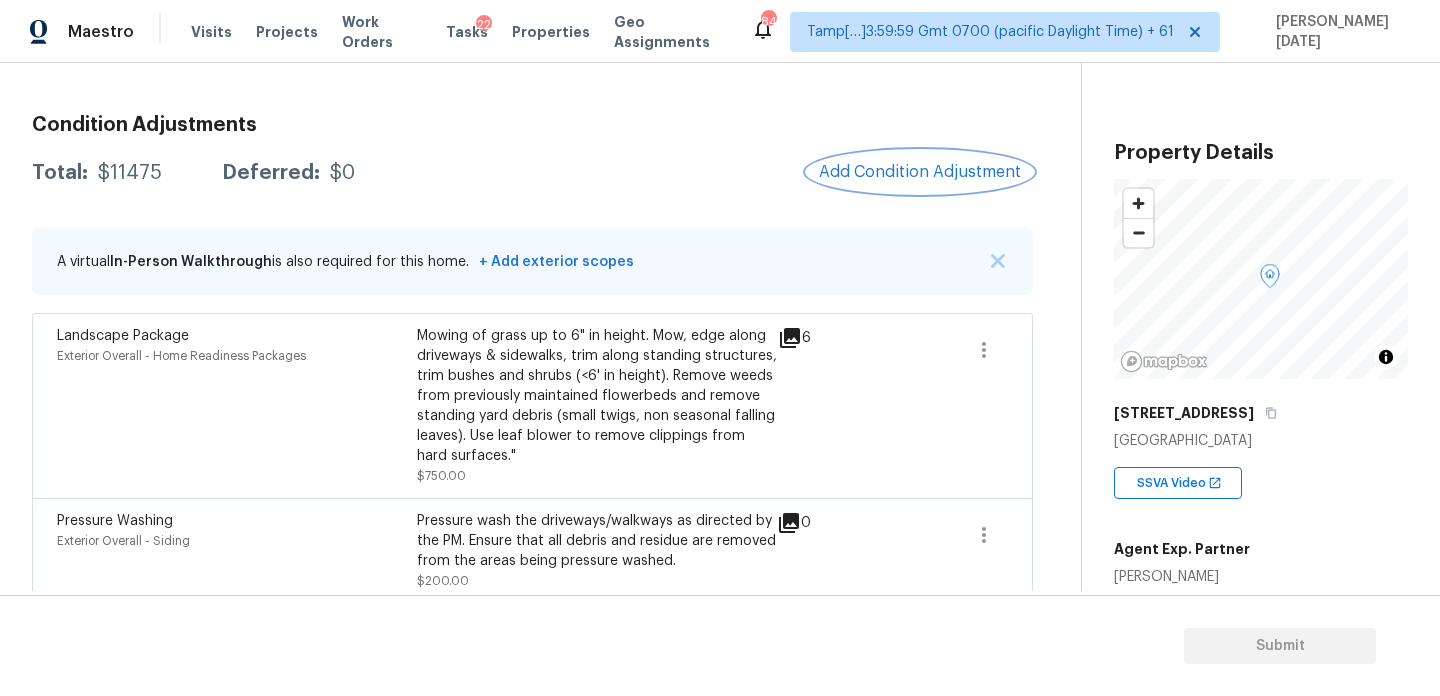 click on "Add Condition Adjustment" at bounding box center (920, 172) 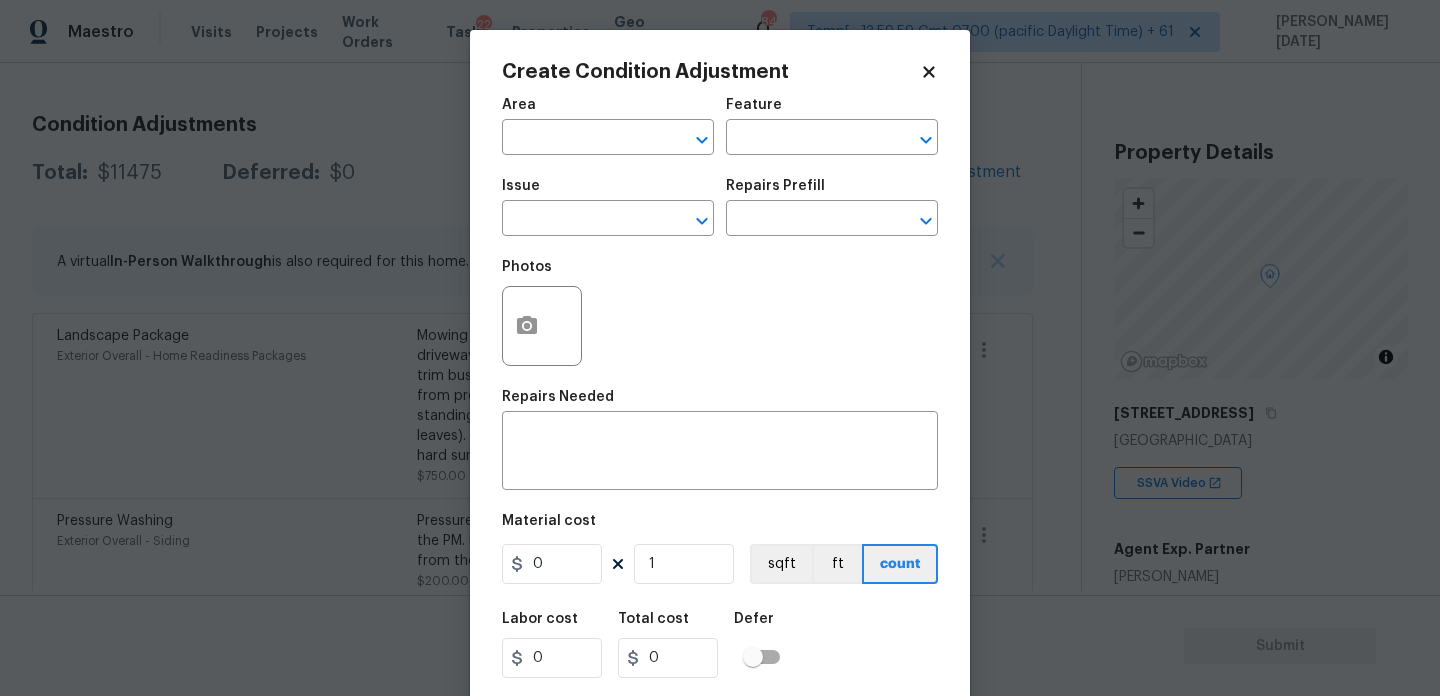 click on "Maestro Visits Projects Work Orders Tasks 22 Properties Geo Assignments 842 Tamp[…]3:59:59 Gmt 0700 (pacific Daylight Time) + 61 [PERSON_NAME][DATE] Back to tasks Condition Scoping - Full [DATE] by 3:00 pm   9 Hours Overdue [PERSON_NAME][DATE] In-progress Questions Condition Adjustments Details & Inputs Notes Photos Condition Adjustments Total:  $11475 Deferred:  $0 Add Condition Adjustment A virtual  In-Person Walkthrough  is also required for this home.   + Add exterior scopes Landscape Package Exterior Overall - Home Readiness Packages Mowing of grass up to 6" in height. Mow, edge along driveways & sidewalks, trim along standing structures, trim bushes and shrubs (<6' in height). Remove weeds from previously maintained flowerbeds and remove standing yard debris (small twigs, non seasonal falling leaves).  Use leaf blower to remove clippings from hard surfaces." $750.00   6 Pressure Washing Exterior Overall - Siding $200.00   0 ACQ: Shingle Roof Roof - Acquisition $4,025.00   0 ACQ: HVAC HVAC - Acquisition   0" at bounding box center [720, 348] 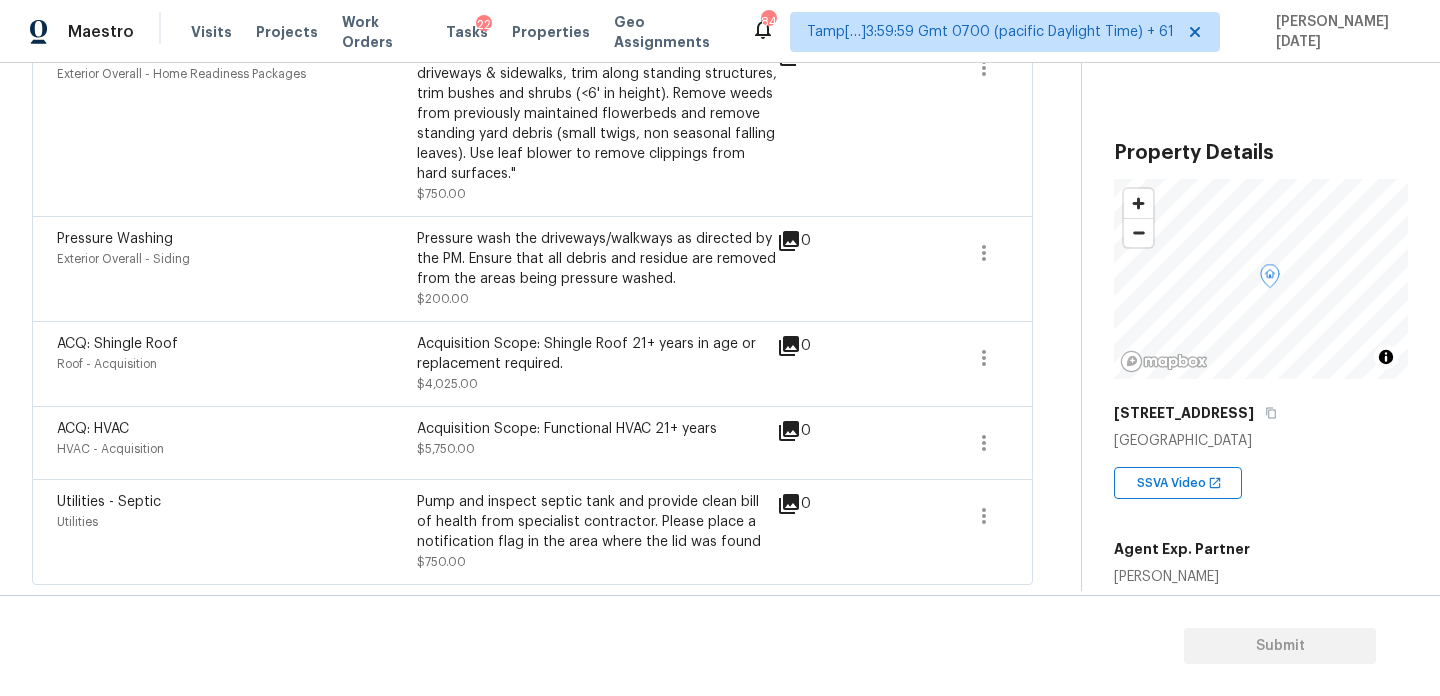 scroll, scrollTop: 0, scrollLeft: 0, axis: both 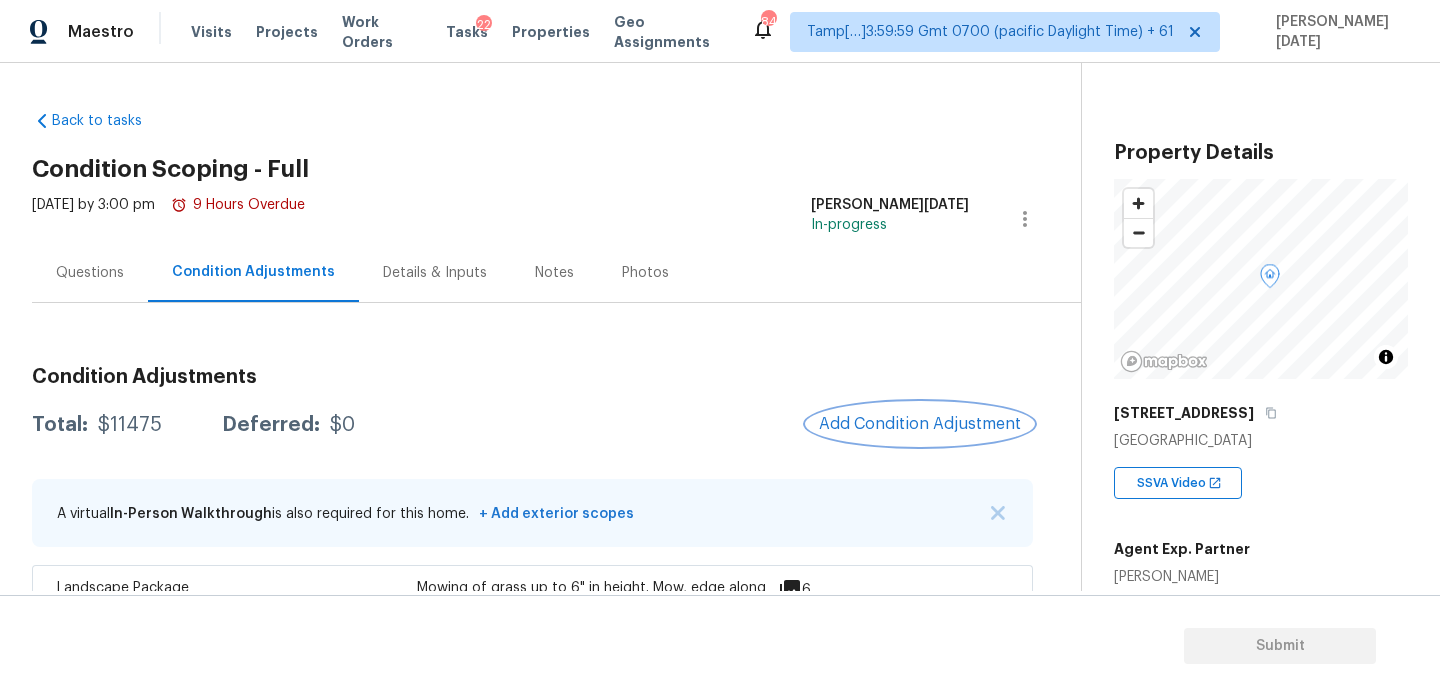 click on "Add Condition Adjustment" at bounding box center [920, 424] 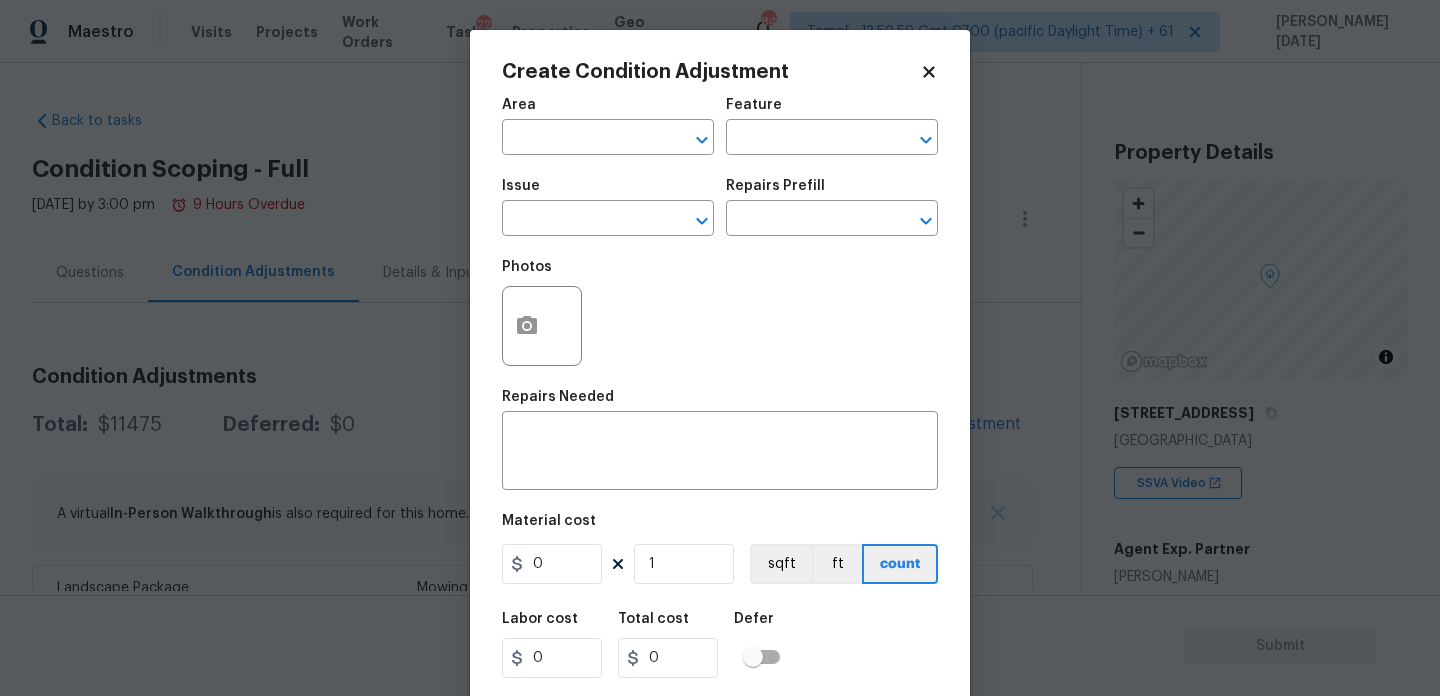 click on "Maestro Visits Projects Work Orders Tasks 22 Properties Geo Assignments 842 Tamp[…]3:59:59 Gmt 0700 (pacific Daylight Time) + 61 [PERSON_NAME][DATE] Back to tasks Condition Scoping - Full [DATE] by 3:00 pm   9 Hours Overdue [PERSON_NAME][DATE] In-progress Questions Condition Adjustments Details & Inputs Notes Photos Condition Adjustments Total:  $11475 Deferred:  $0 Add Condition Adjustment A virtual  In-Person Walkthrough  is also required for this home.   + Add exterior scopes Landscape Package Exterior Overall - Home Readiness Packages Mowing of grass up to 6" in height. Mow, edge along driveways & sidewalks, trim along standing structures, trim bushes and shrubs (<6' in height). Remove weeds from previously maintained flowerbeds and remove standing yard debris (small twigs, non seasonal falling leaves).  Use leaf blower to remove clippings from hard surfaces." $750.00   6 Pressure Washing Exterior Overall - Siding $200.00   0 ACQ: Shingle Roof Roof - Acquisition $4,025.00   0 ACQ: HVAC HVAC - Acquisition   0" at bounding box center [720, 348] 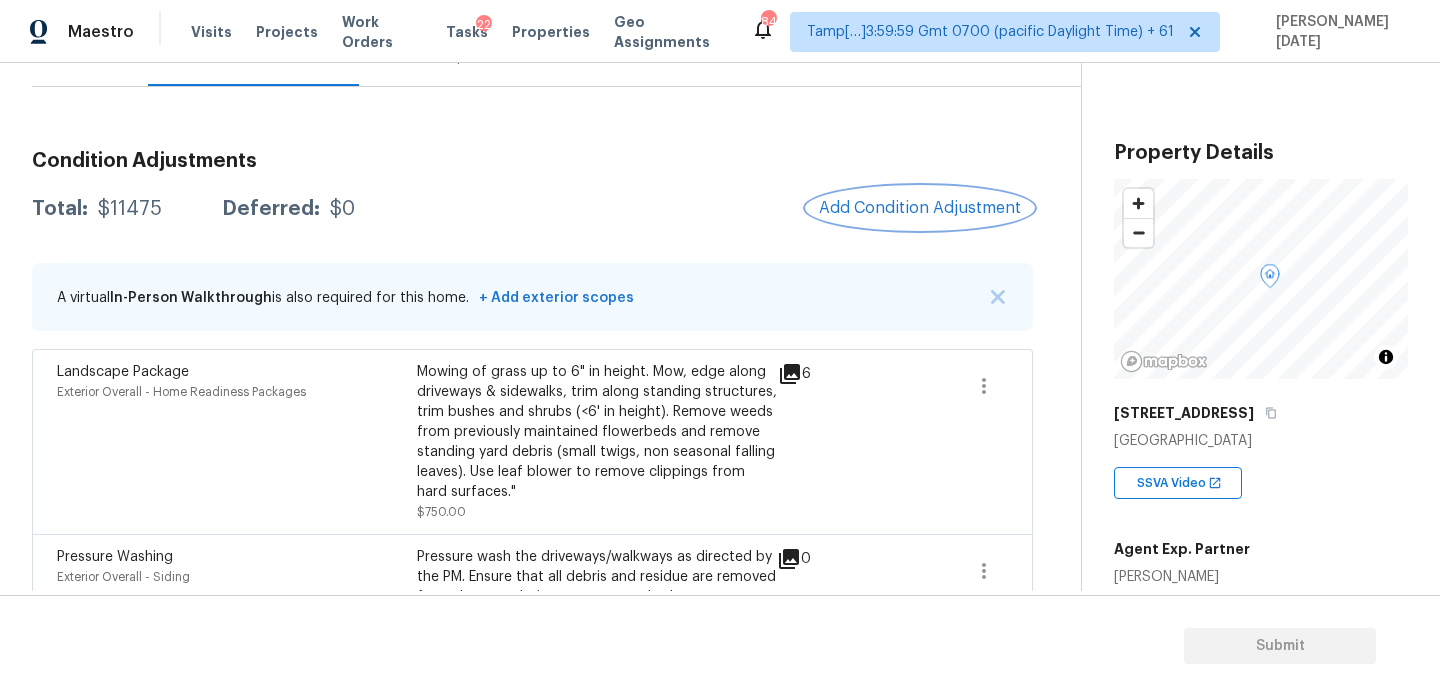 scroll, scrollTop: 233, scrollLeft: 0, axis: vertical 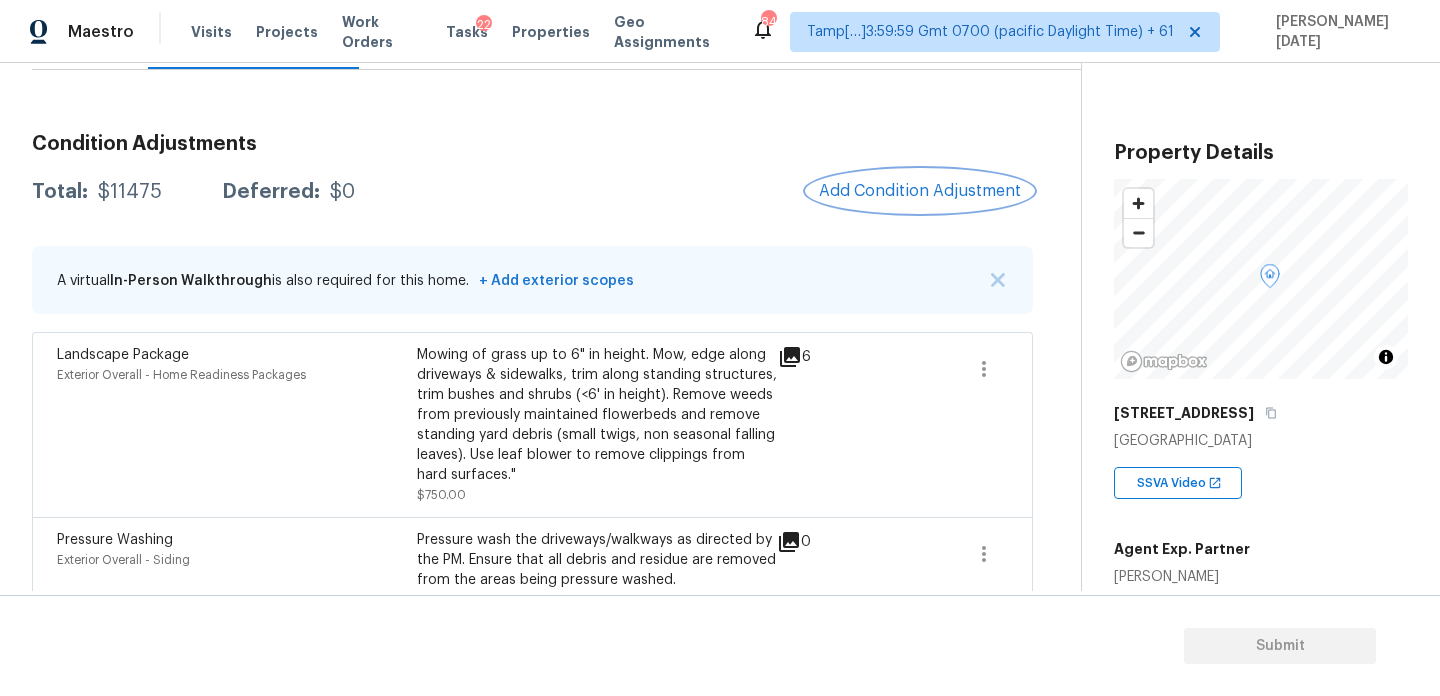 click on "Add Condition Adjustment" at bounding box center [920, 191] 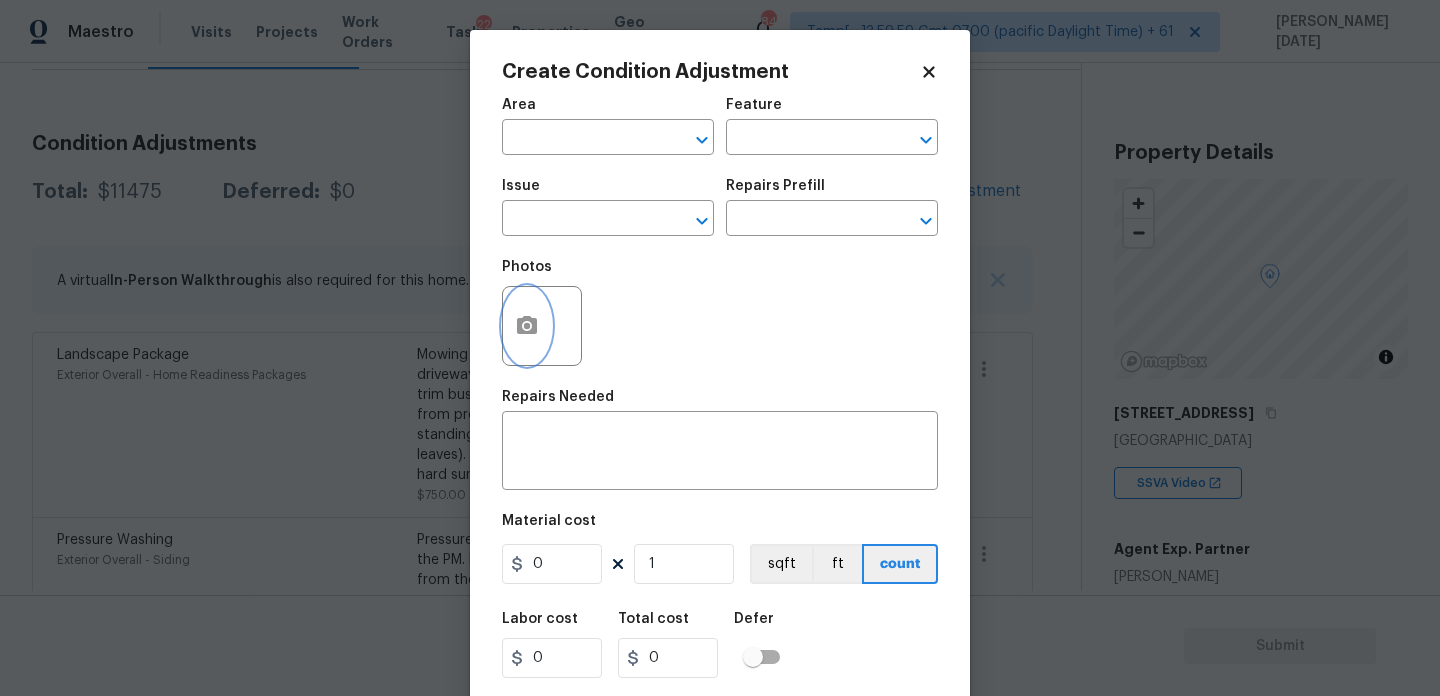 click 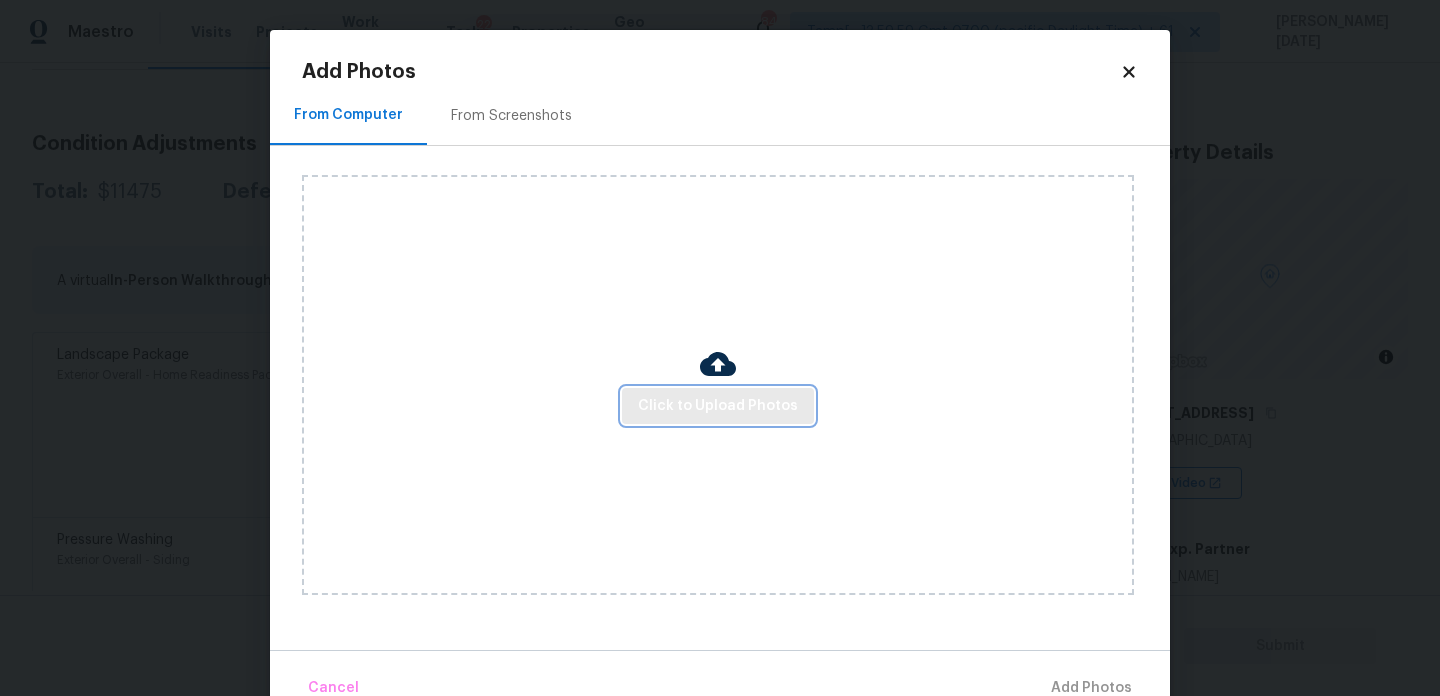 click on "Click to Upload Photos" at bounding box center [718, 406] 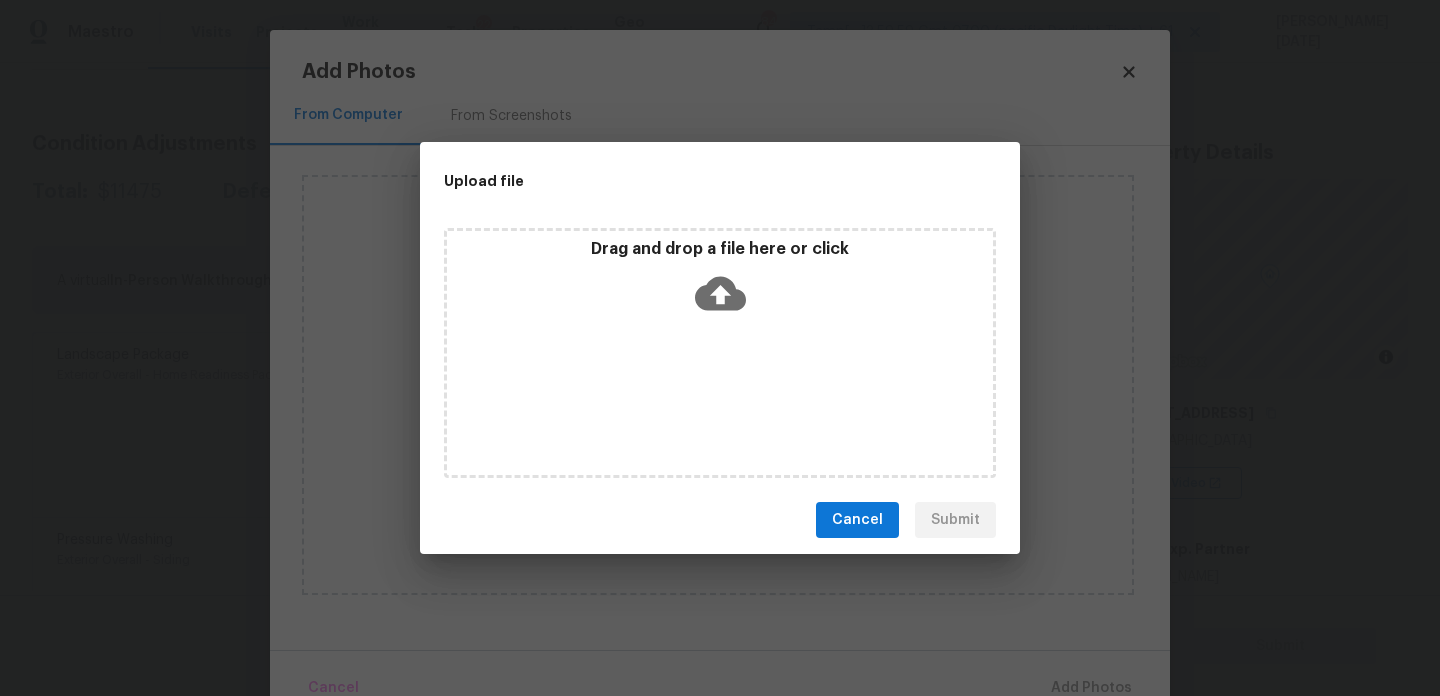 click on "Drag and drop a file here or click" at bounding box center (720, 353) 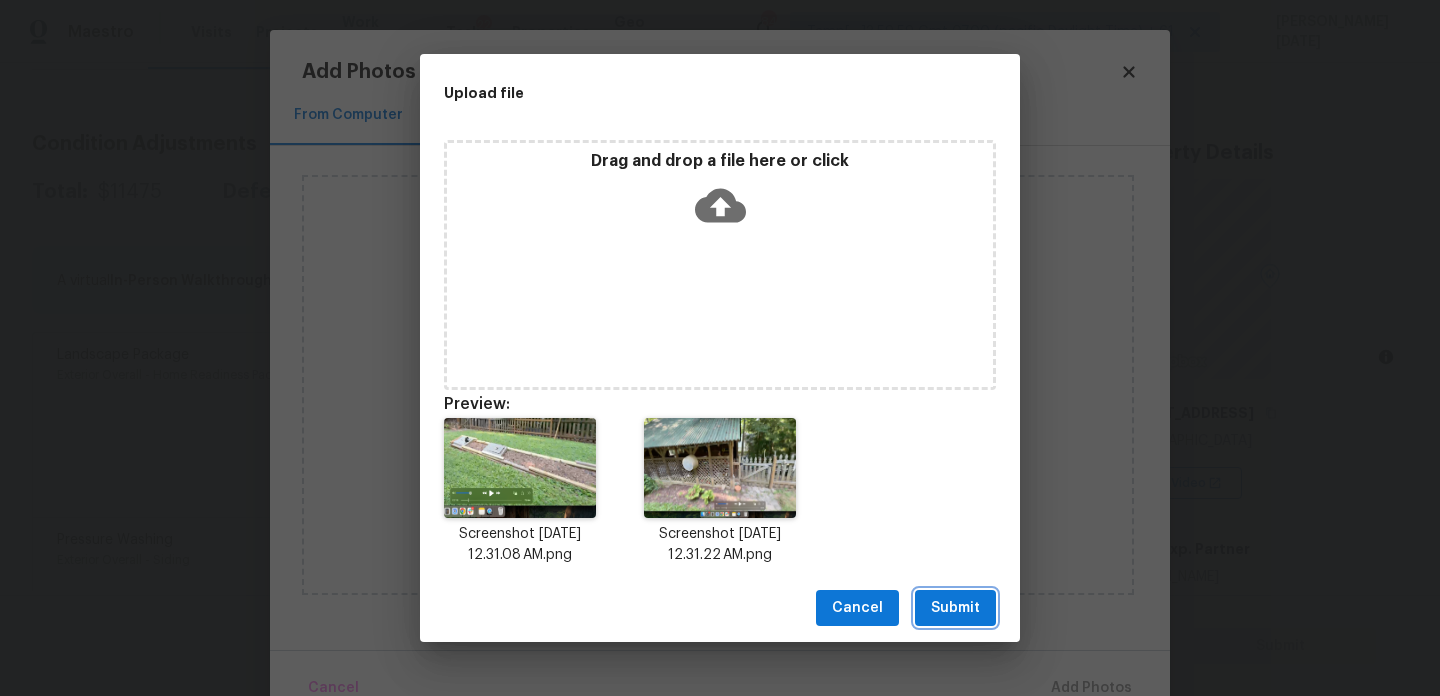 click on "Submit" at bounding box center [955, 608] 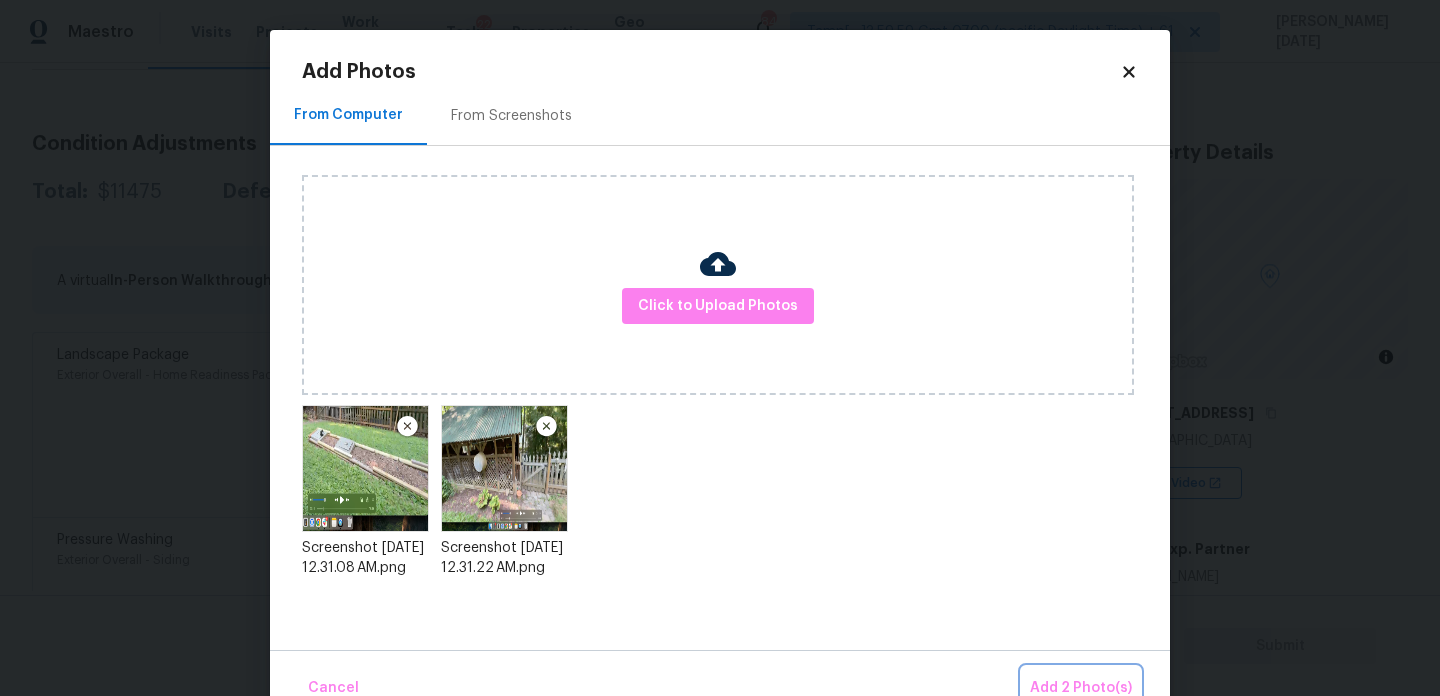 click on "Add 2 Photo(s)" at bounding box center (1081, 688) 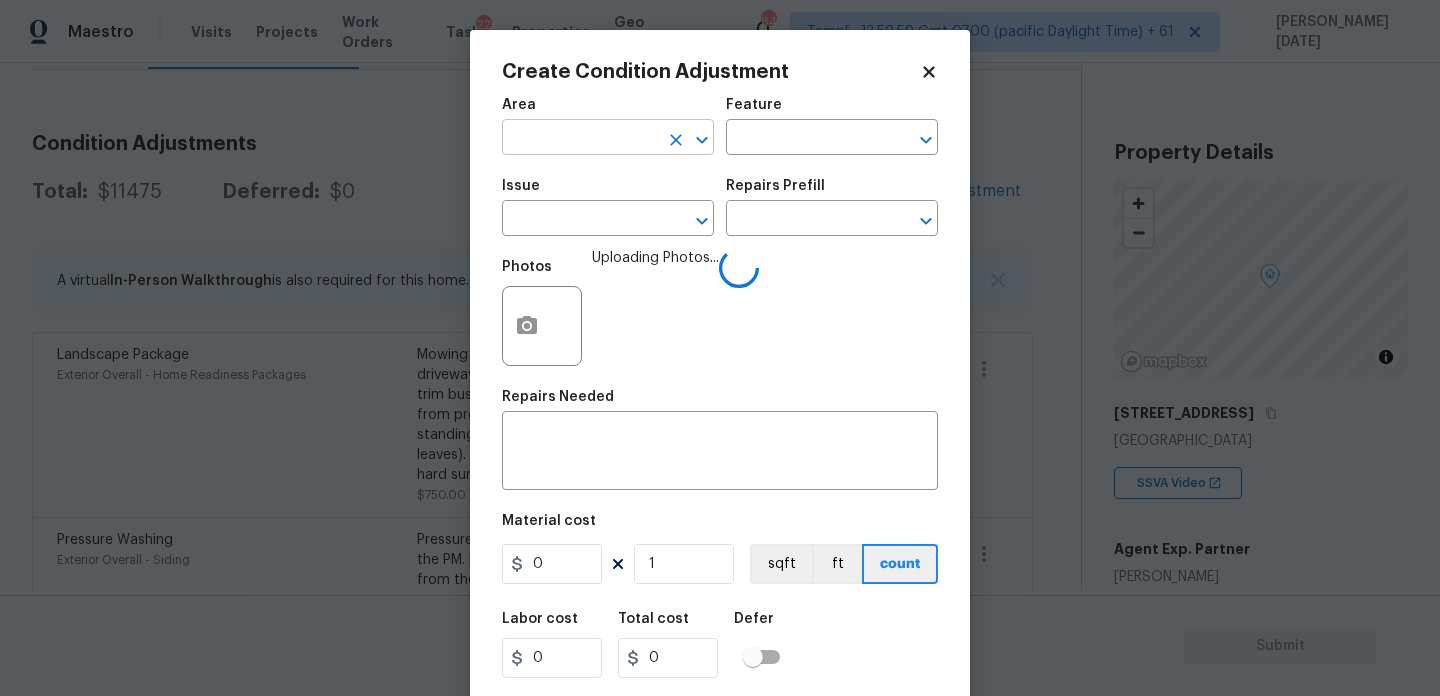 click at bounding box center [580, 139] 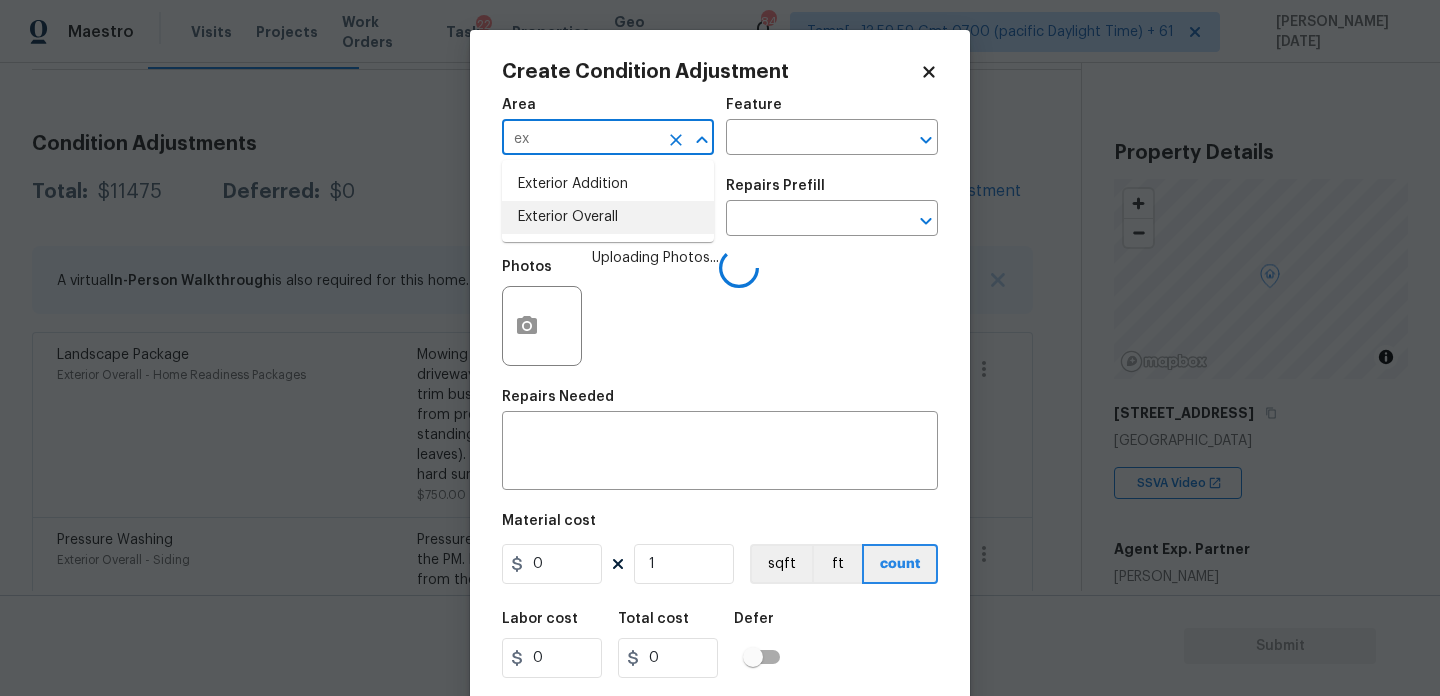 click on "Exterior Overall" at bounding box center (608, 217) 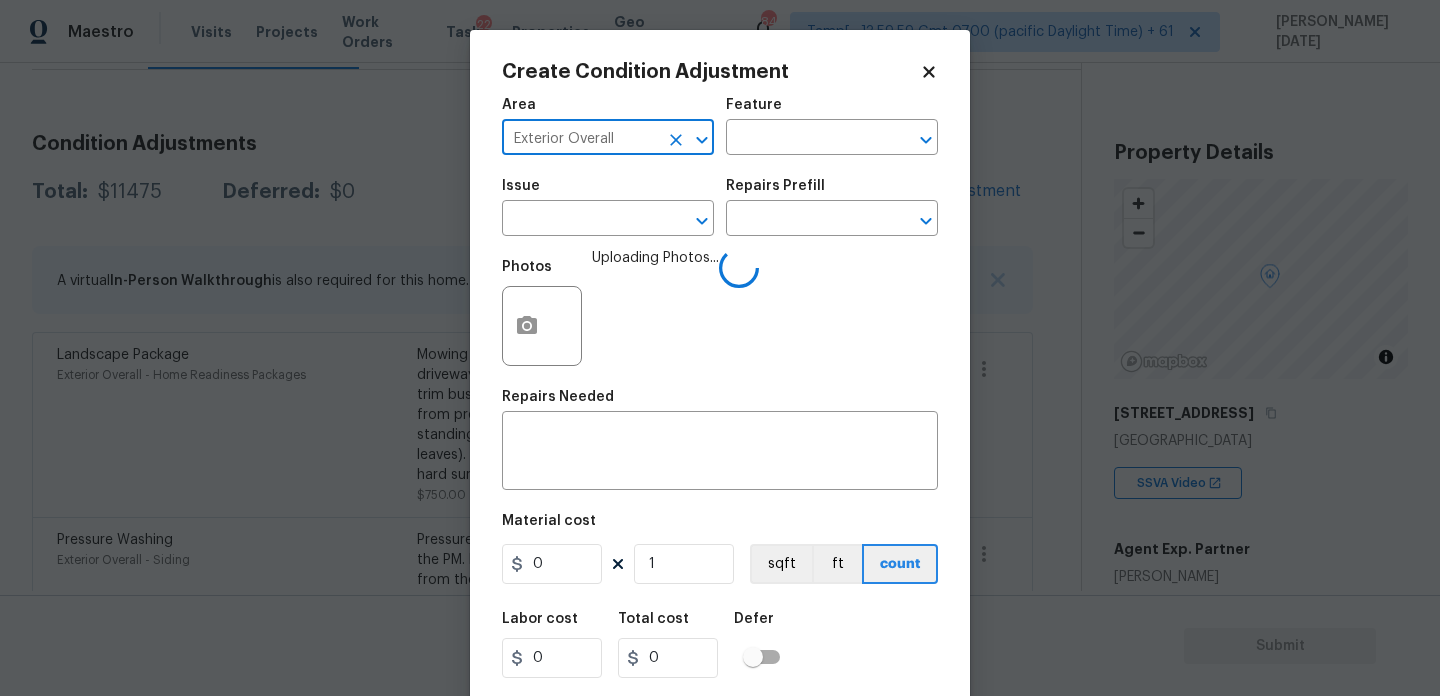 type on "Exterior Overall" 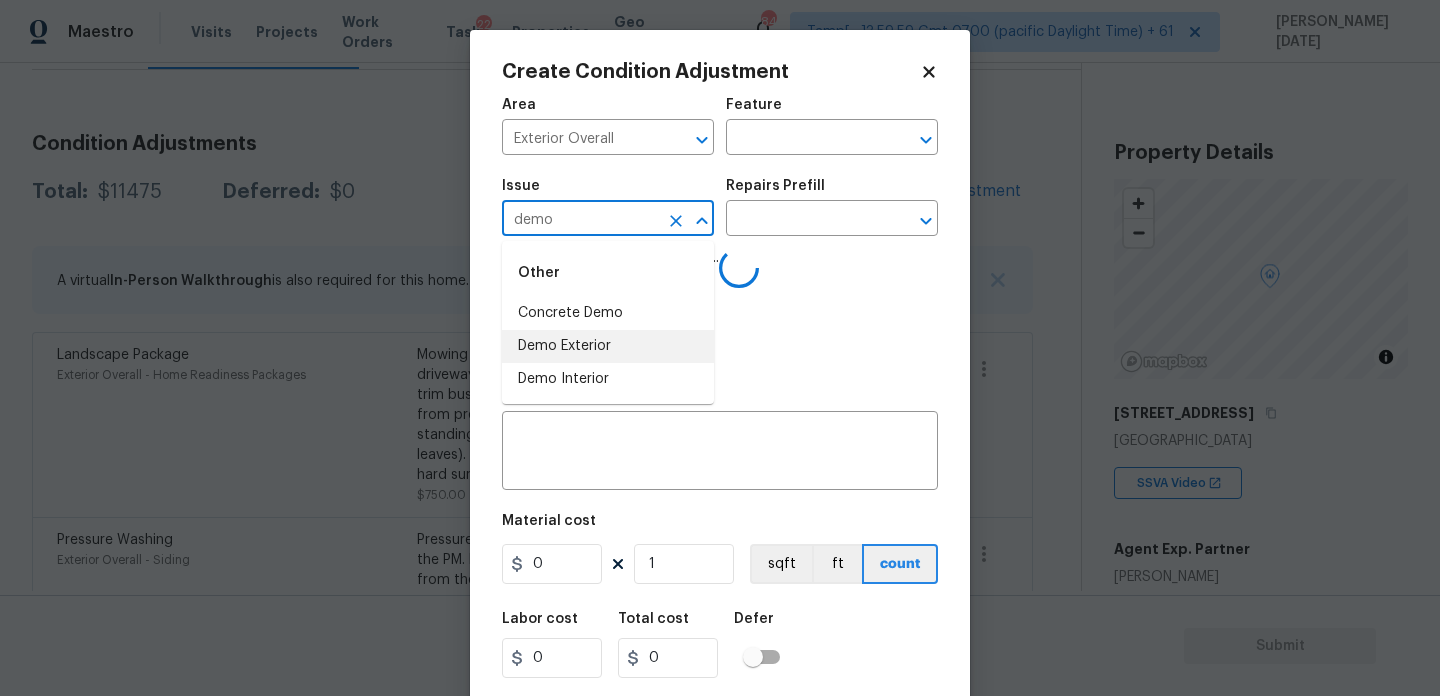 click on "Demo Exterior" at bounding box center [608, 346] 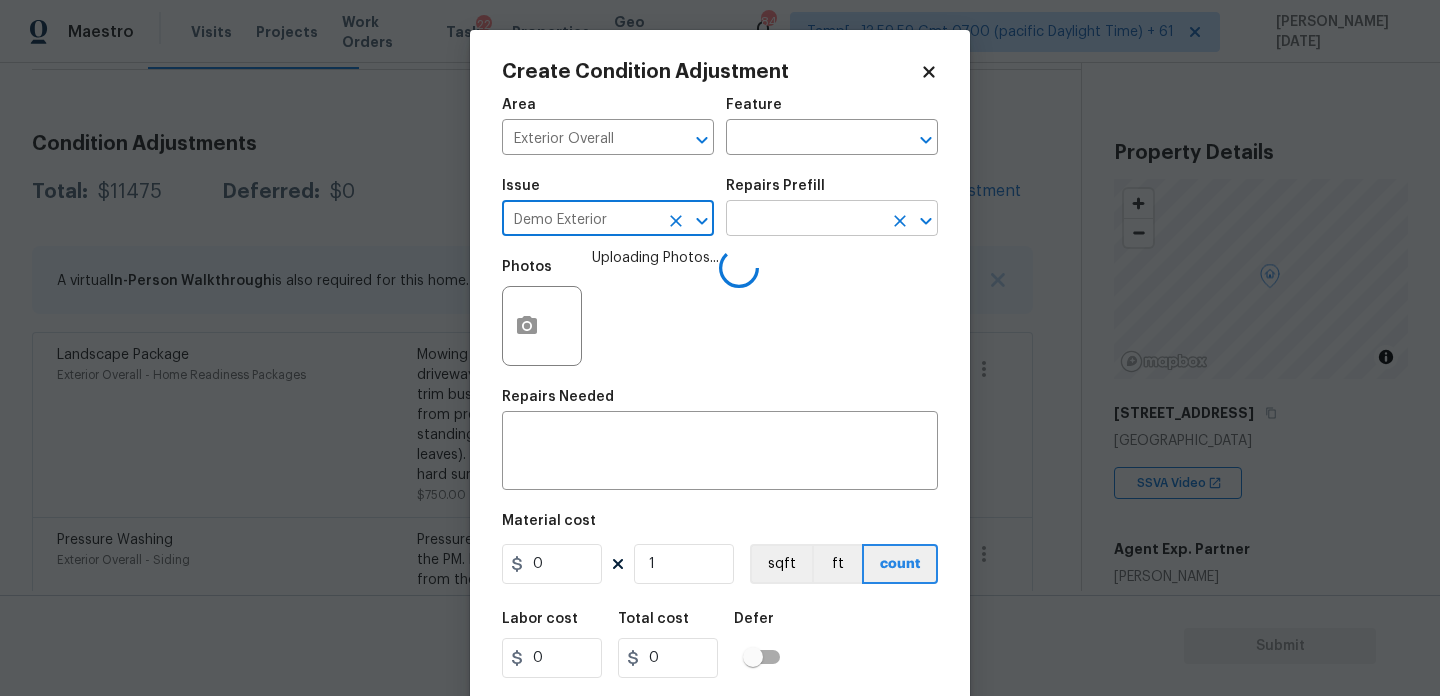 type on "Demo Exterior" 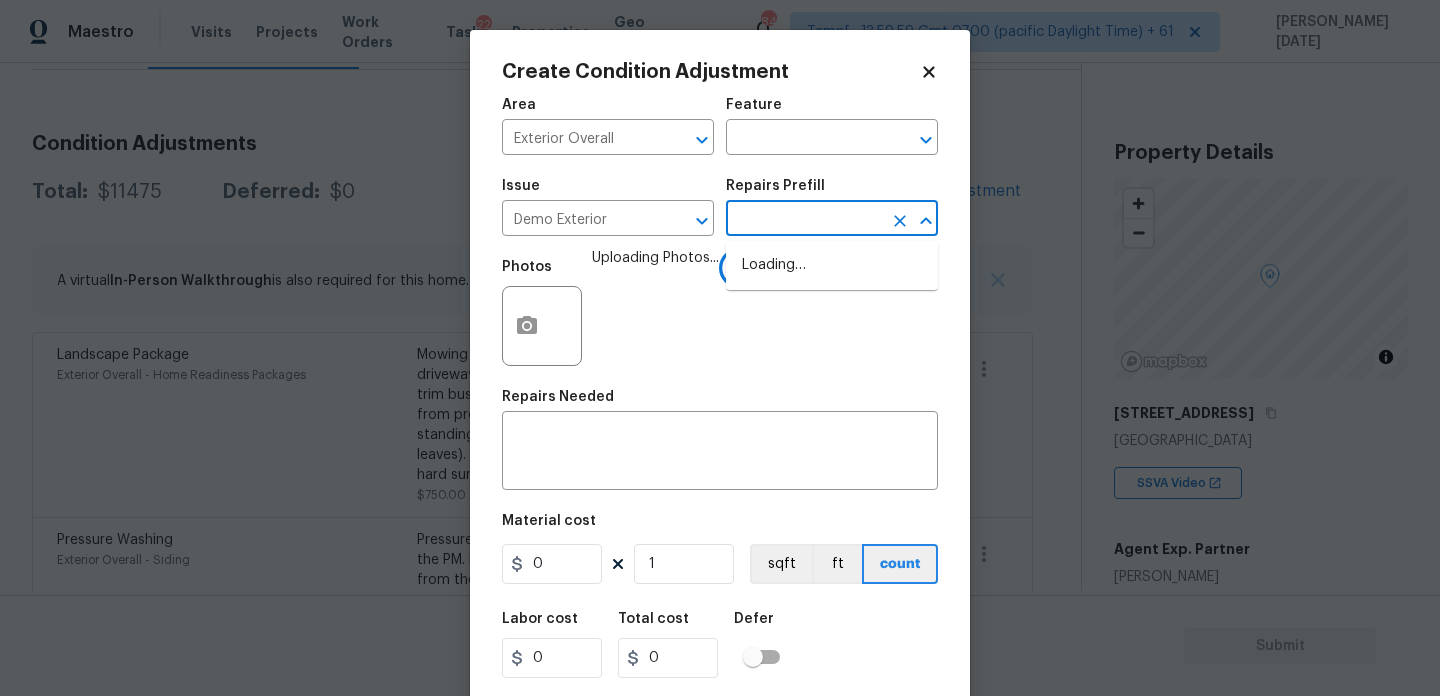 click at bounding box center (804, 220) 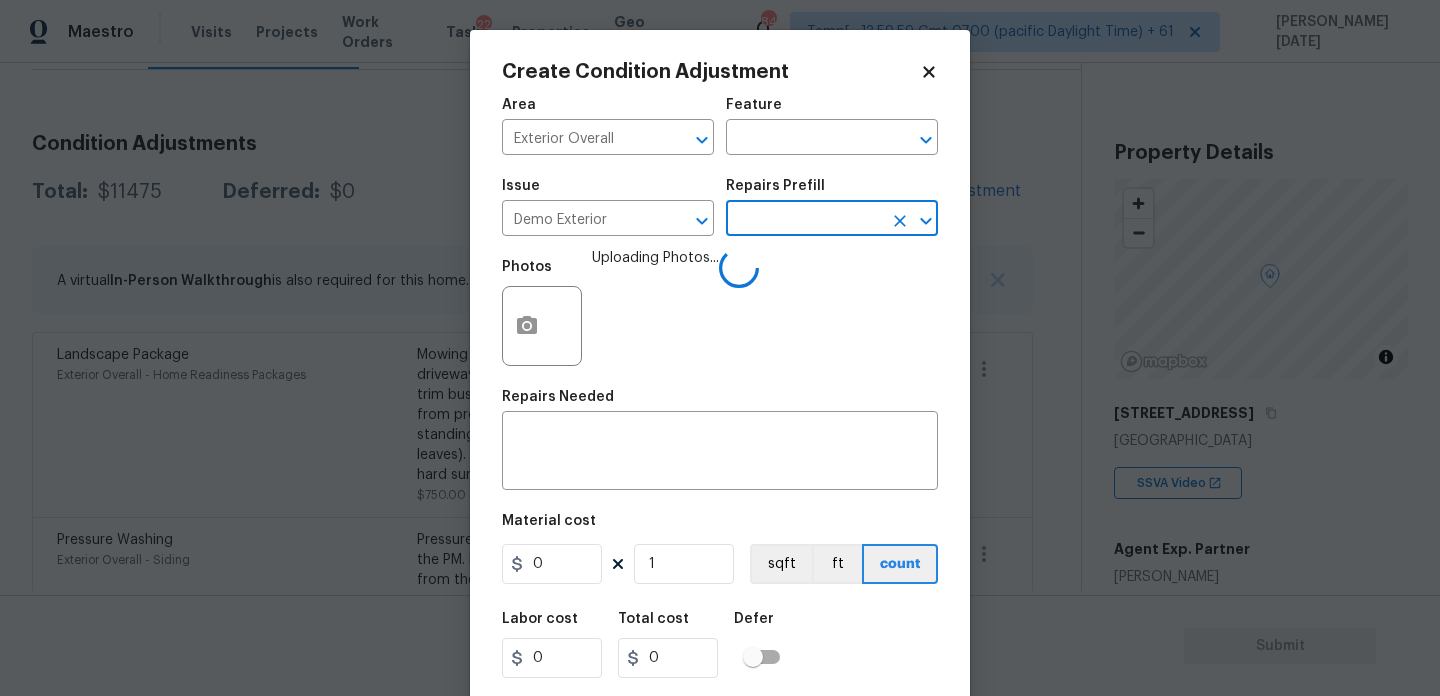 click at bounding box center (804, 220) 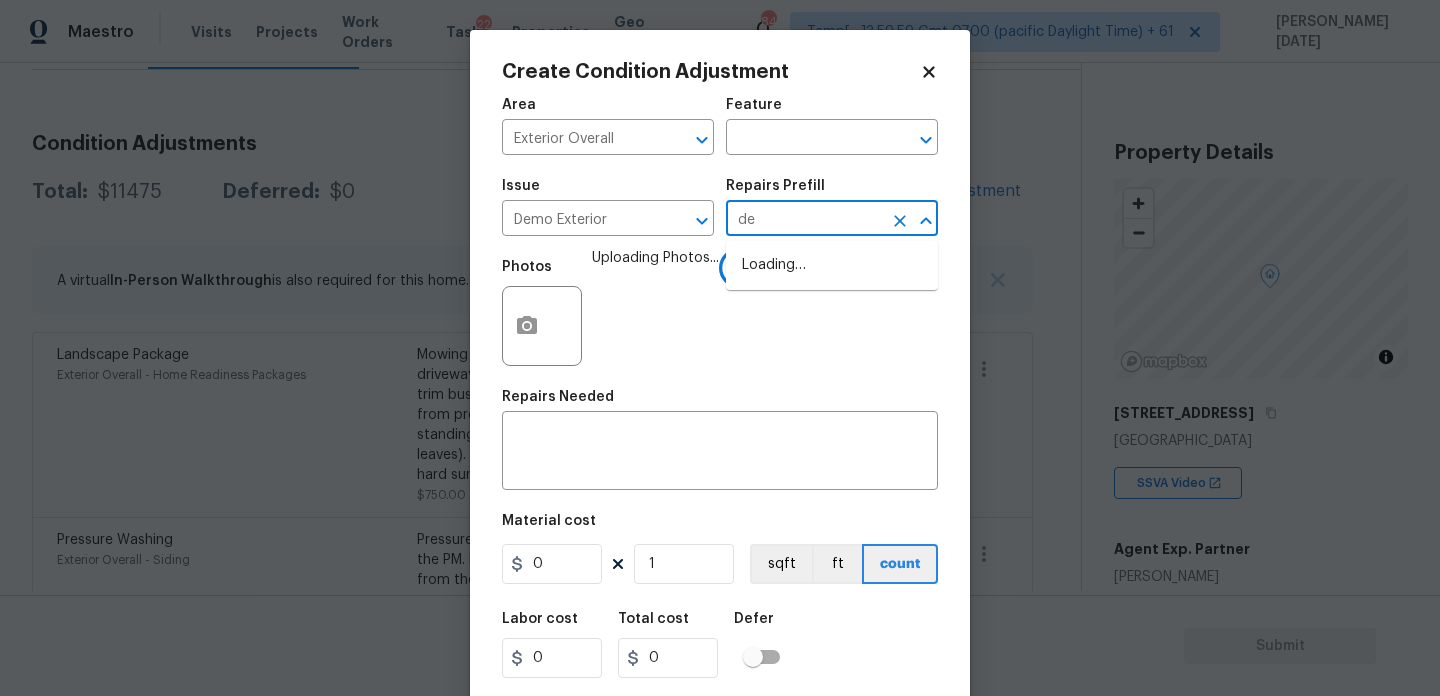 type on "d" 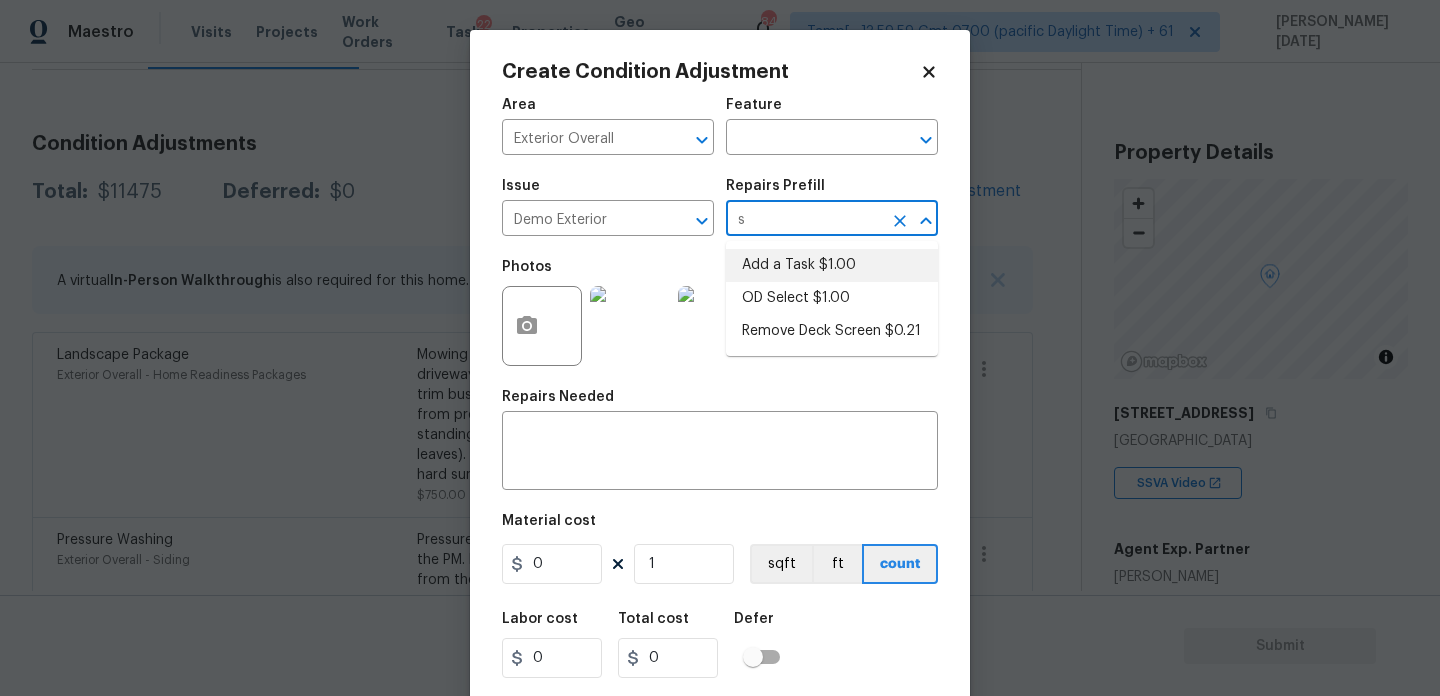 scroll, scrollTop: 0, scrollLeft: 0, axis: both 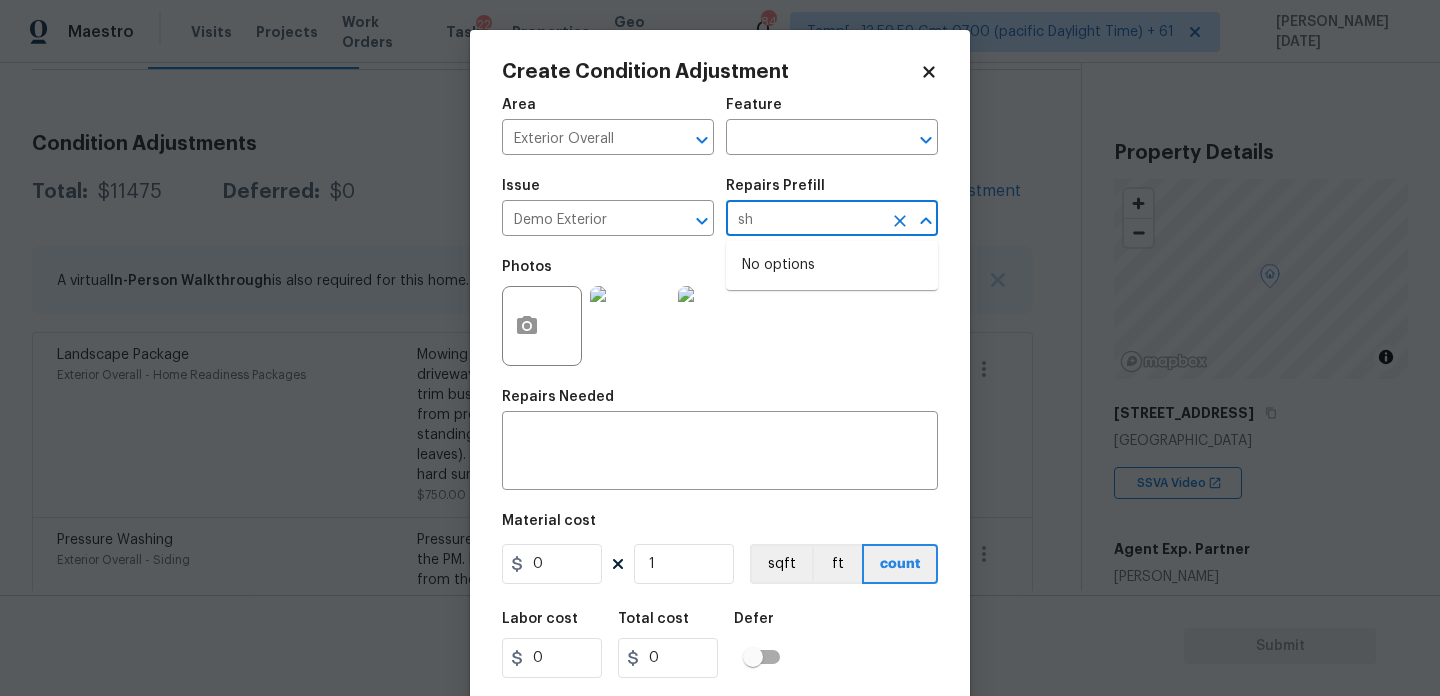 type on "s" 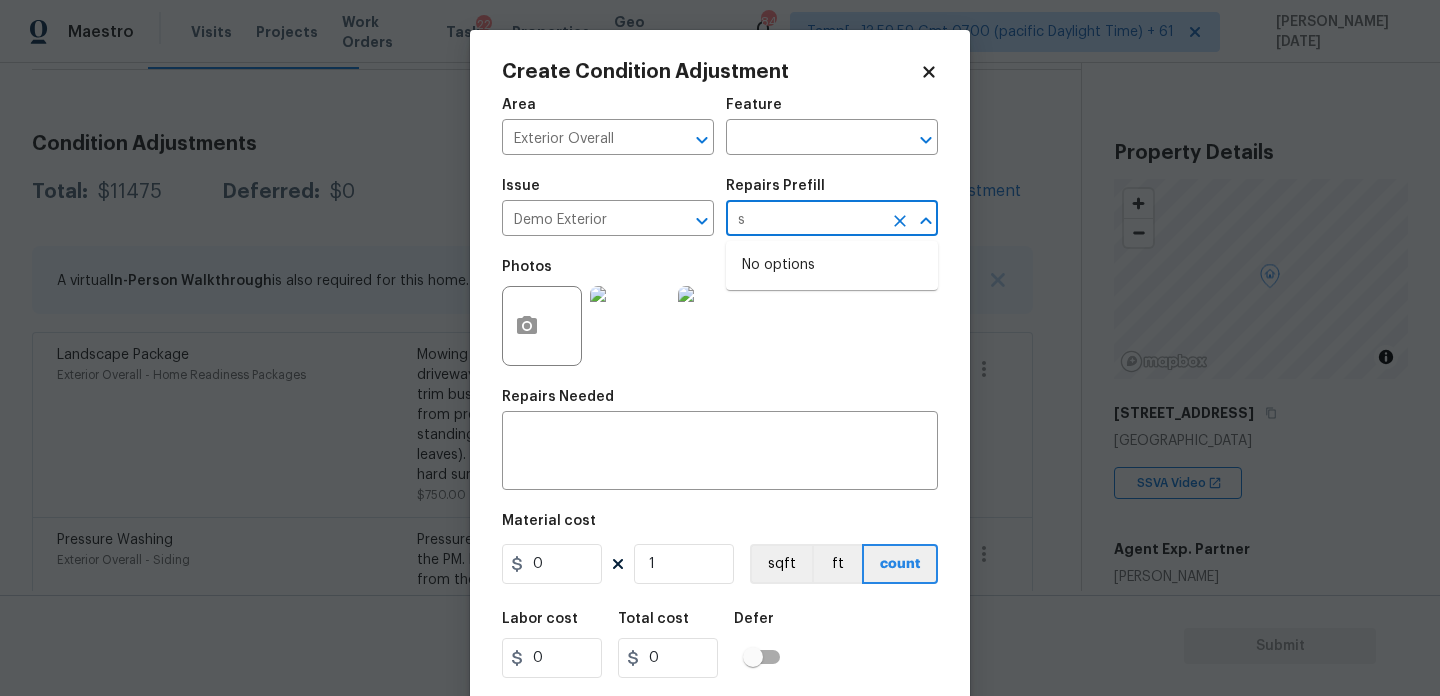 type 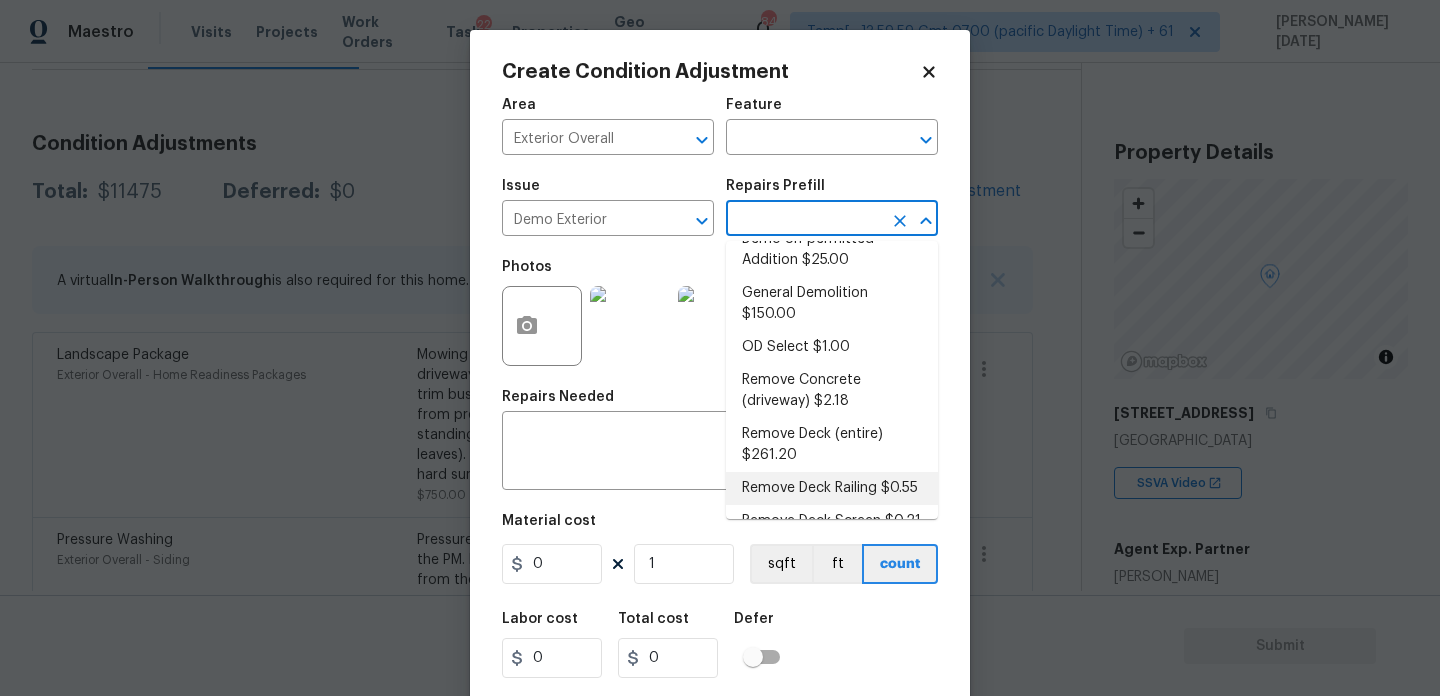 scroll, scrollTop: 0, scrollLeft: 0, axis: both 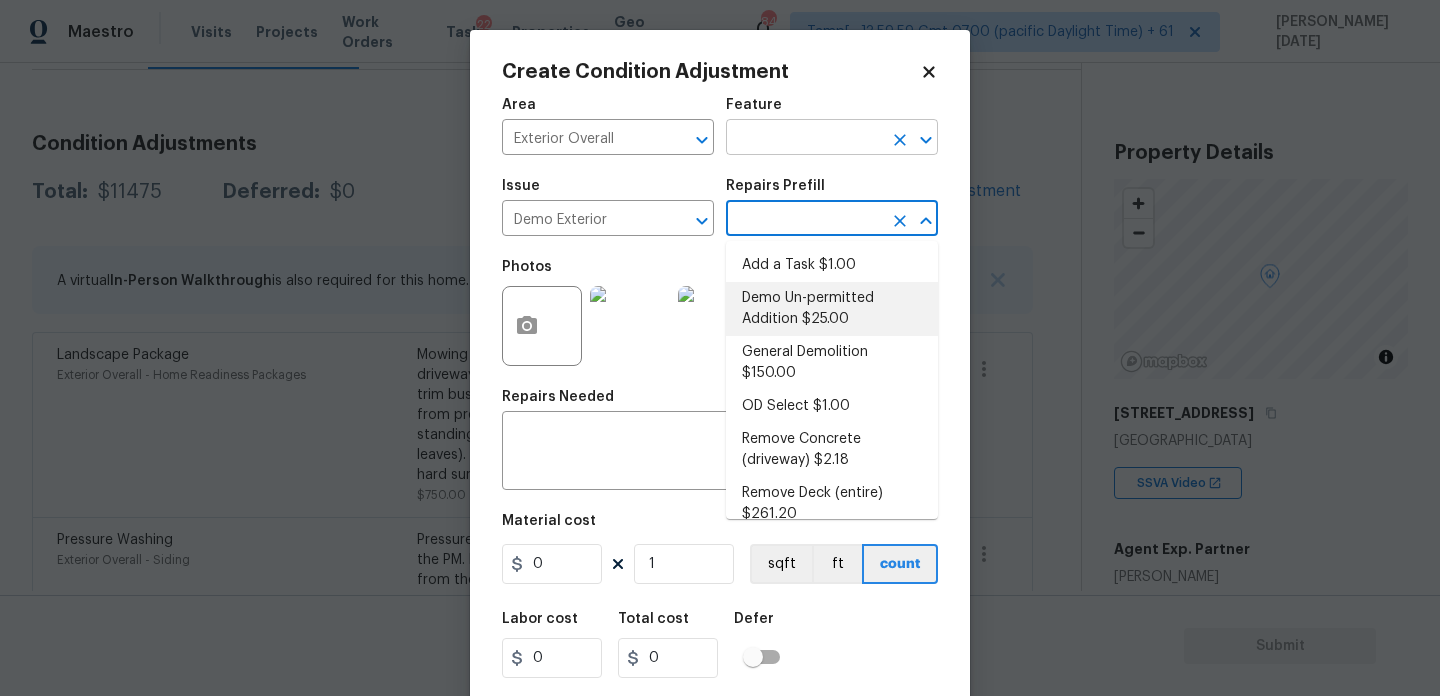 click at bounding box center (804, 139) 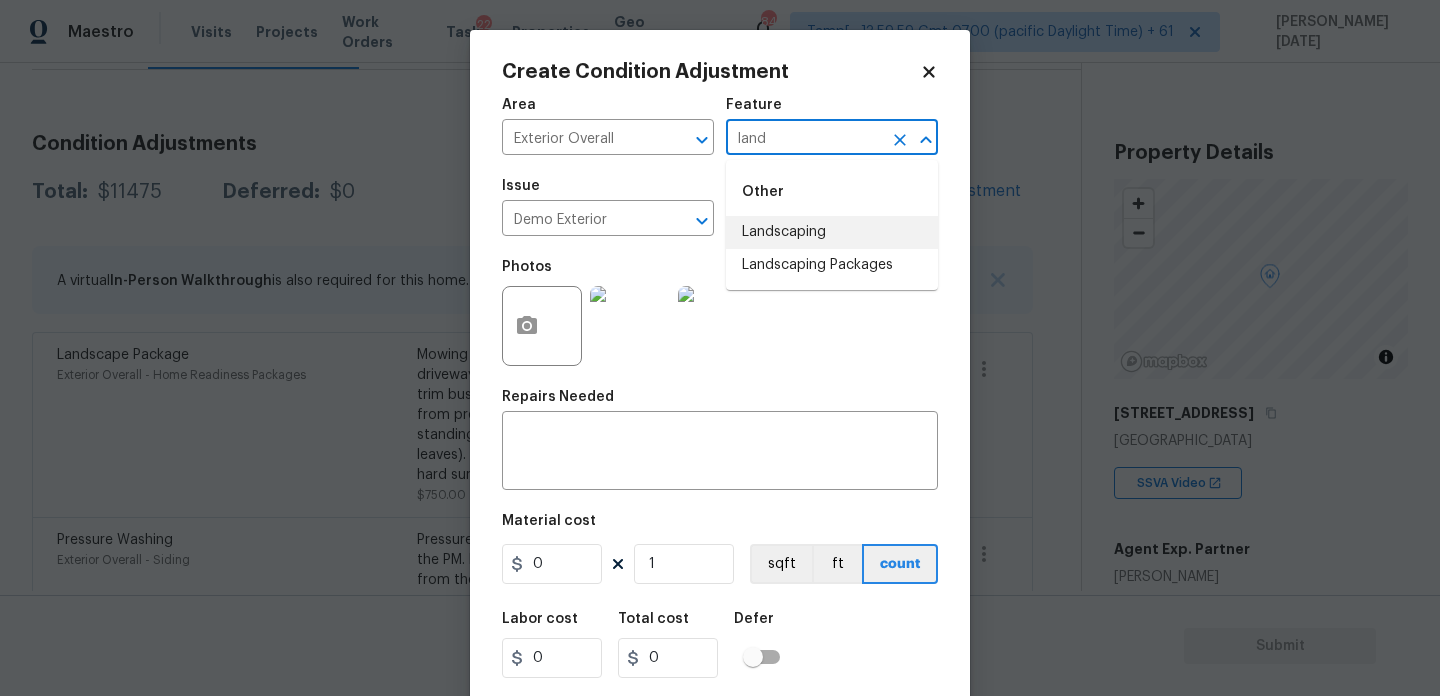 click on "Landscaping" at bounding box center [832, 232] 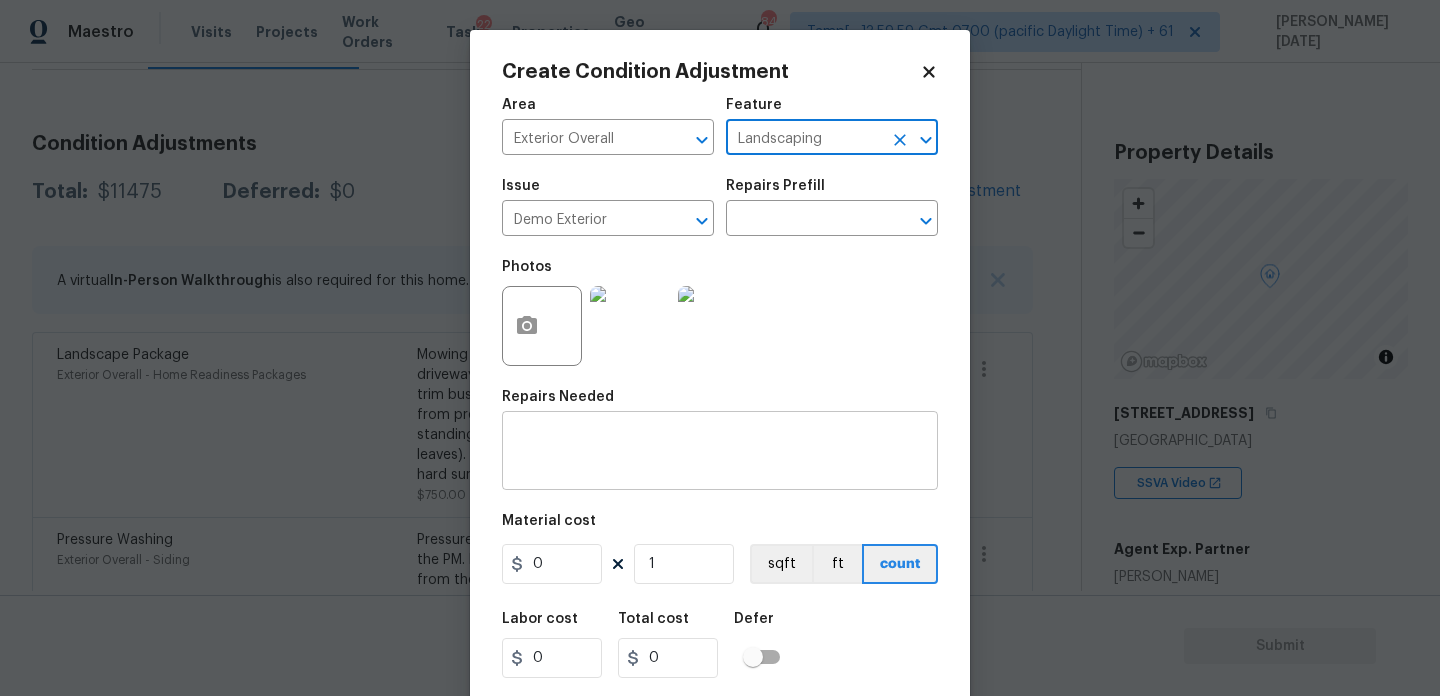 type on "Landscaping" 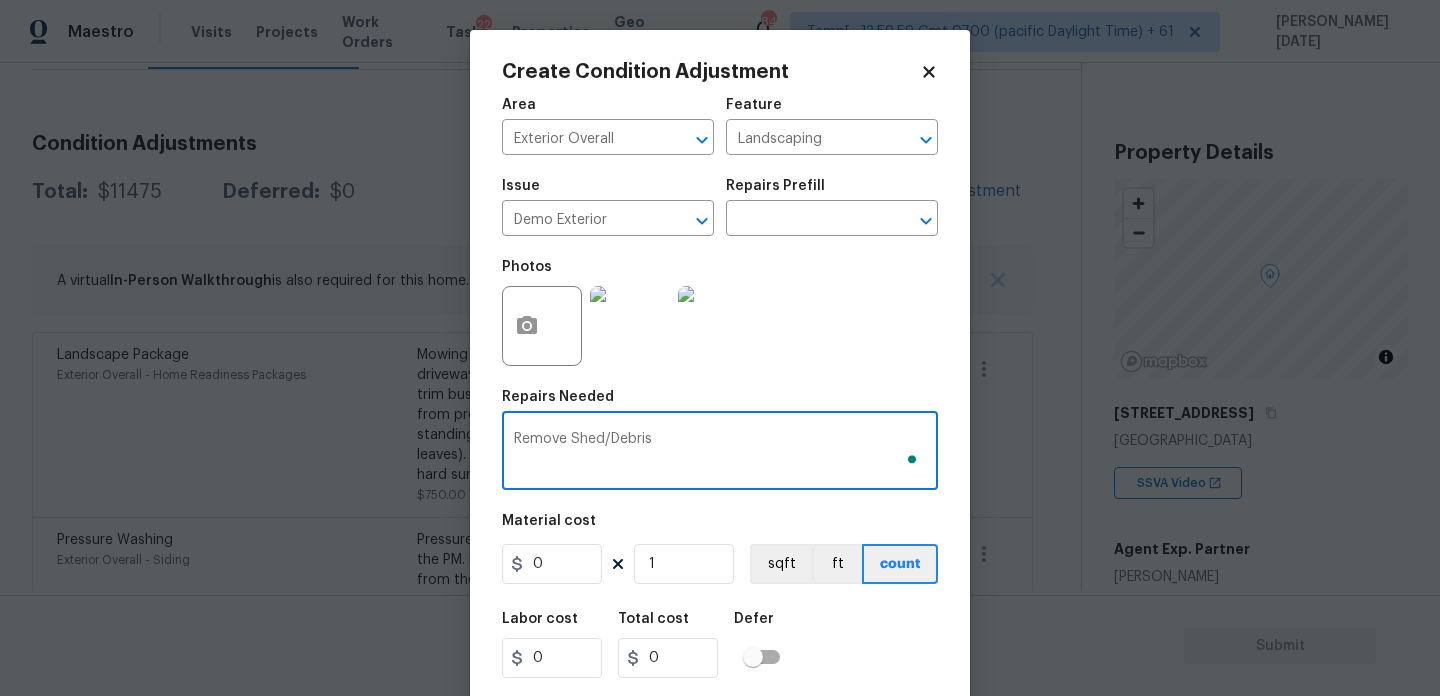 type on "Remove Shed/Debris" 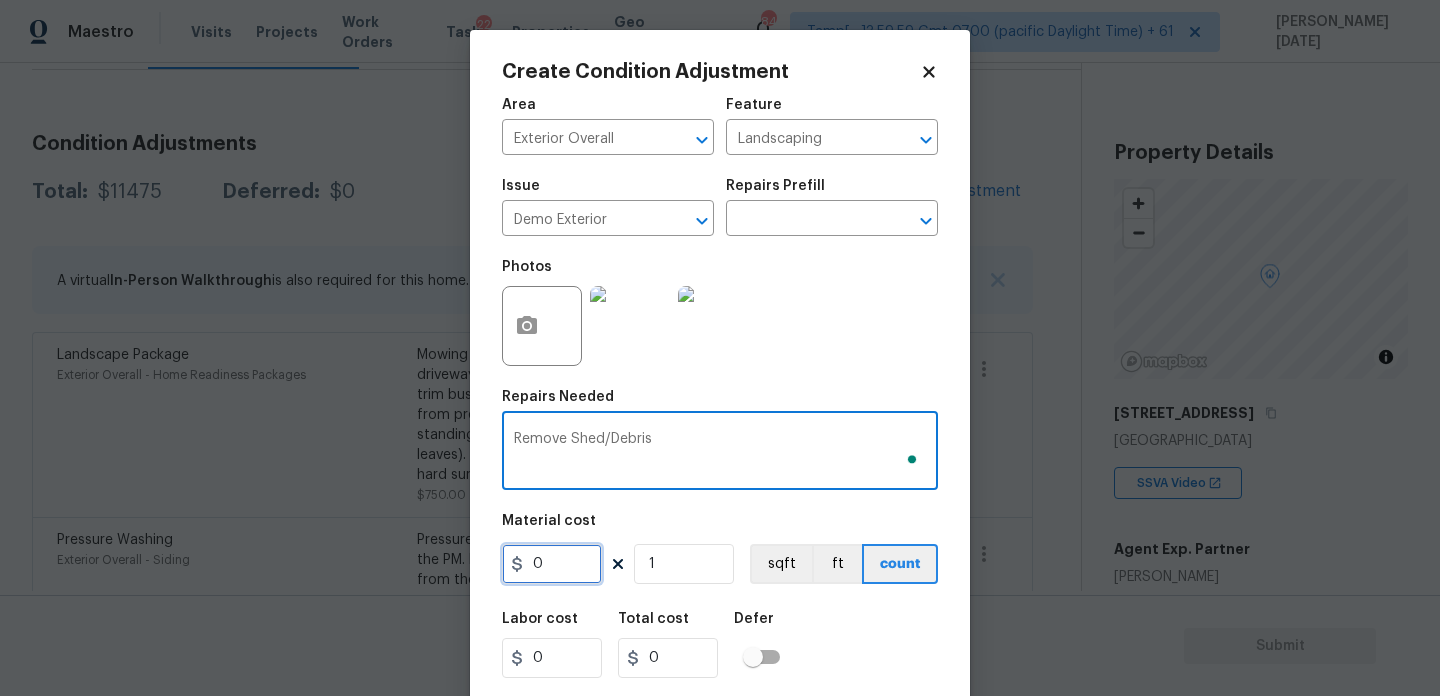 click on "0" at bounding box center (552, 564) 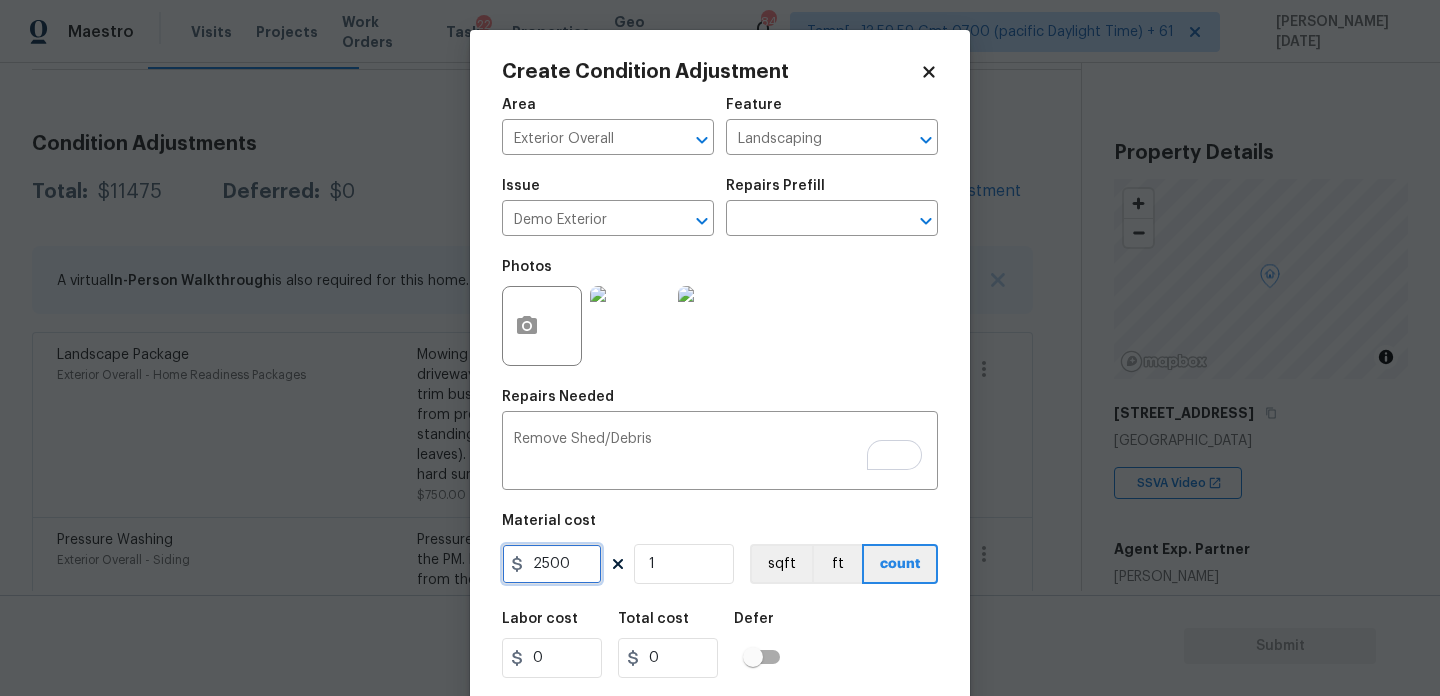 type on "2500" 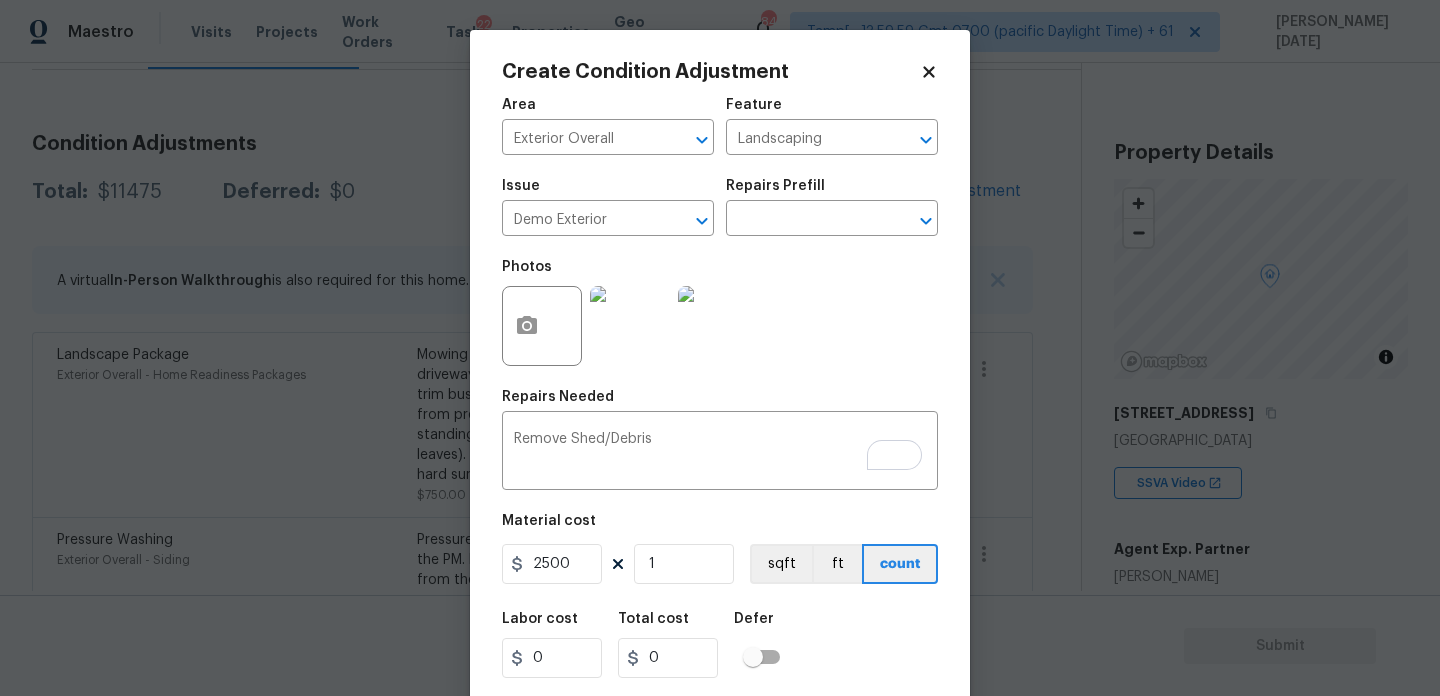 click on "Photos" at bounding box center (720, 313) 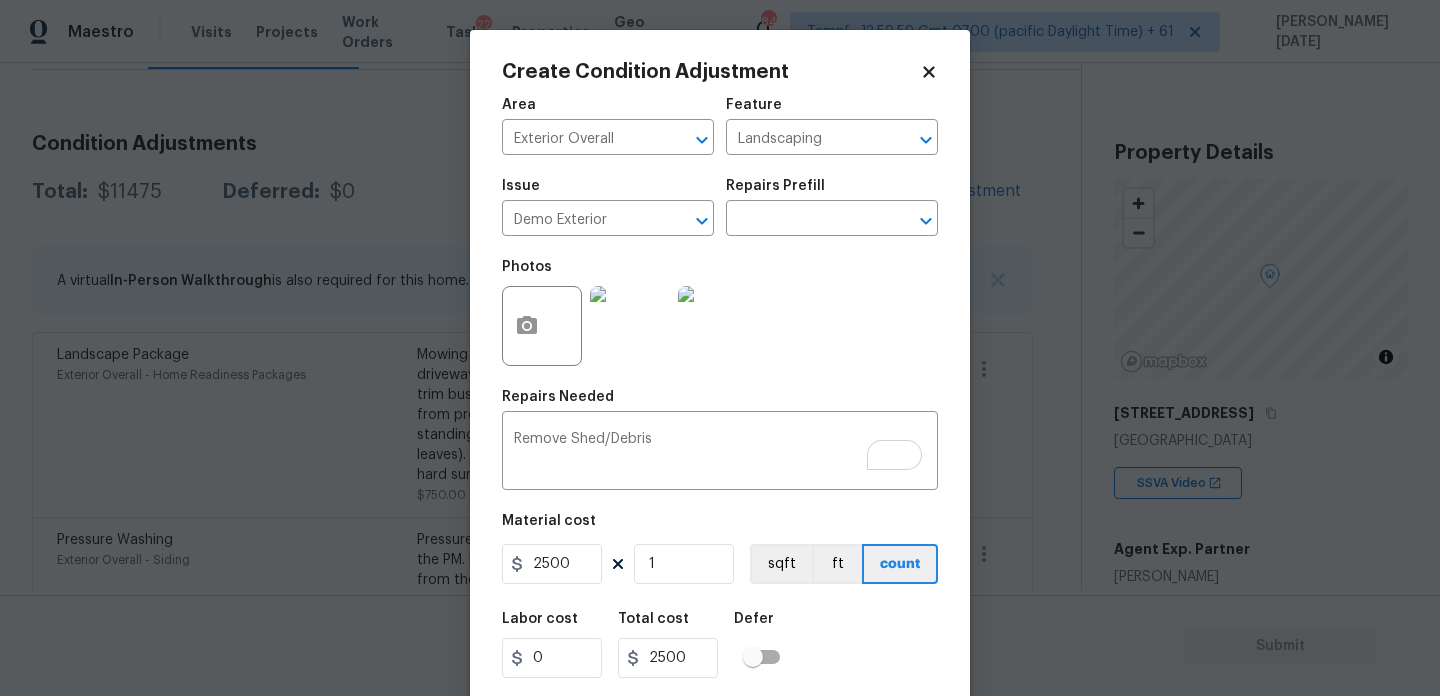 scroll, scrollTop: 51, scrollLeft: 0, axis: vertical 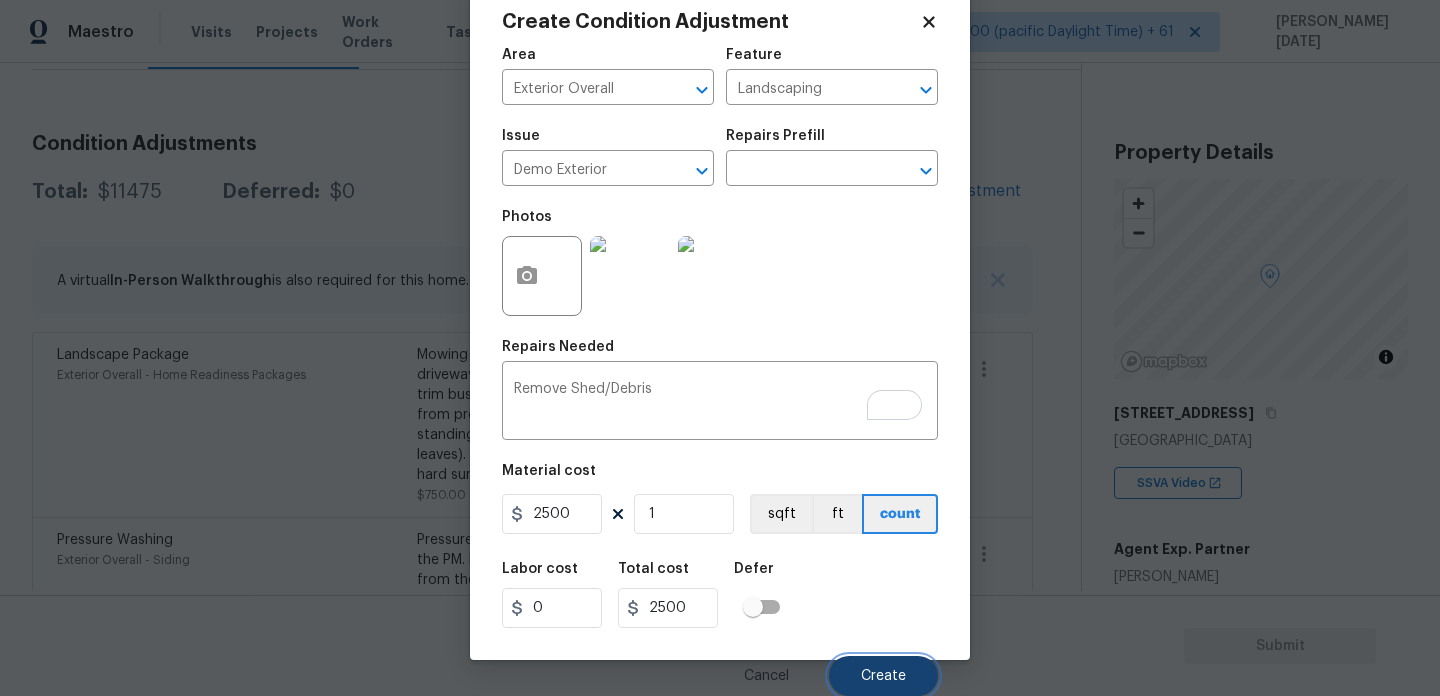 click on "Create" at bounding box center (883, 676) 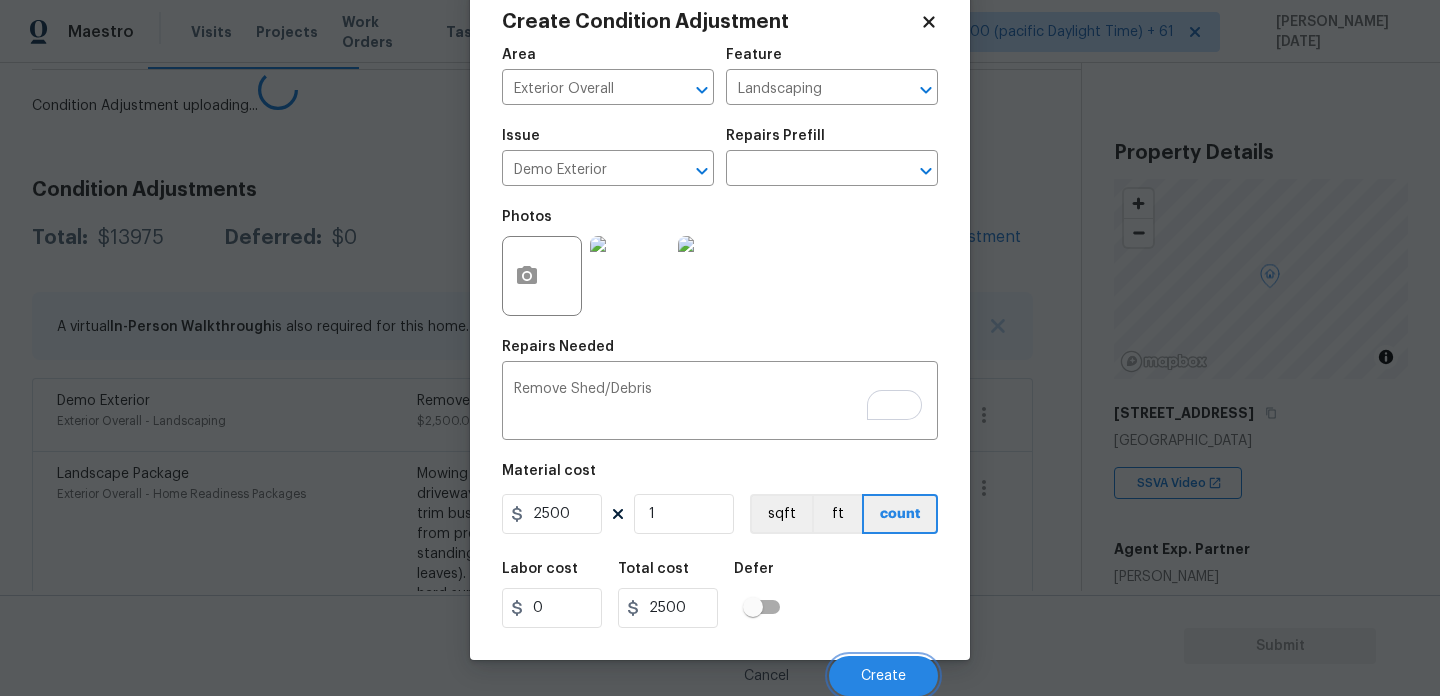 scroll, scrollTop: 44, scrollLeft: 0, axis: vertical 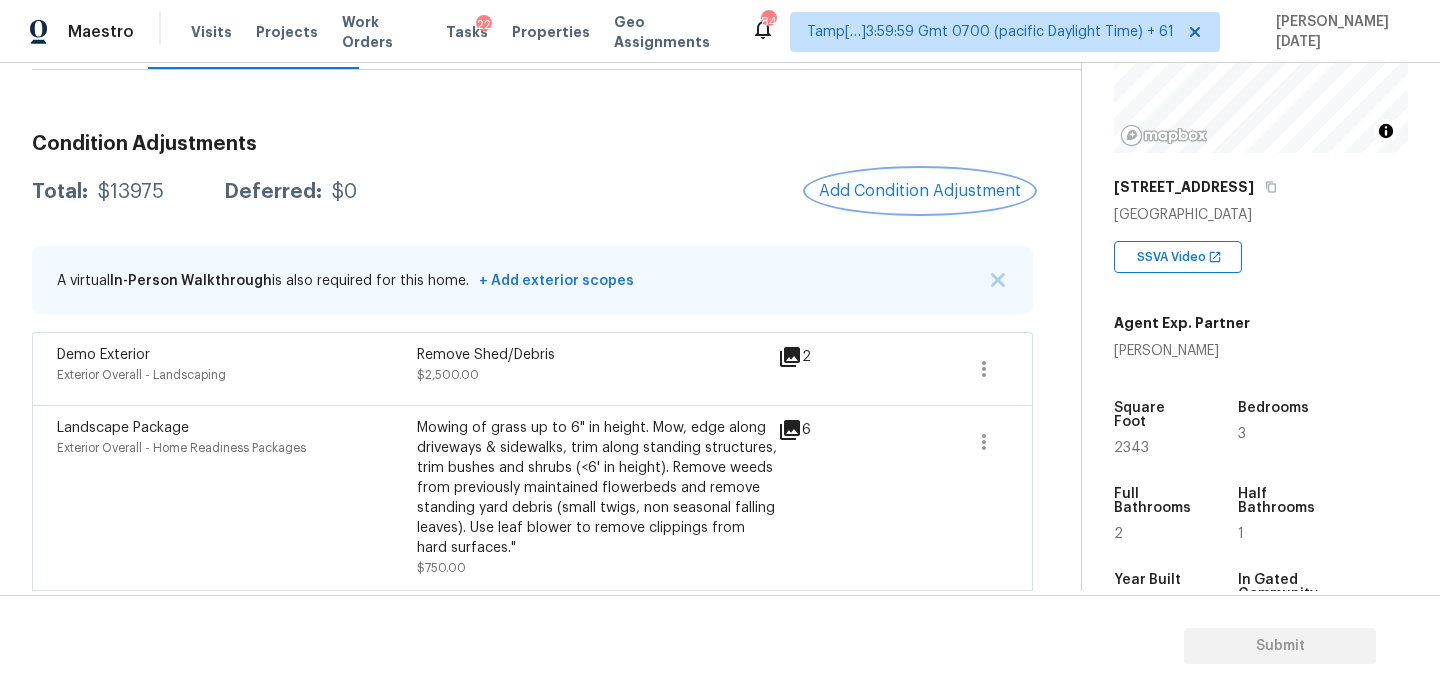 click on "Add Condition Adjustment" at bounding box center (920, 191) 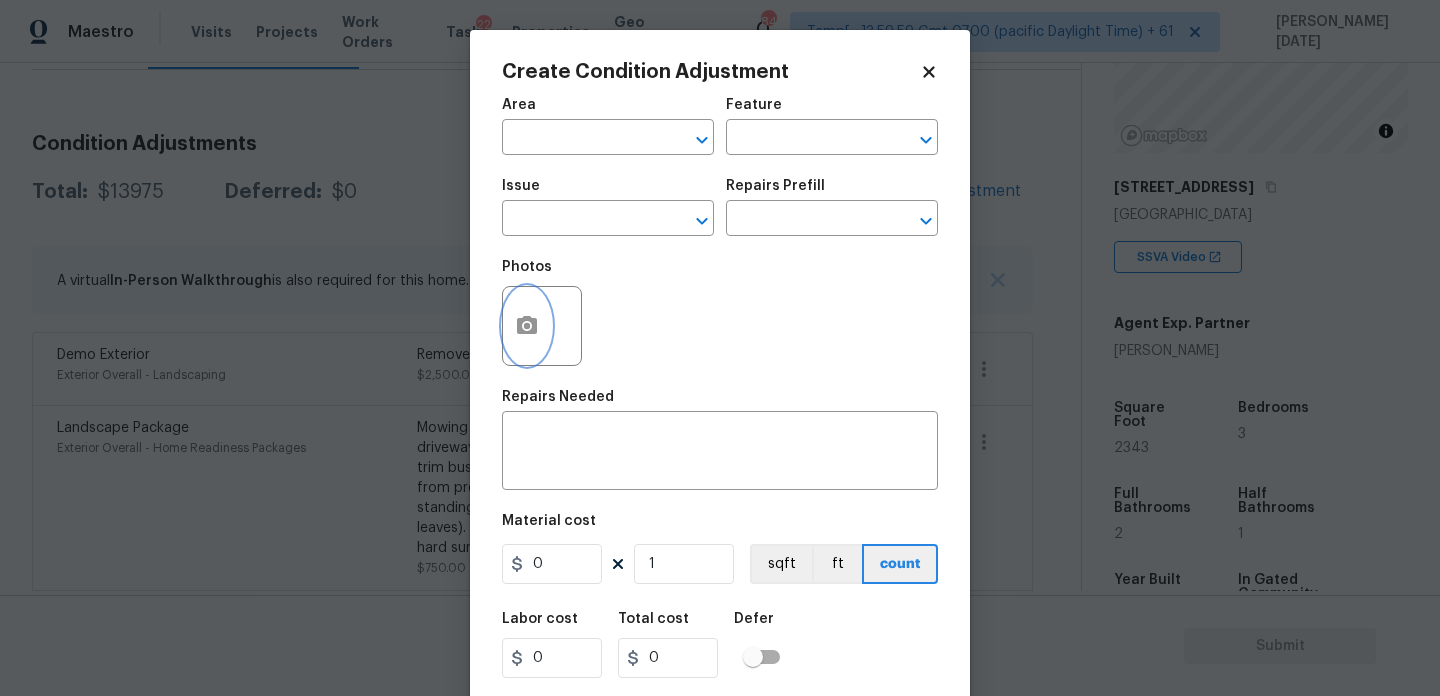 click 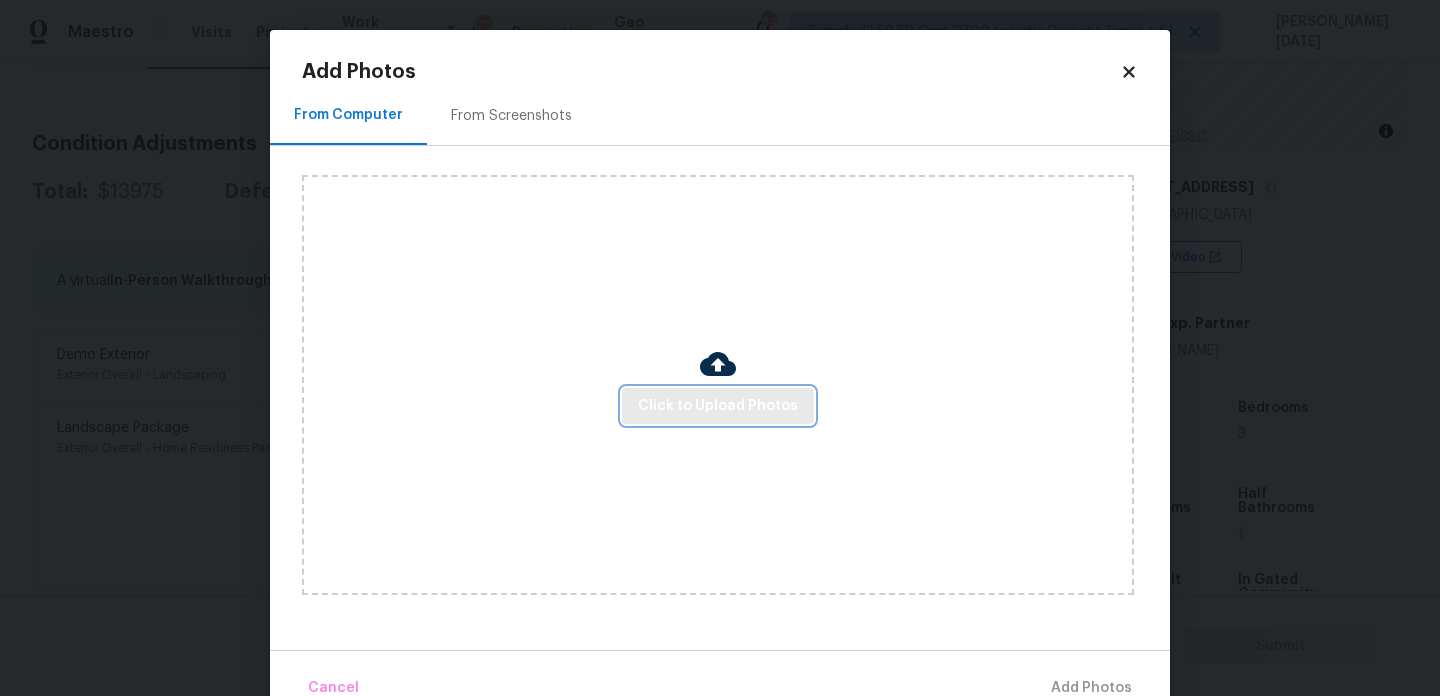 click on "Click to Upload Photos" at bounding box center (718, 406) 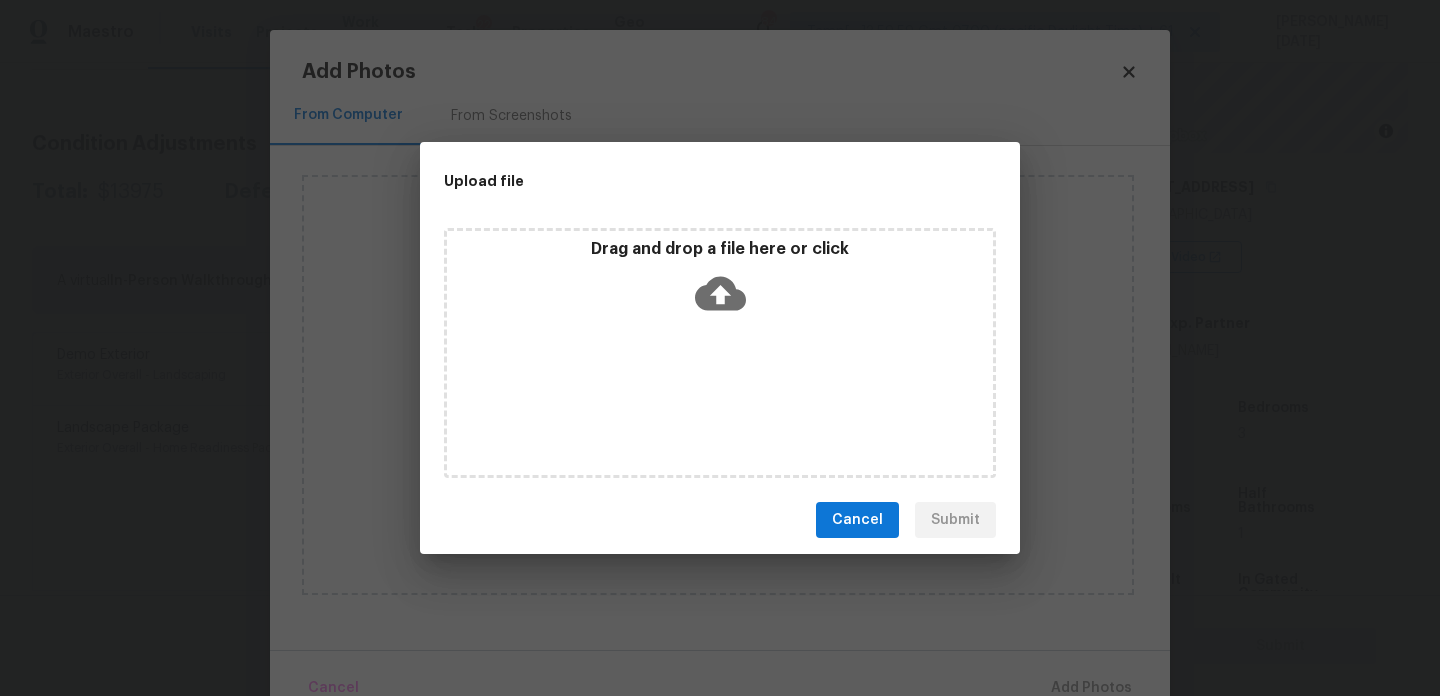 click on "Drag and drop a file here or click" at bounding box center (720, 353) 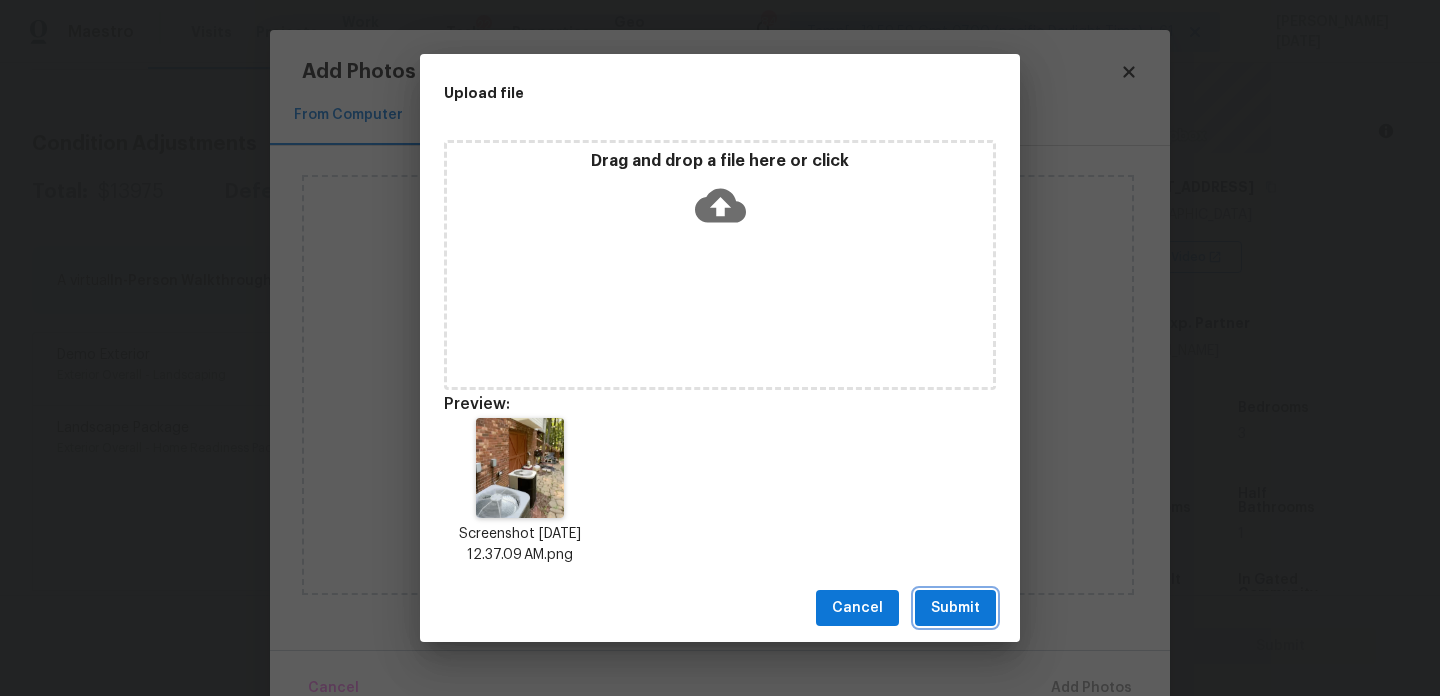 click on "Submit" at bounding box center [955, 608] 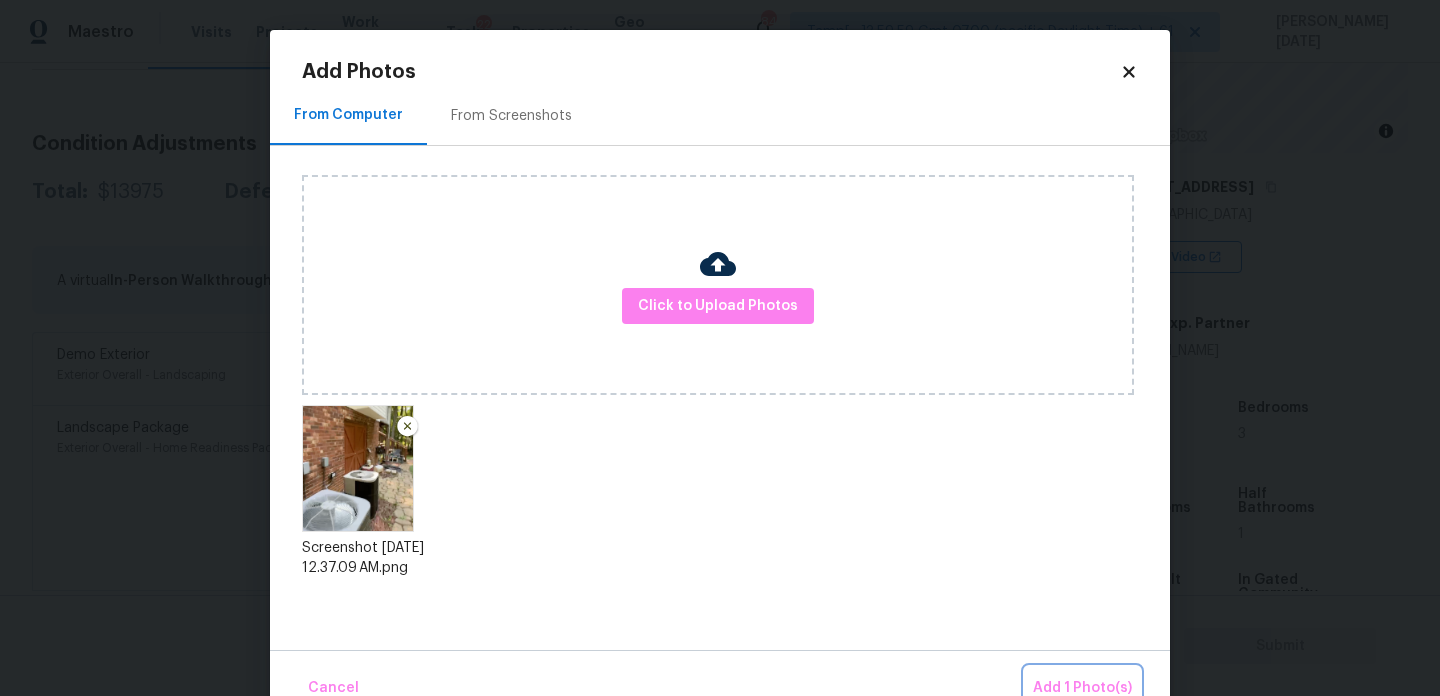 click on "Add 1 Photo(s)" at bounding box center [1082, 688] 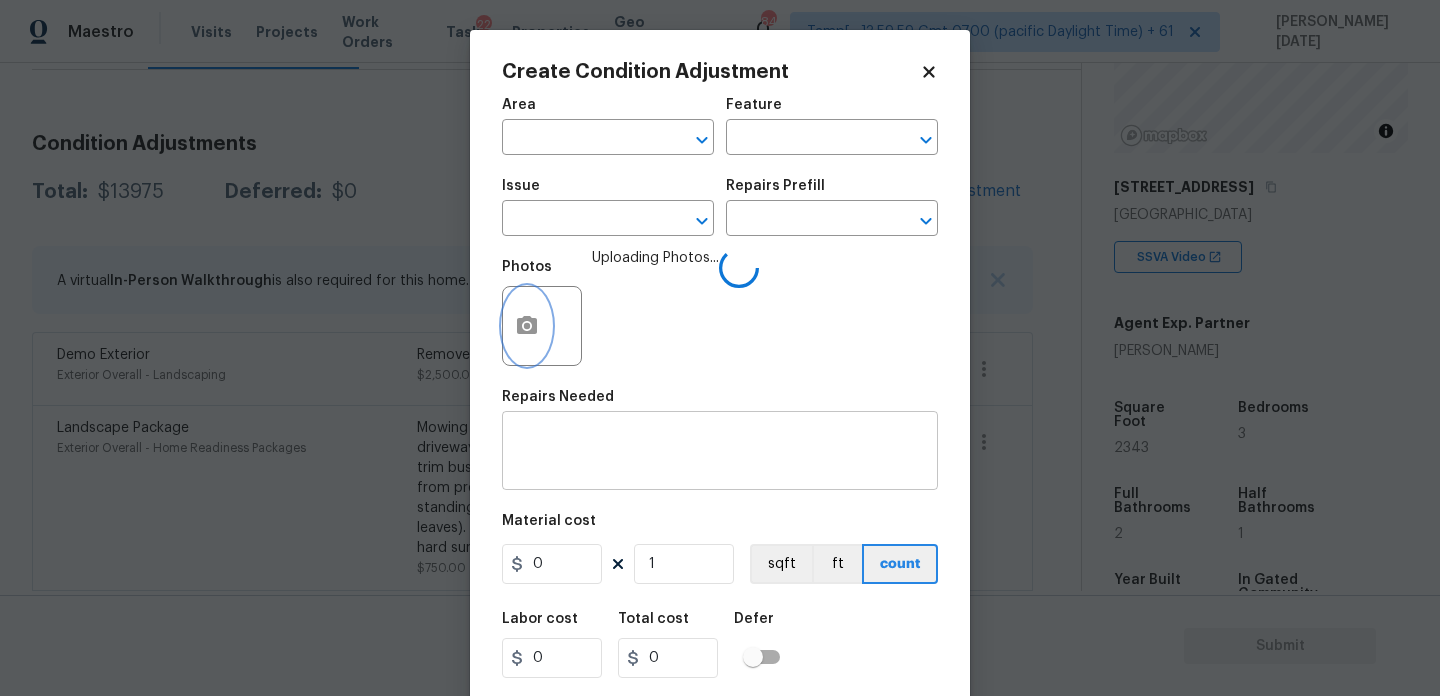 type 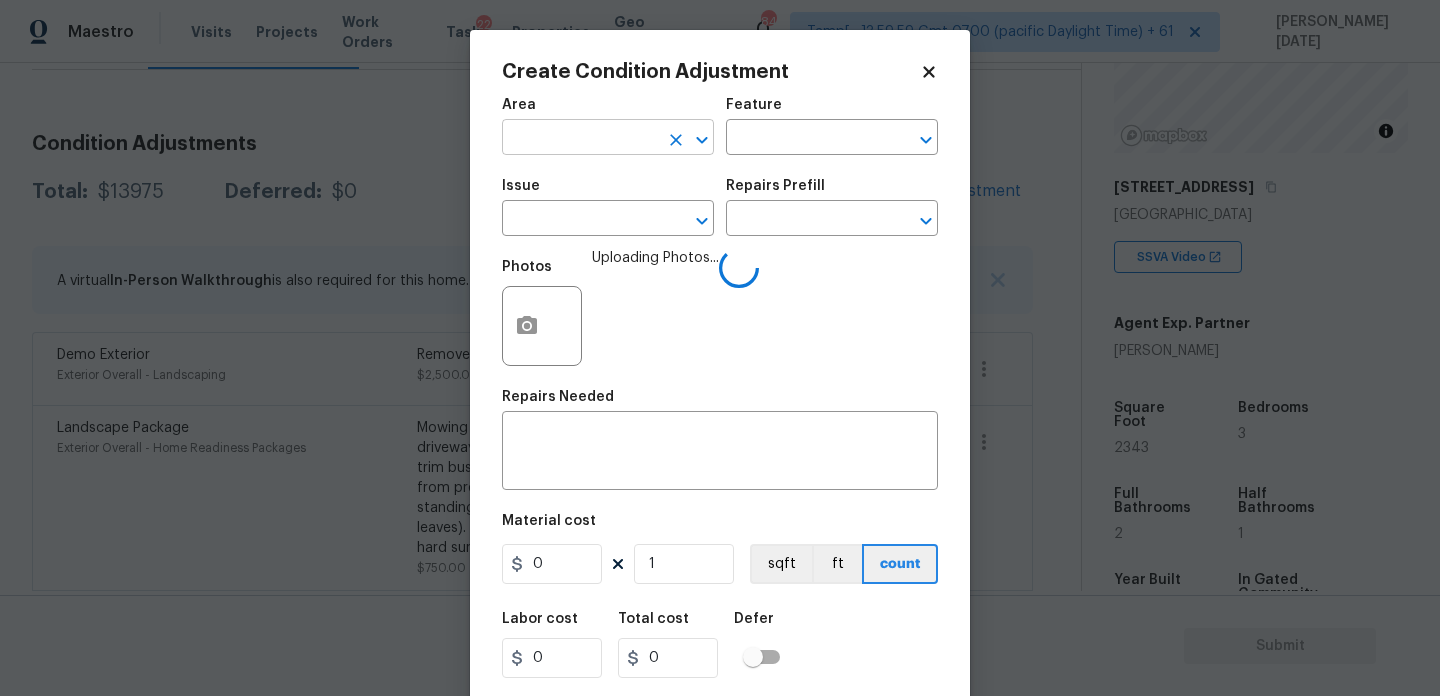 click at bounding box center (580, 139) 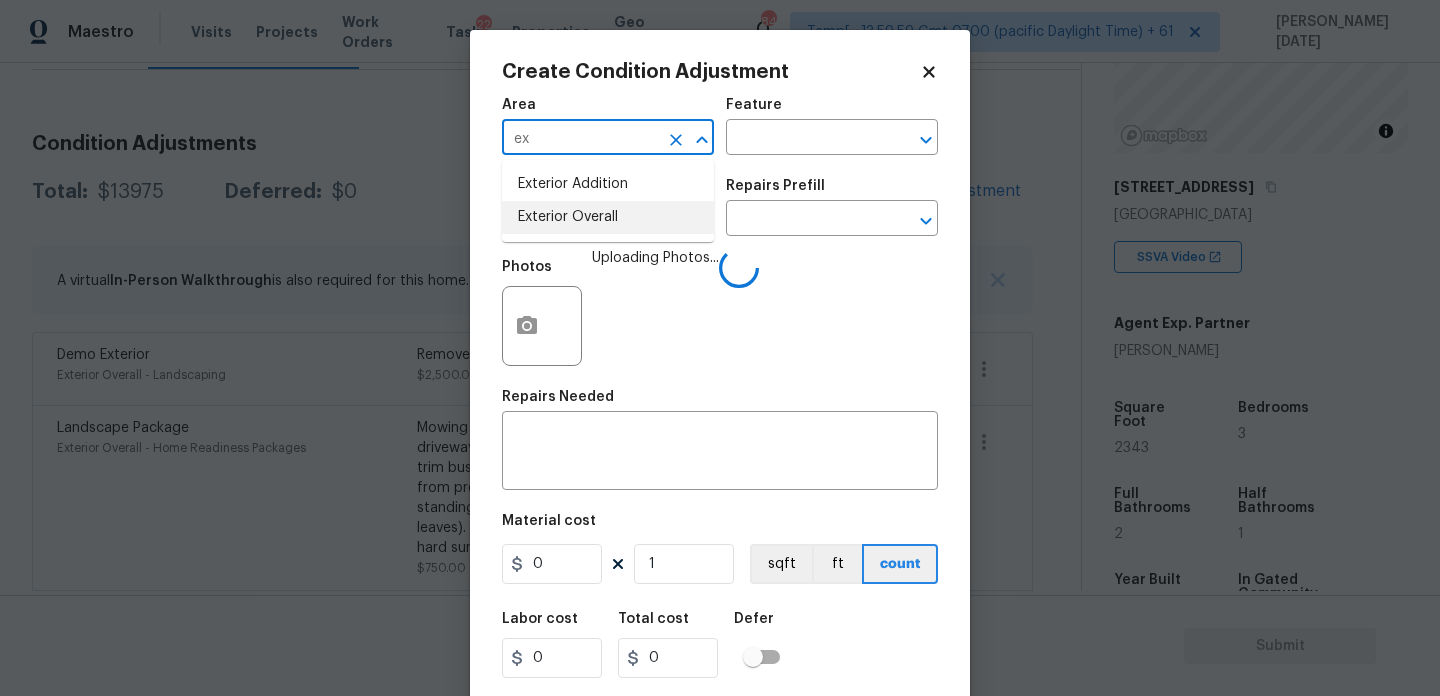 click on "Exterior Overall" at bounding box center (608, 217) 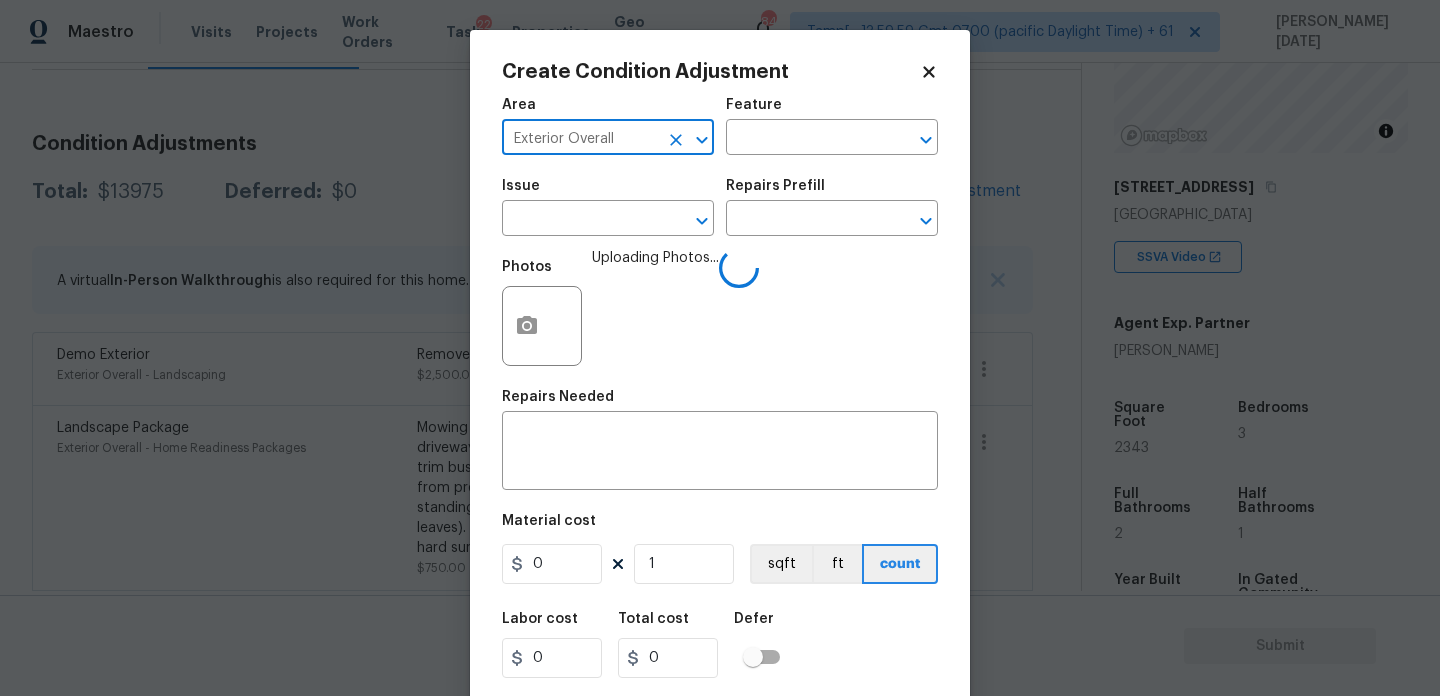 type on "Exterior Overall" 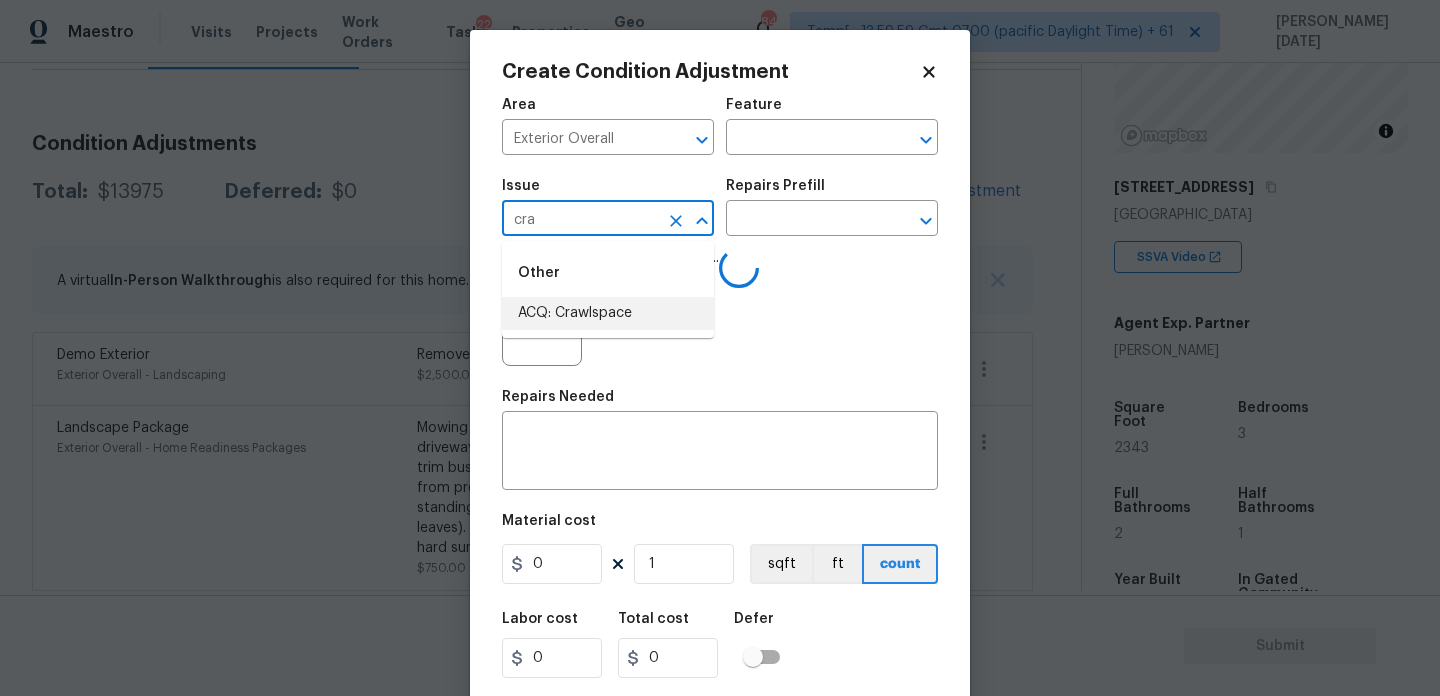 click on "ACQ: Crawlspace" at bounding box center [608, 313] 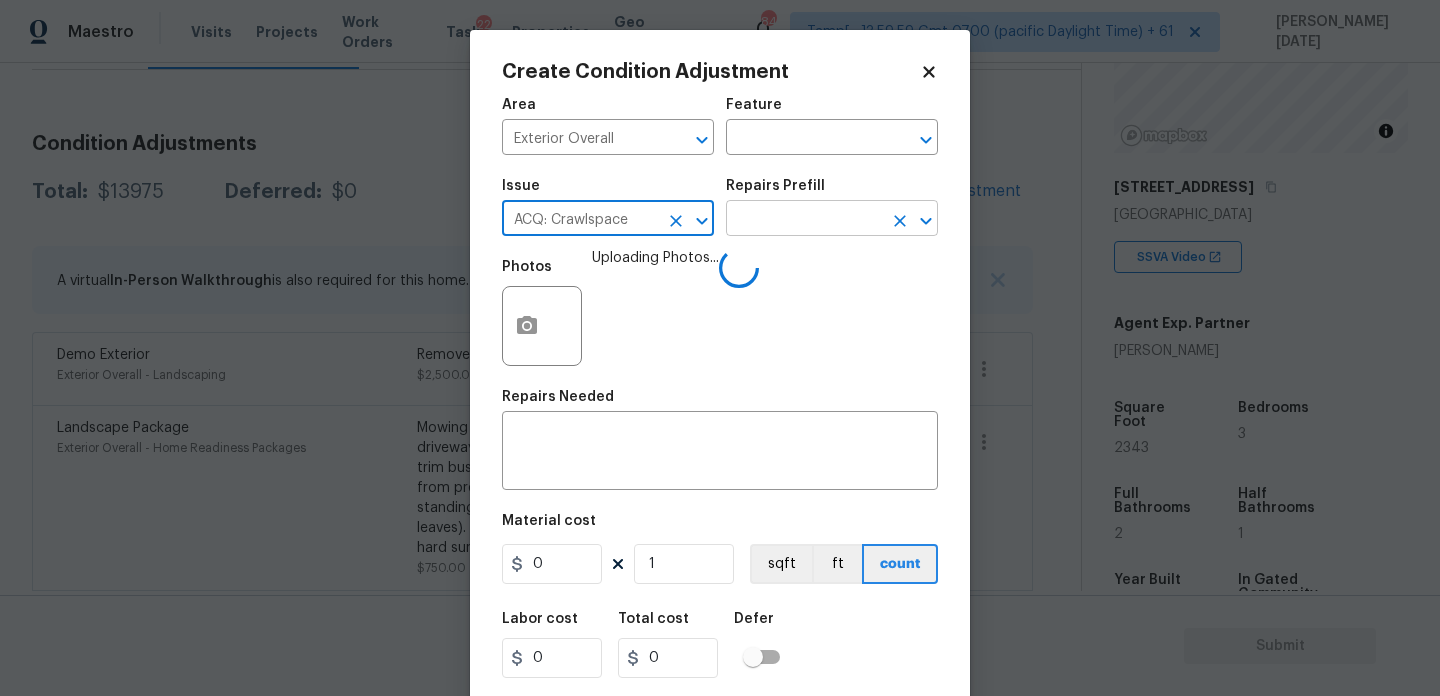 type on "ACQ: Crawlspace" 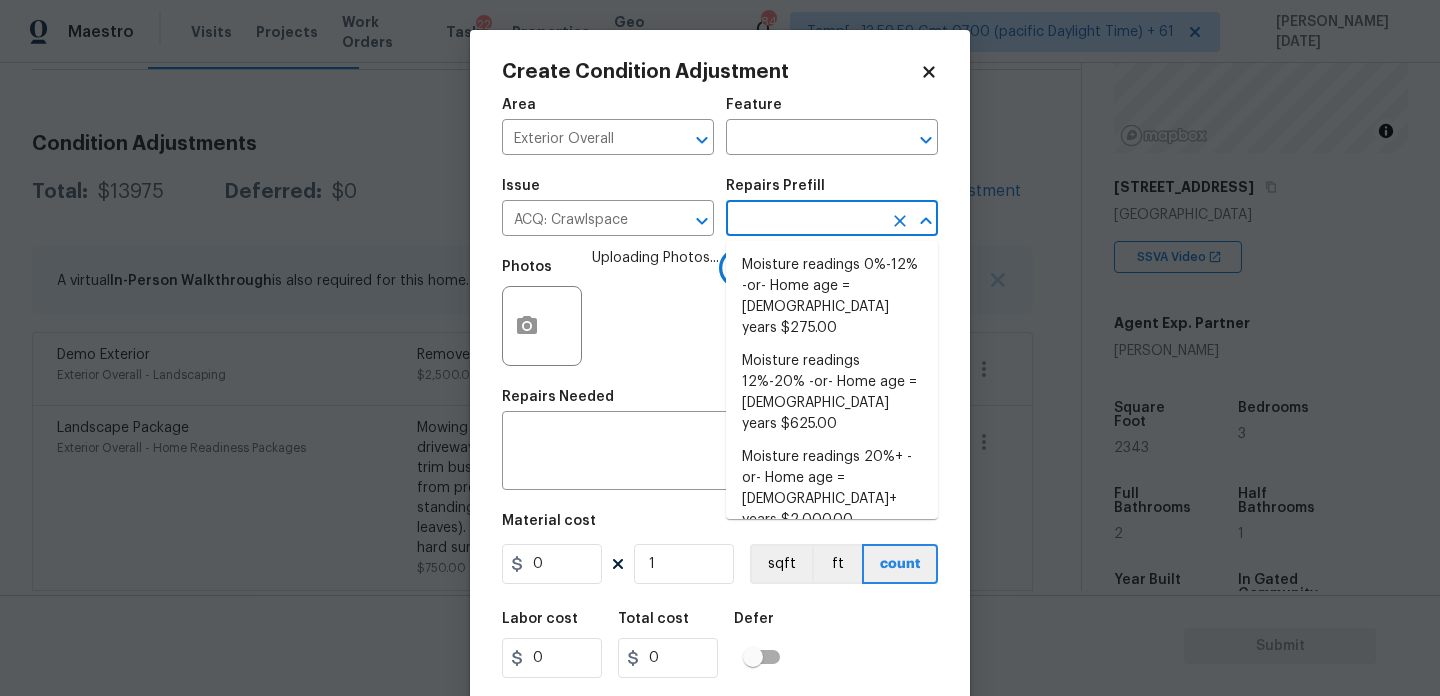 click at bounding box center [804, 220] 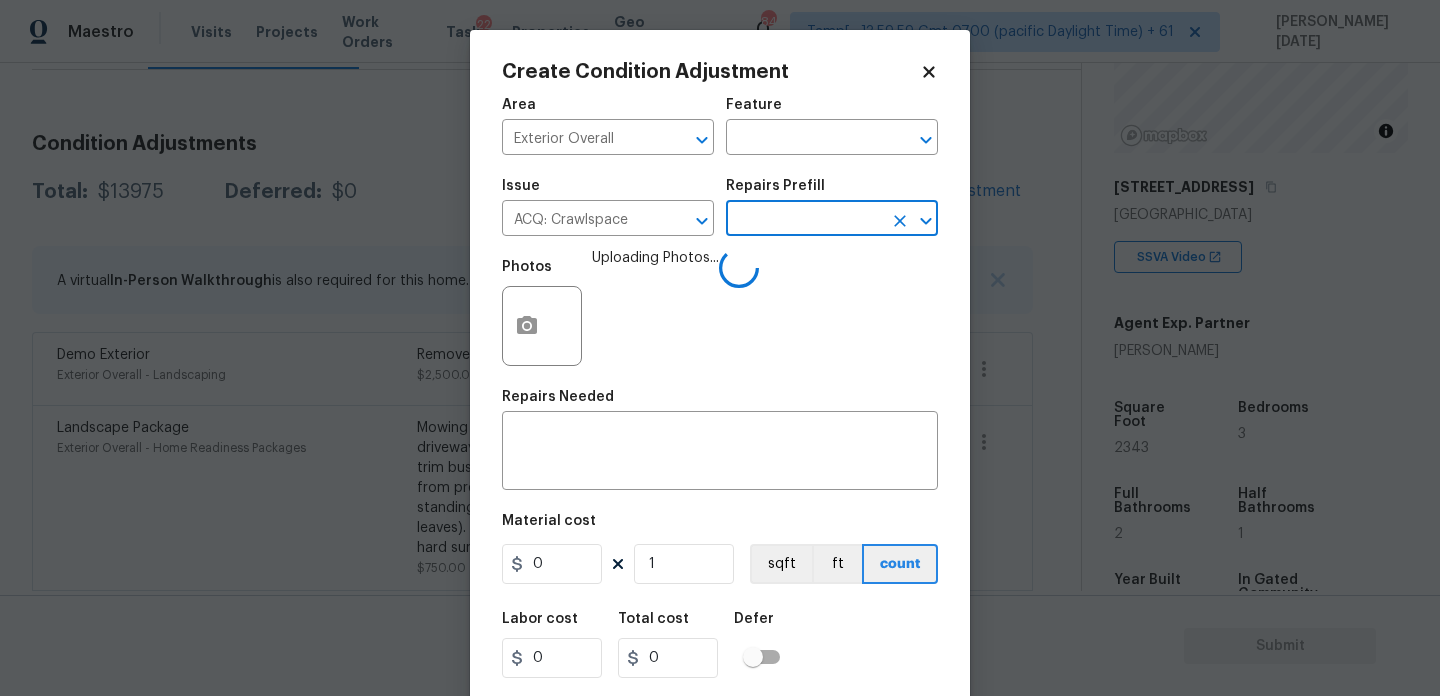 click at bounding box center [804, 220] 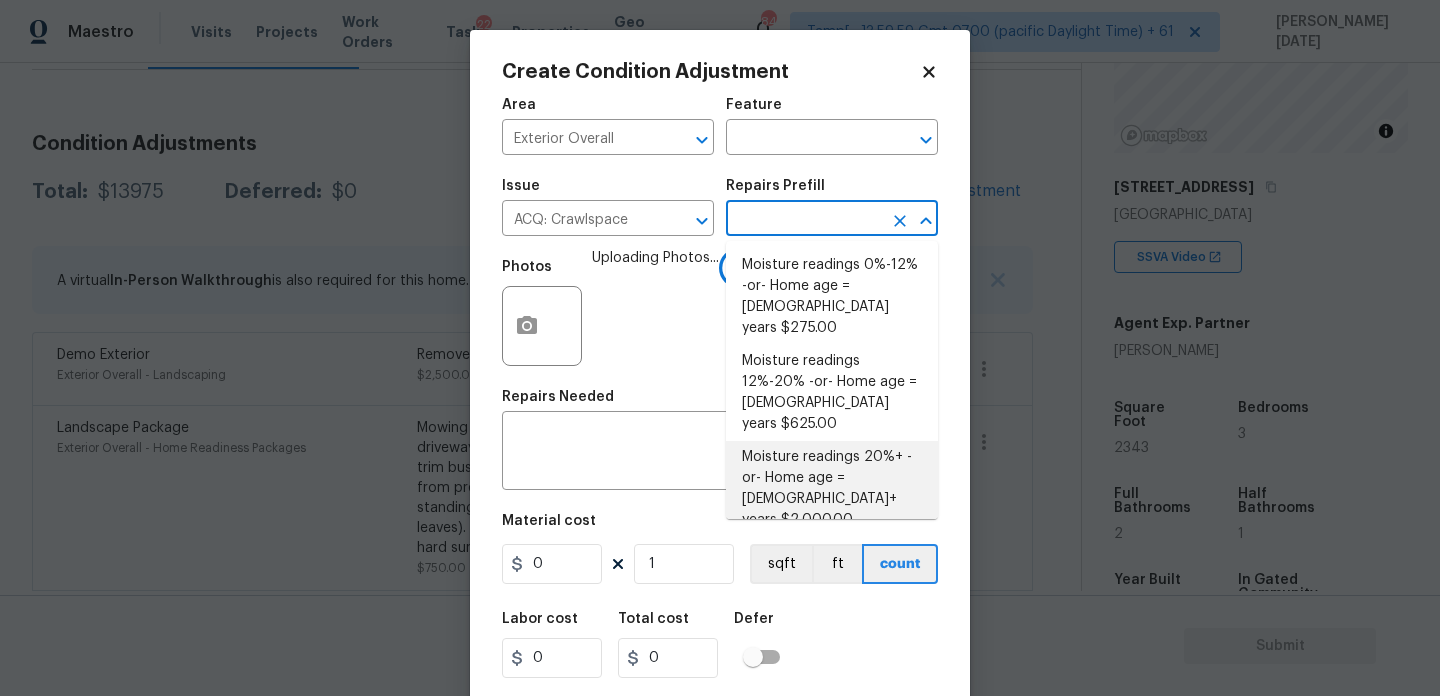 click on "Moisture readings 20%+ -or- Home age = 20+ years $2,000.00" at bounding box center (832, 489) 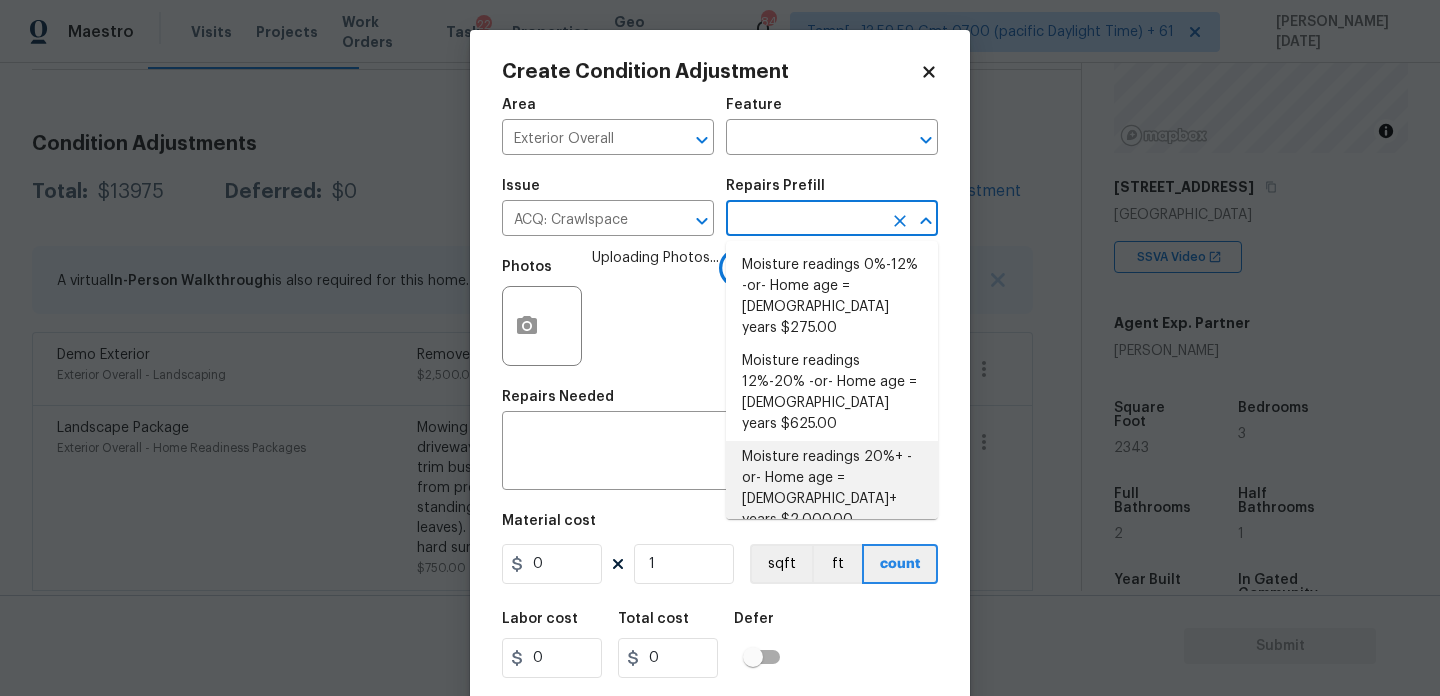 type on "Acquisition" 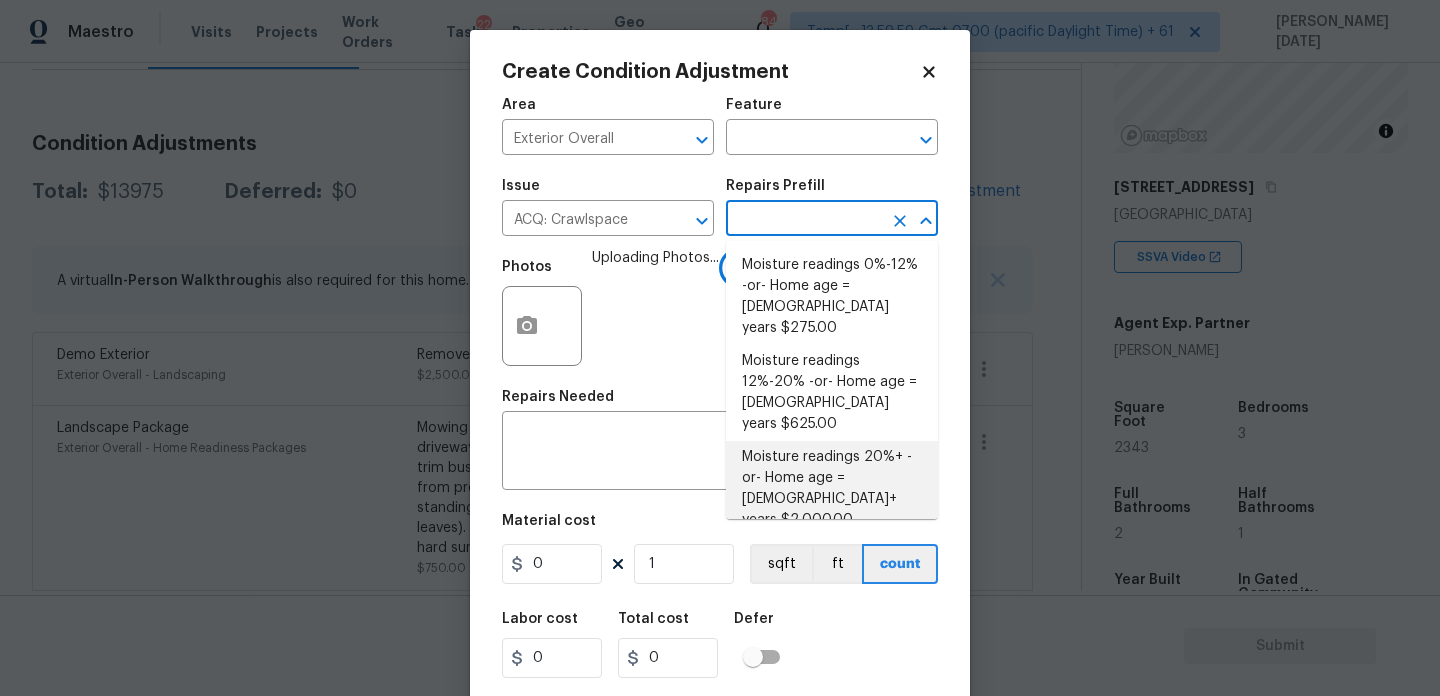 type 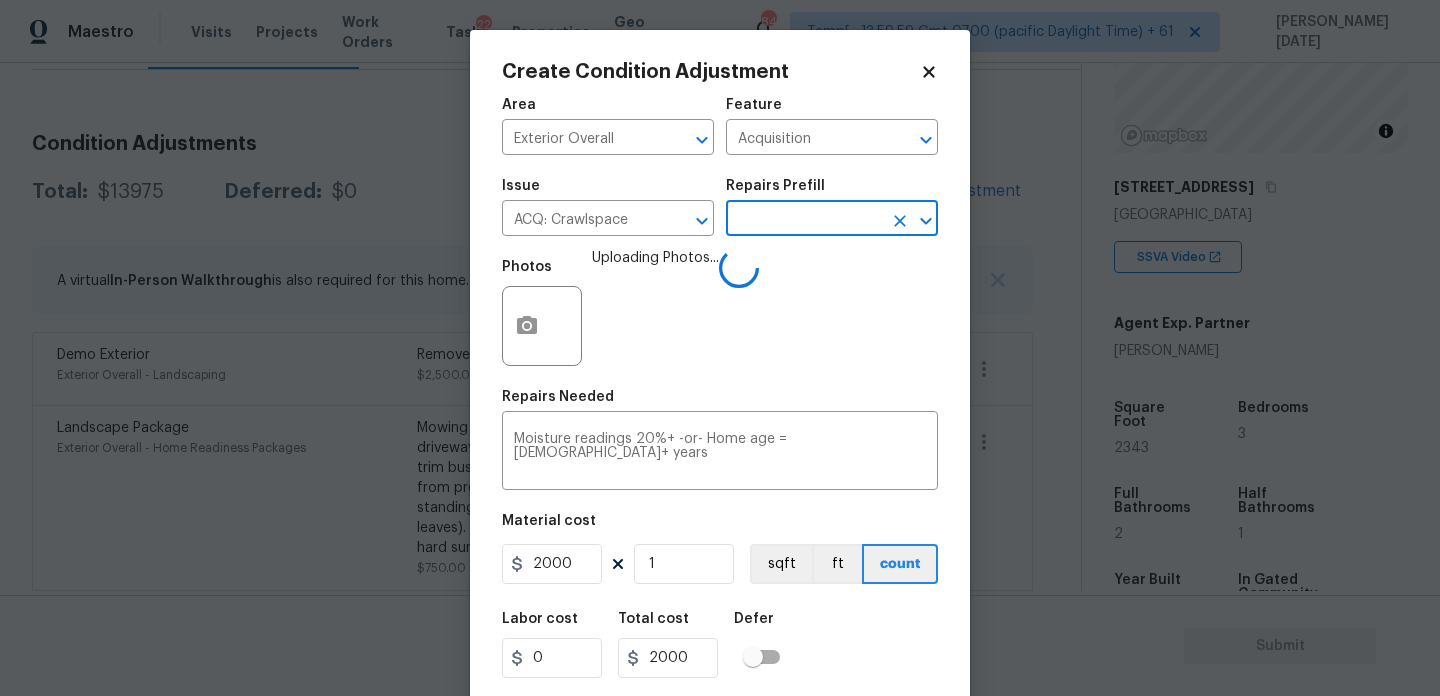 click on "Area Exterior Overall ​ Feature Acquisition ​ Issue ACQ: Crawlspace ​ Repairs Prefill ​ Photos Uploading Photos... Repairs Needed Moisture readings 20%+ -or- Home age = 20+ years x ​ Material cost 2000 1 sqft ft count Labor cost 0 Total cost 2000 Defer Cancel Create" at bounding box center (720, 416) 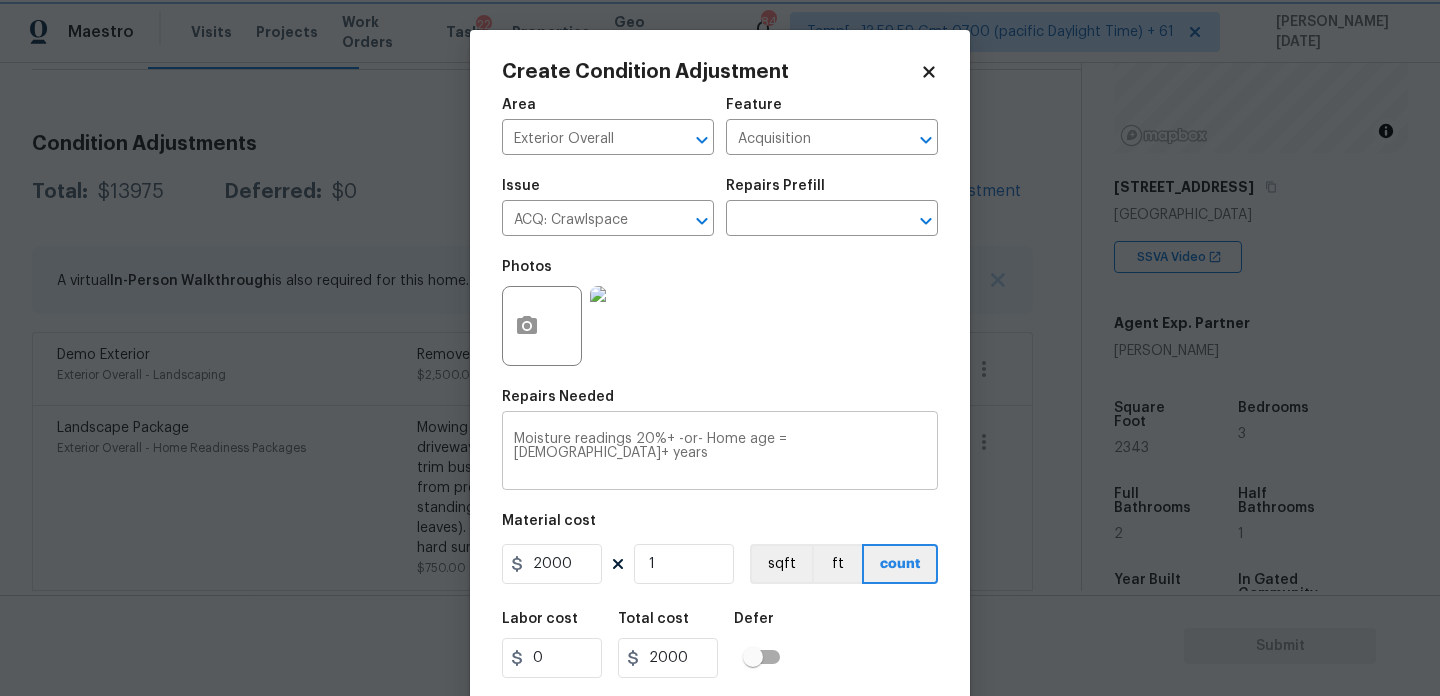 scroll, scrollTop: 51, scrollLeft: 0, axis: vertical 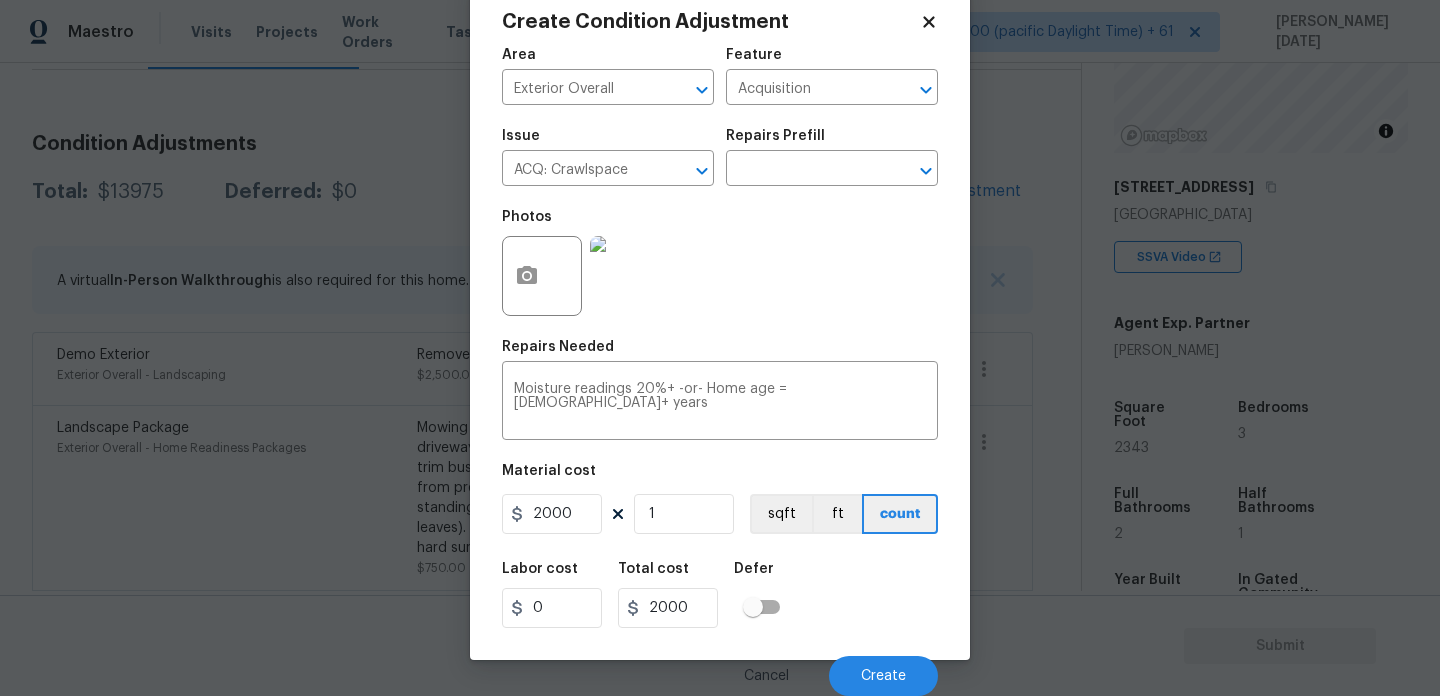 click on "Cancel Create" at bounding box center (720, 668) 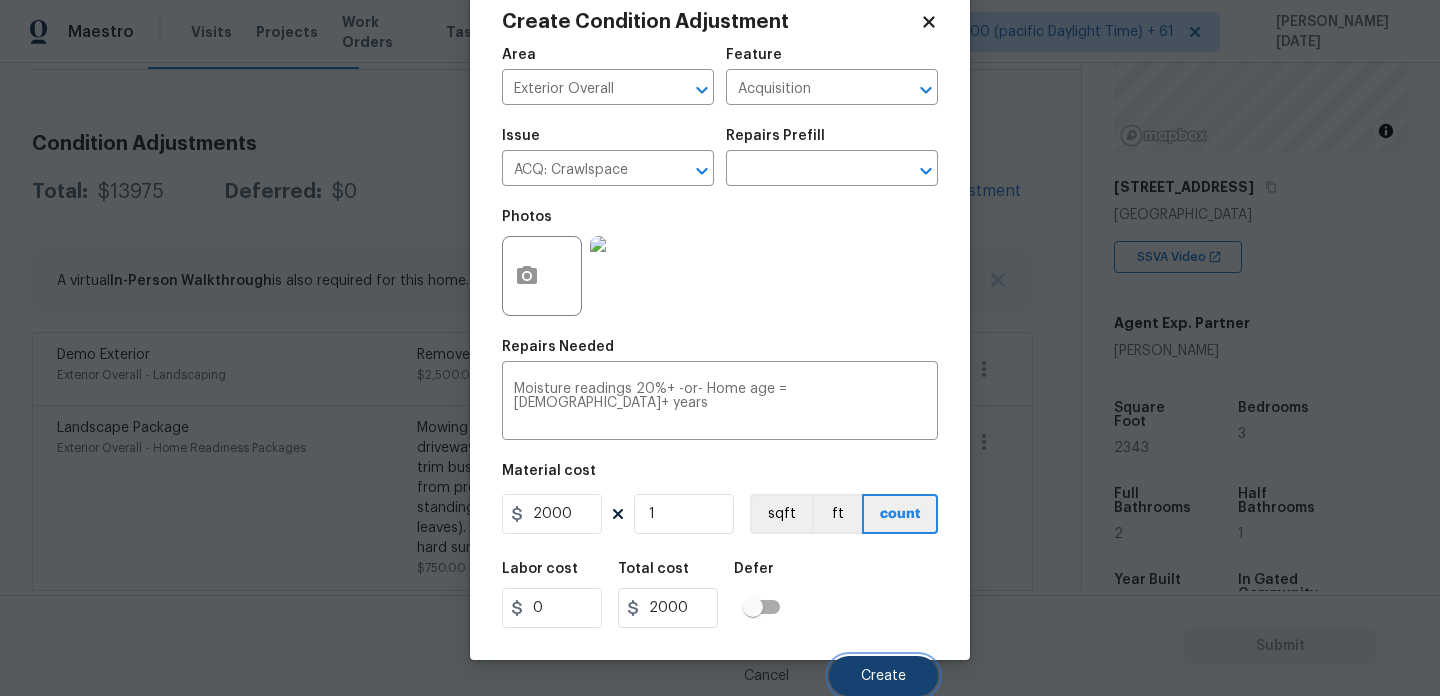 click on "Create" at bounding box center [883, 676] 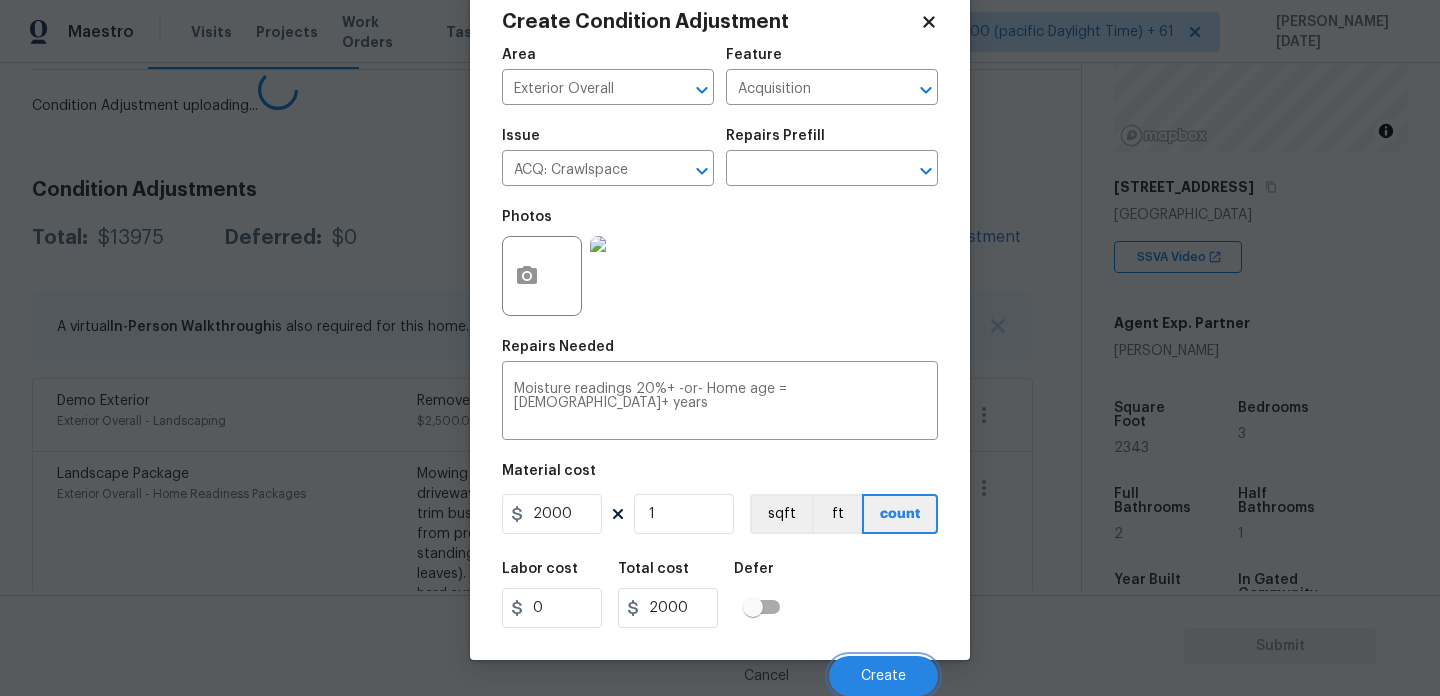 type 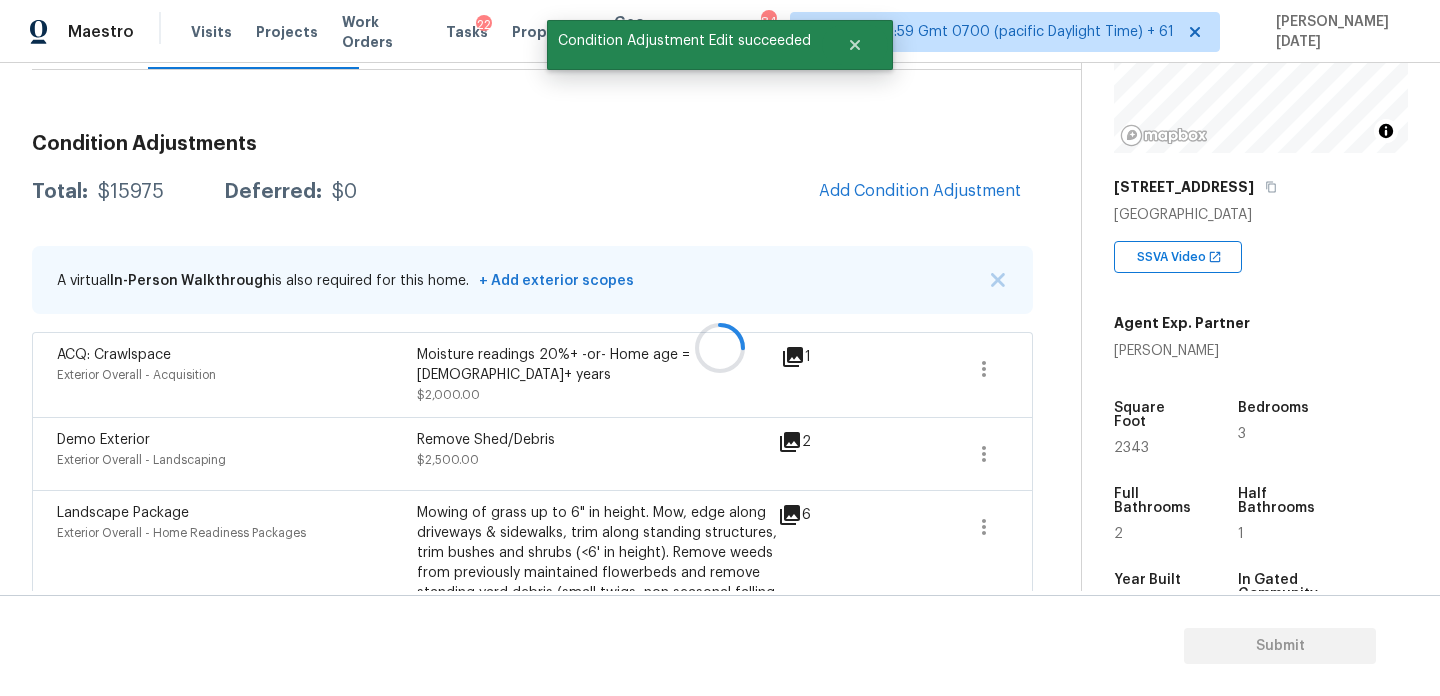 scroll, scrollTop: 44, scrollLeft: 0, axis: vertical 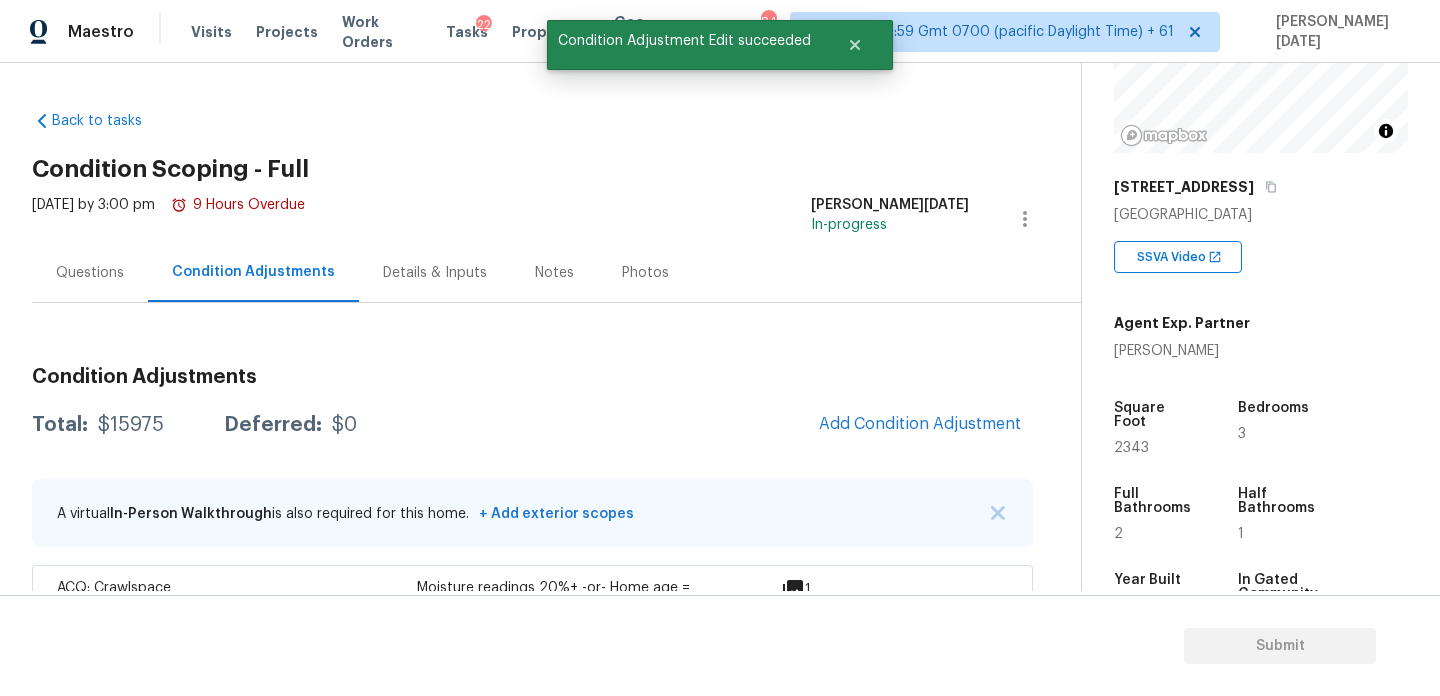 click on "Questions" at bounding box center (90, 273) 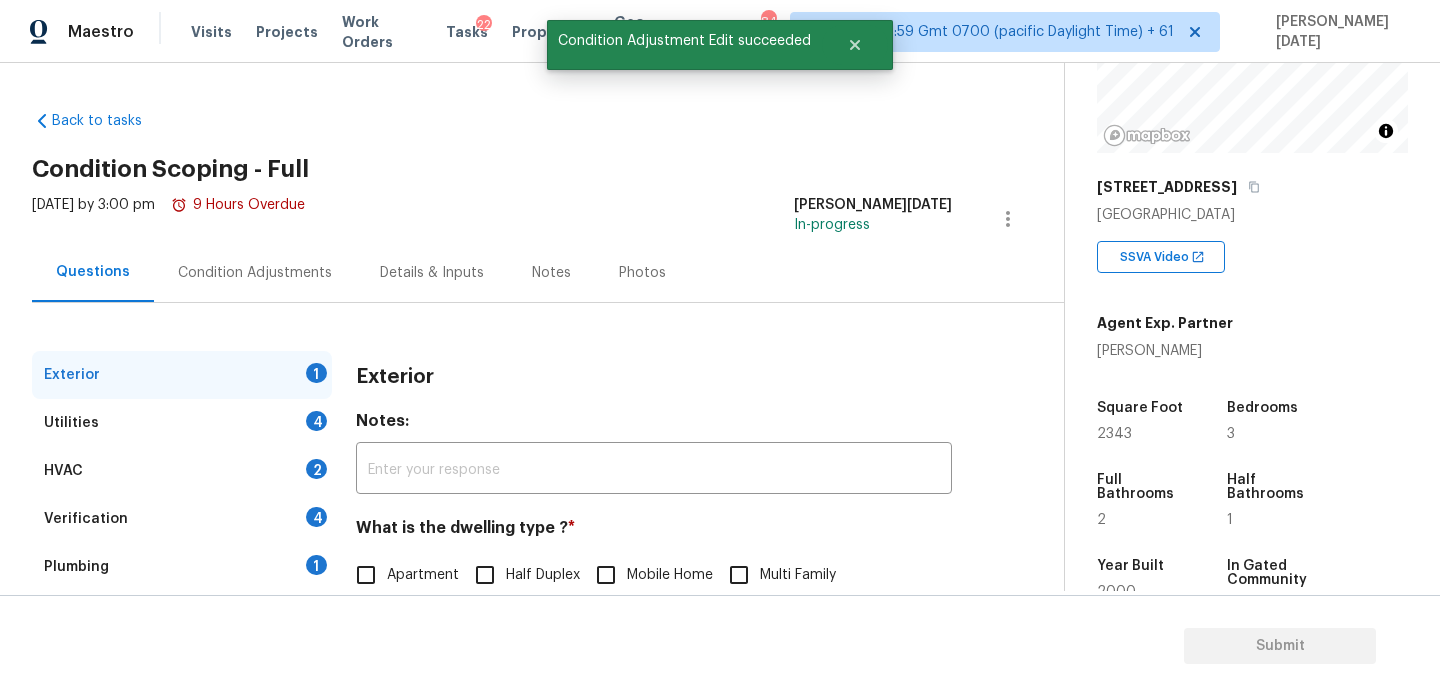 scroll, scrollTop: 267, scrollLeft: 0, axis: vertical 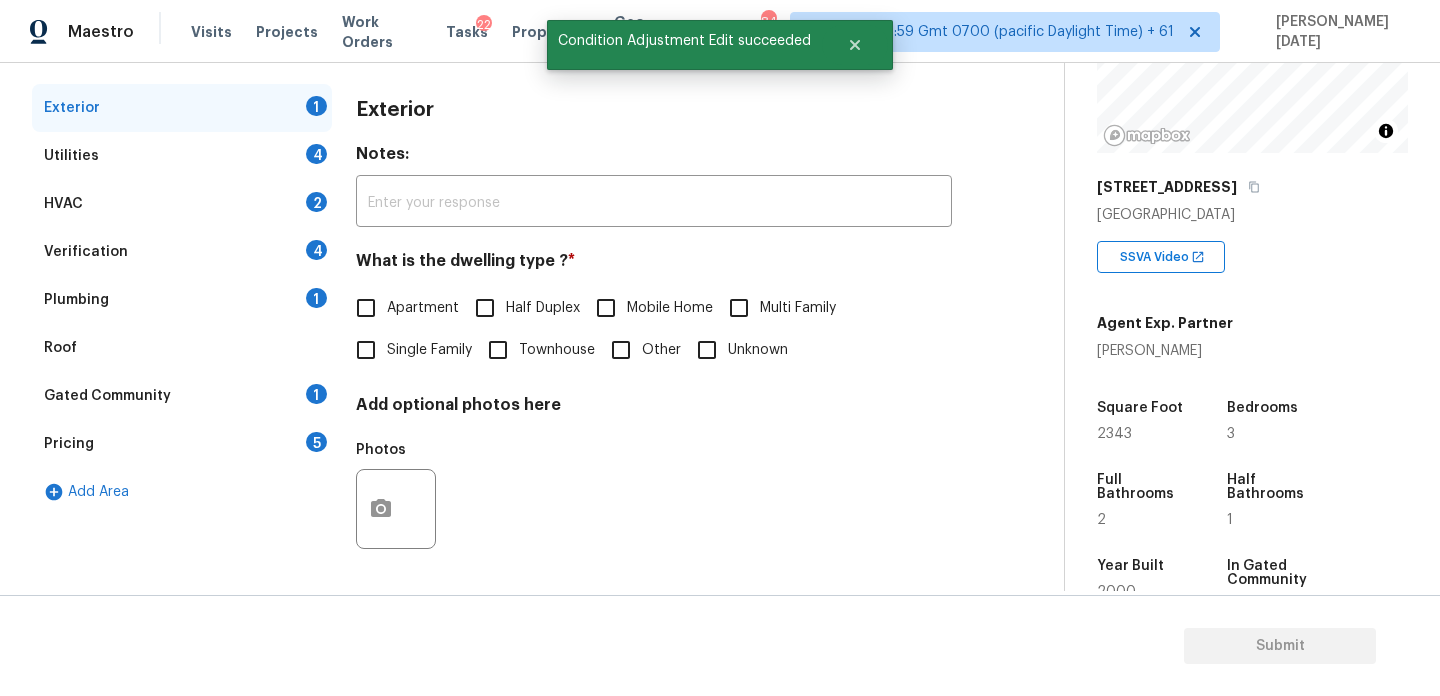 click on "Plumbing 1" at bounding box center (182, 300) 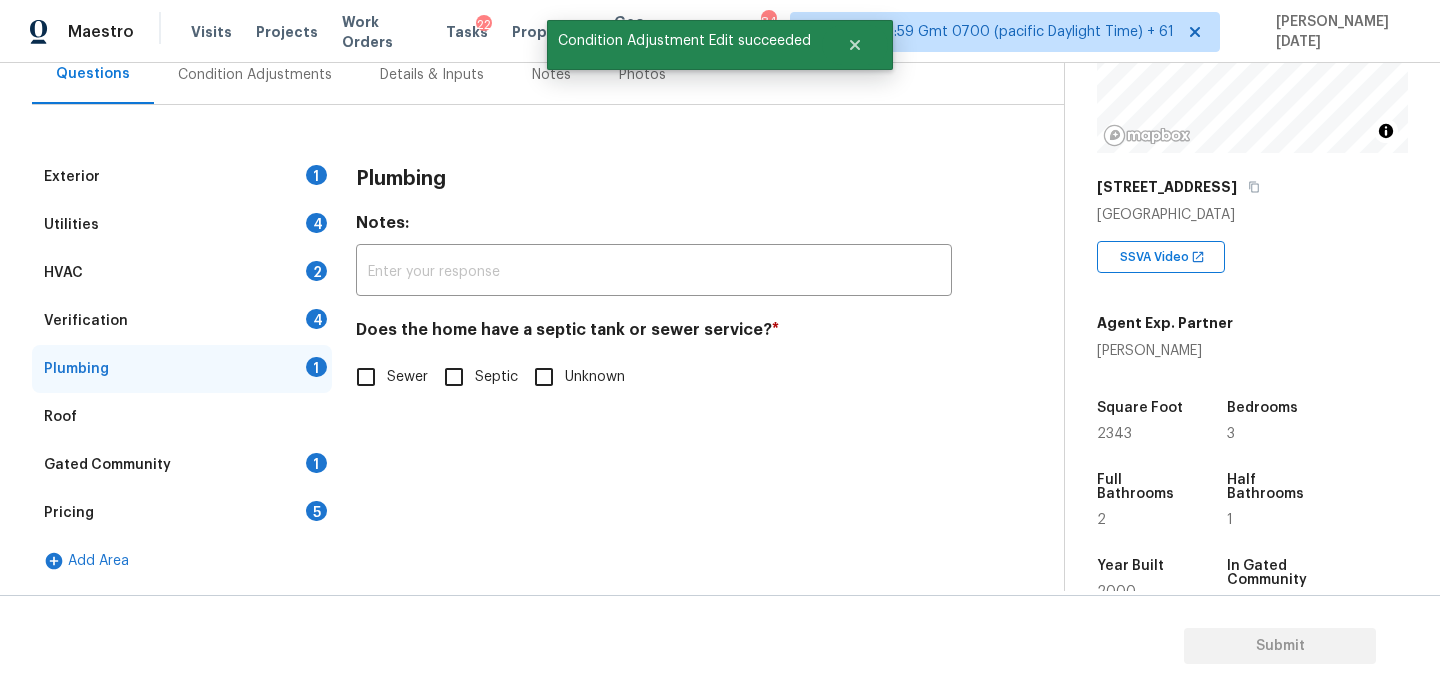 scroll, scrollTop: 198, scrollLeft: 0, axis: vertical 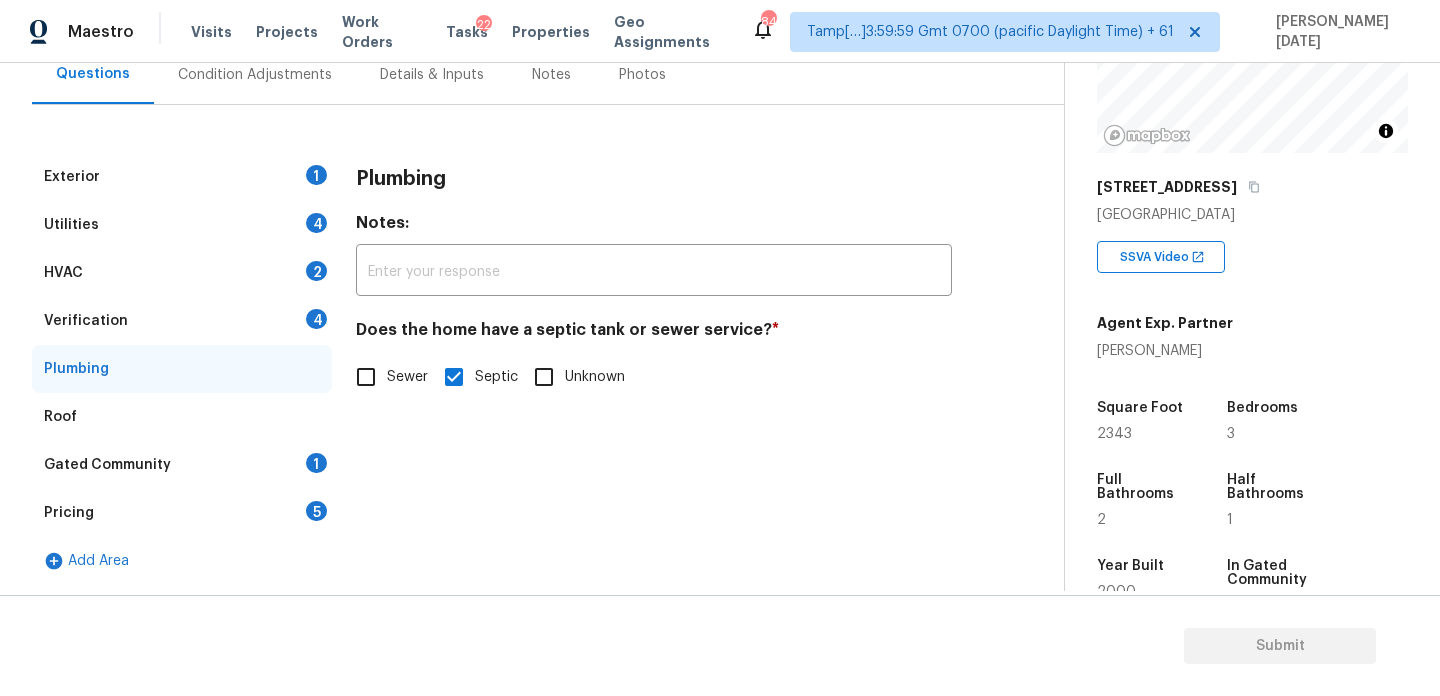 click on "Verification 4" at bounding box center [182, 321] 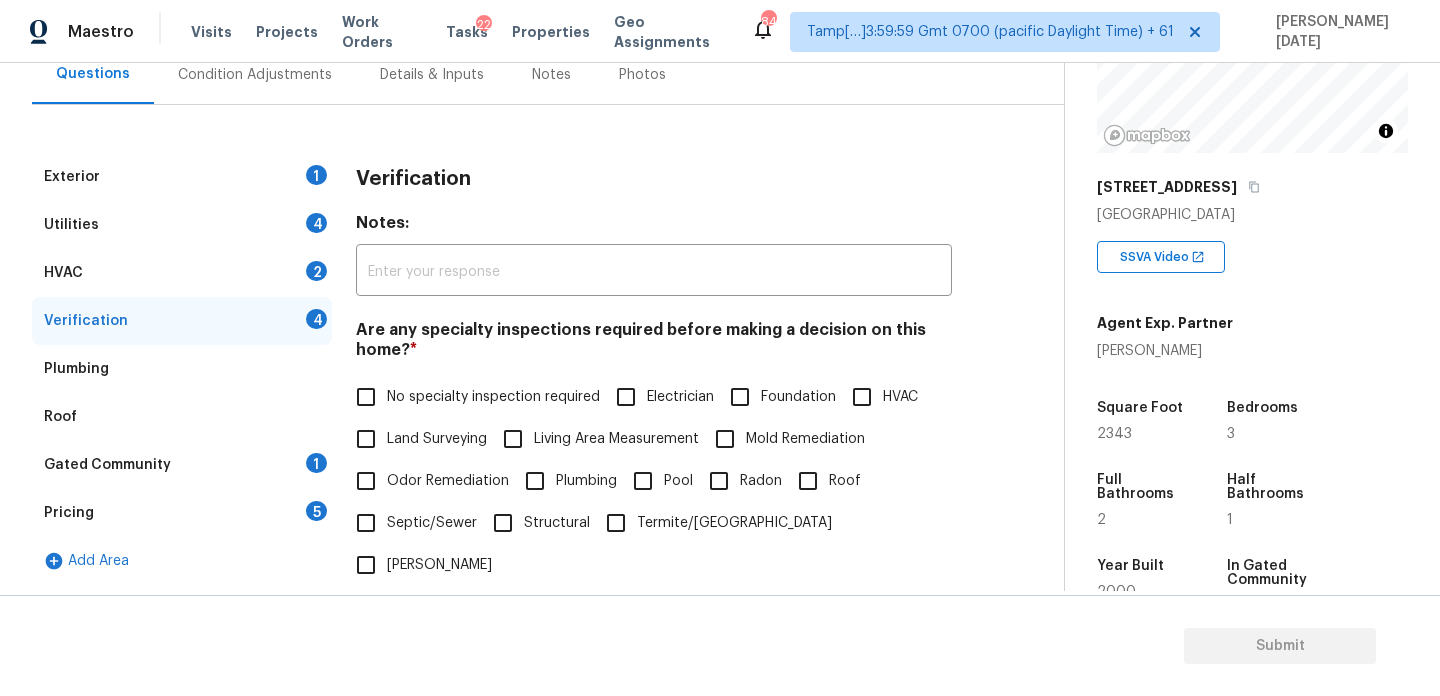 click on "Utilities 4" at bounding box center (182, 225) 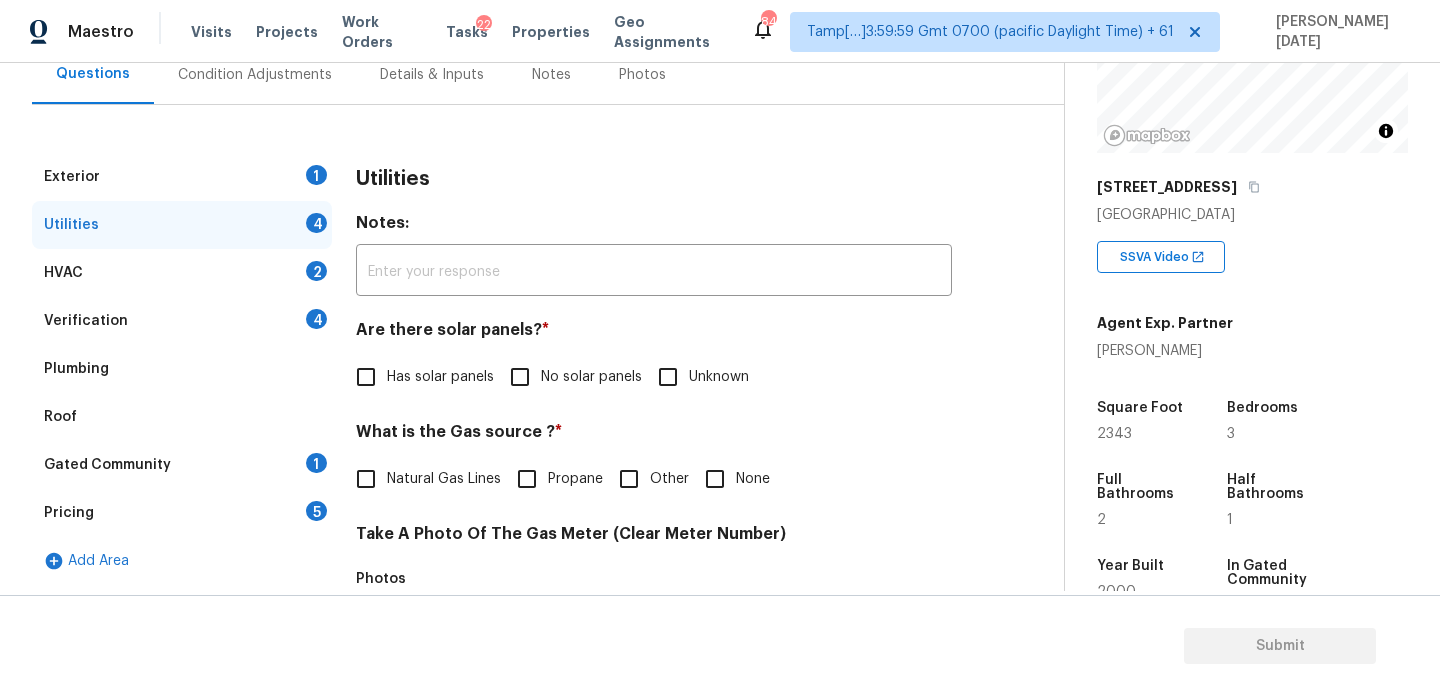 click on "Utilities 4" at bounding box center [182, 225] 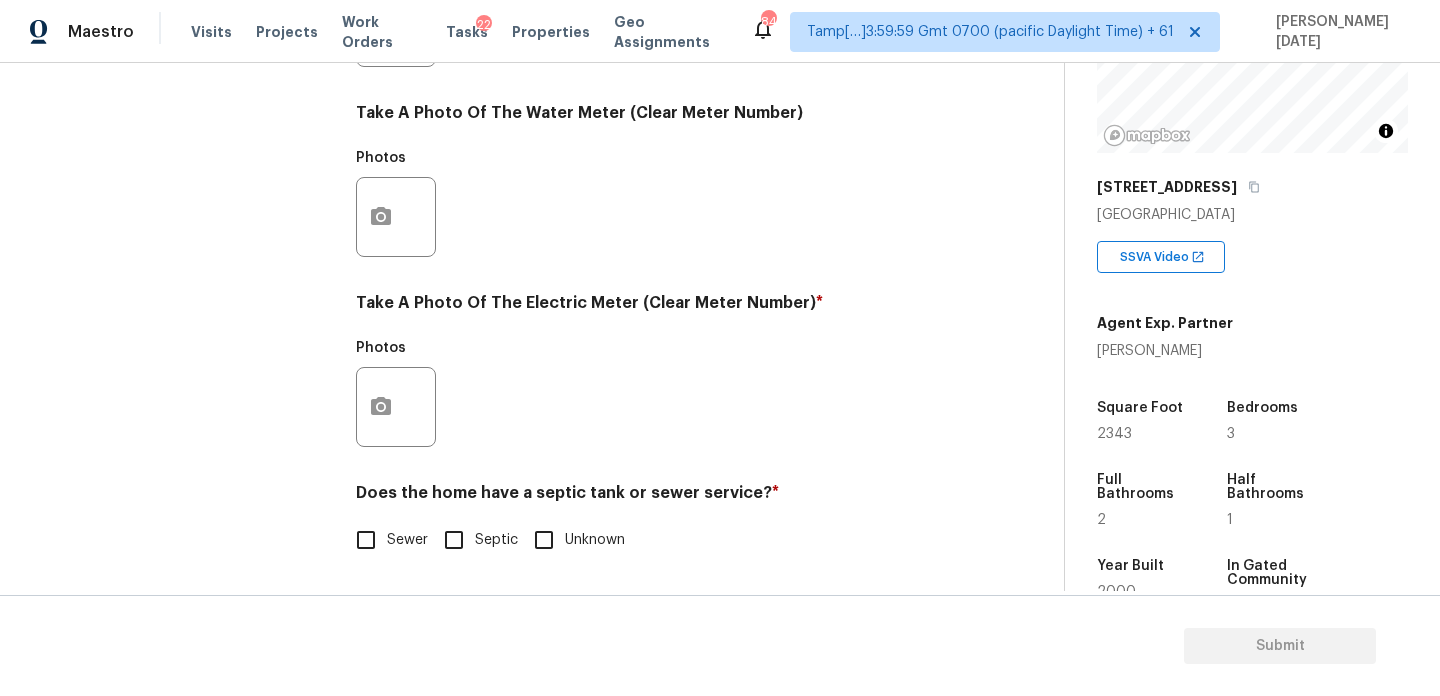 click on "Septic" at bounding box center [454, 540] 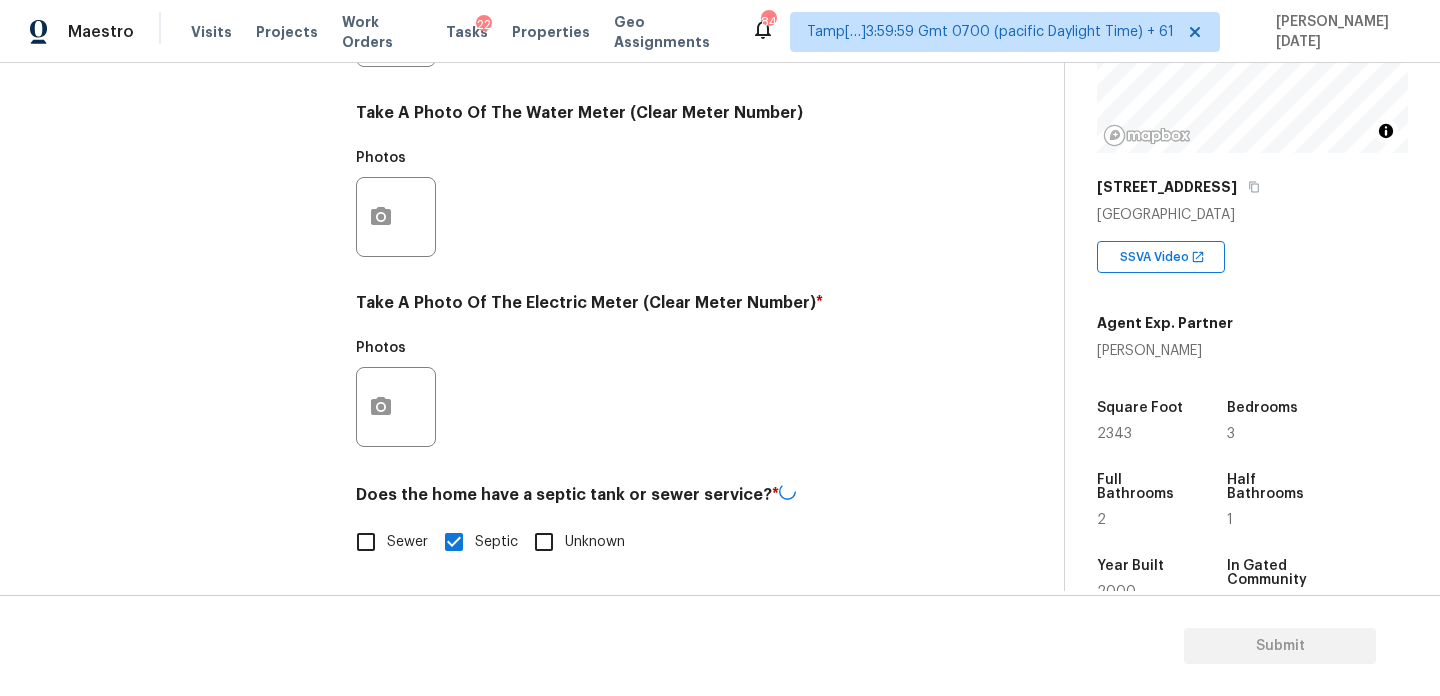 scroll, scrollTop: 0, scrollLeft: 0, axis: both 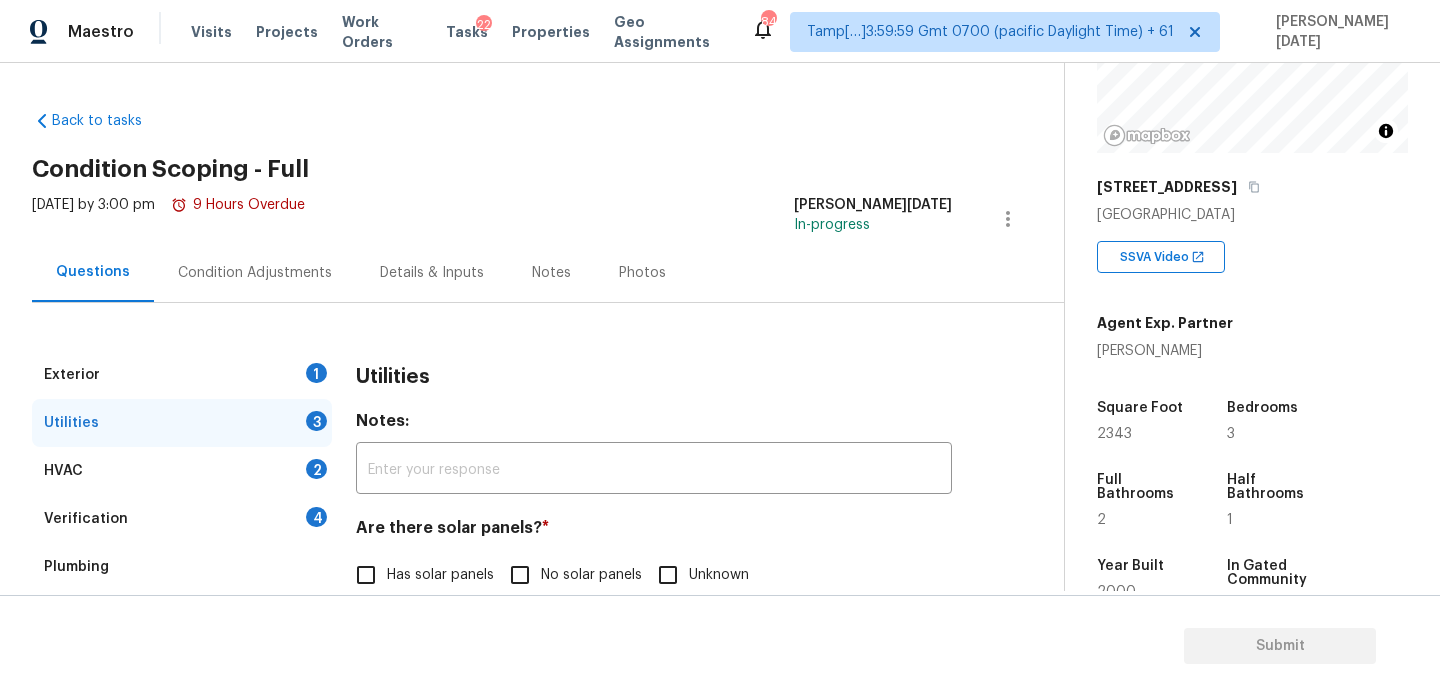 click on "Condition Adjustments" at bounding box center (255, 272) 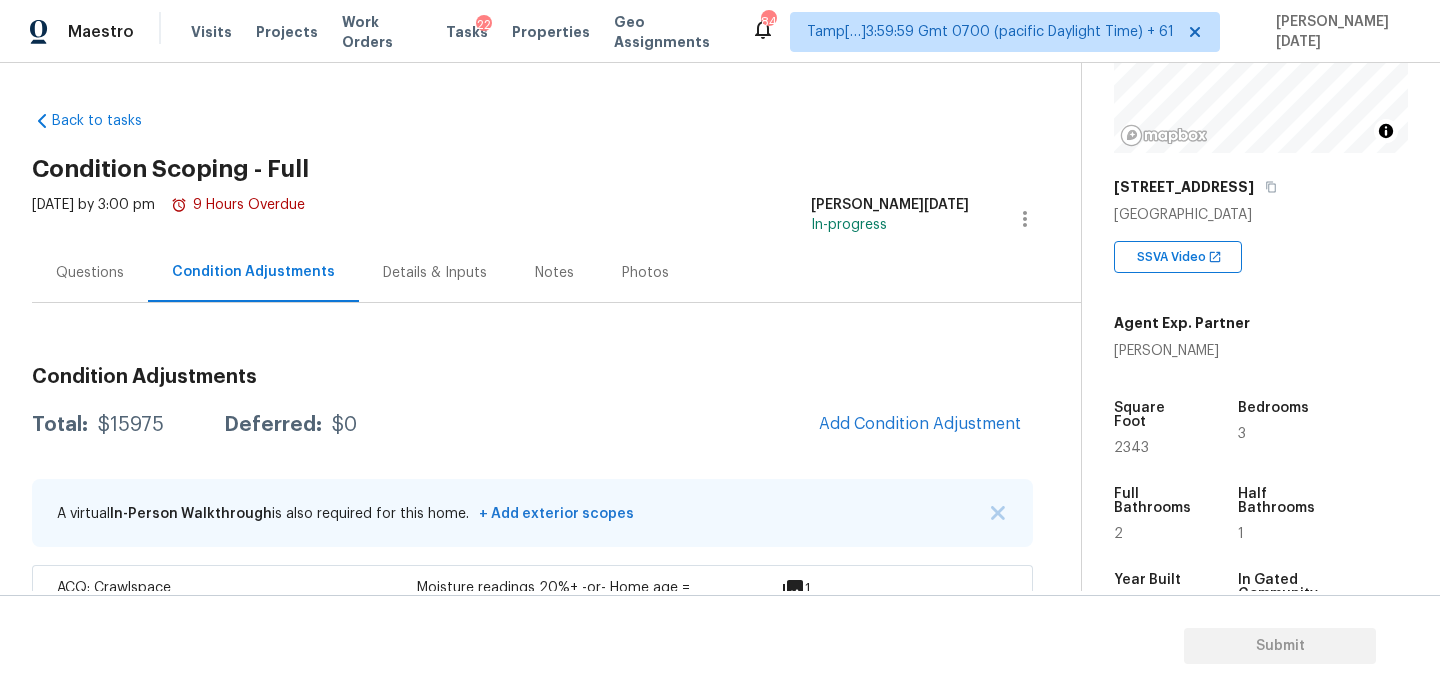 scroll, scrollTop: 135, scrollLeft: 0, axis: vertical 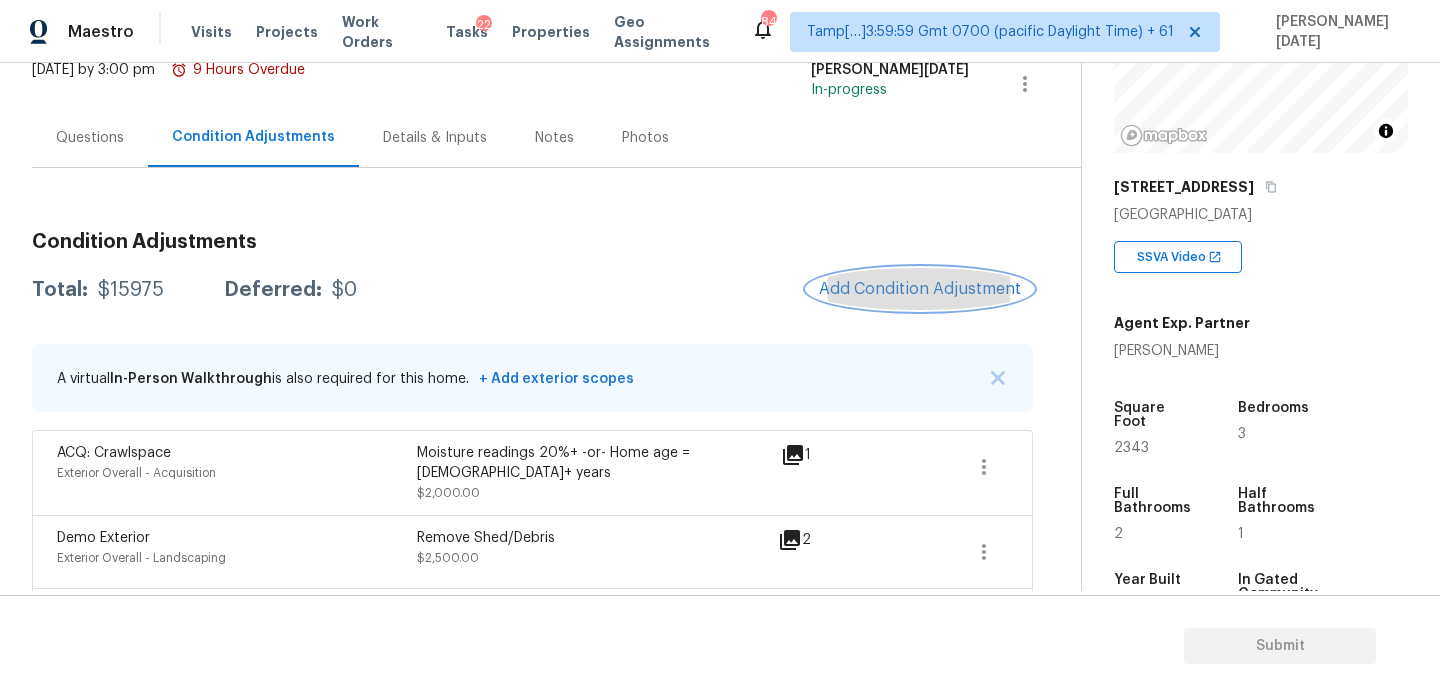 click on "Add Condition Adjustment" at bounding box center (920, 289) 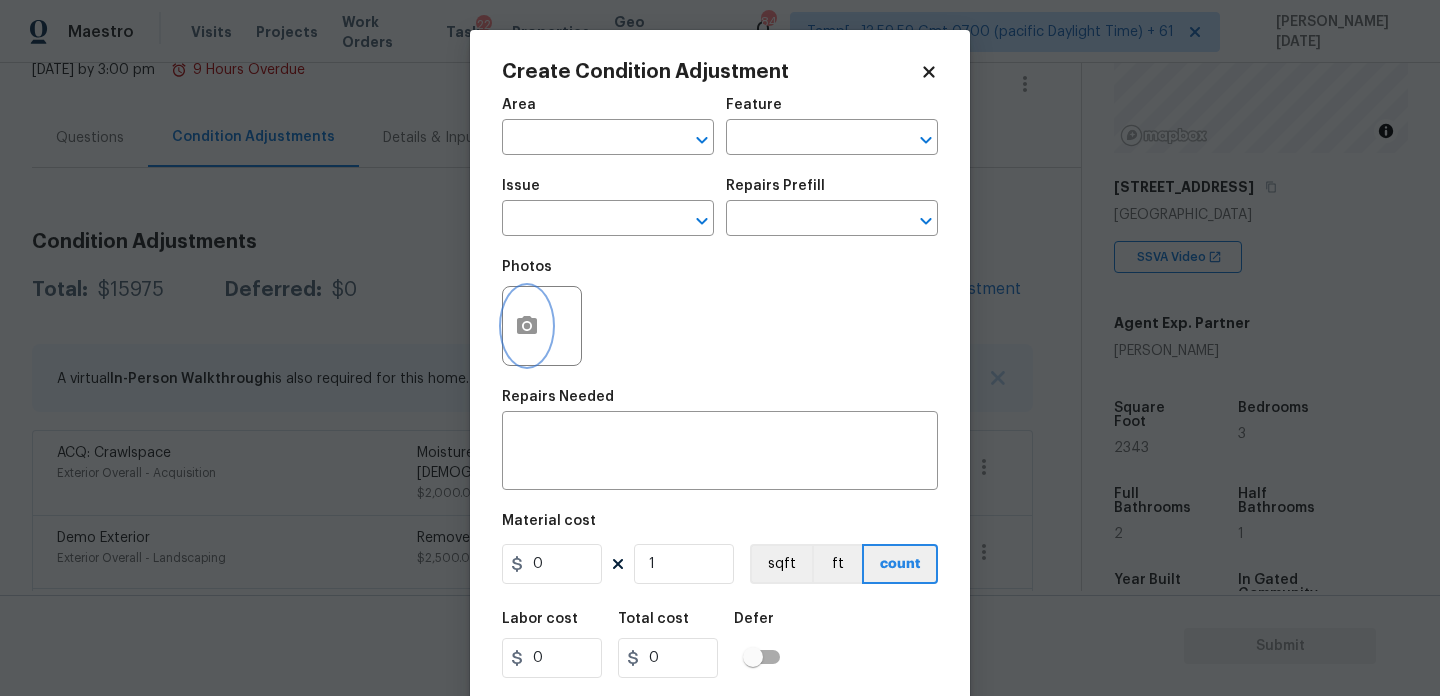 click at bounding box center (527, 326) 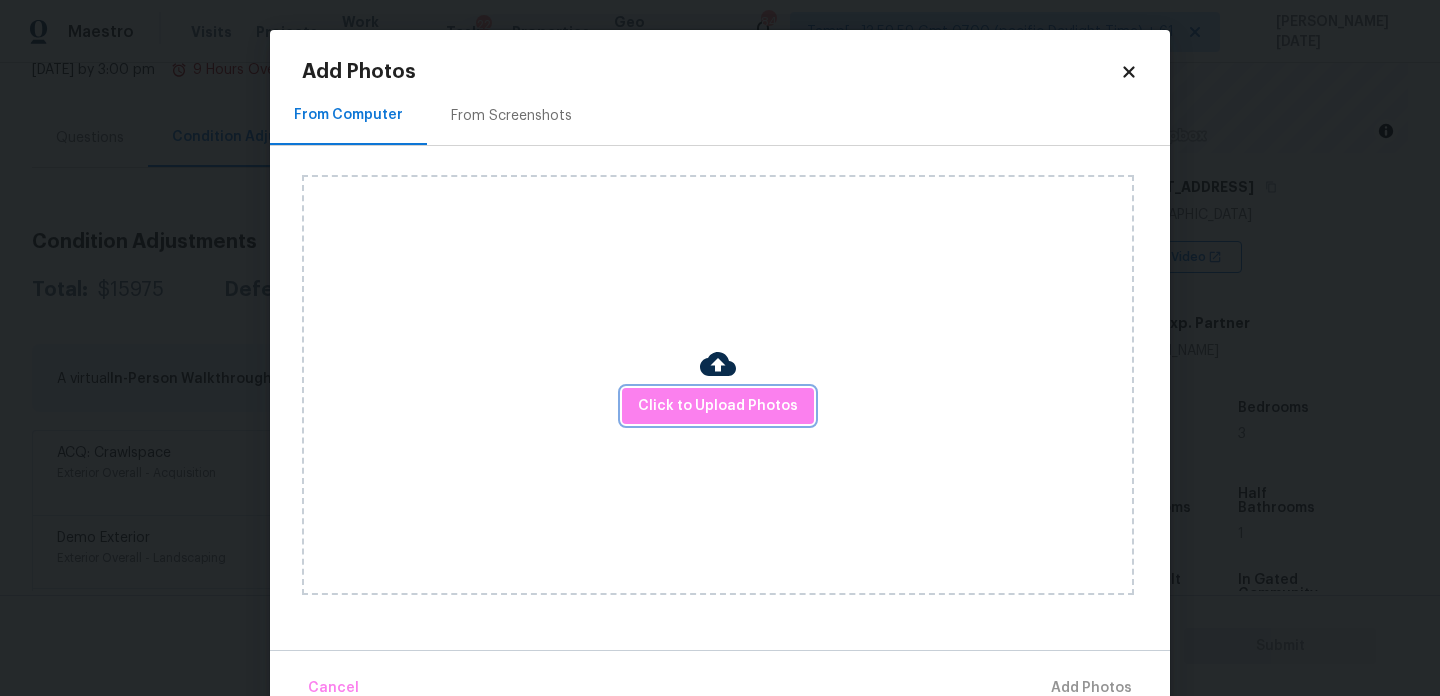 click on "Click to Upload Photos" at bounding box center [718, 406] 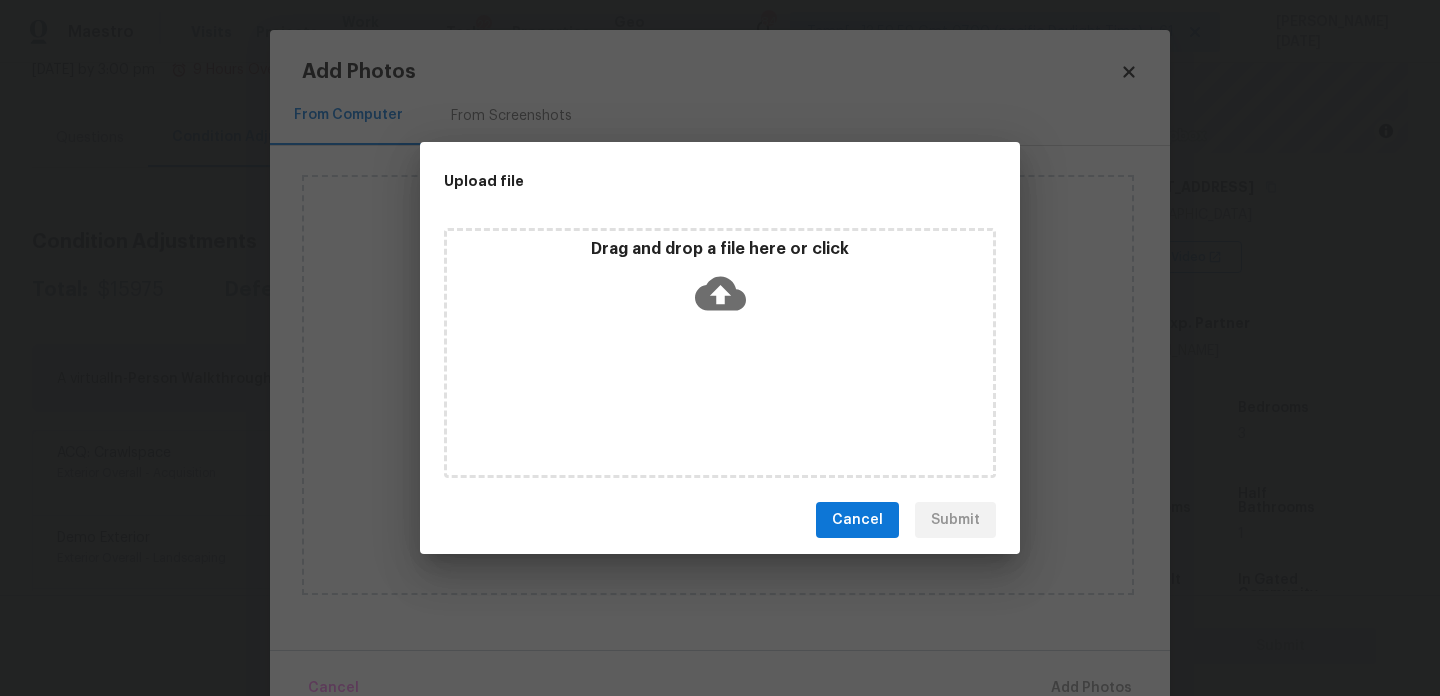 click on "Drag and drop a file here or click" at bounding box center [720, 353] 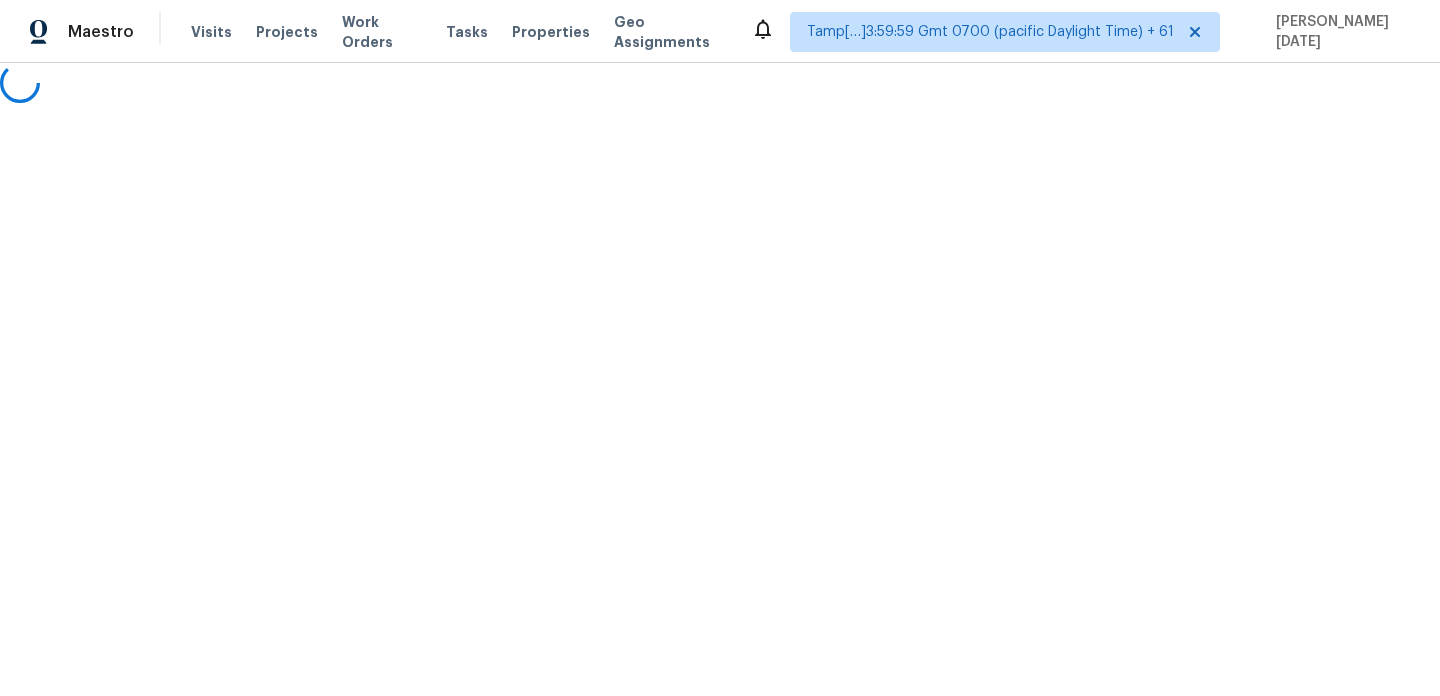 scroll, scrollTop: 0, scrollLeft: 0, axis: both 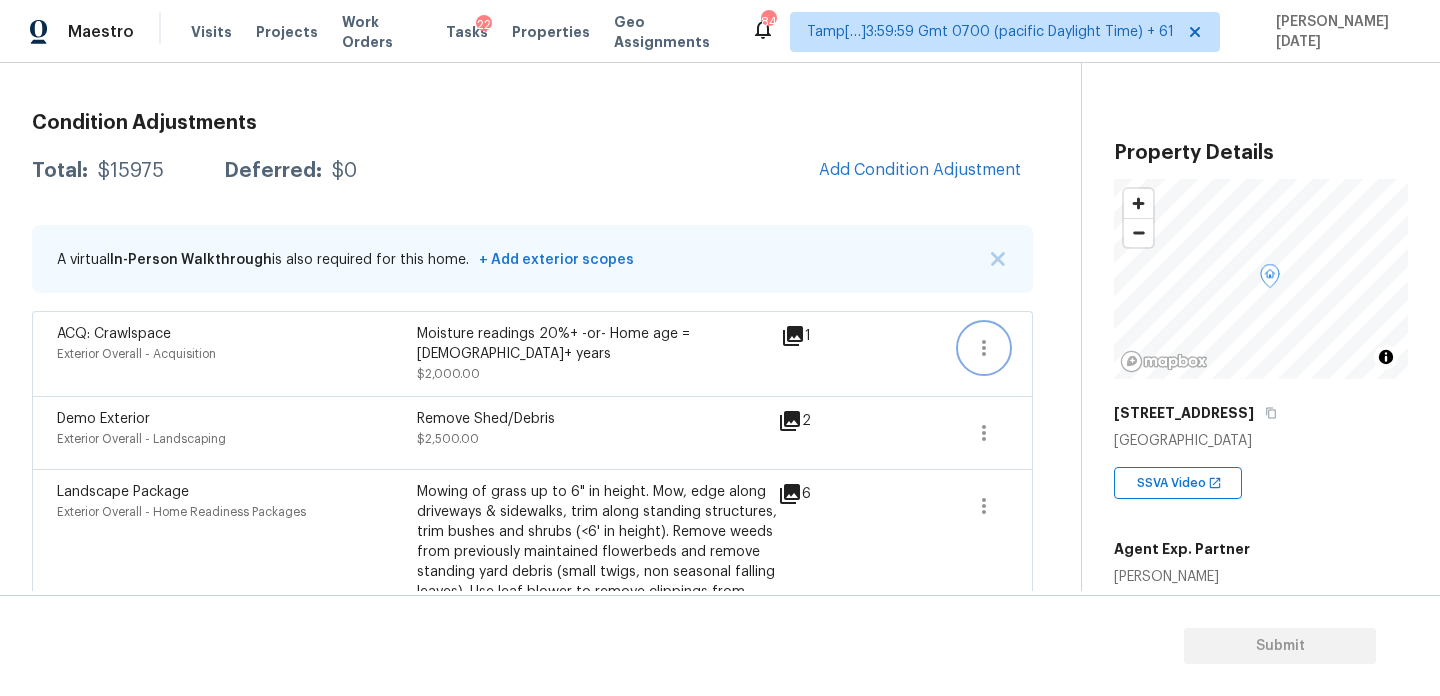 click 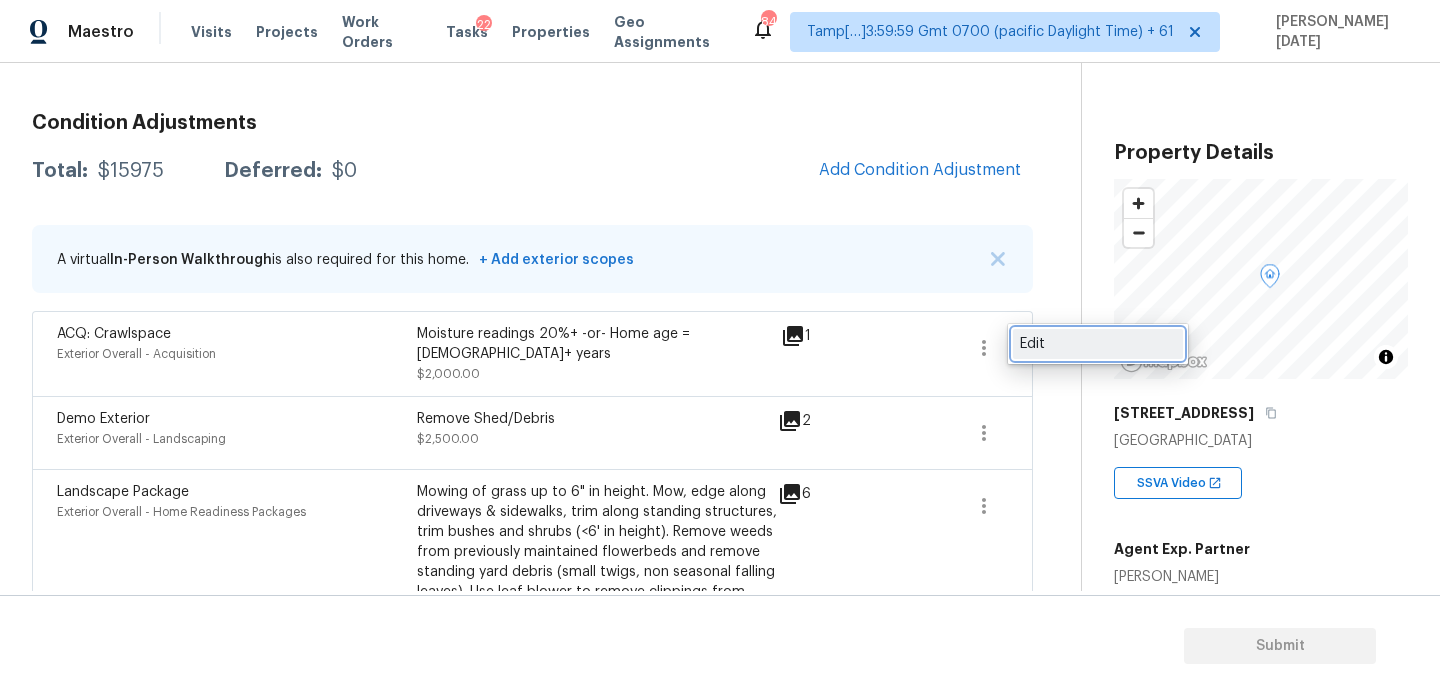 click on "Edit" at bounding box center (1098, 344) 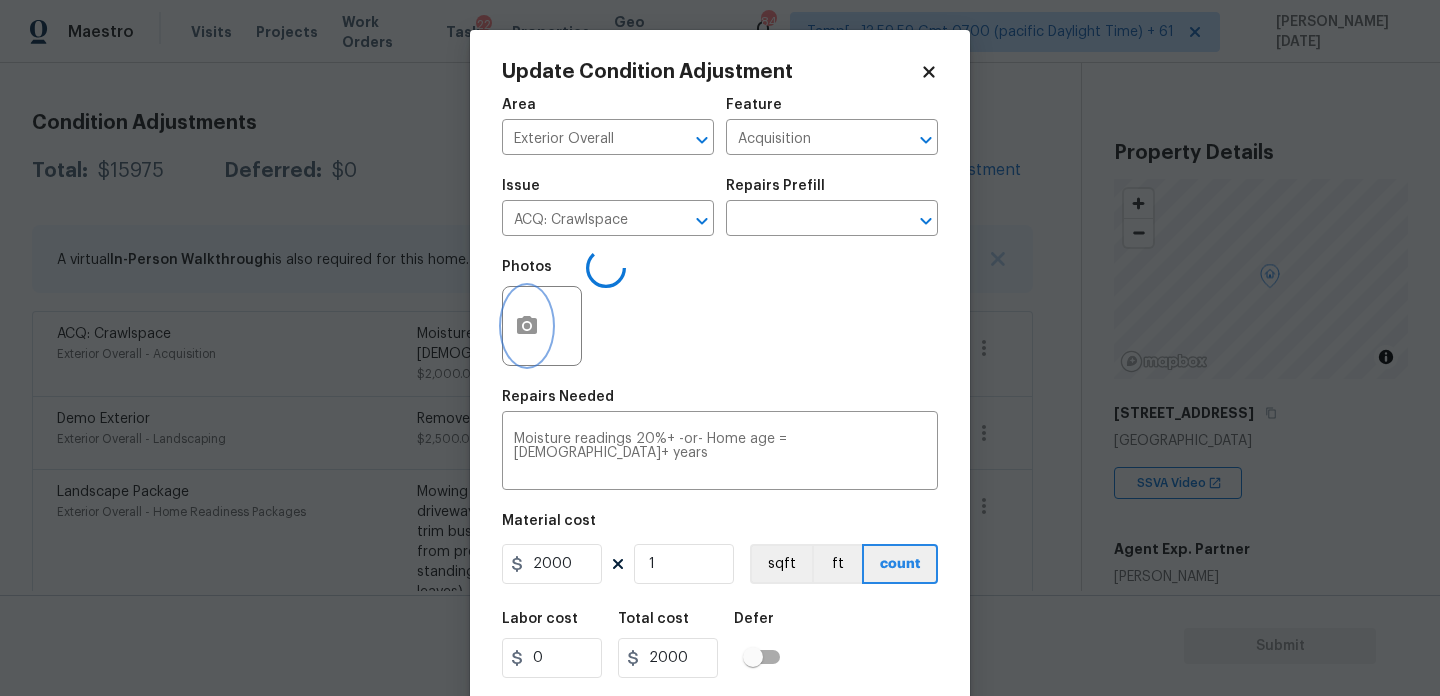click 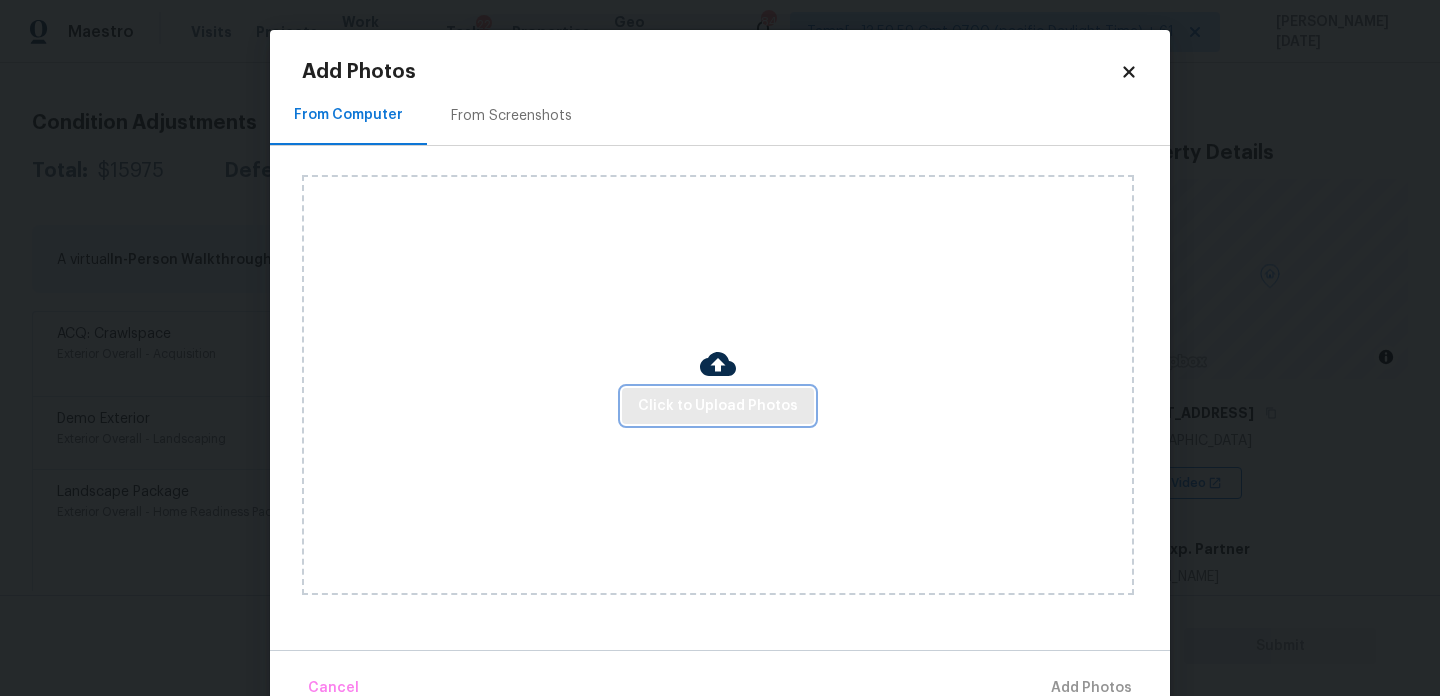 click on "Click to Upload Photos" at bounding box center (718, 406) 